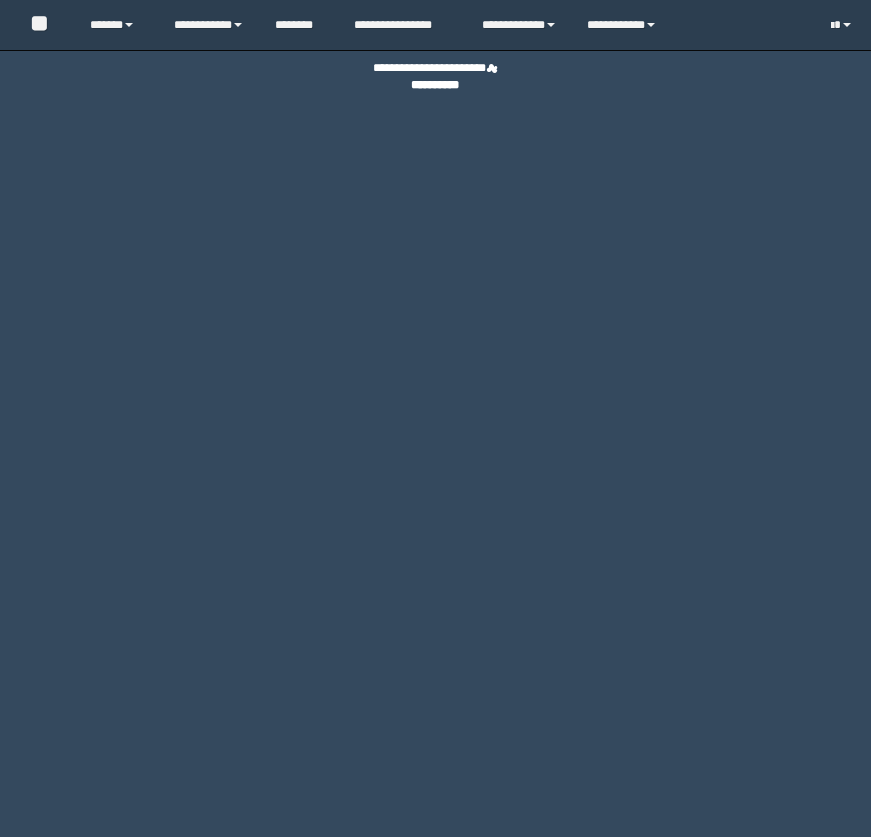 scroll, scrollTop: 0, scrollLeft: 0, axis: both 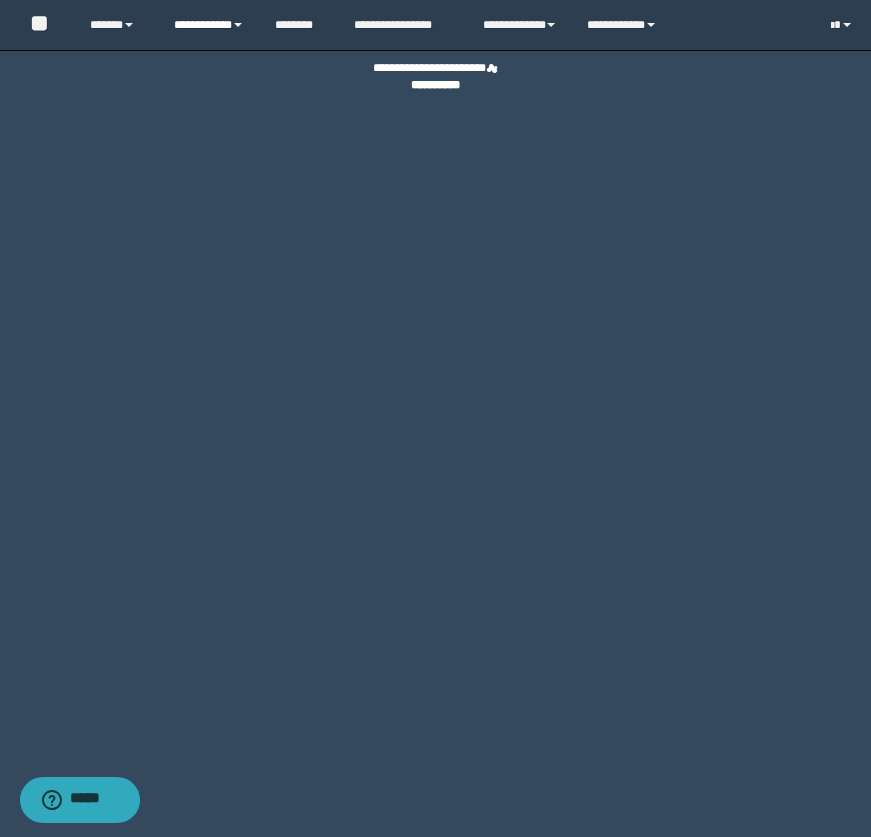 click on "**********" at bounding box center [209, 25] 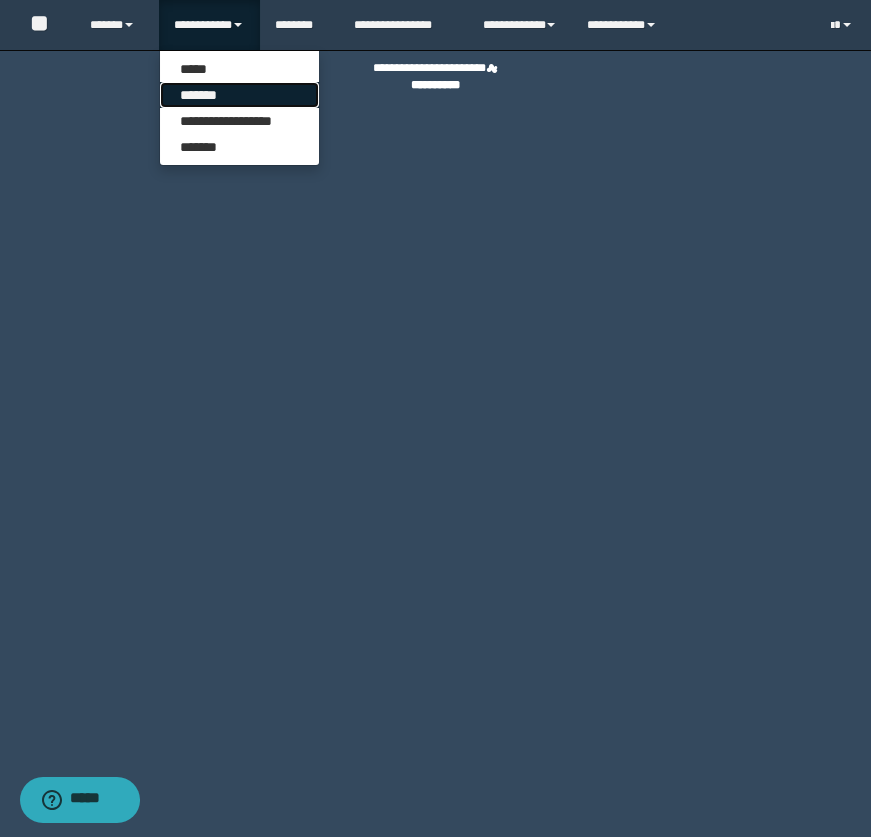 click on "*******" at bounding box center (239, 95) 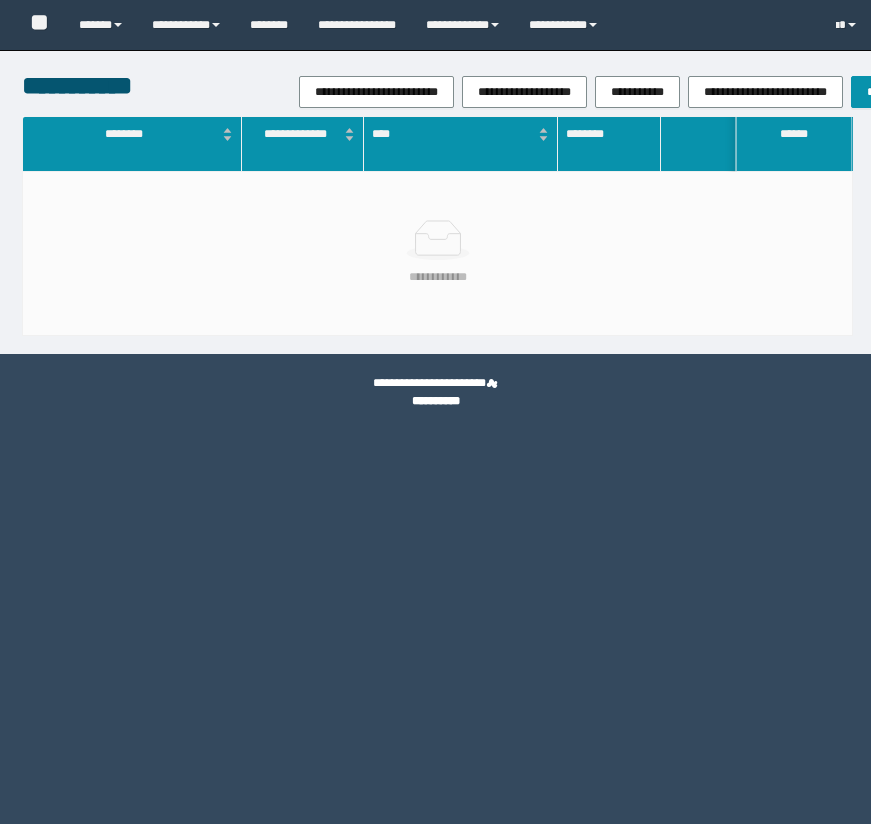 scroll, scrollTop: 0, scrollLeft: 239, axis: horizontal 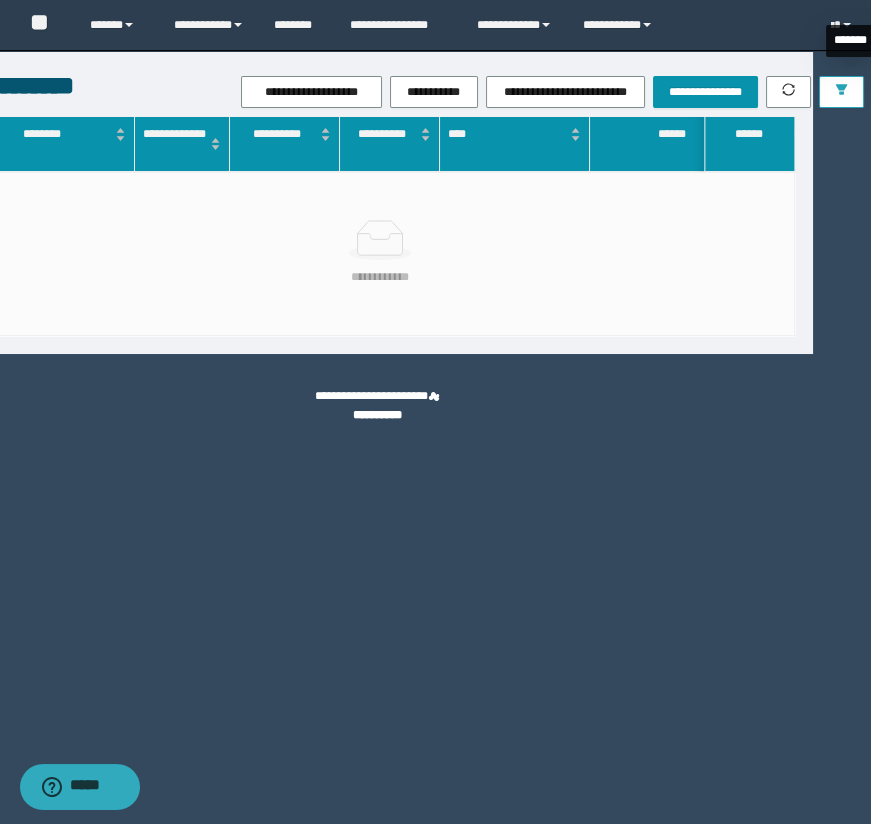 click at bounding box center [841, 92] 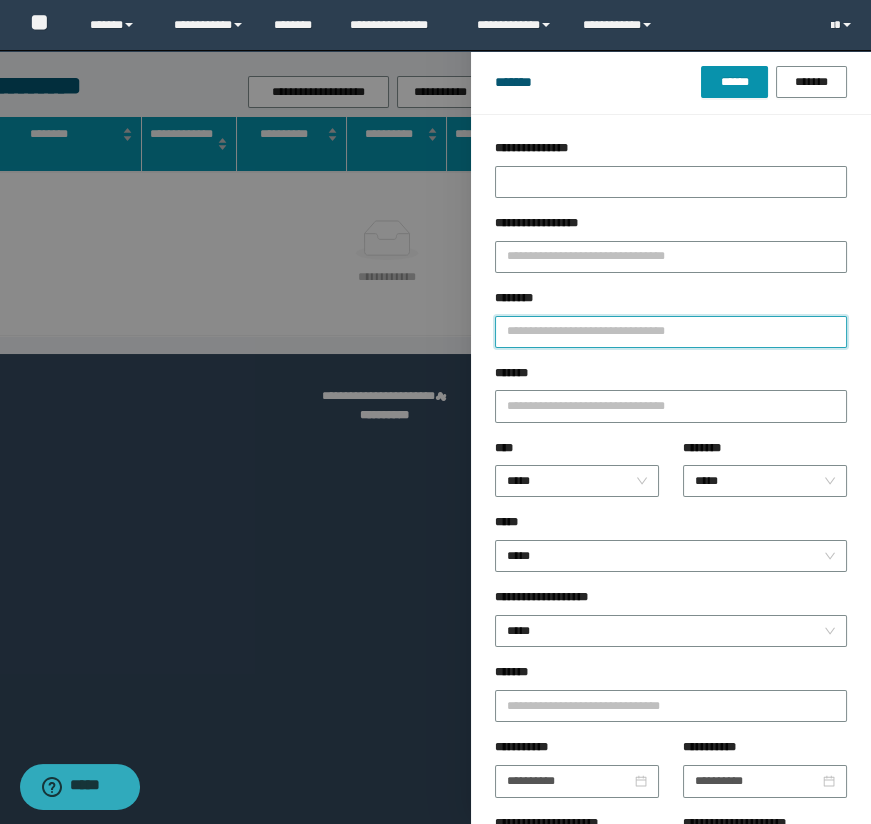 click on "********" at bounding box center [671, 332] 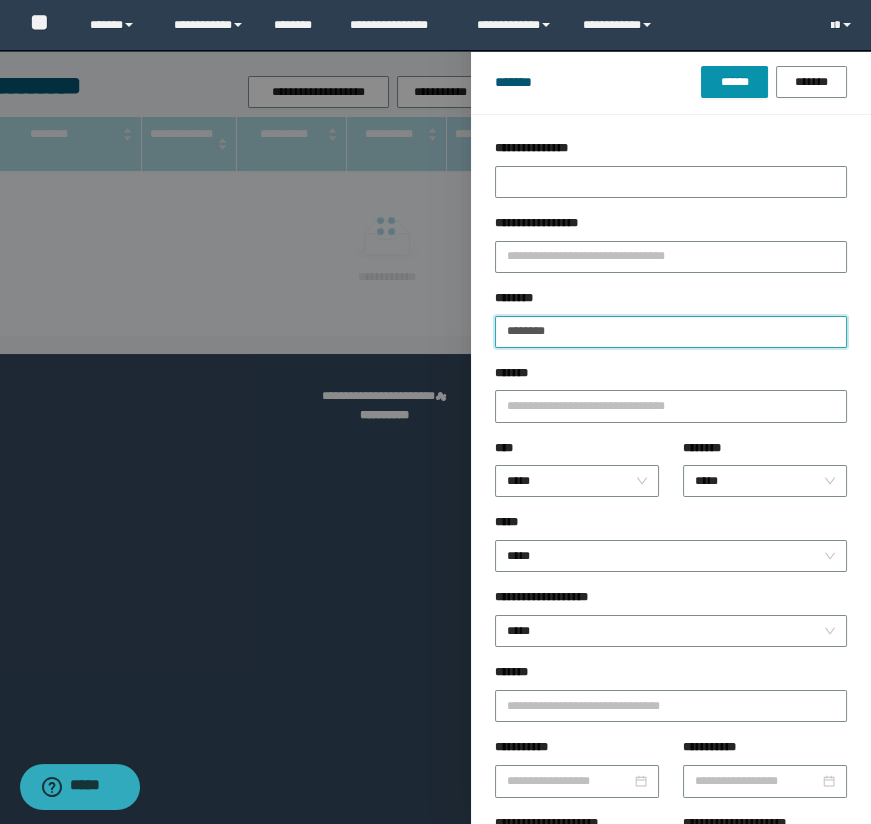 click on "******" at bounding box center (734, 82) 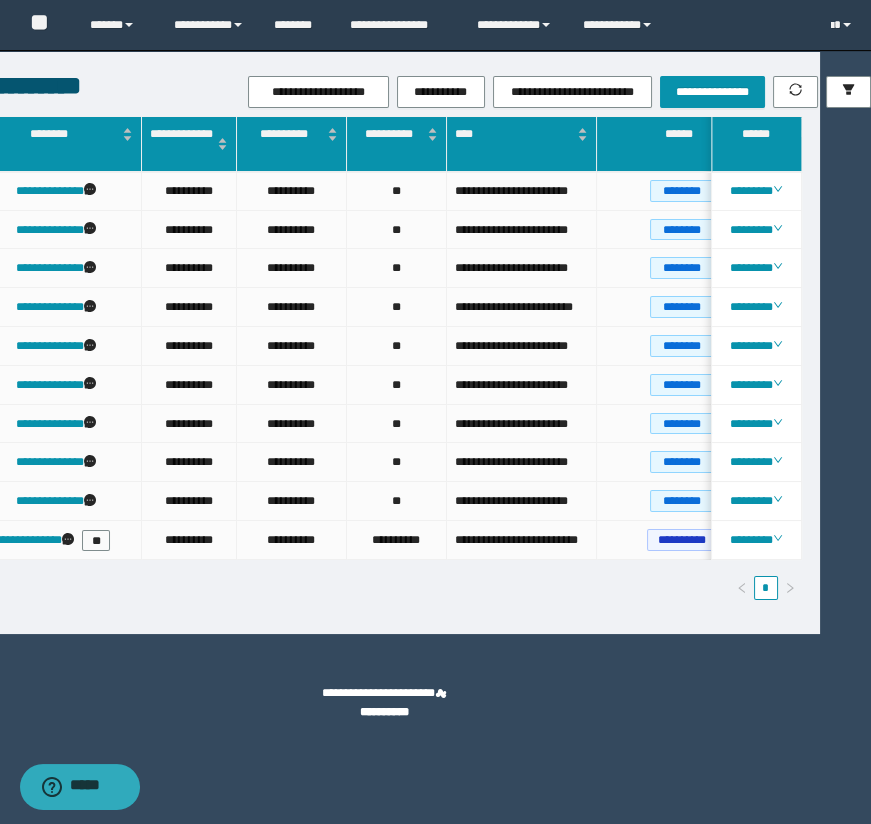 click on "**********" at bounding box center (384, 703) 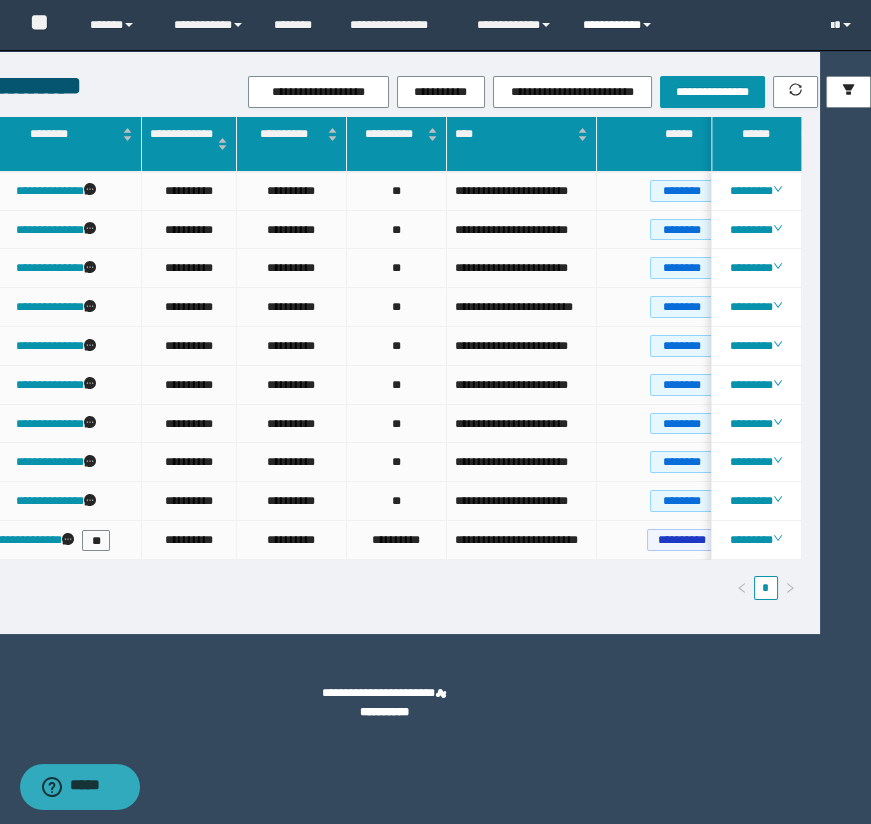 click on "**********" at bounding box center (620, 25) 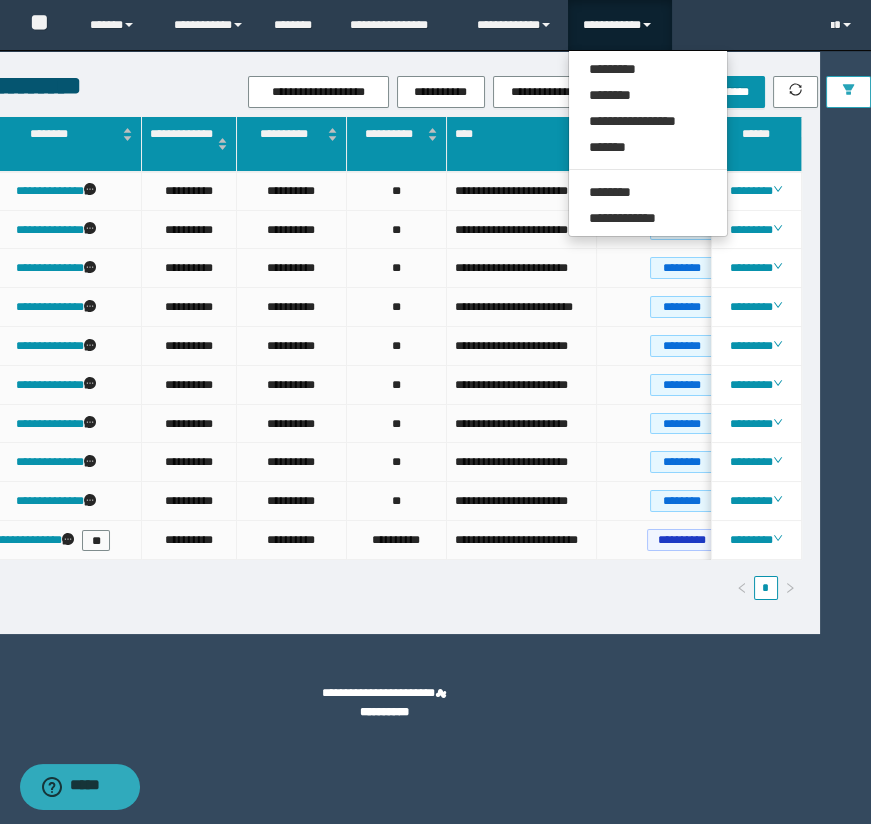 click at bounding box center [848, 92] 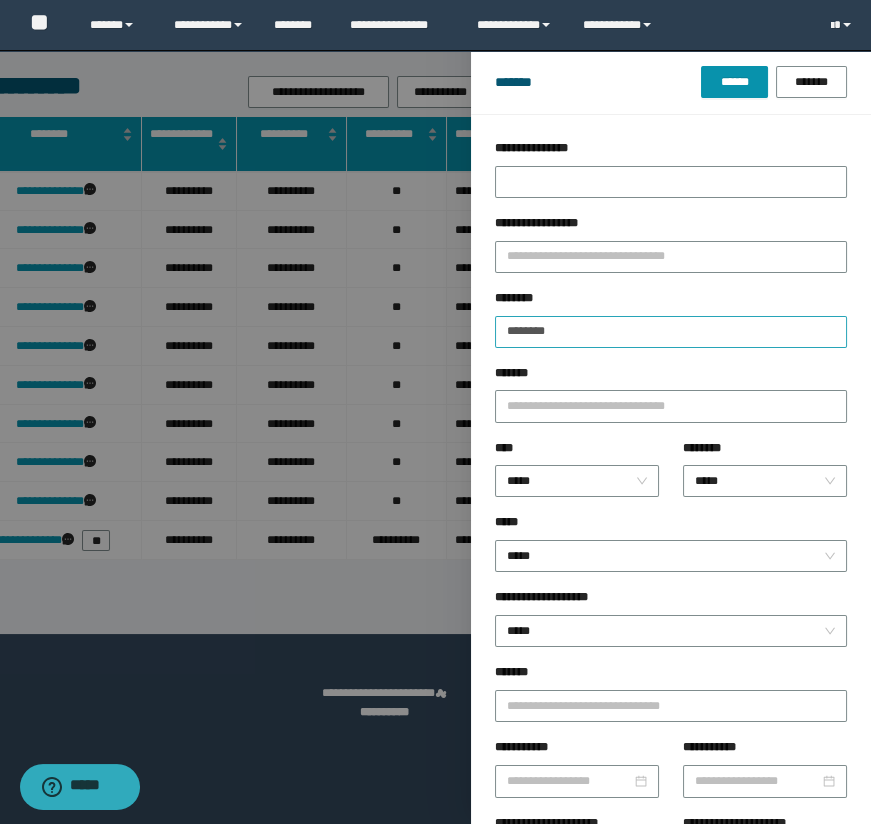 click on "******** ********" at bounding box center [671, 318] 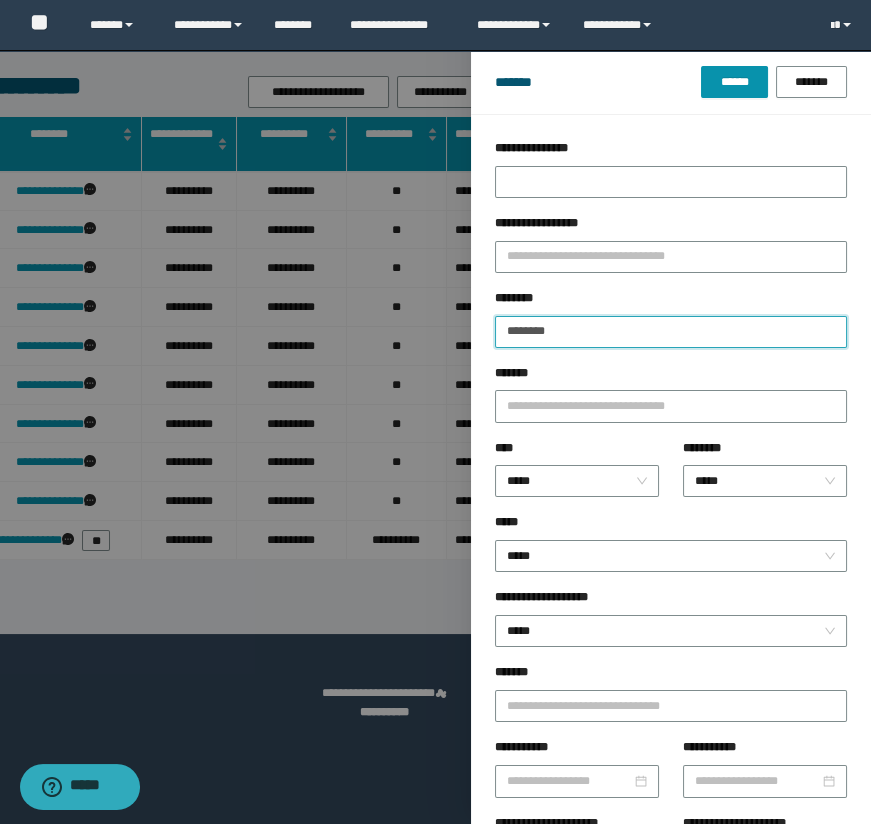 drag, startPoint x: 613, startPoint y: 331, endPoint x: 409, endPoint y: 299, distance: 206.49455 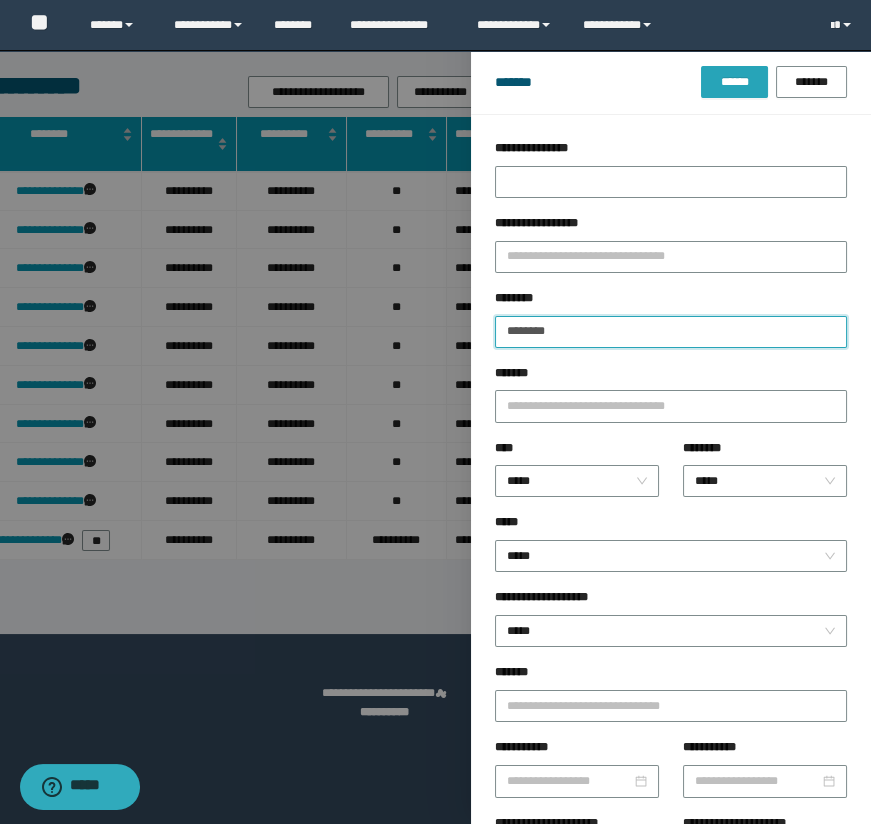 type on "********" 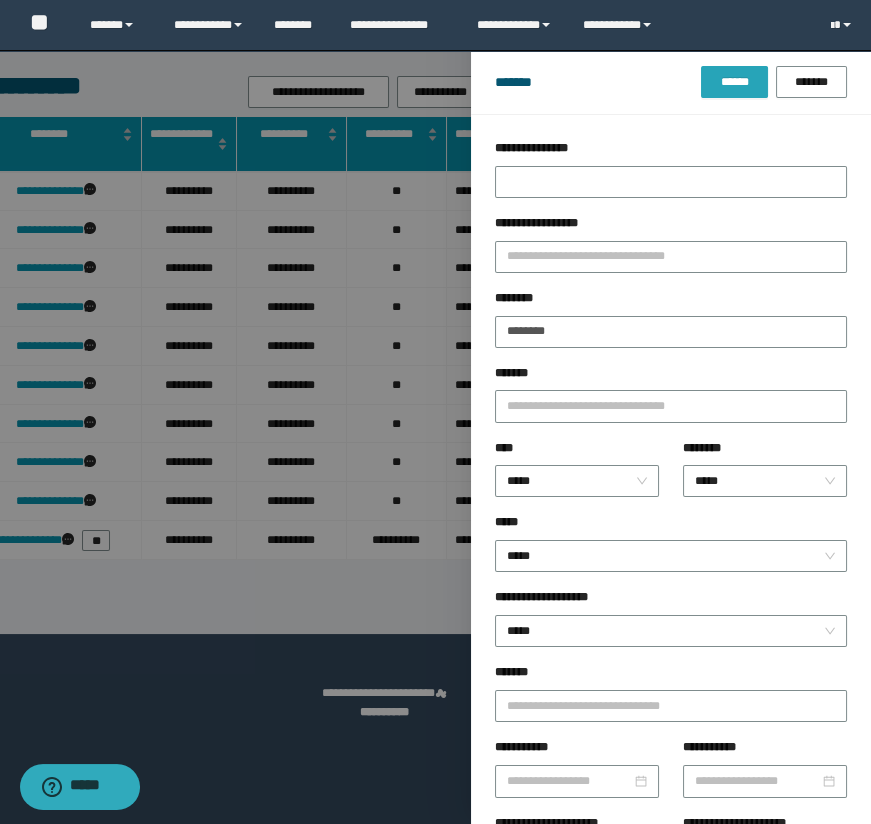 click on "******" at bounding box center [734, 82] 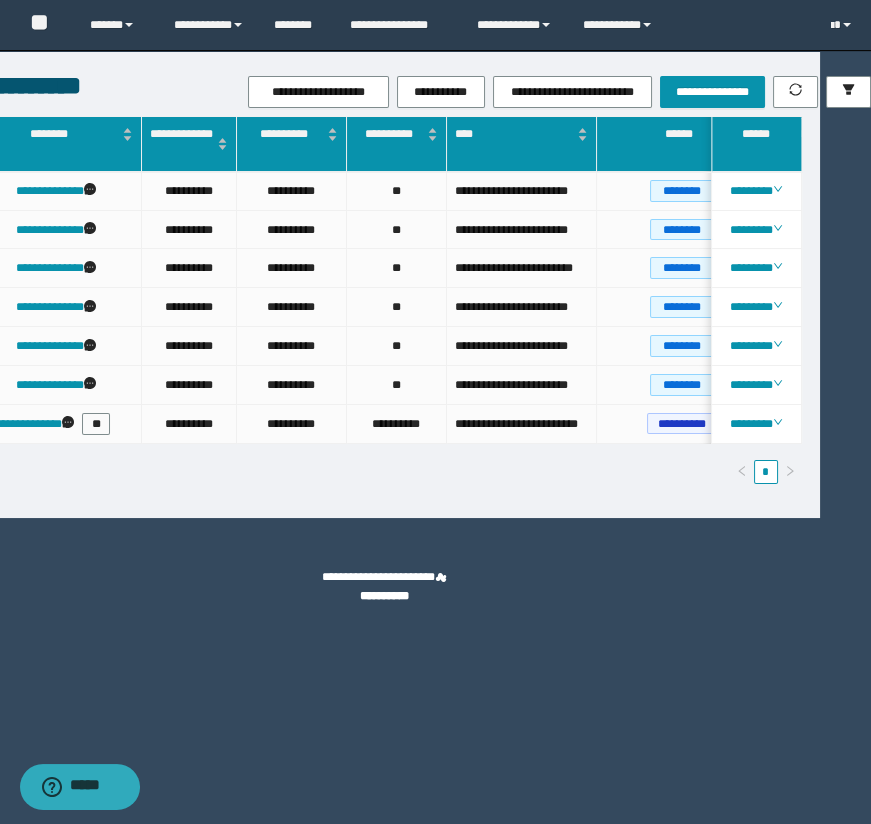 click on "**********" at bounding box center [384, 412] 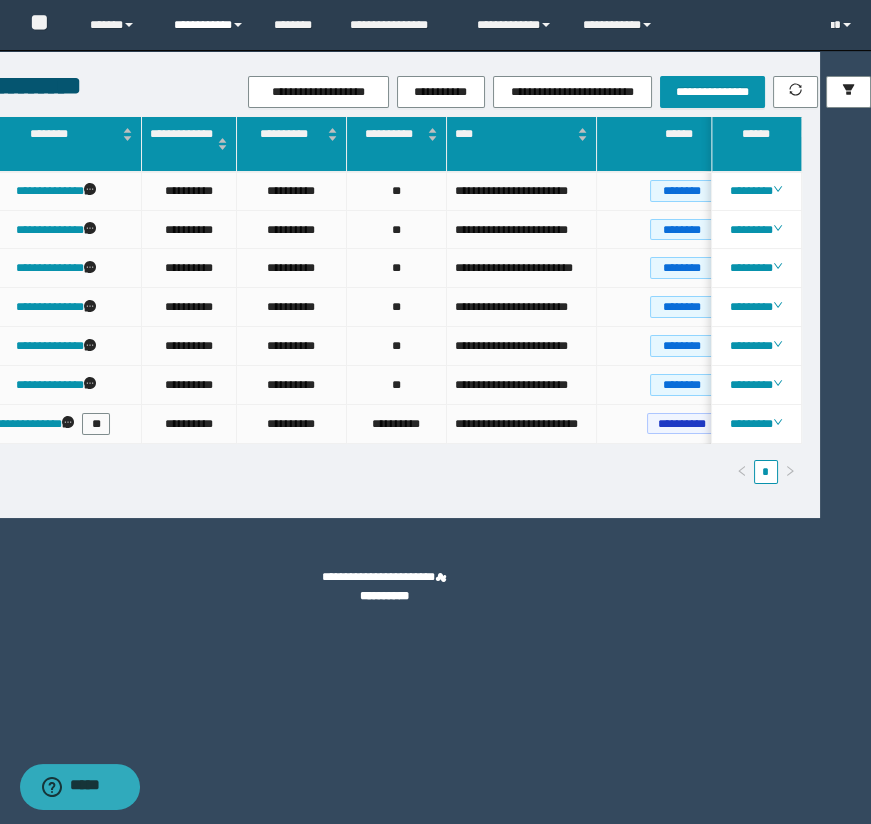 click on "**********" at bounding box center [209, 25] 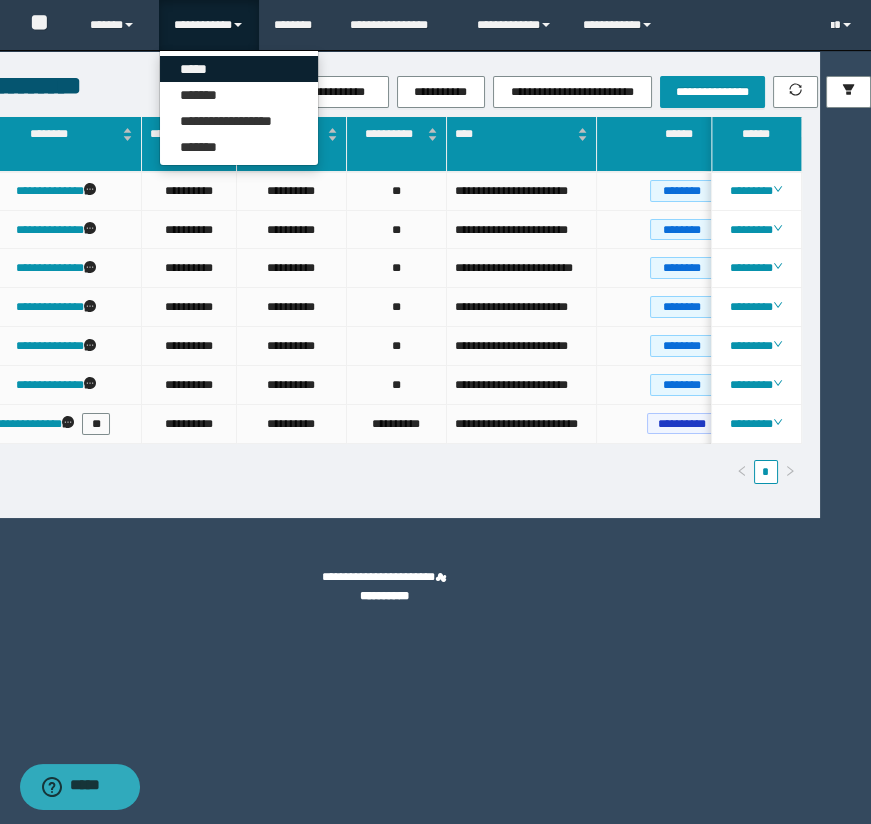 click on "*****" at bounding box center (239, 69) 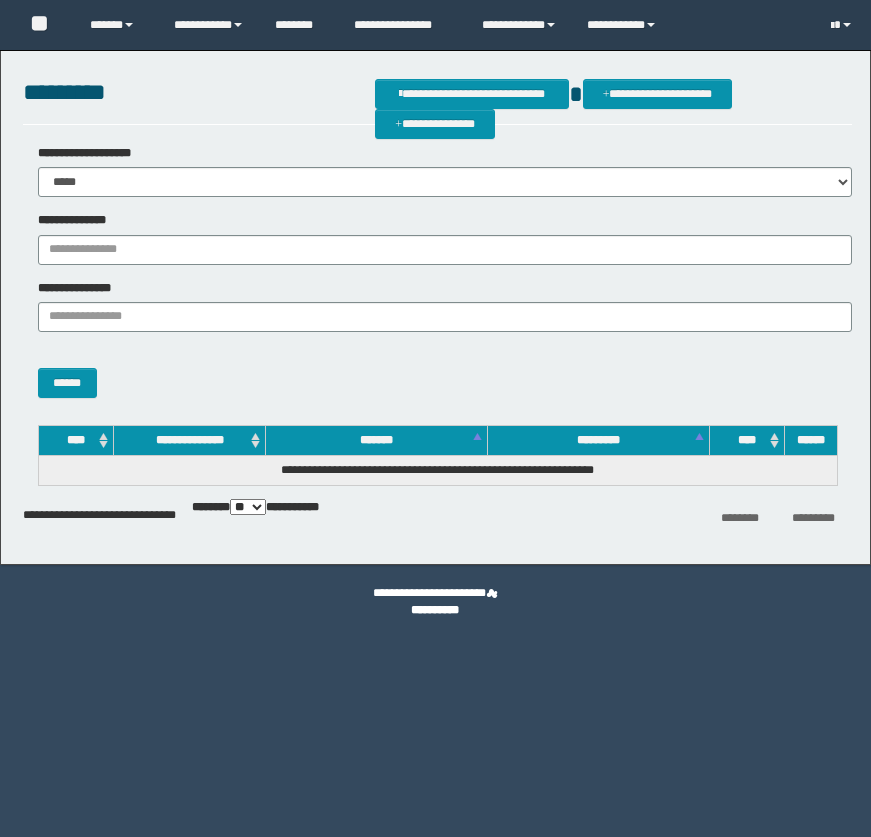 scroll, scrollTop: 0, scrollLeft: 0, axis: both 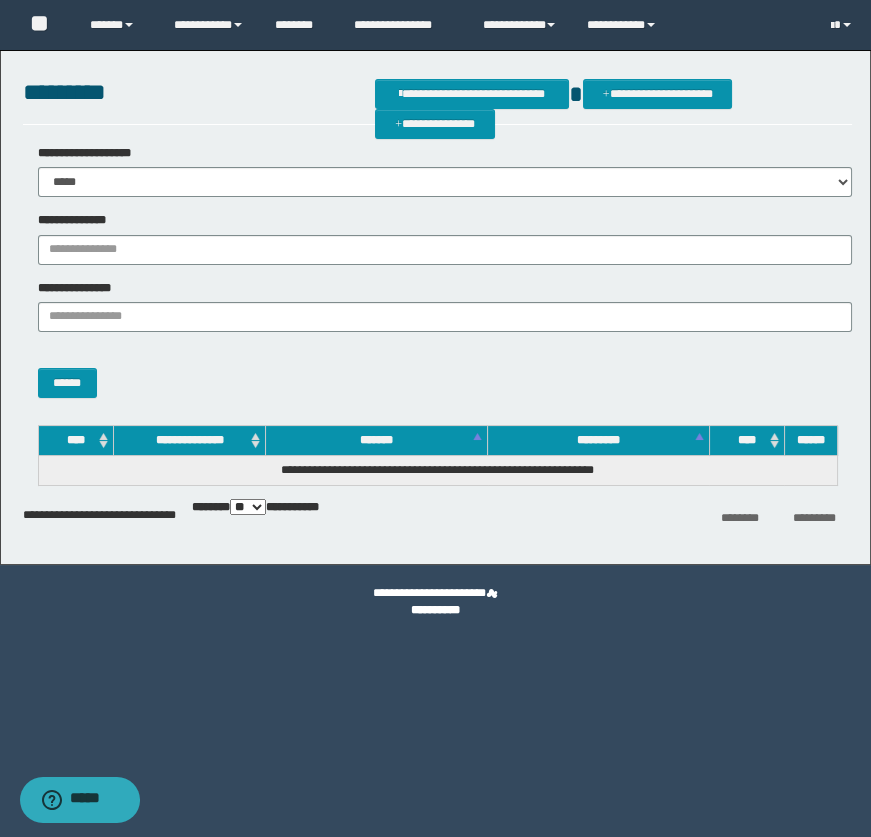click on "******" at bounding box center (438, 372) 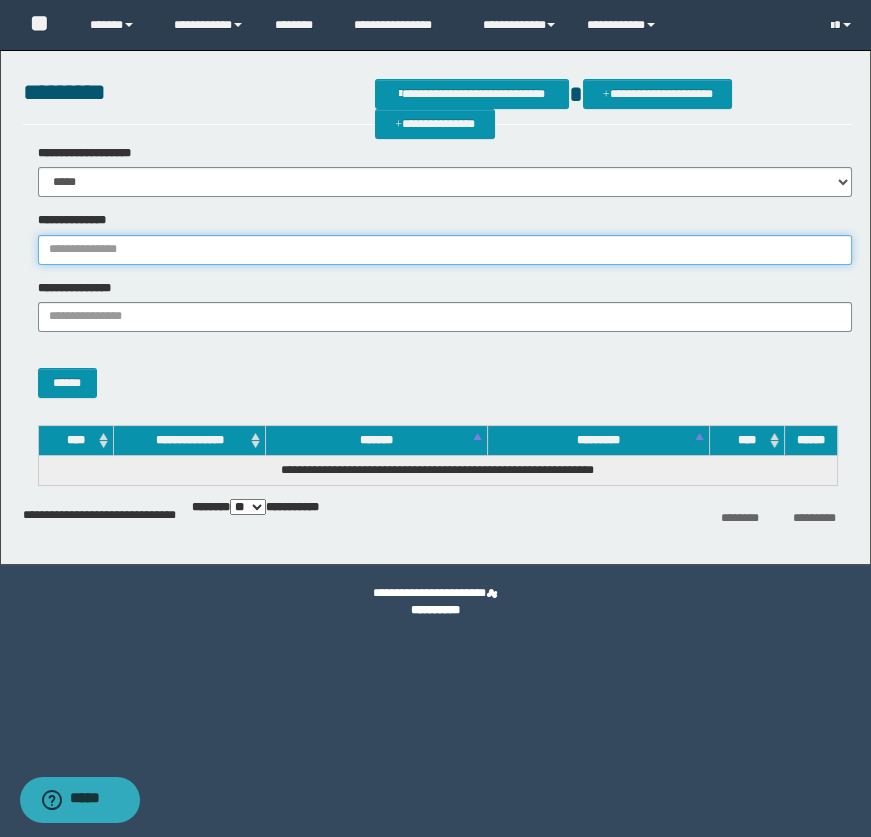 click on "**********" at bounding box center [445, 250] 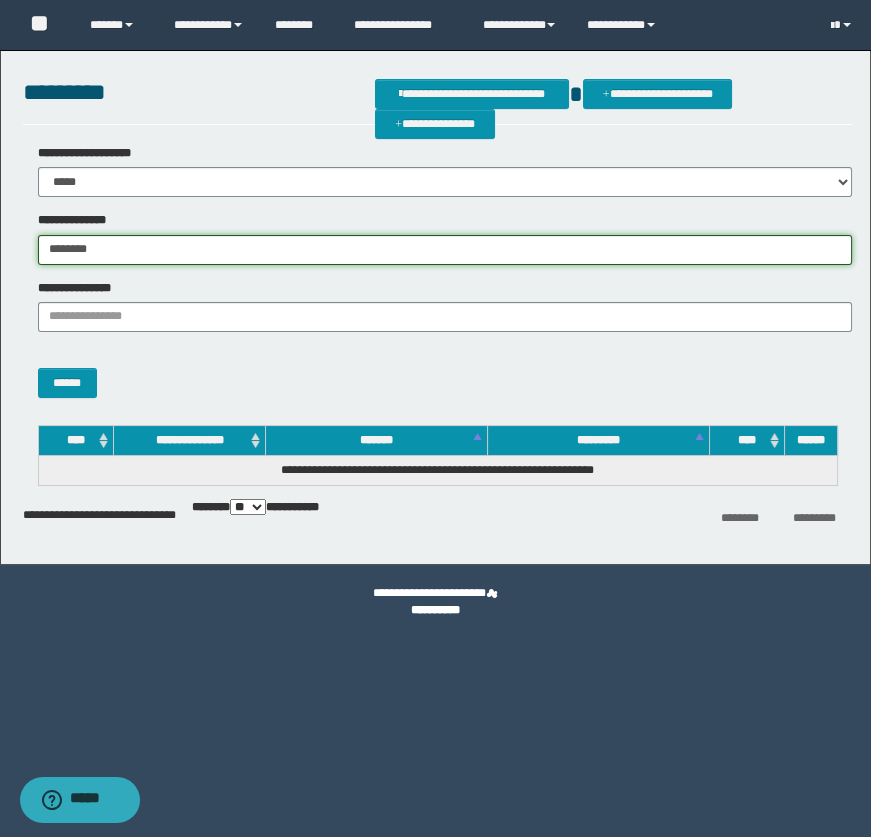 type on "********" 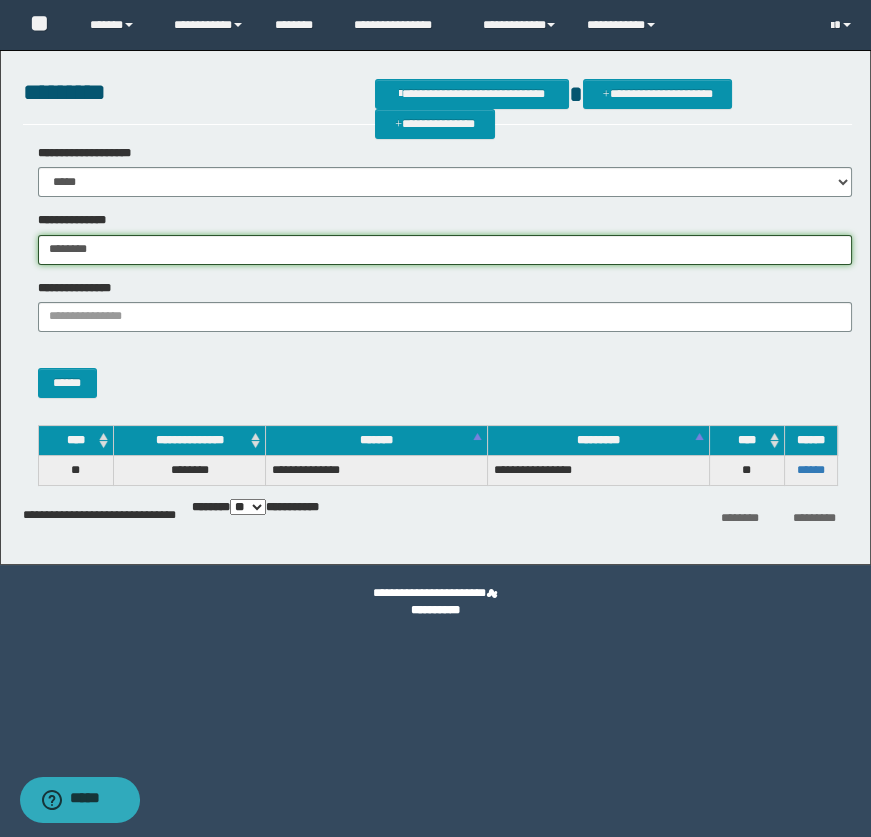 click on "********" at bounding box center (445, 250) 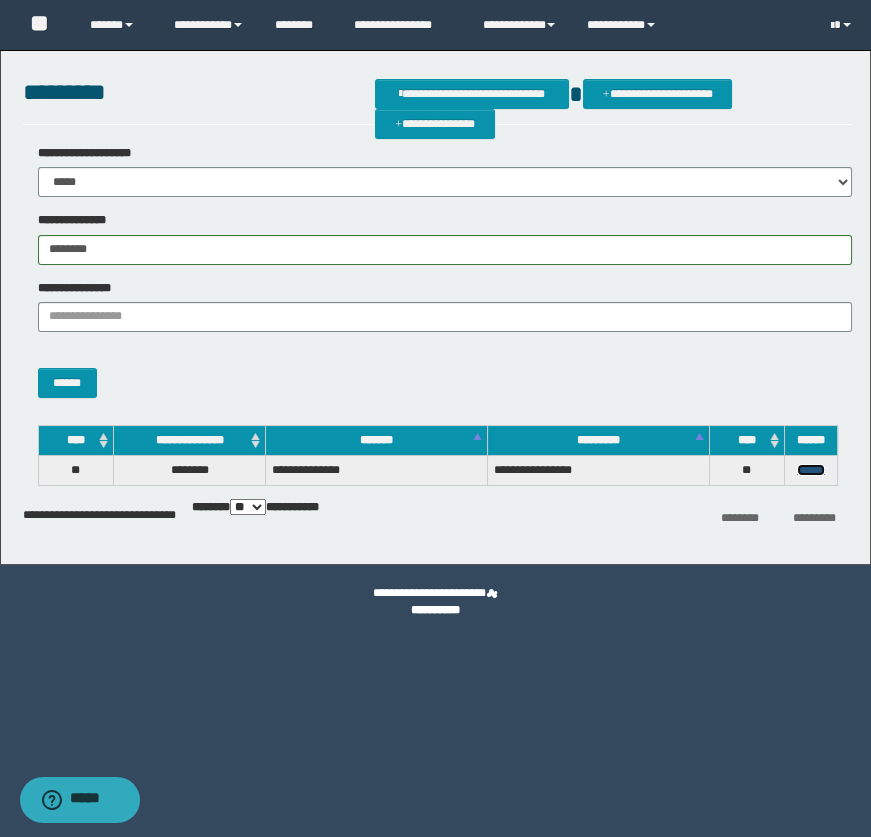 click on "******" at bounding box center [811, 470] 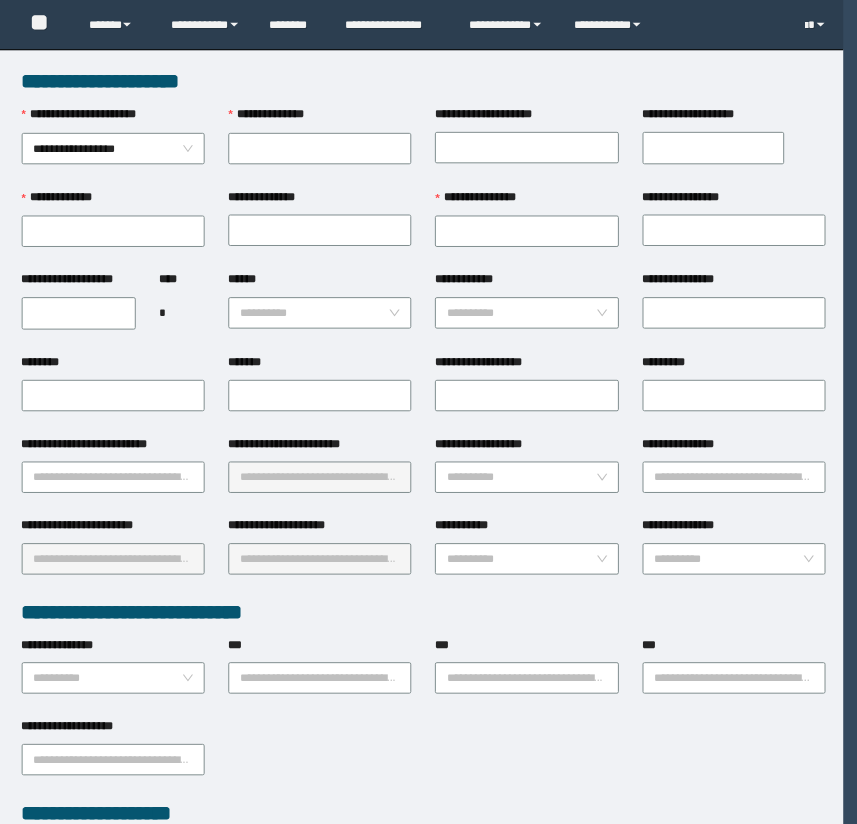 scroll, scrollTop: 0, scrollLeft: 0, axis: both 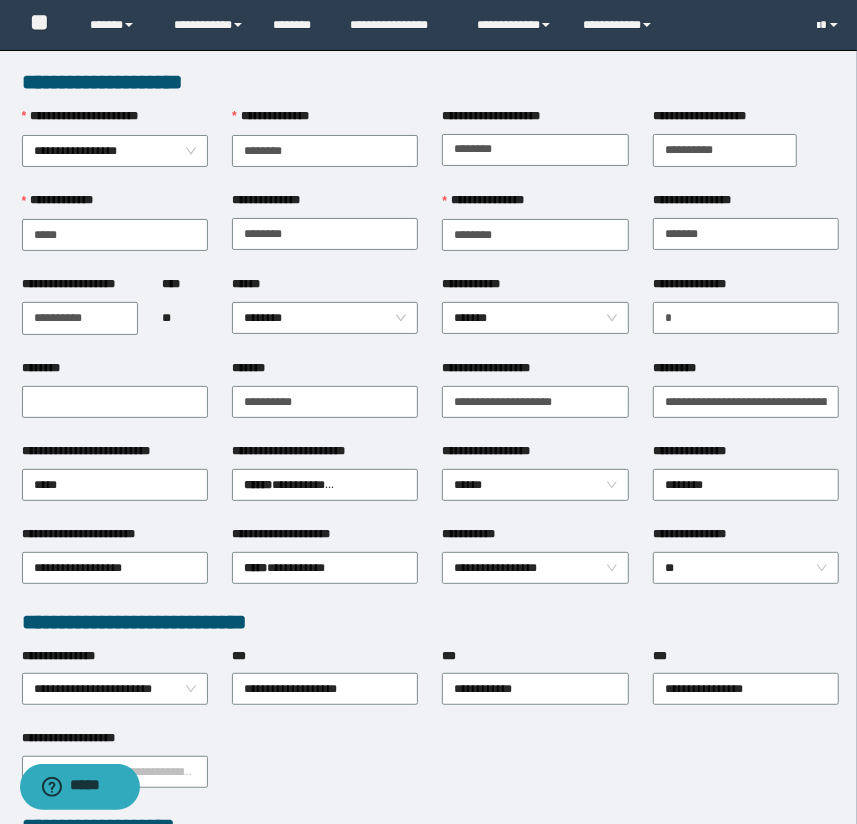 click on "**********" at bounding box center [428, 838] 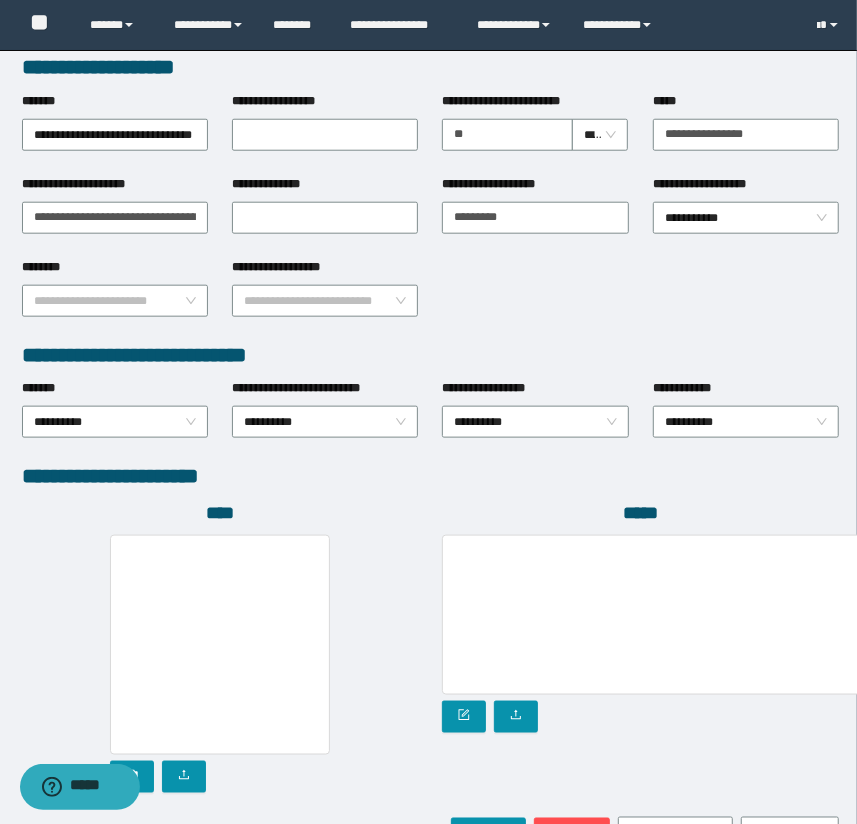 scroll, scrollTop: 878, scrollLeft: 0, axis: vertical 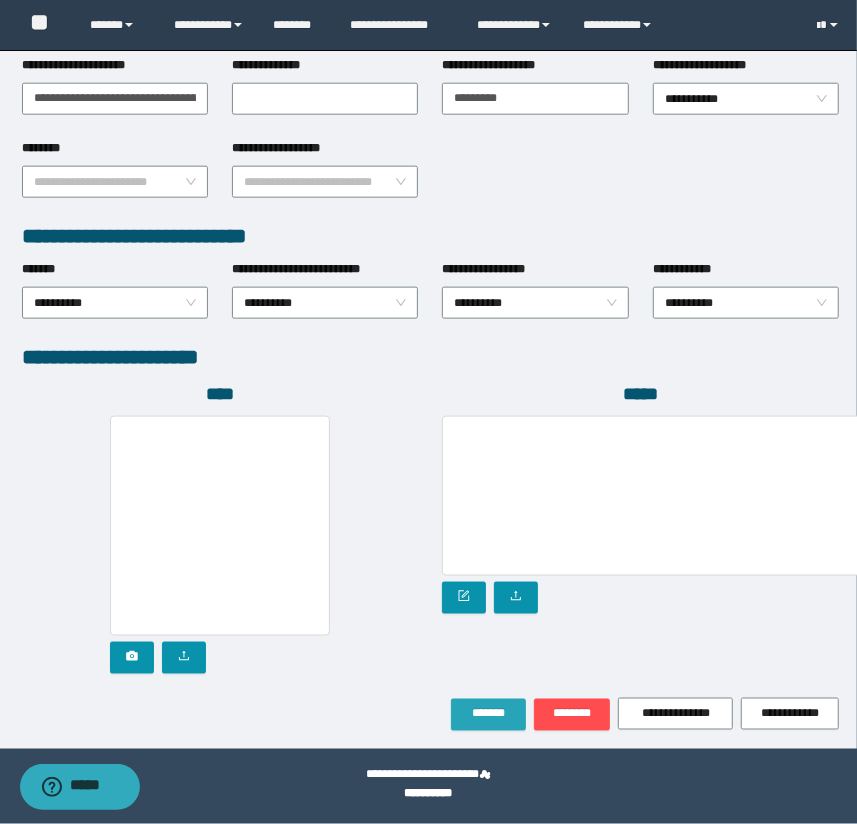 click on "*******" at bounding box center (488, 715) 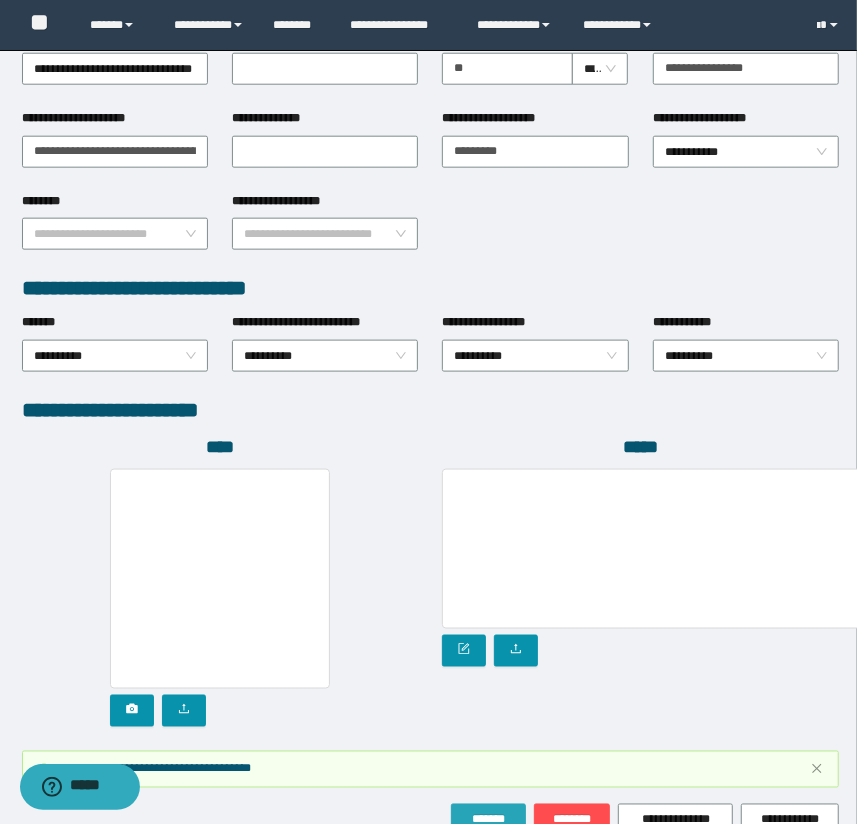 scroll, scrollTop: 930, scrollLeft: 0, axis: vertical 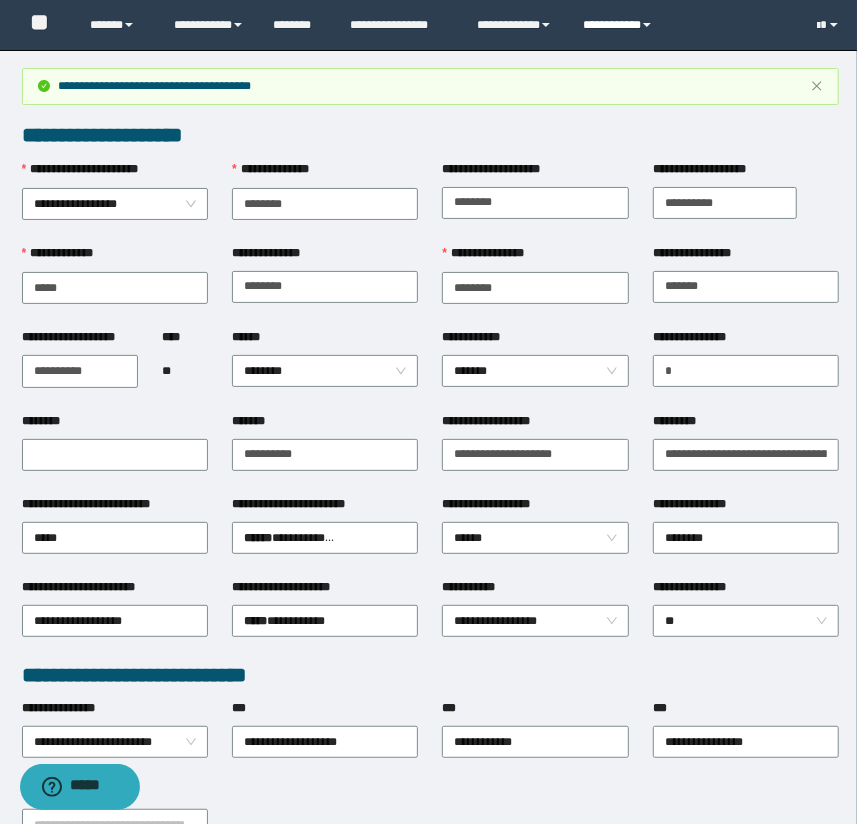 click on "**********" at bounding box center (620, 25) 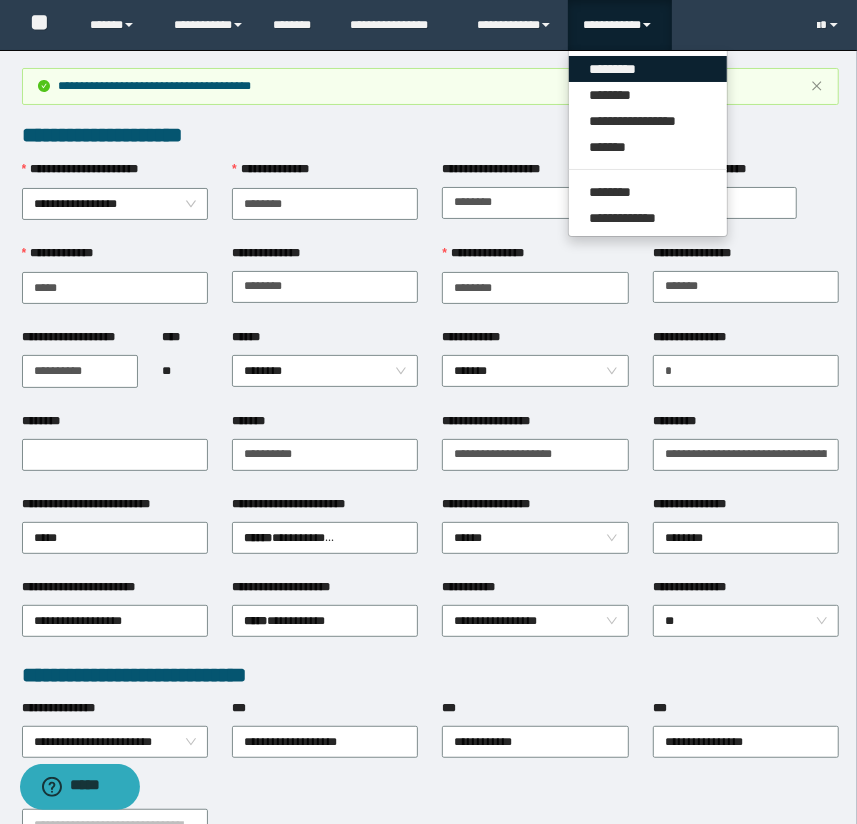 click on "*********" at bounding box center [648, 69] 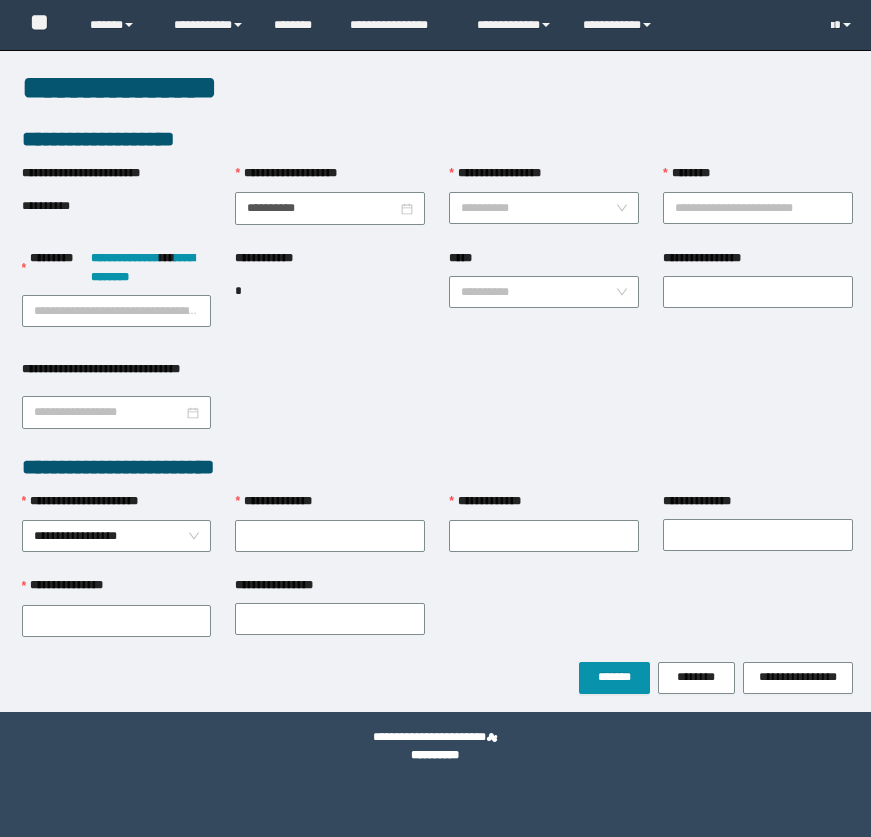 scroll, scrollTop: 0, scrollLeft: 0, axis: both 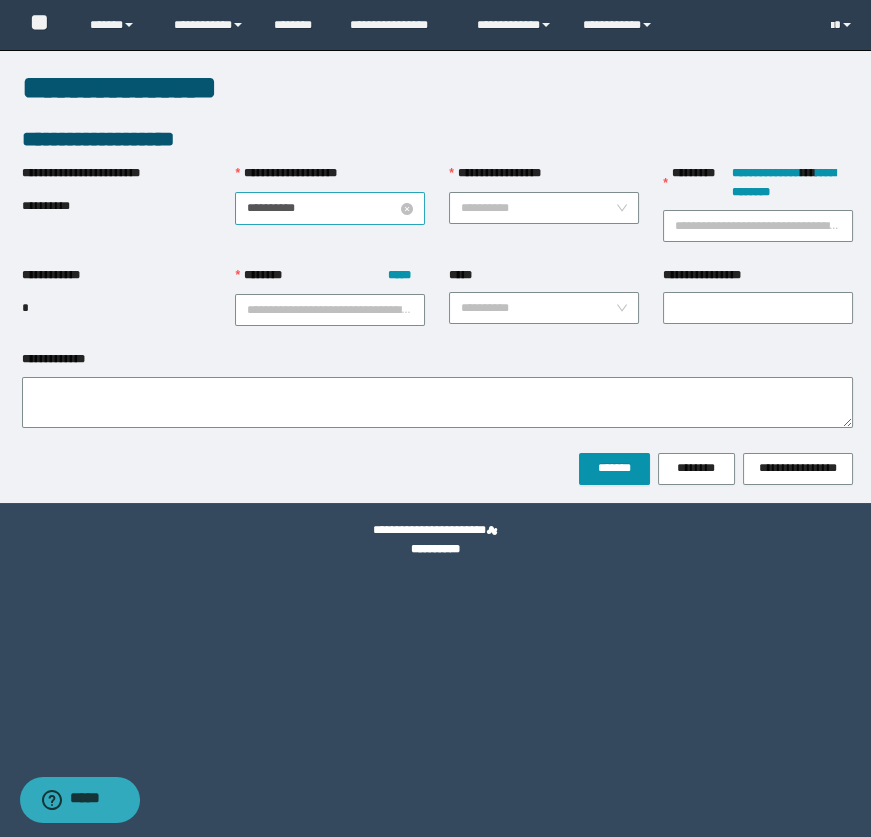 click on "**********" at bounding box center [322, 208] 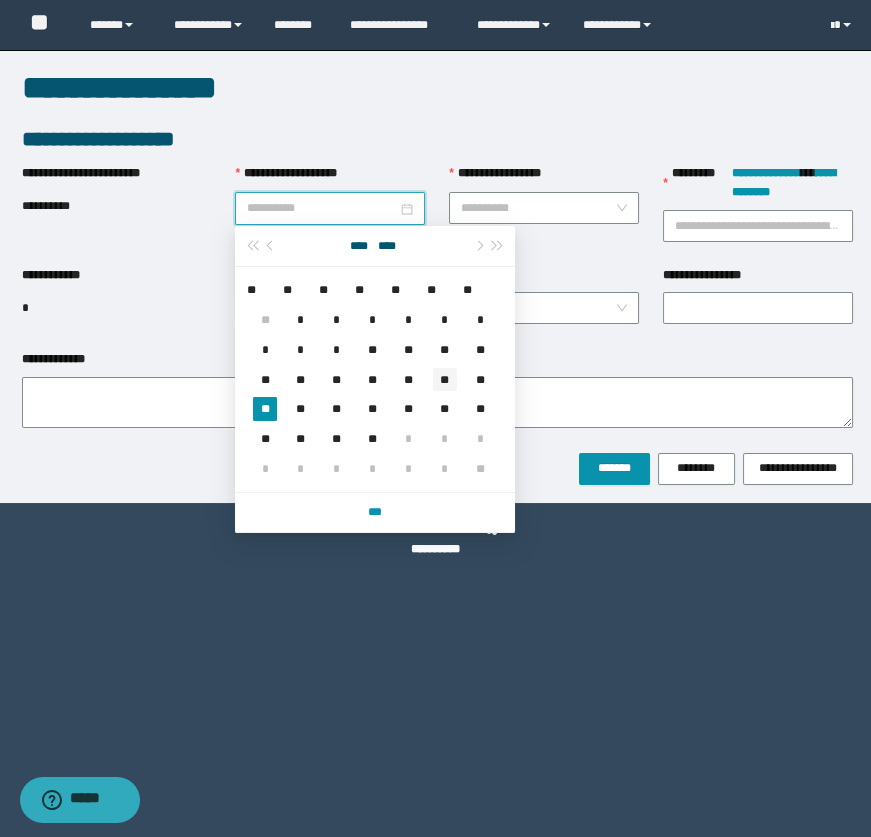type on "**********" 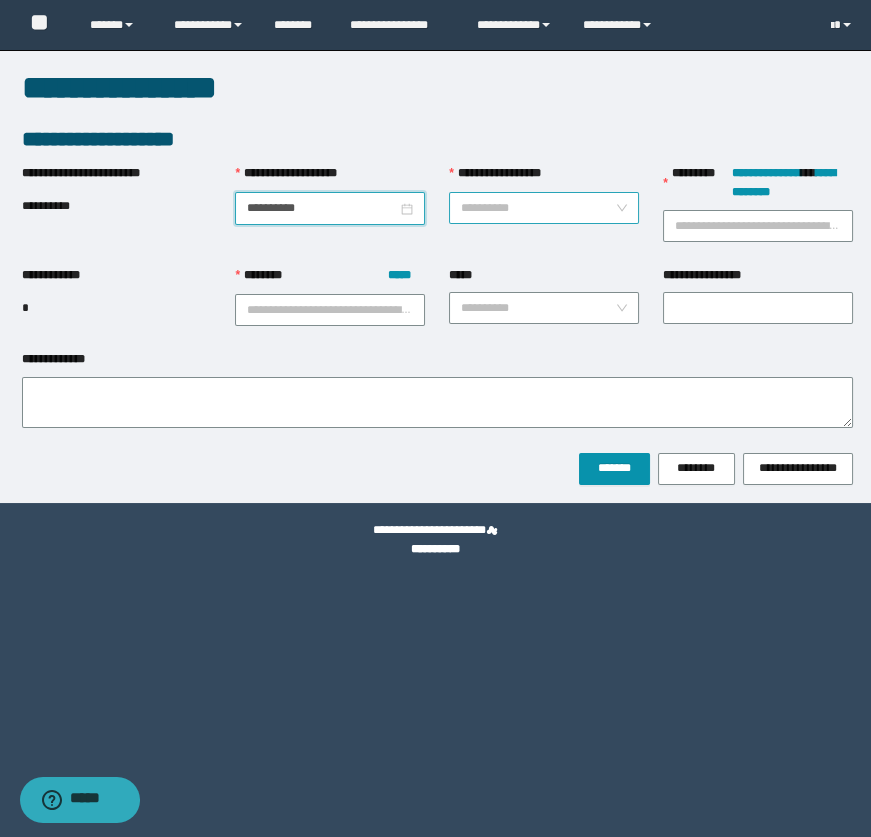click on "**********" at bounding box center [538, 208] 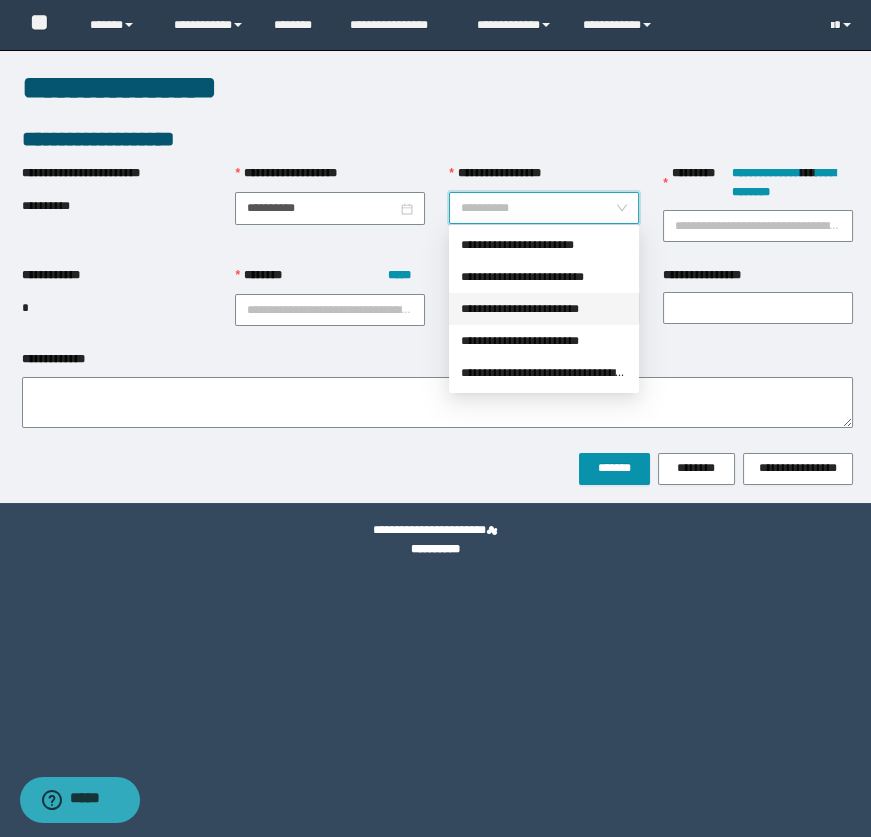 click on "**********" at bounding box center [544, 277] 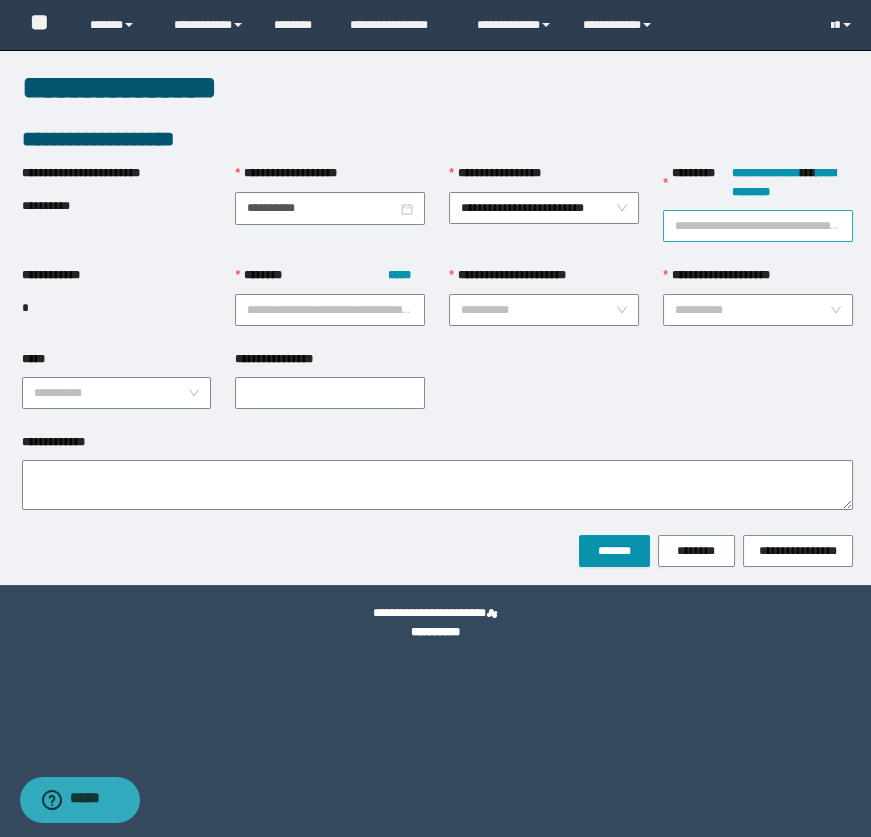 click on "**********" at bounding box center (758, 226) 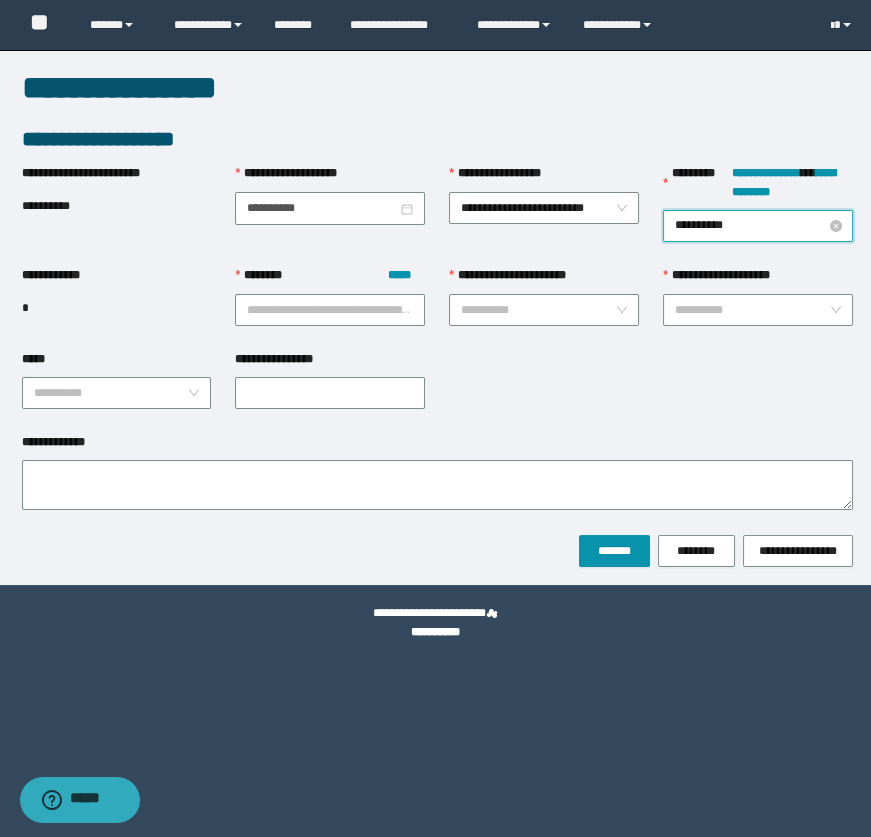 type on "**********" 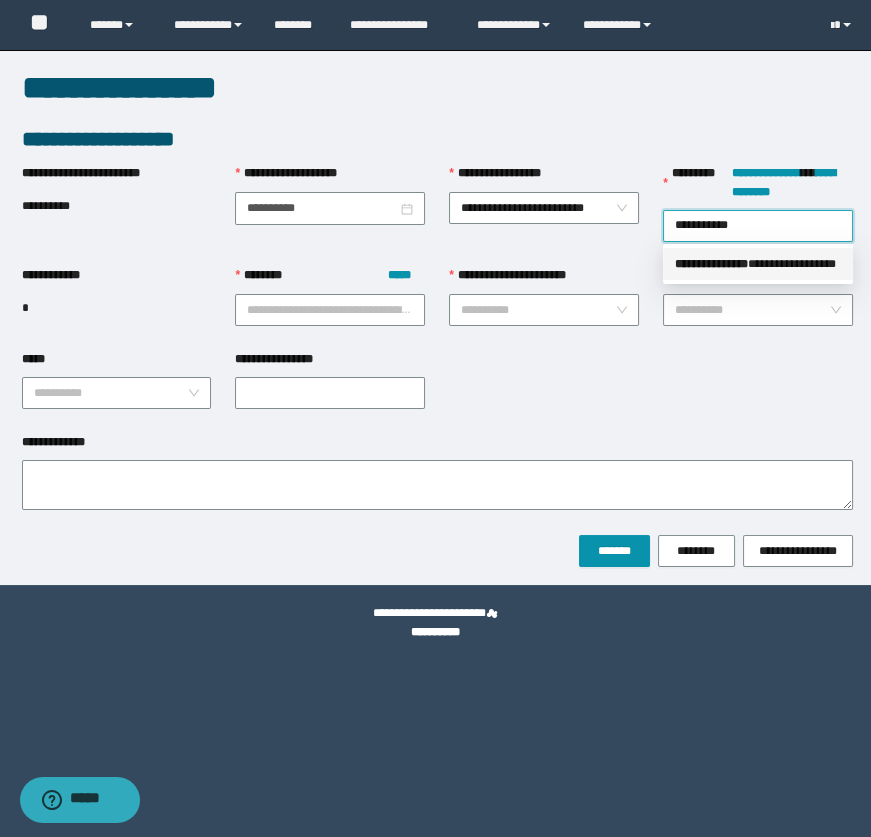 click on "**********" at bounding box center (711, 264) 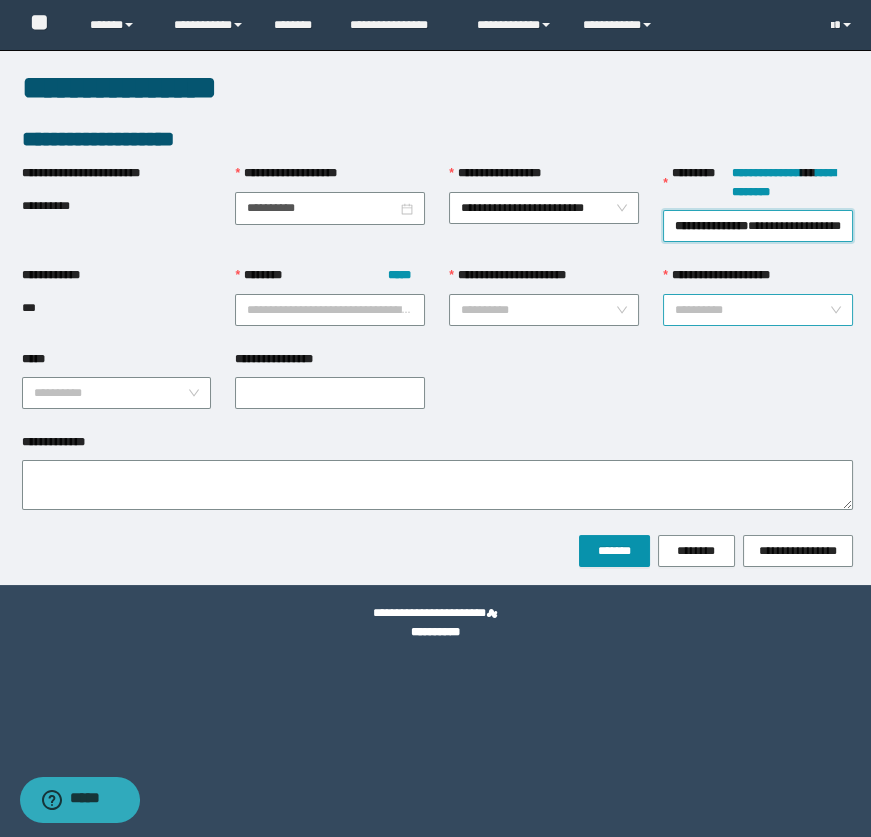 click on "**********" at bounding box center (758, 310) 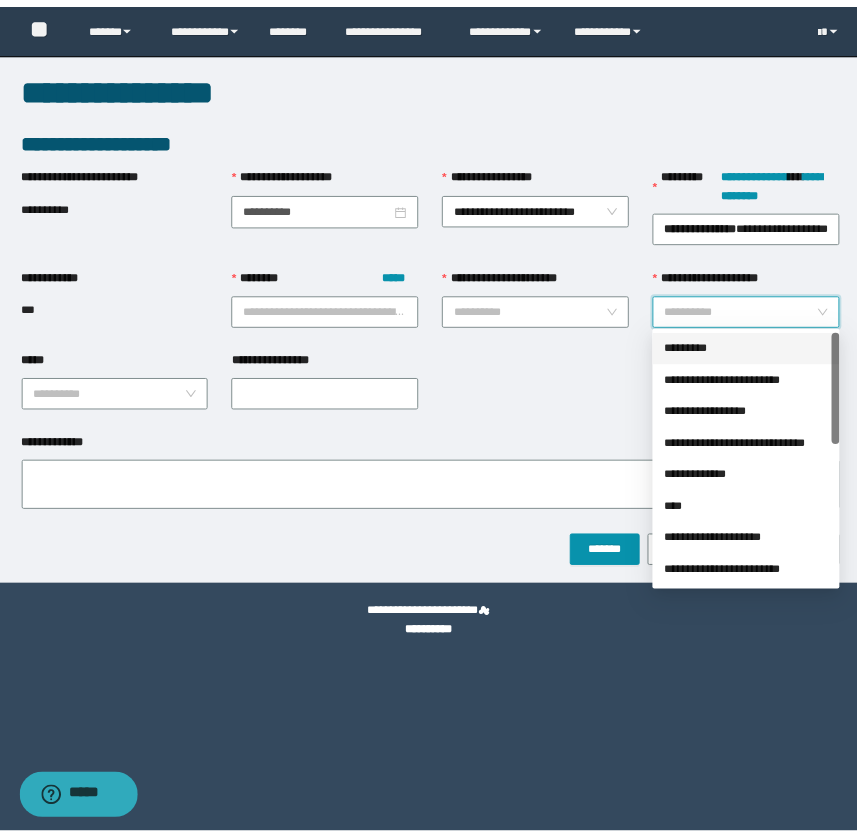 scroll, scrollTop: 320, scrollLeft: 0, axis: vertical 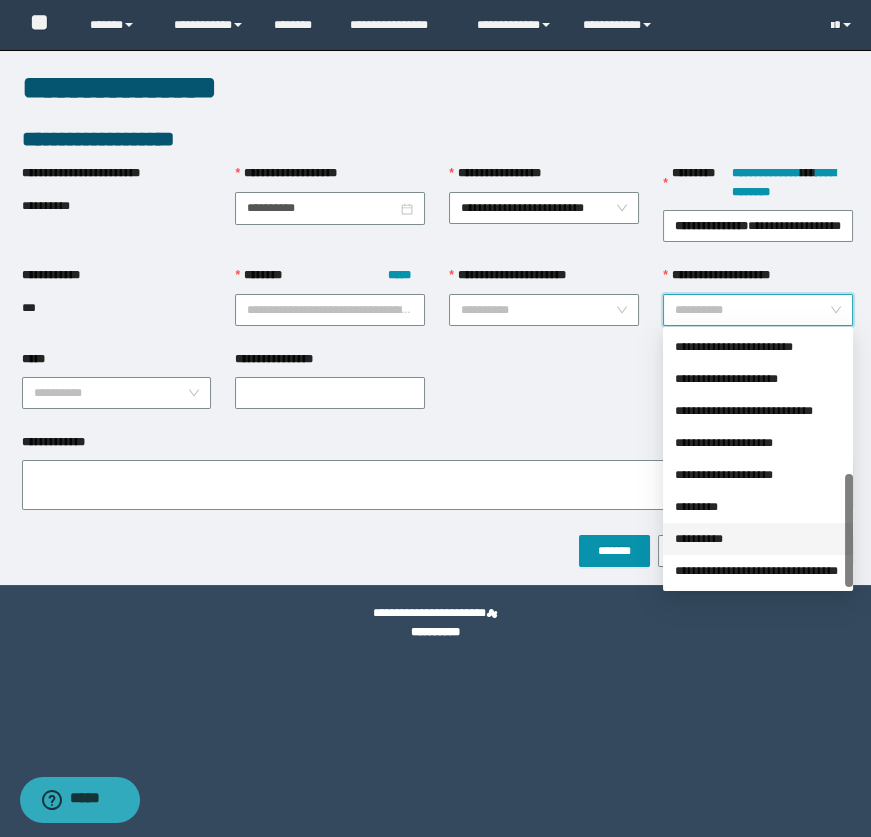 click on "**********" at bounding box center (758, 539) 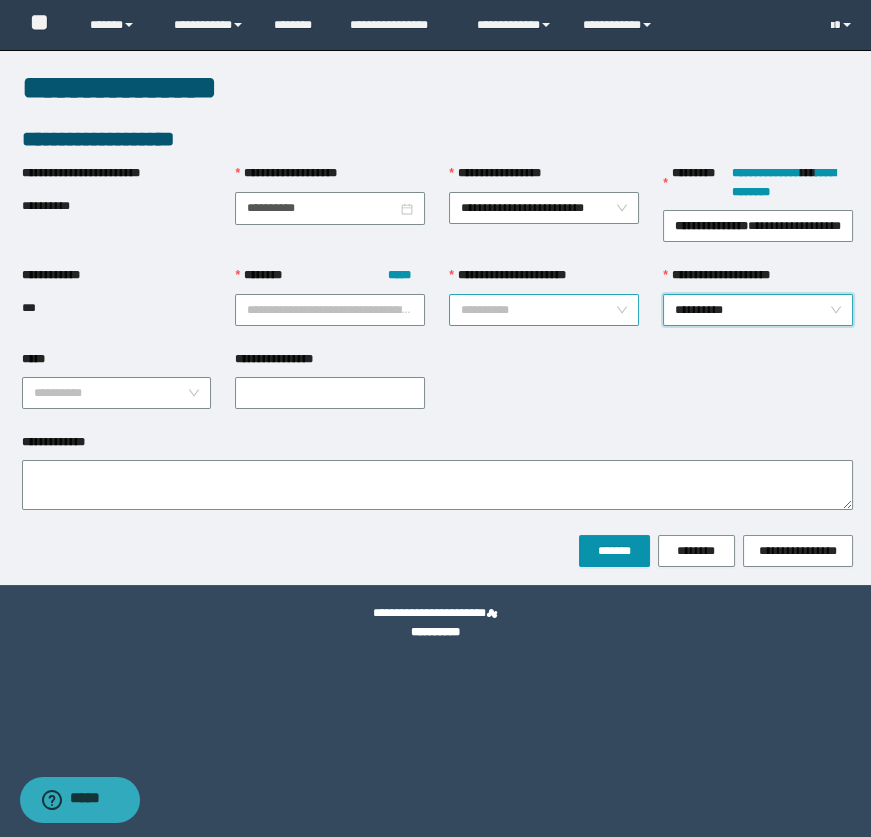 click on "**********" at bounding box center [538, 310] 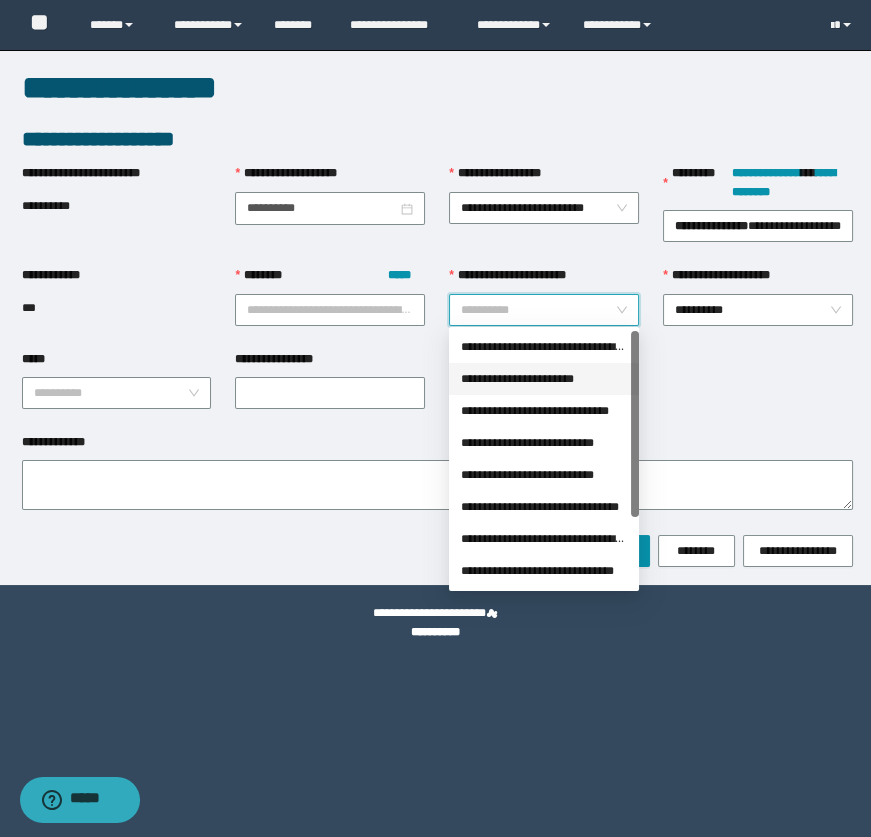 click on "**********" at bounding box center [544, 379] 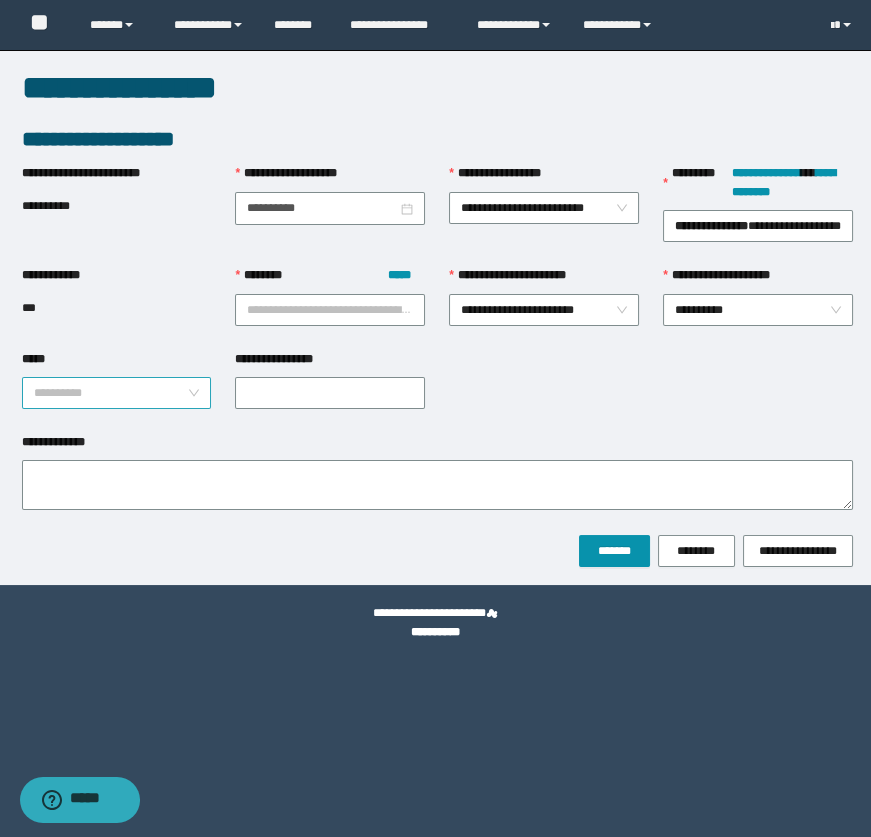 click on "*****" at bounding box center (111, 393) 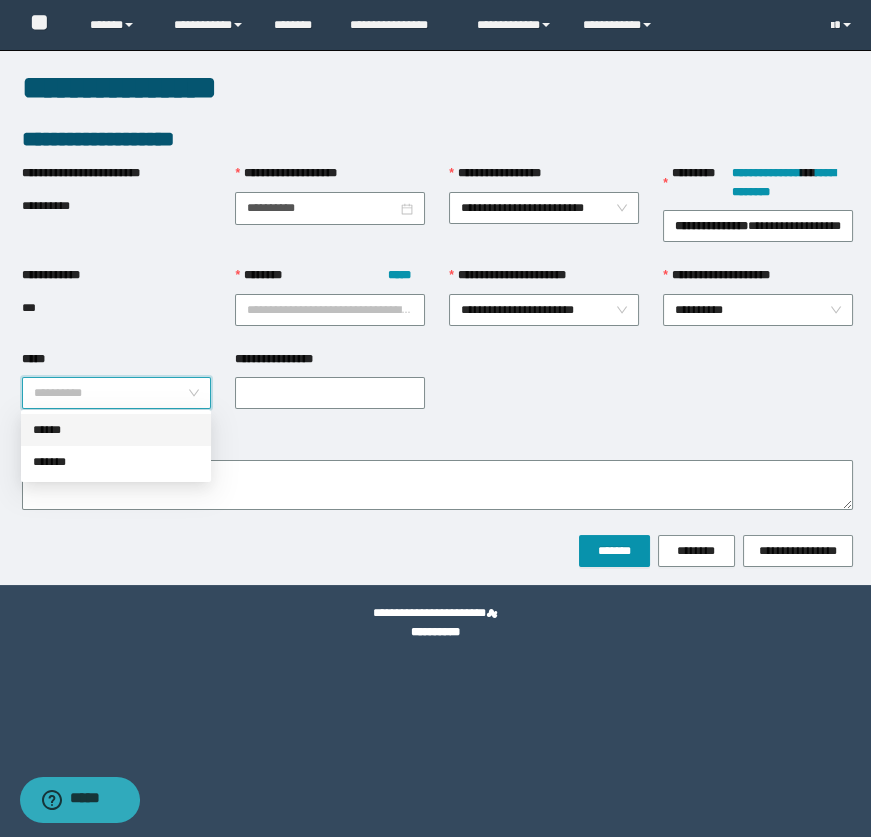click on "******" at bounding box center (116, 430) 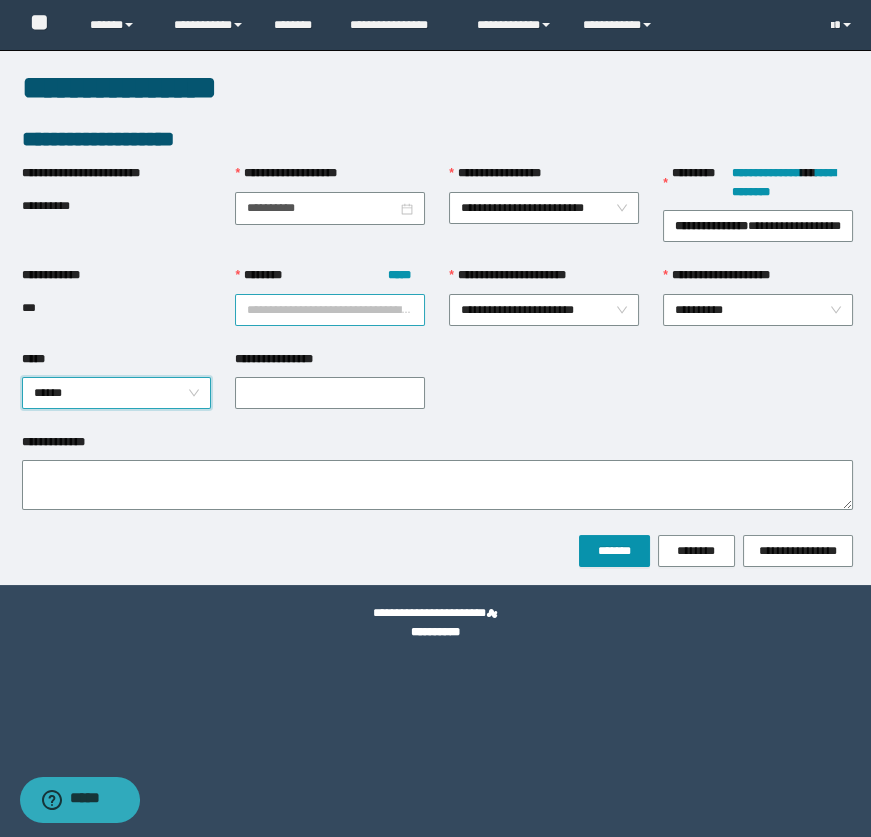 click on "******** *****" at bounding box center [330, 310] 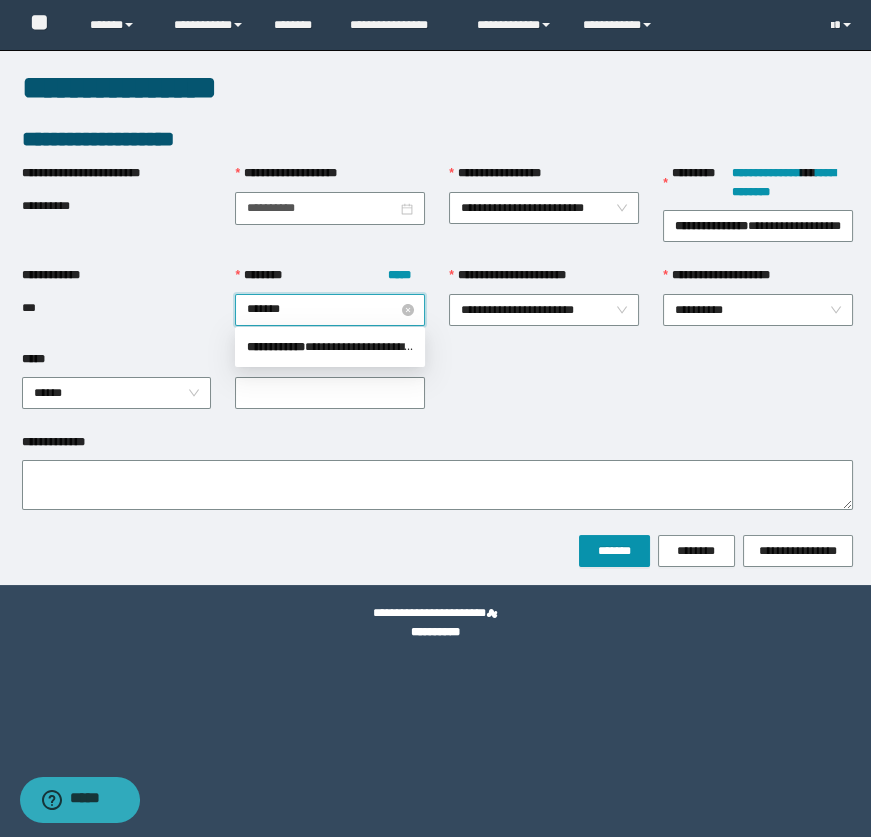 type on "********" 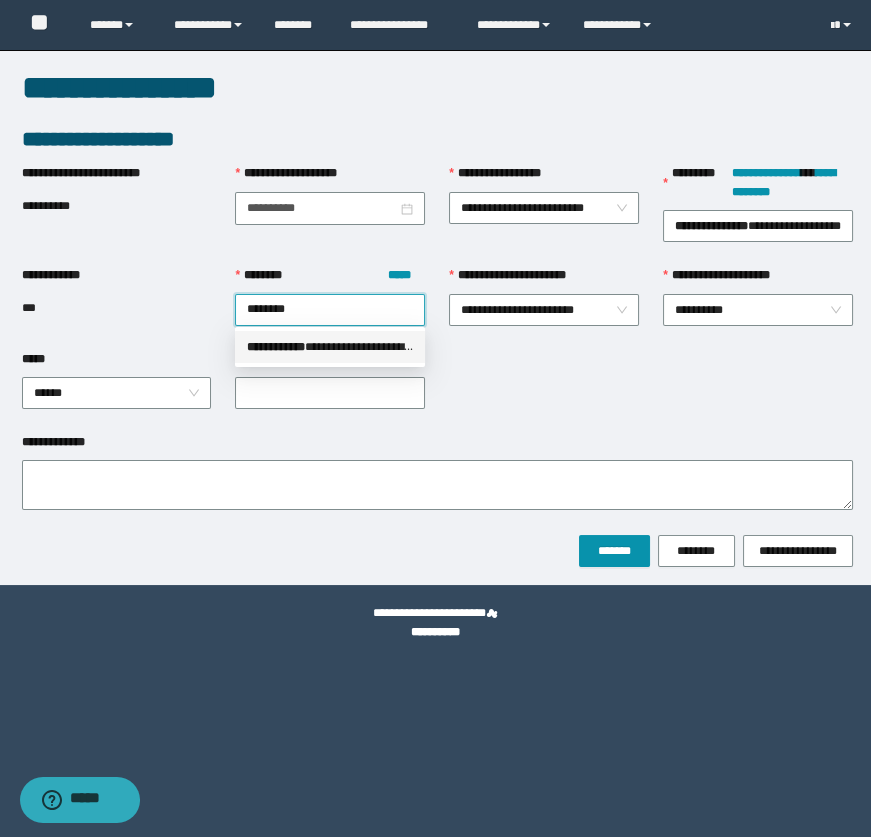 click on "**********" at bounding box center (330, 347) 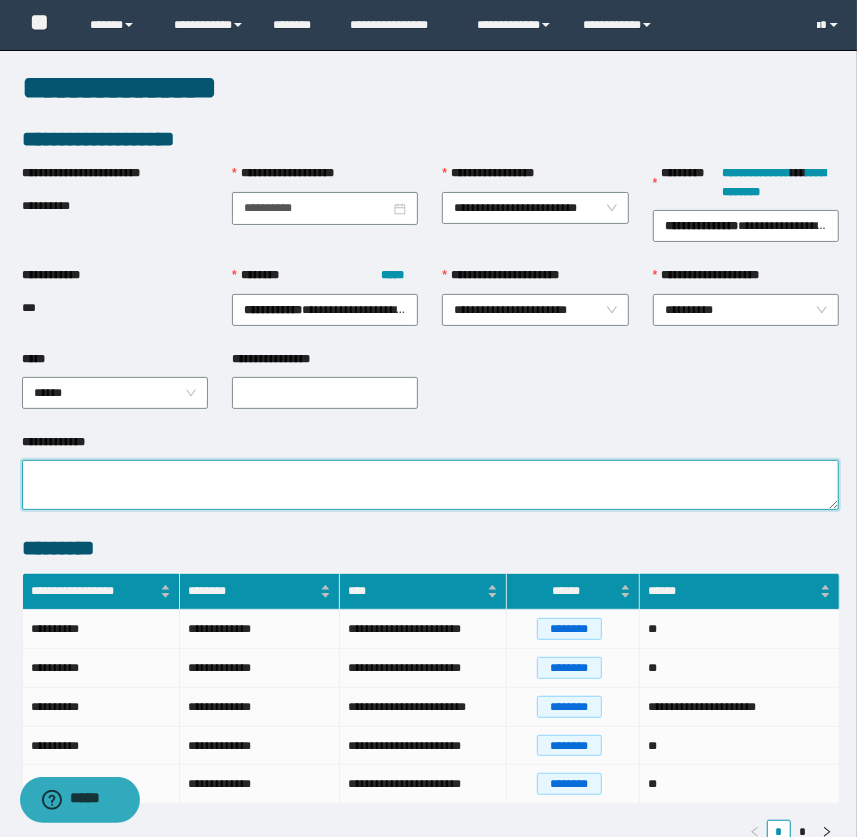 click on "**********" at bounding box center (431, 485) 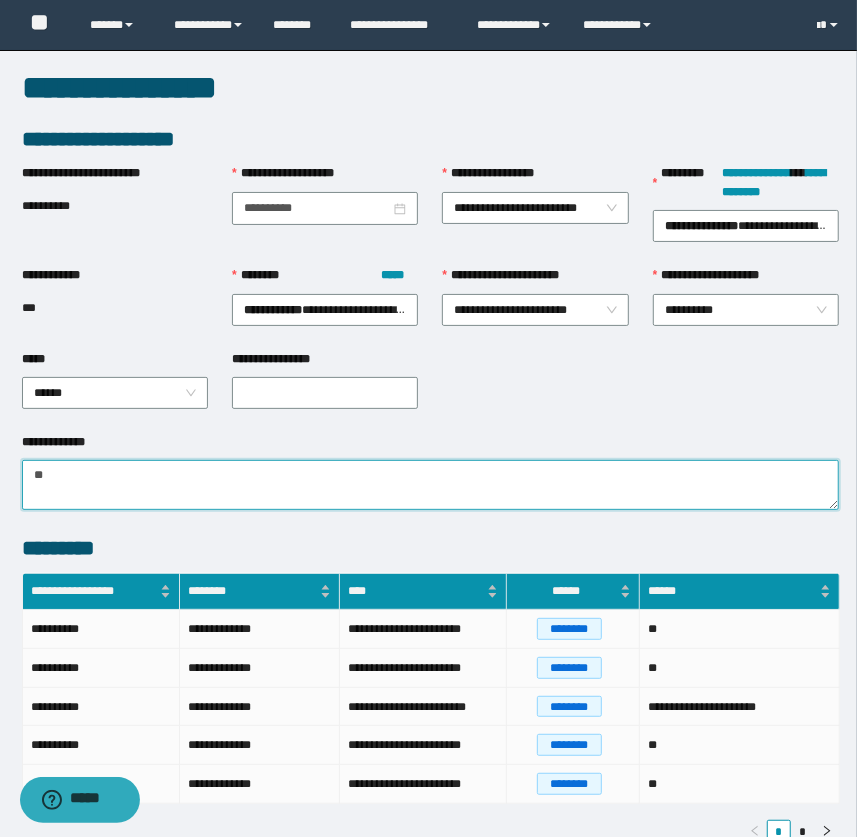 type on "*" 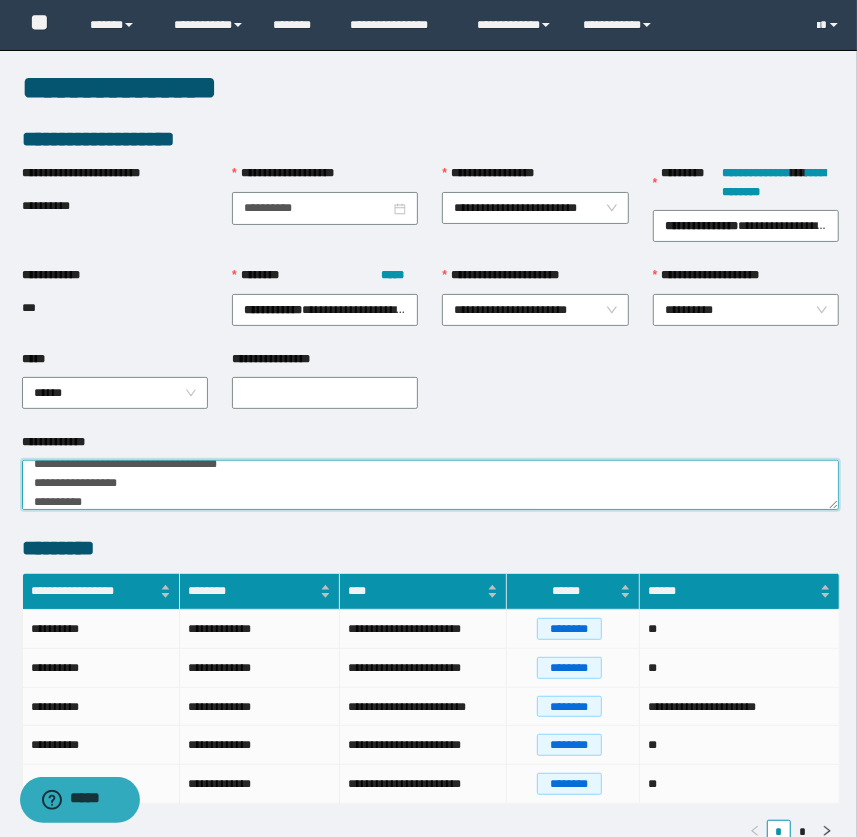scroll, scrollTop: 6, scrollLeft: 0, axis: vertical 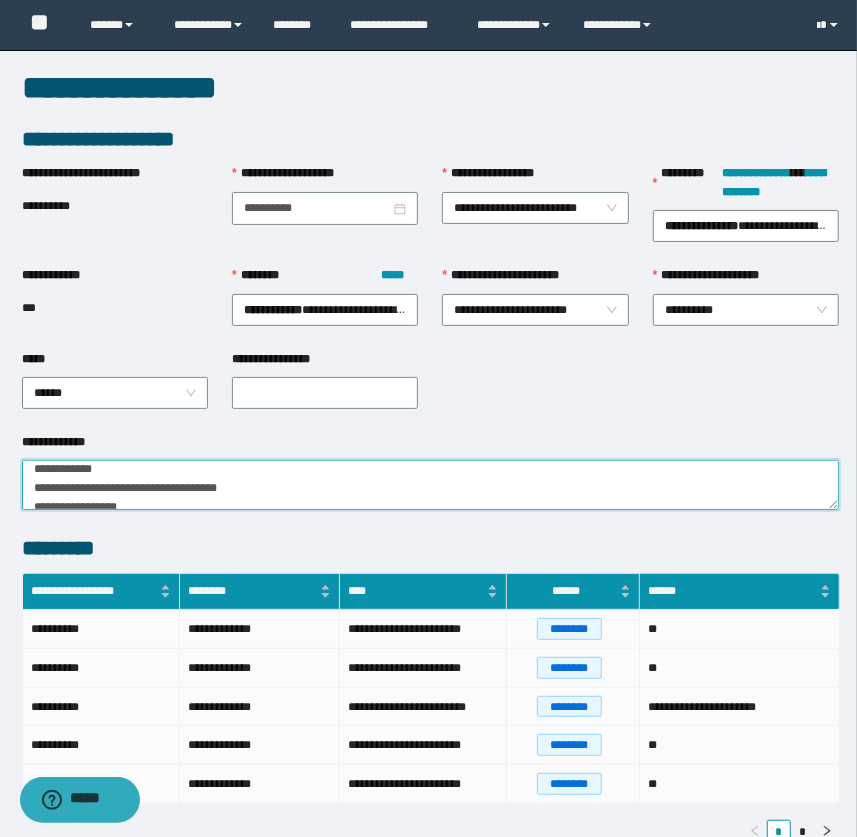 type on "**********" 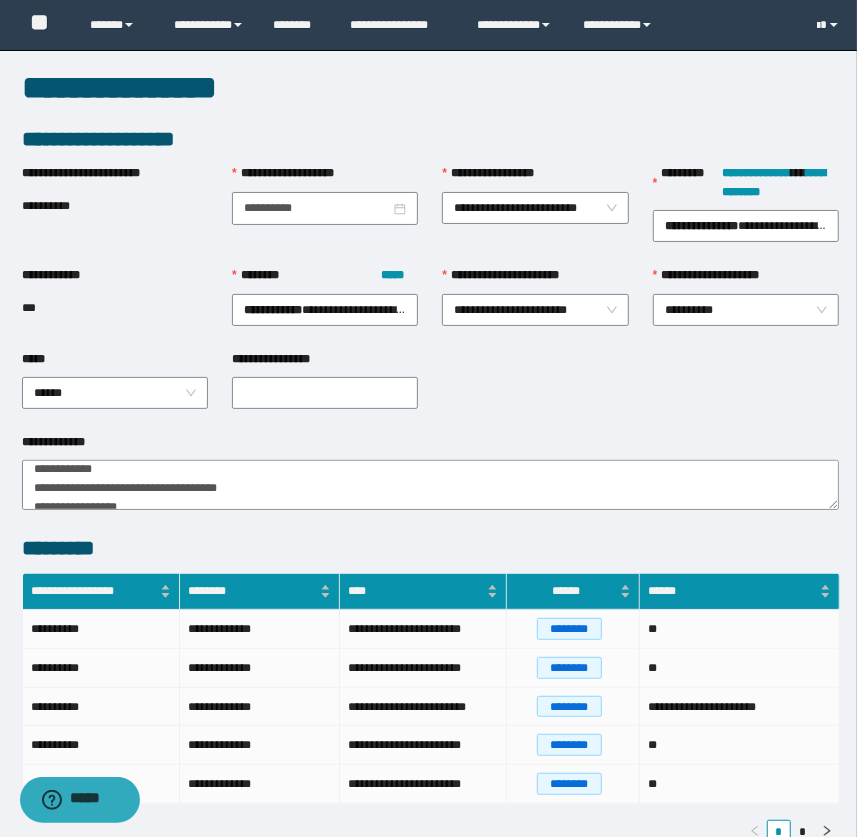 click on "**********" at bounding box center [325, 363] 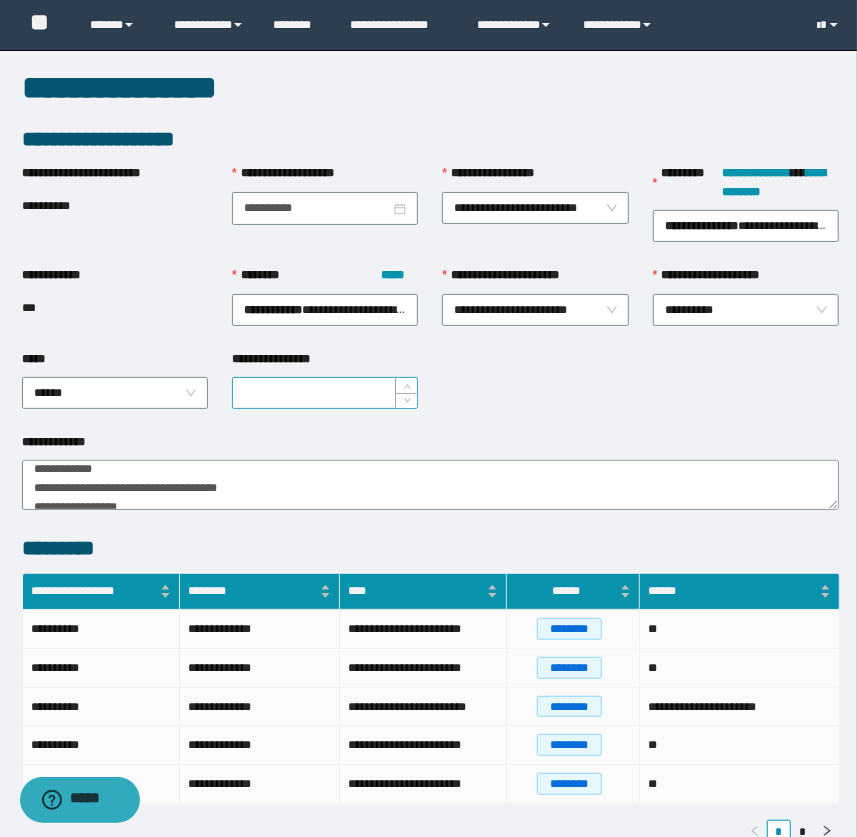 click on "**********" at bounding box center [325, 393] 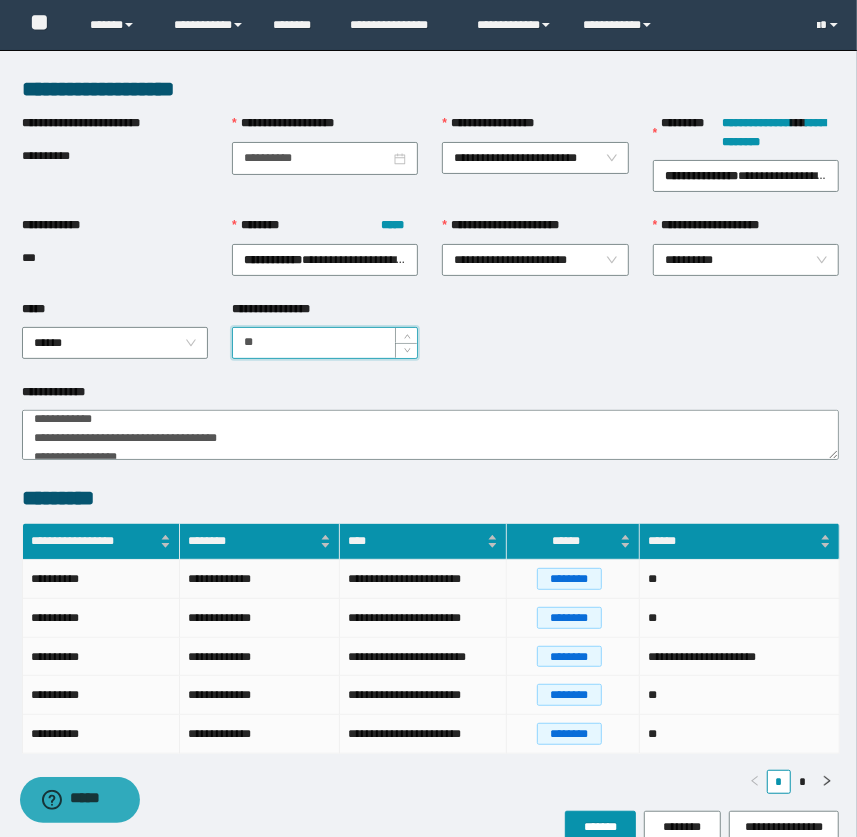 scroll, scrollTop: 90, scrollLeft: 0, axis: vertical 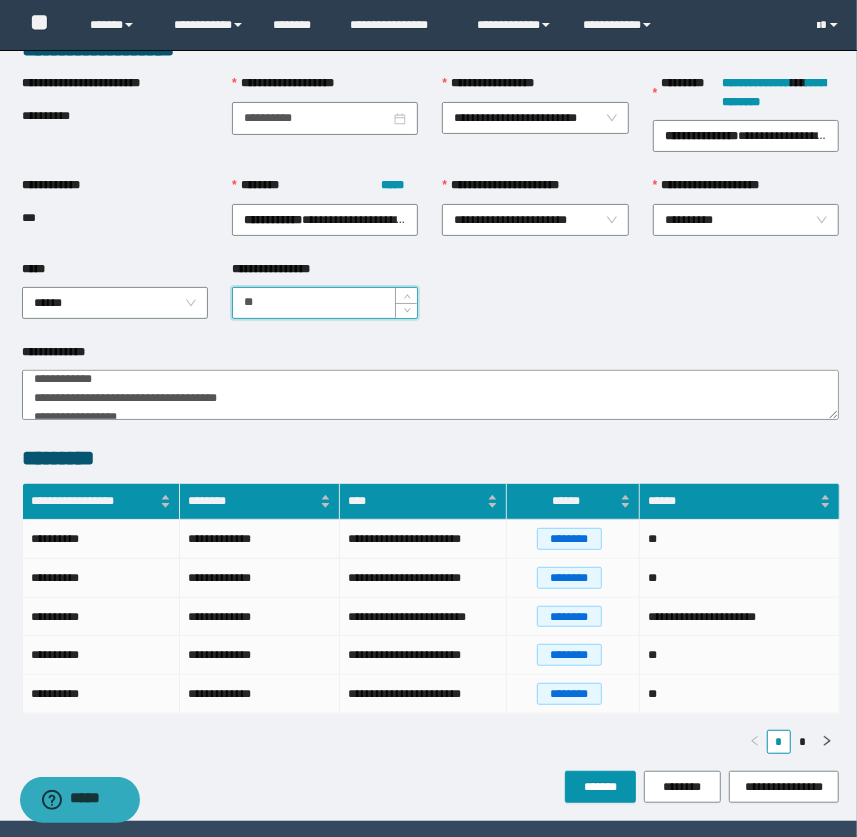 type on "**" 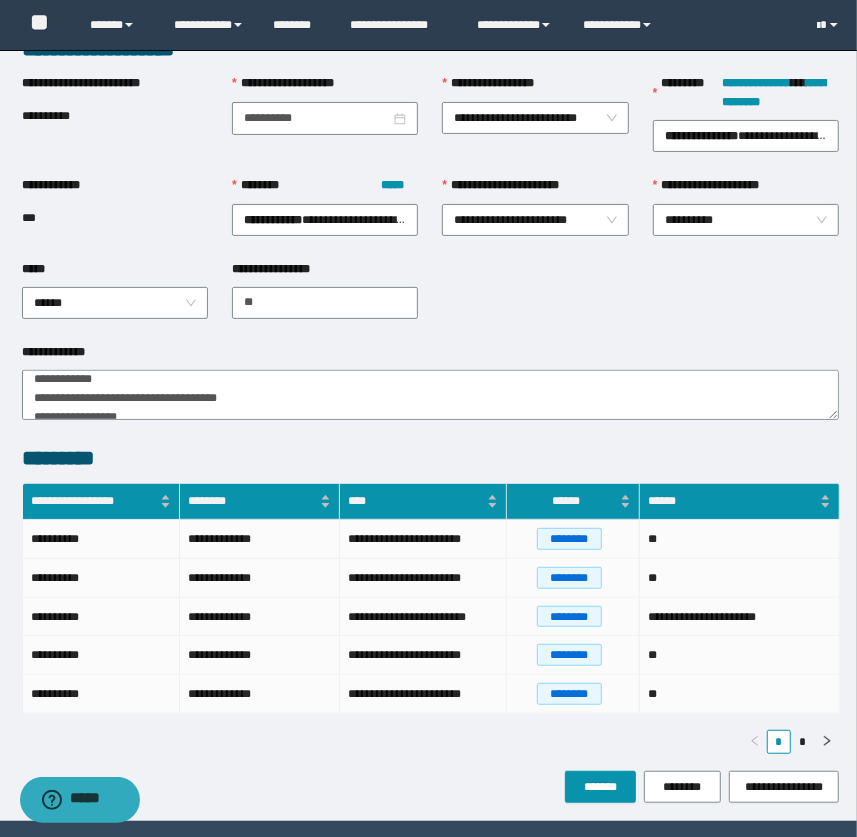 click on "**********" at bounding box center [431, 208] 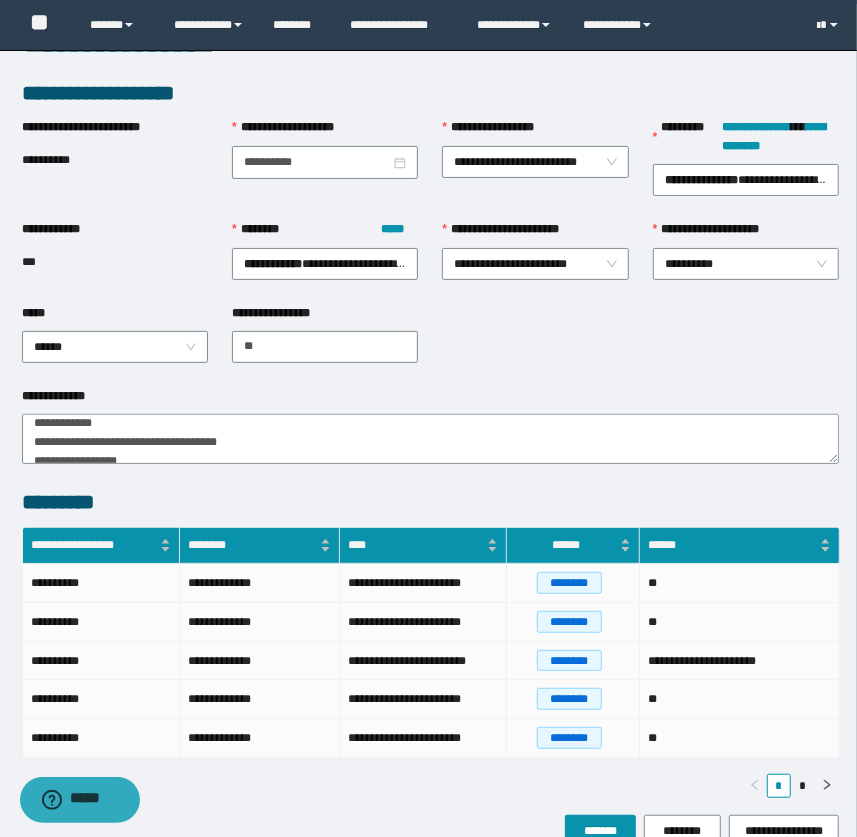 scroll, scrollTop: 149, scrollLeft: 0, axis: vertical 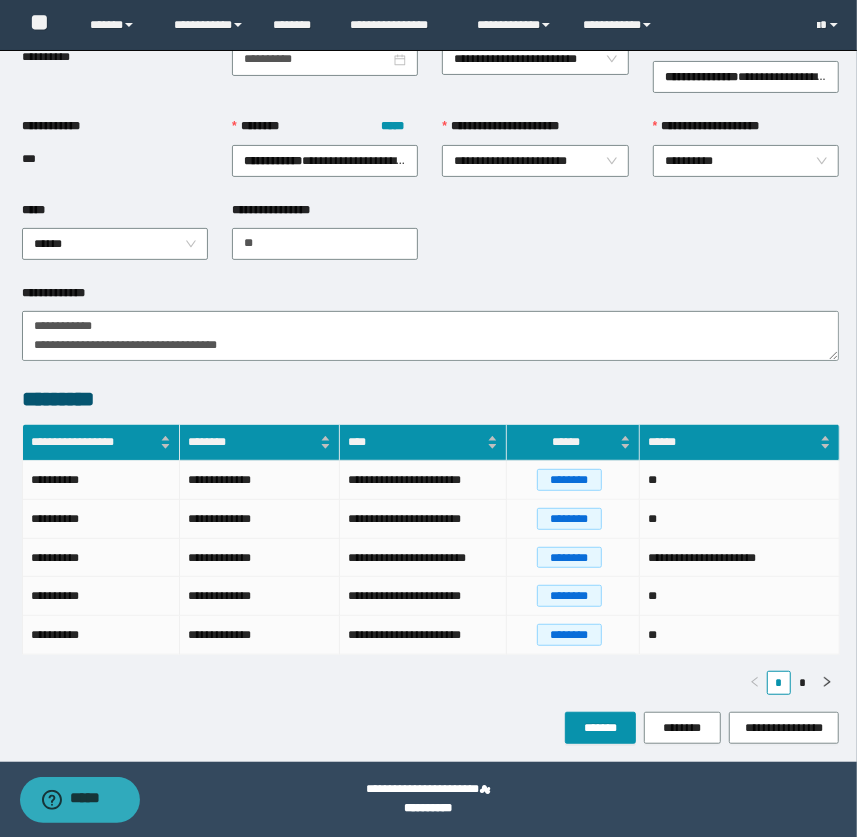 click on "**********" at bounding box center (431, 149) 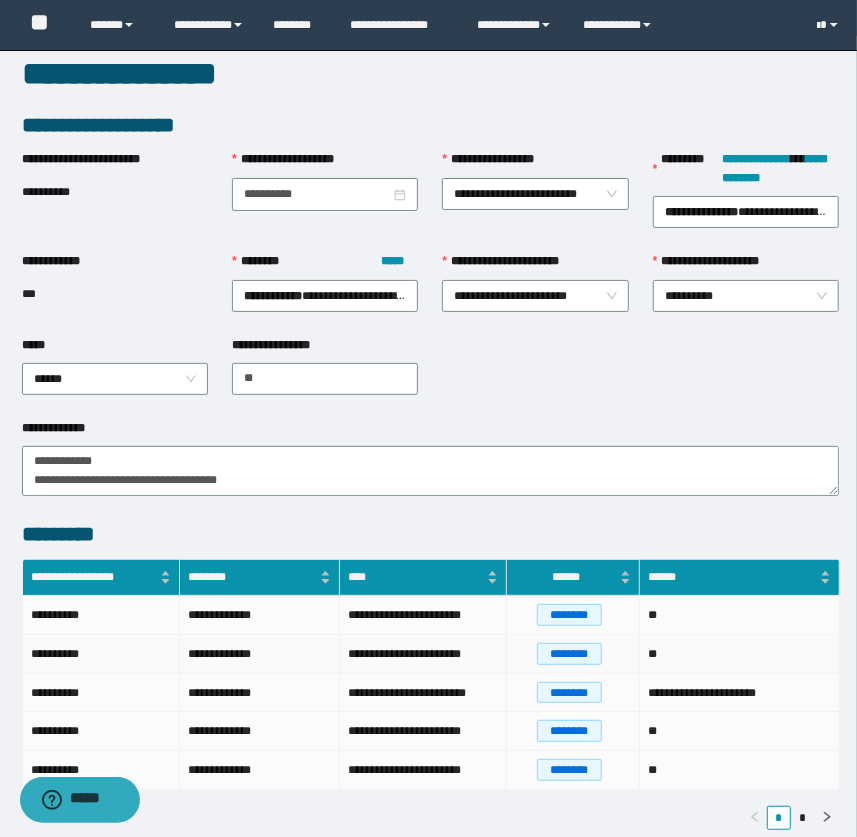 scroll, scrollTop: 149, scrollLeft: 0, axis: vertical 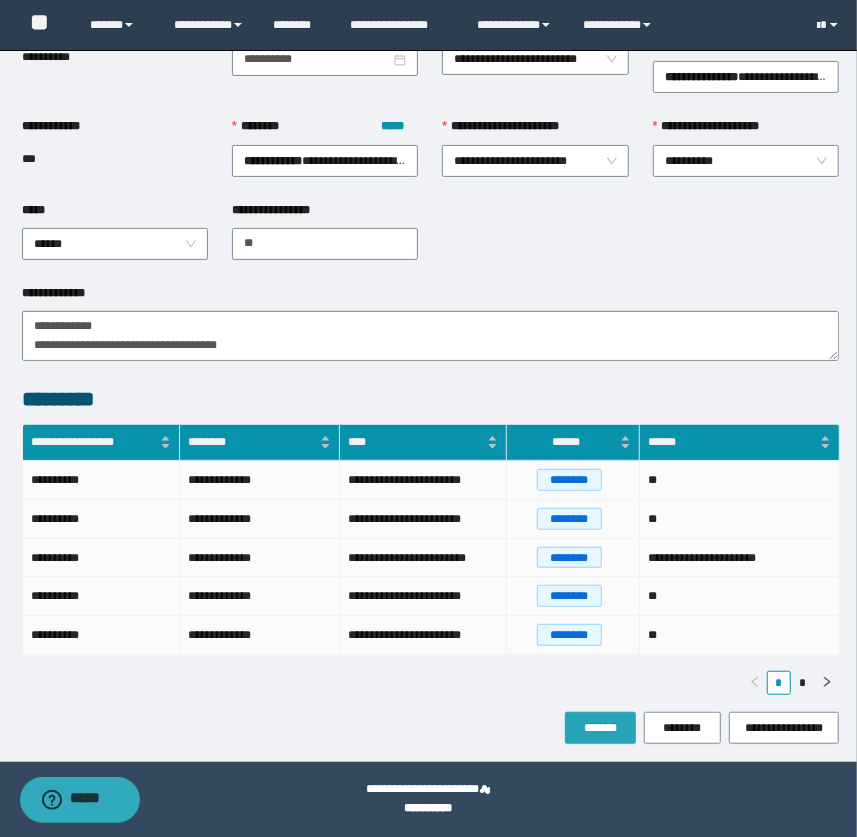 click on "*******" at bounding box center [600, 728] 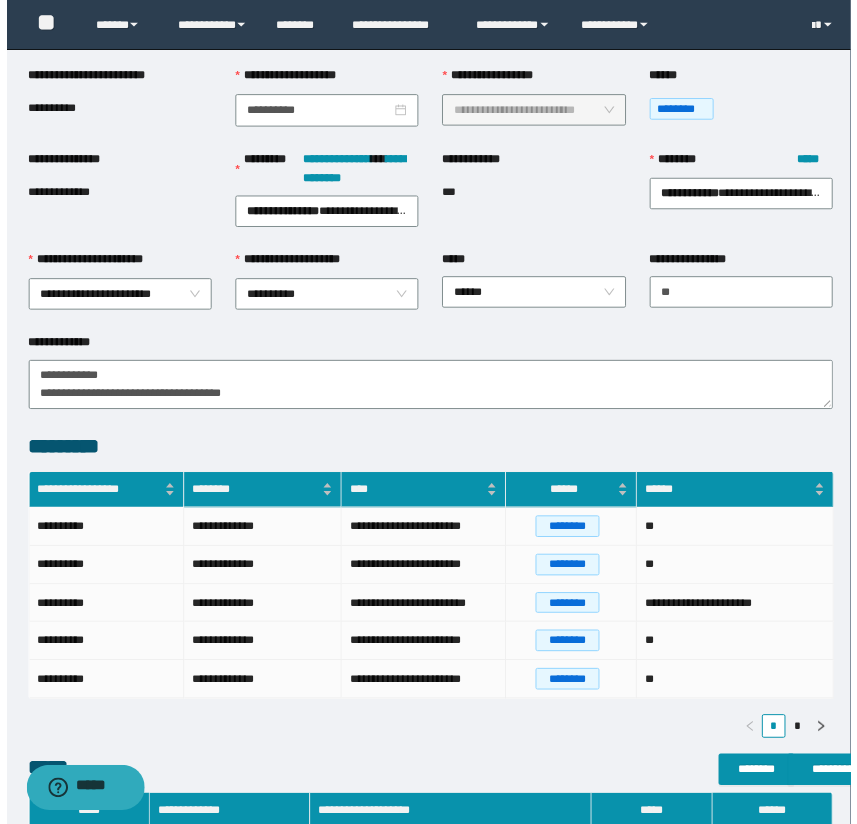 scroll, scrollTop: 0, scrollLeft: 0, axis: both 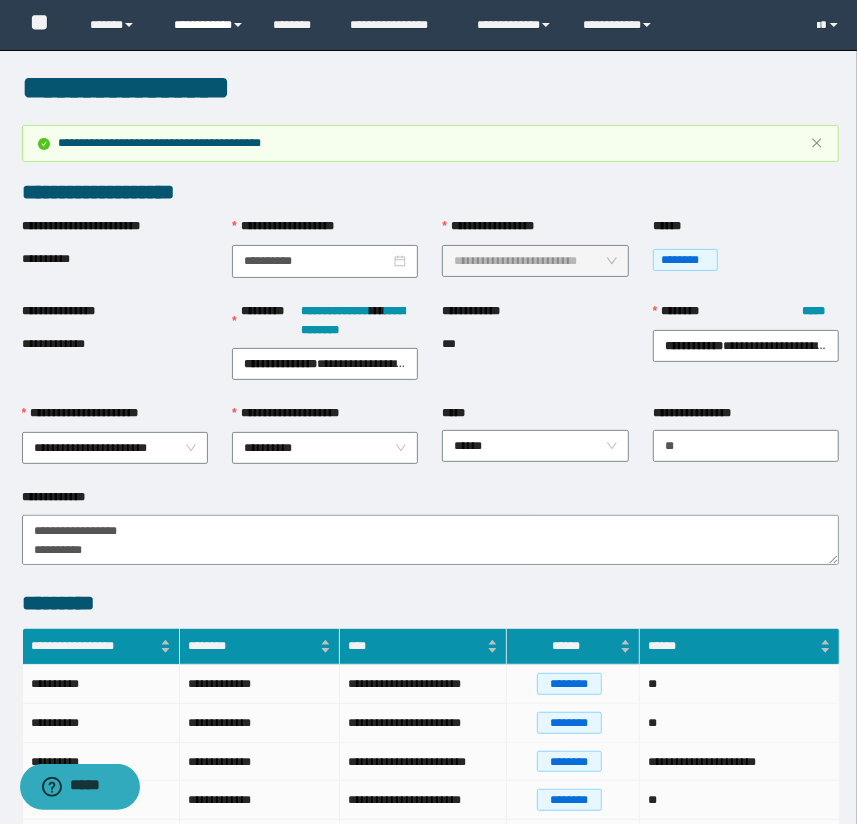 click on "**********" at bounding box center [209, 25] 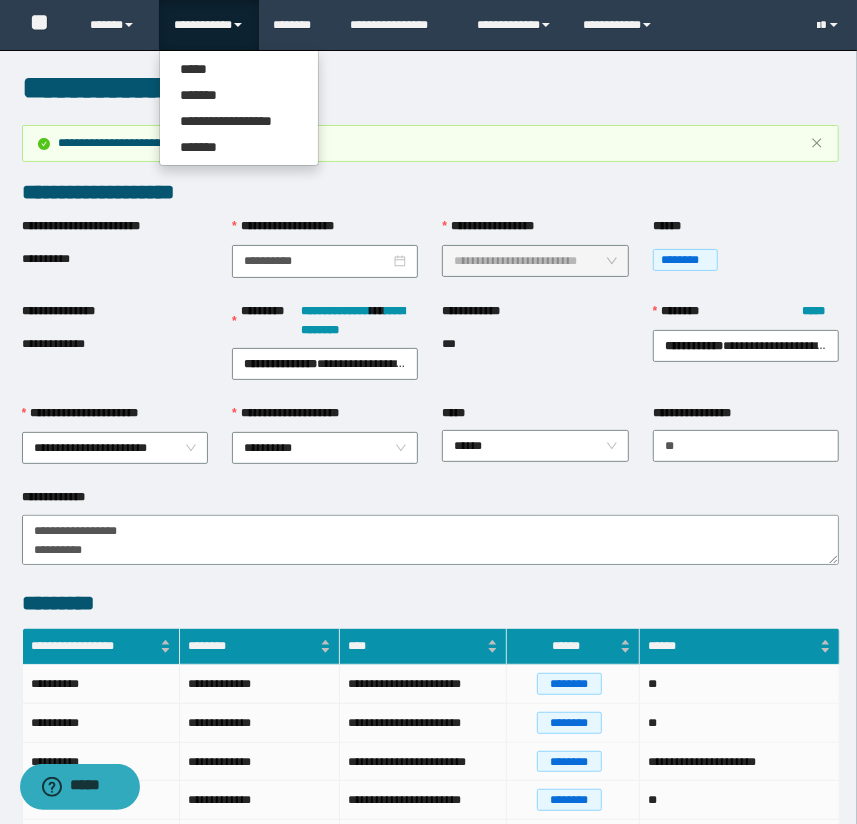 click on "**********" at bounding box center (431, 659) 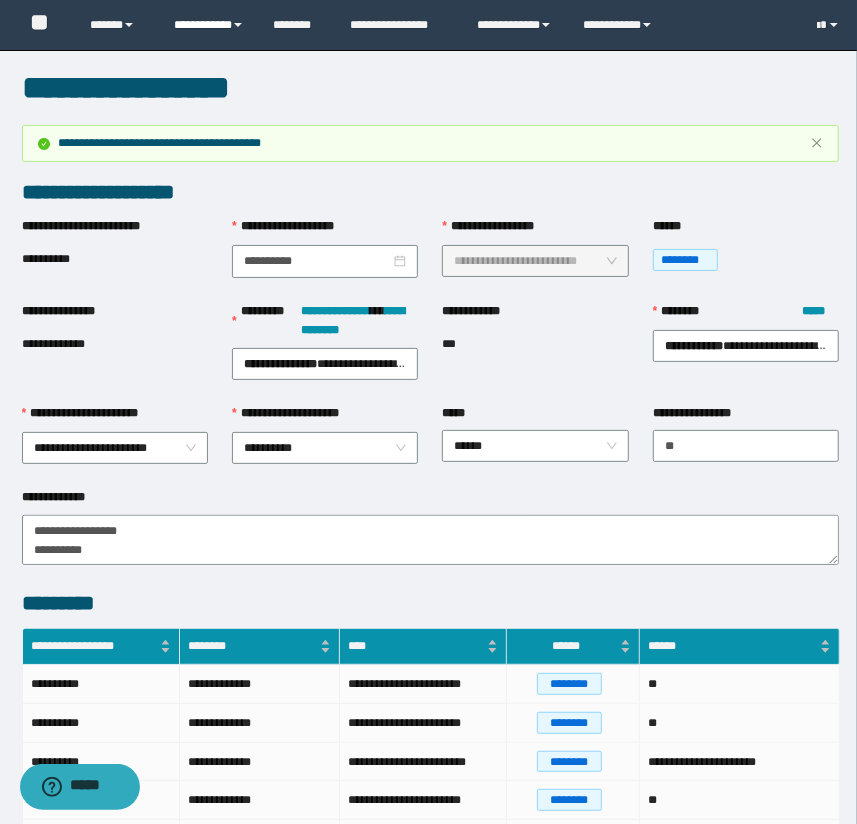 click on "**********" at bounding box center (209, 25) 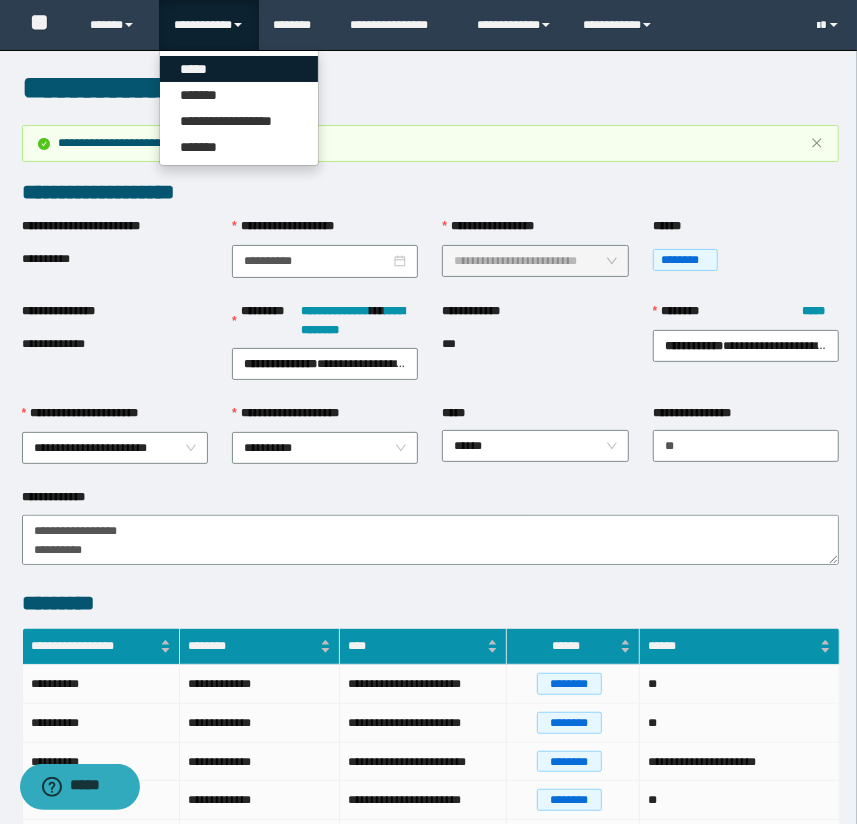 click on "*****" at bounding box center [239, 69] 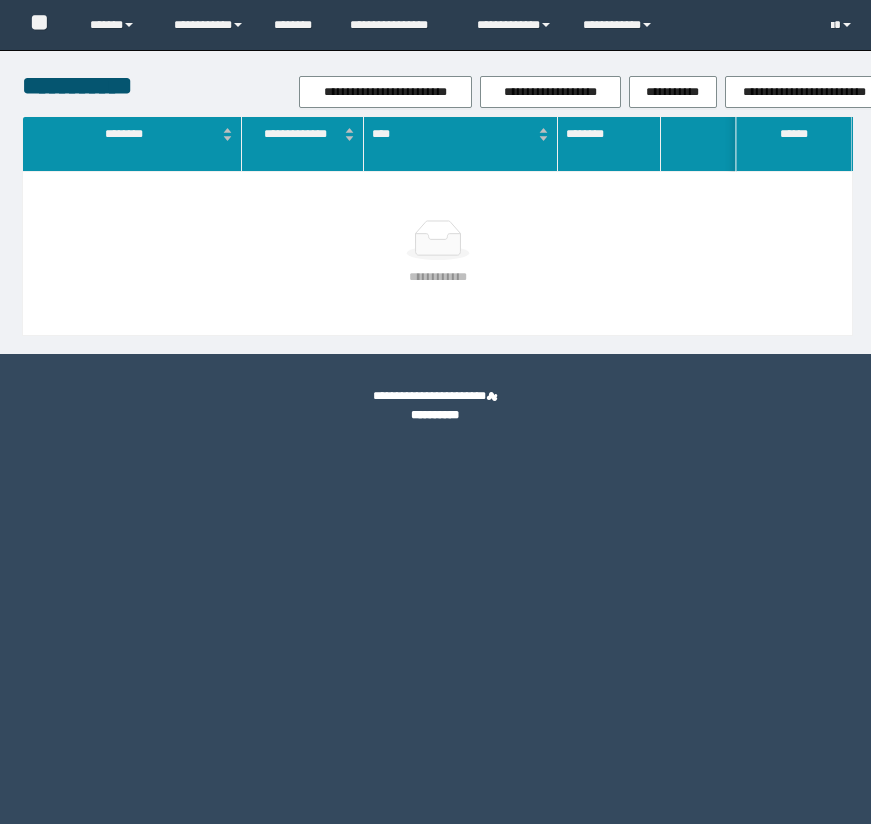 scroll, scrollTop: 0, scrollLeft: 0, axis: both 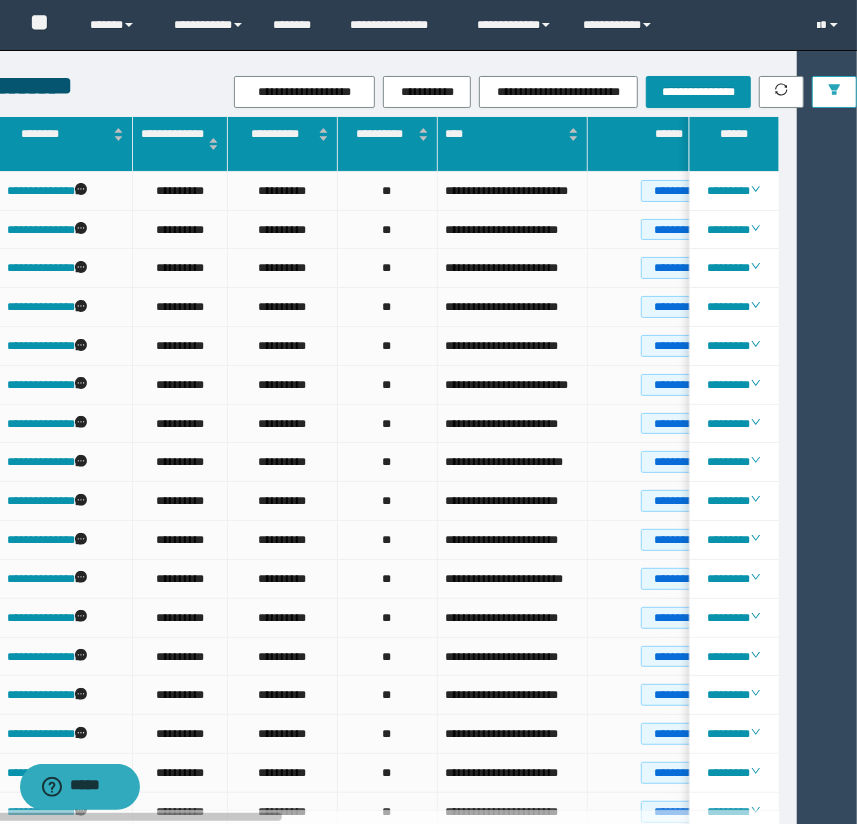 click 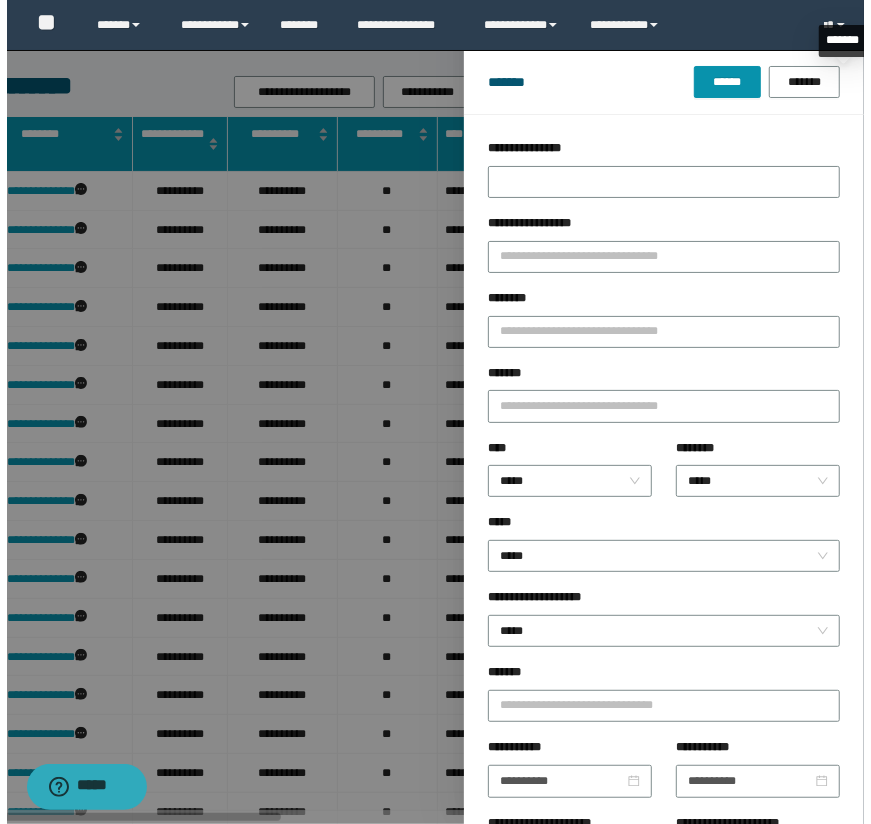 scroll, scrollTop: 0, scrollLeft: 53, axis: horizontal 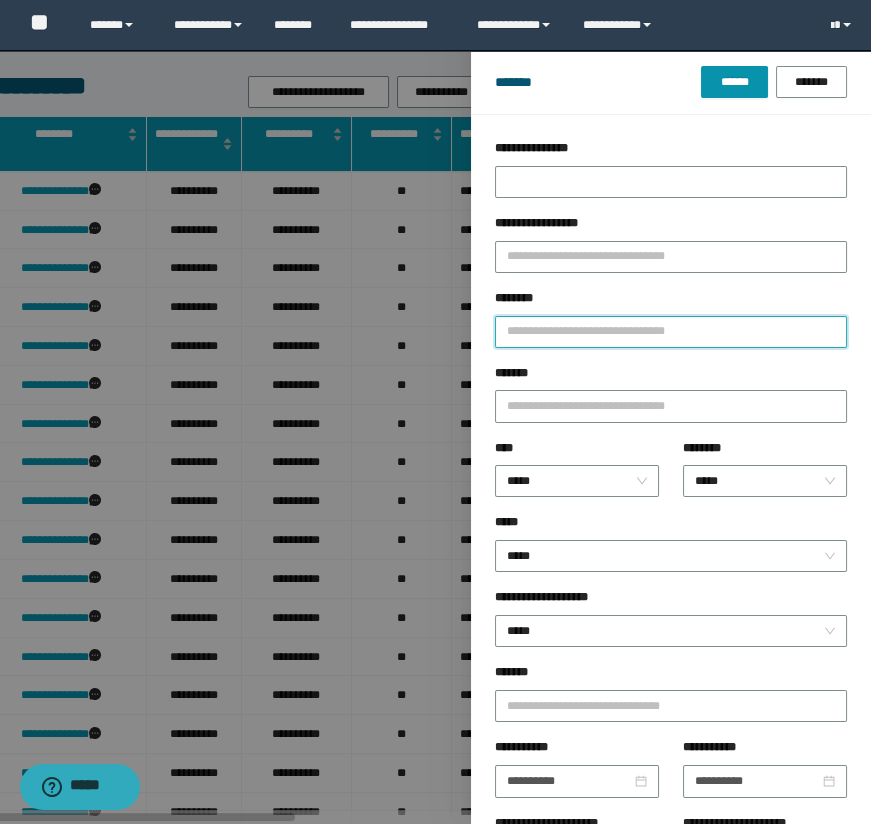 click on "********" at bounding box center (671, 332) 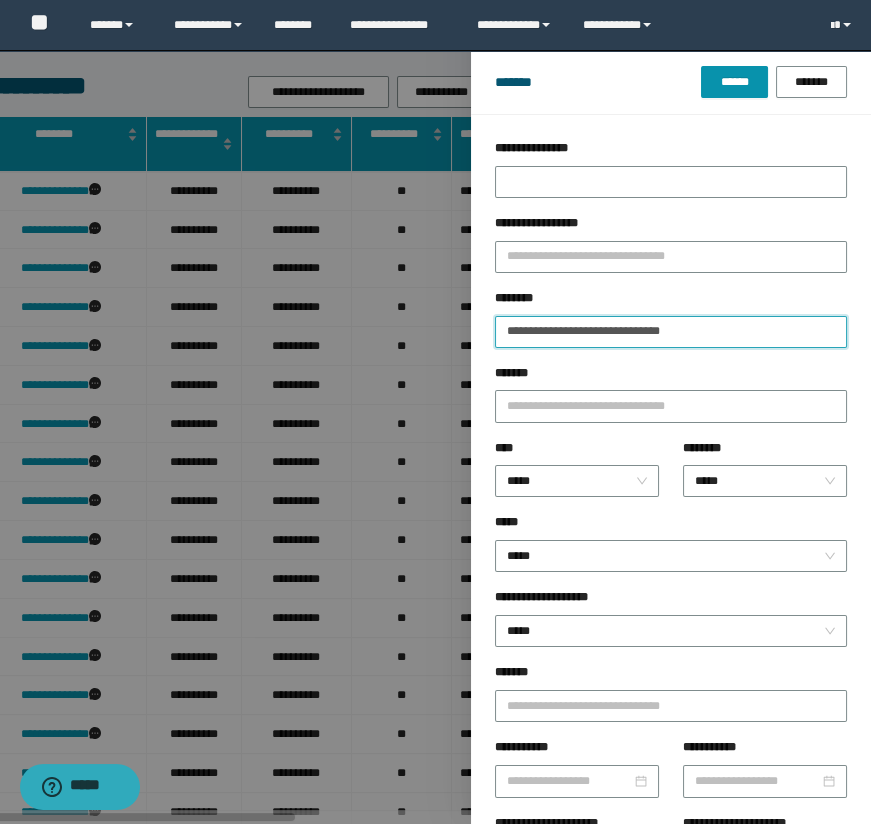 type on "**********" 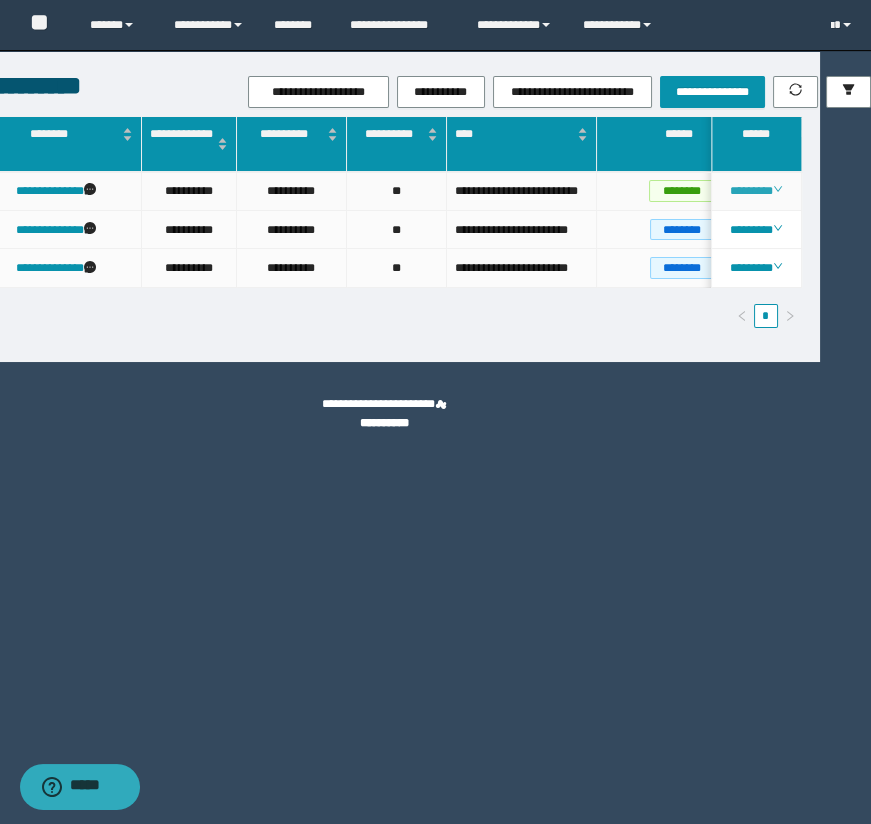 click on "********" at bounding box center (756, 191) 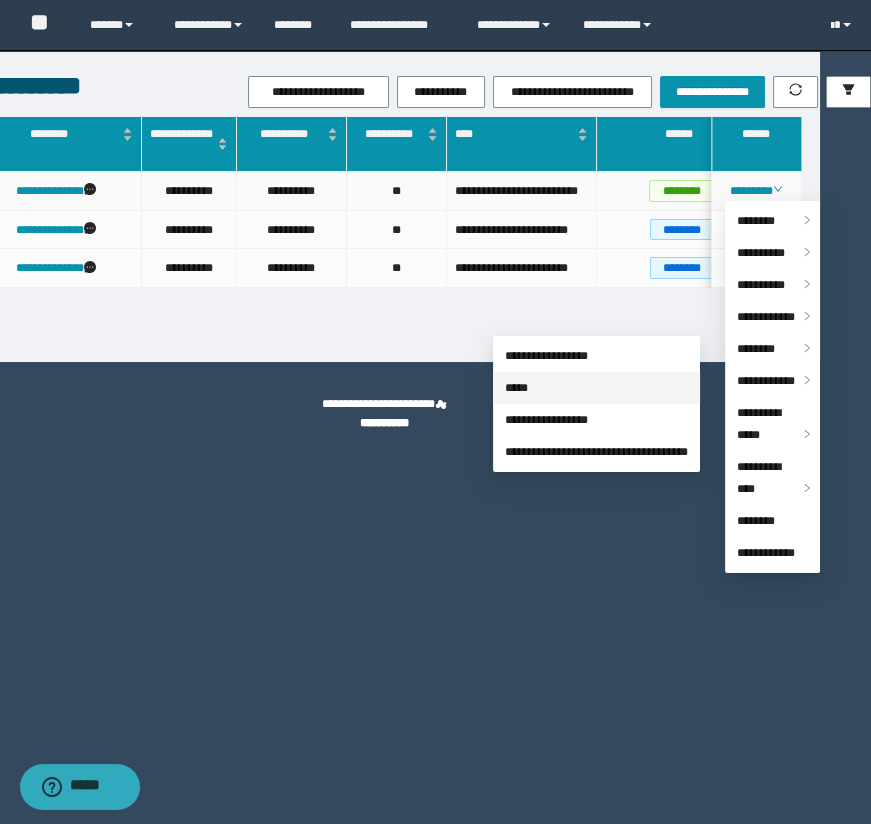 click on "*****" at bounding box center (516, 388) 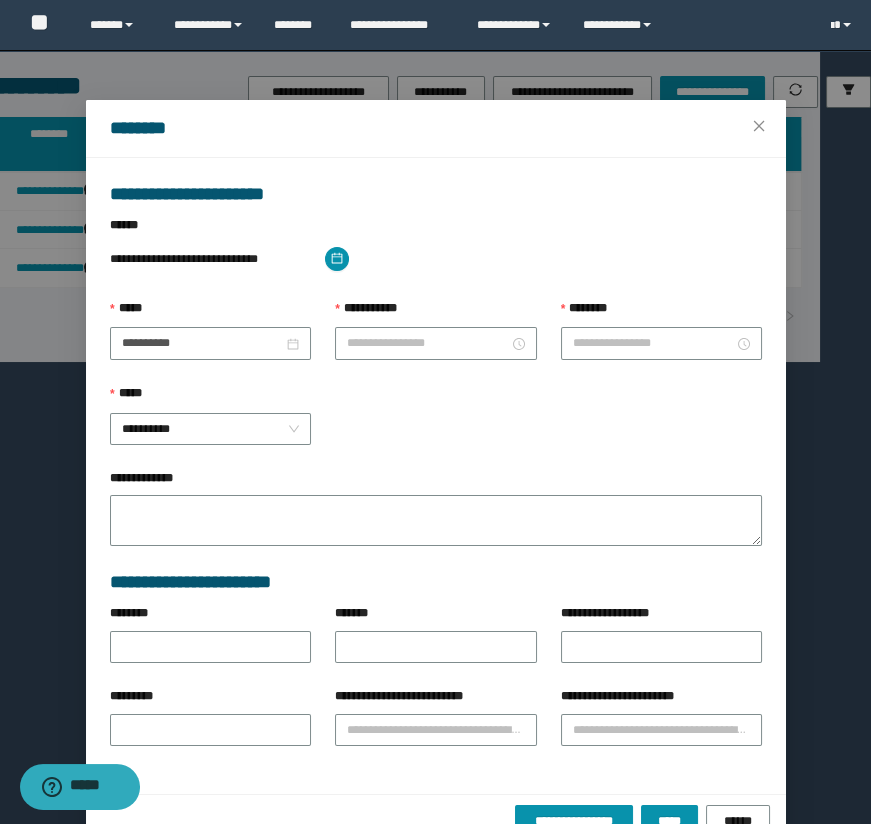 type on "**********" 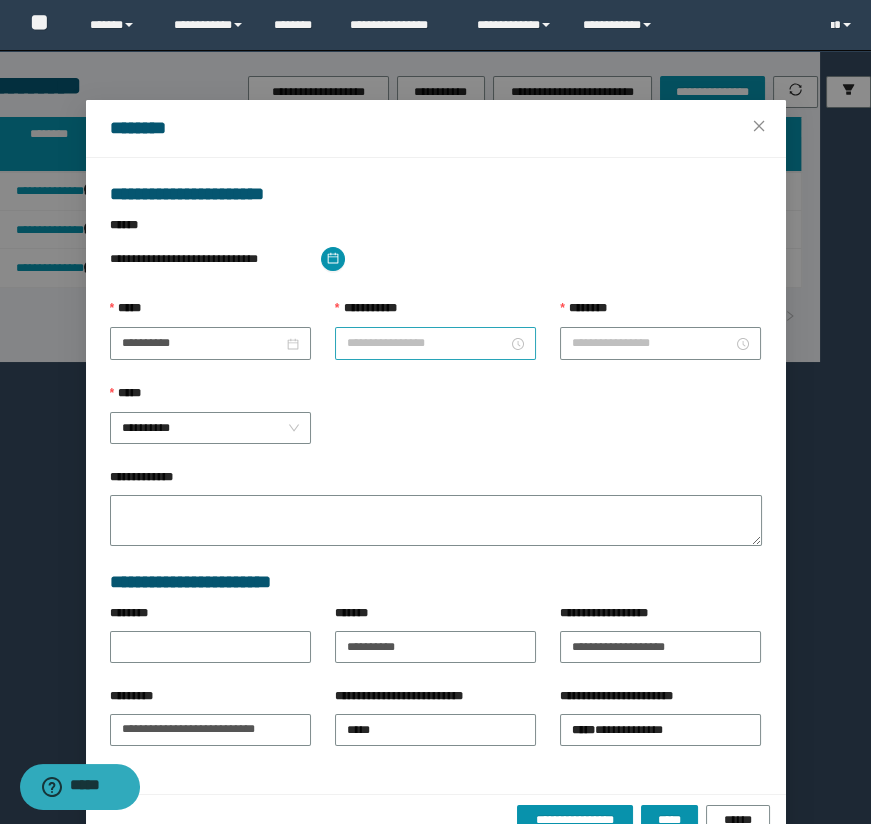 click on "**********" at bounding box center (427, 343) 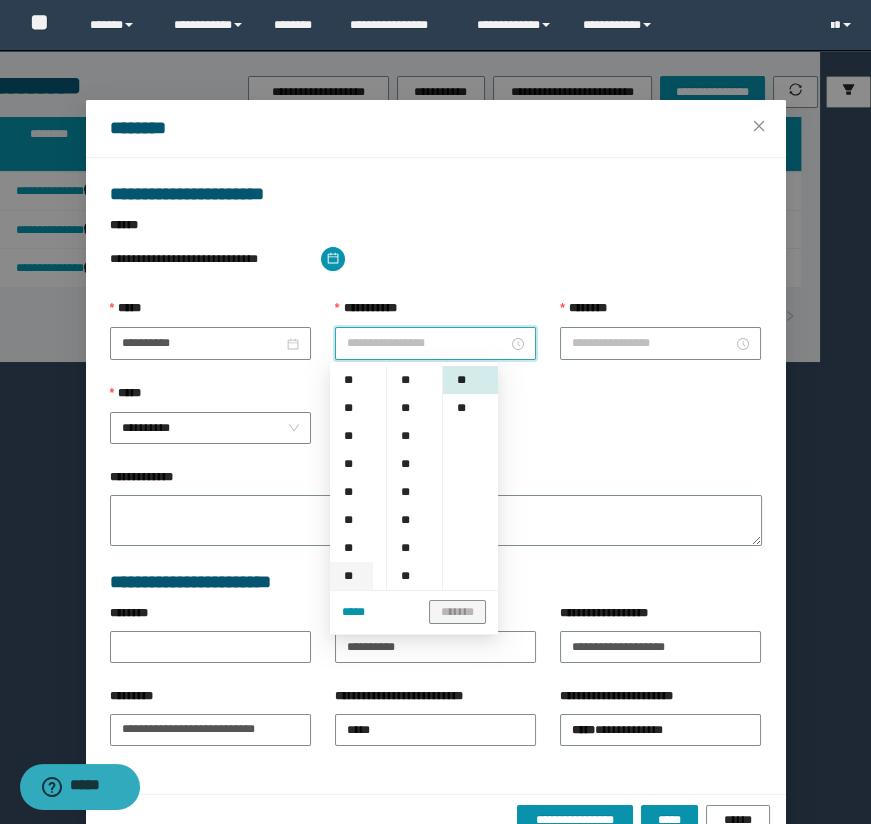 click on "**" at bounding box center (351, 576) 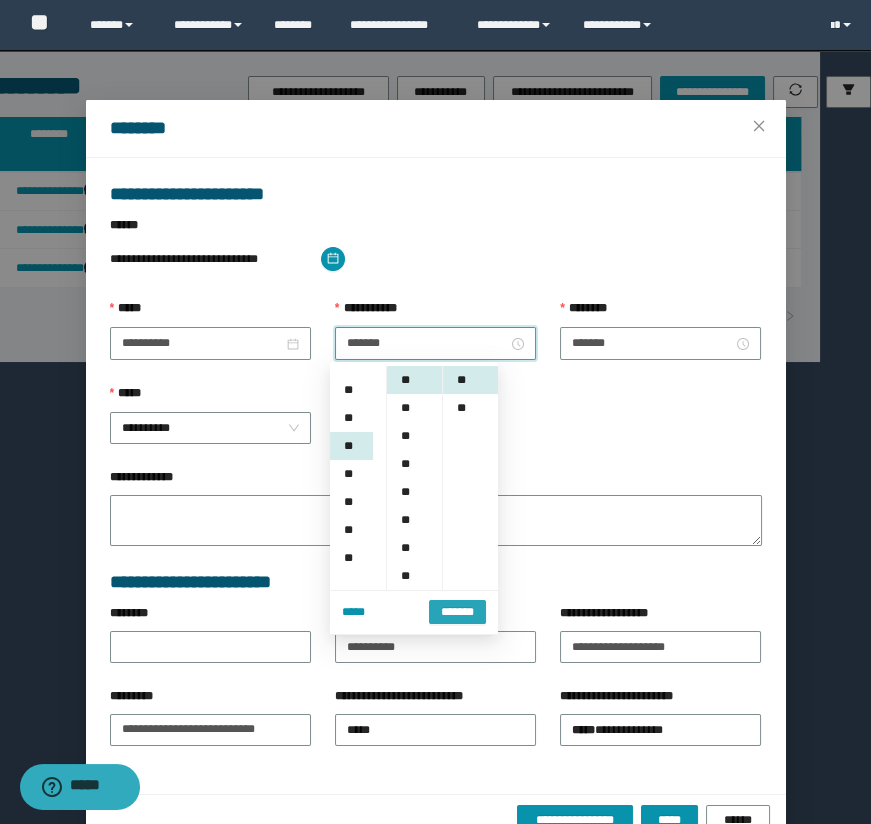 scroll, scrollTop: 196, scrollLeft: 0, axis: vertical 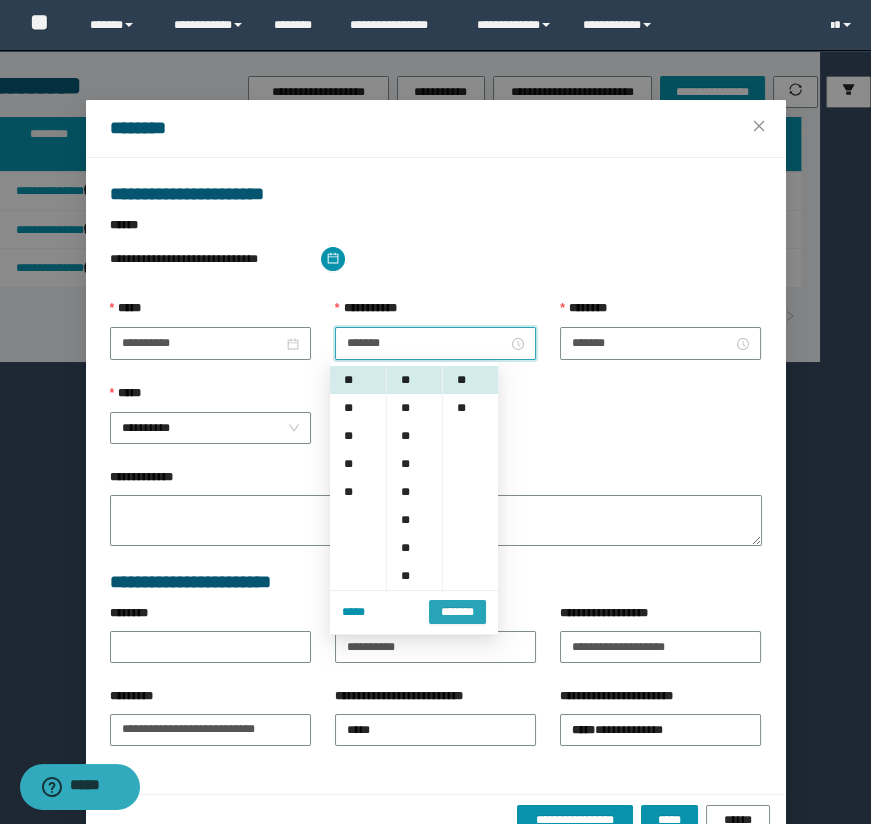 click on "*******" at bounding box center (457, 612) 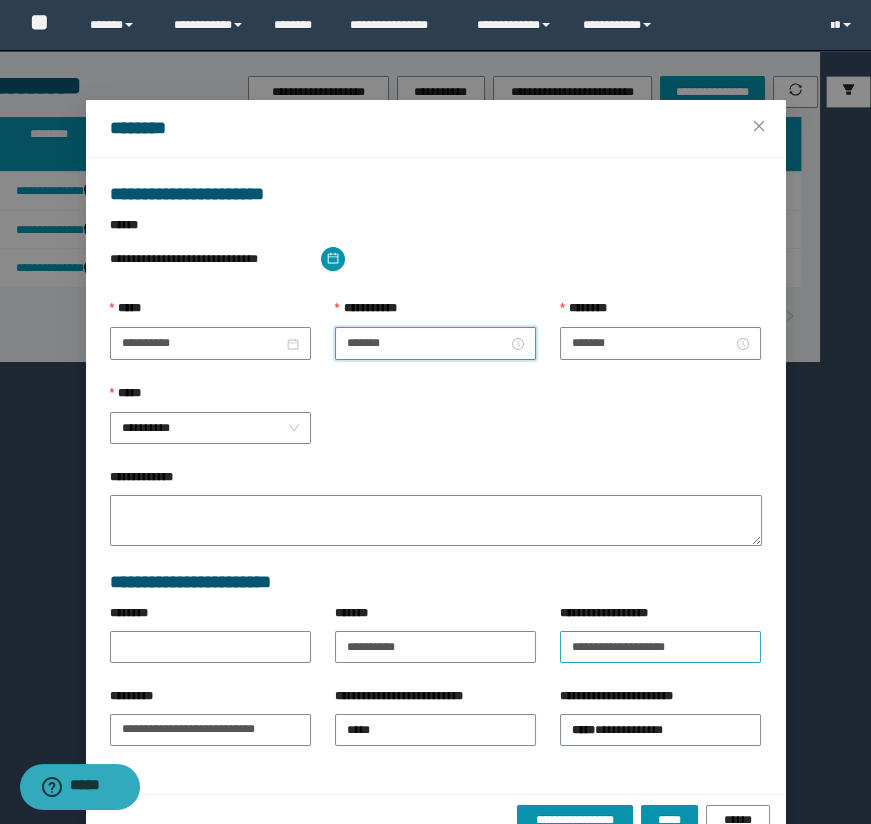 scroll, scrollTop: 44, scrollLeft: 0, axis: vertical 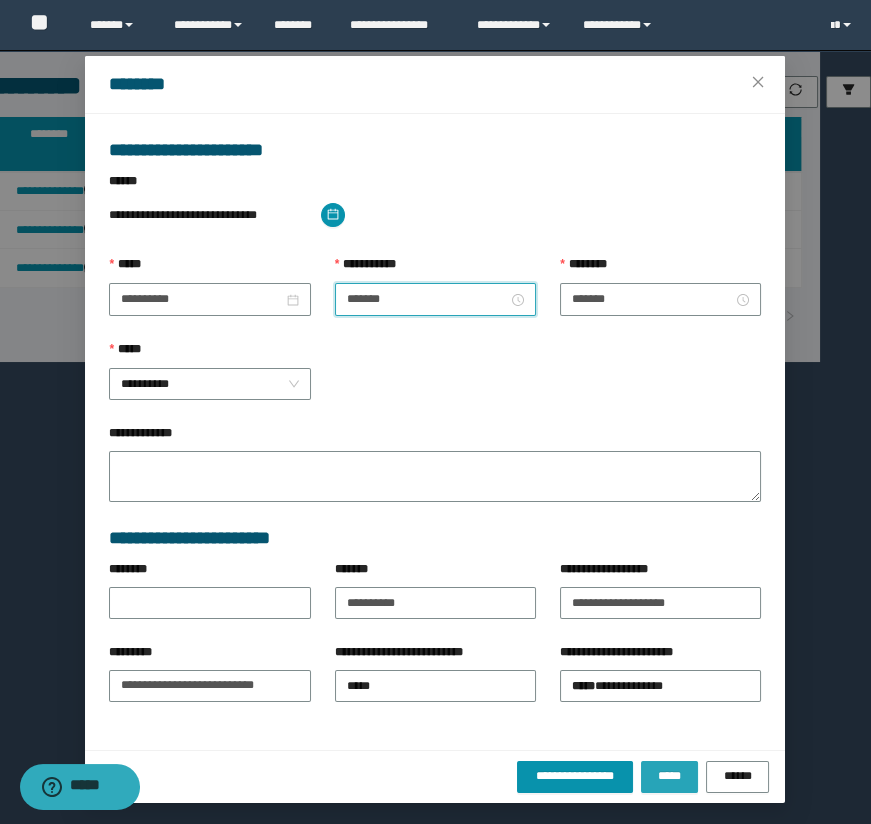 click on "*****" at bounding box center (669, 776) 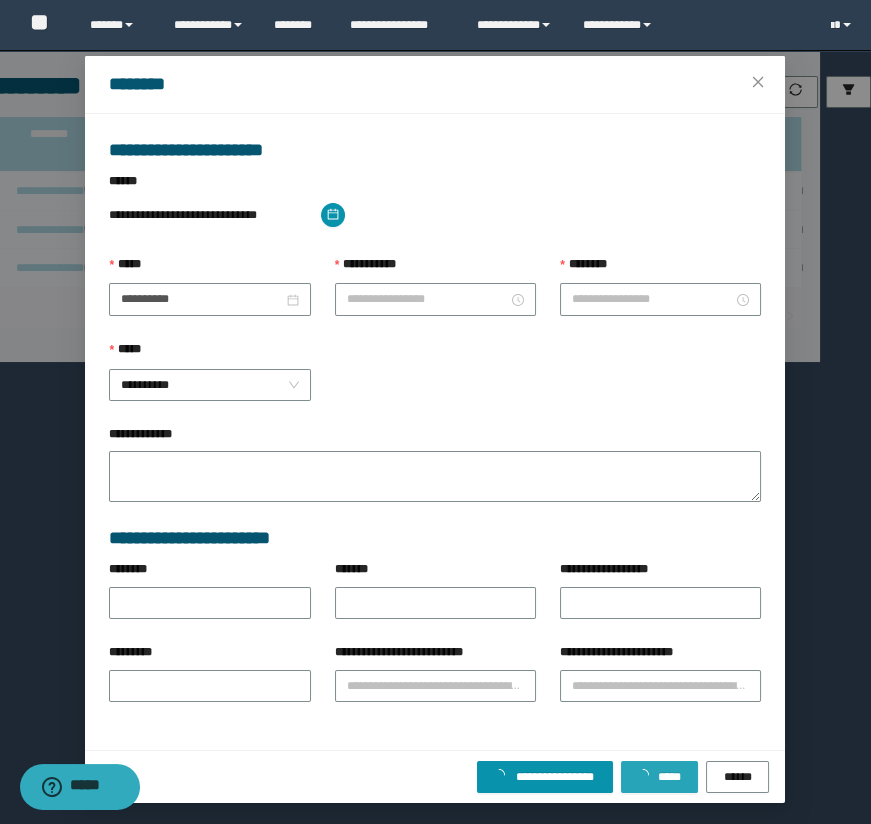 scroll, scrollTop: 0, scrollLeft: 0, axis: both 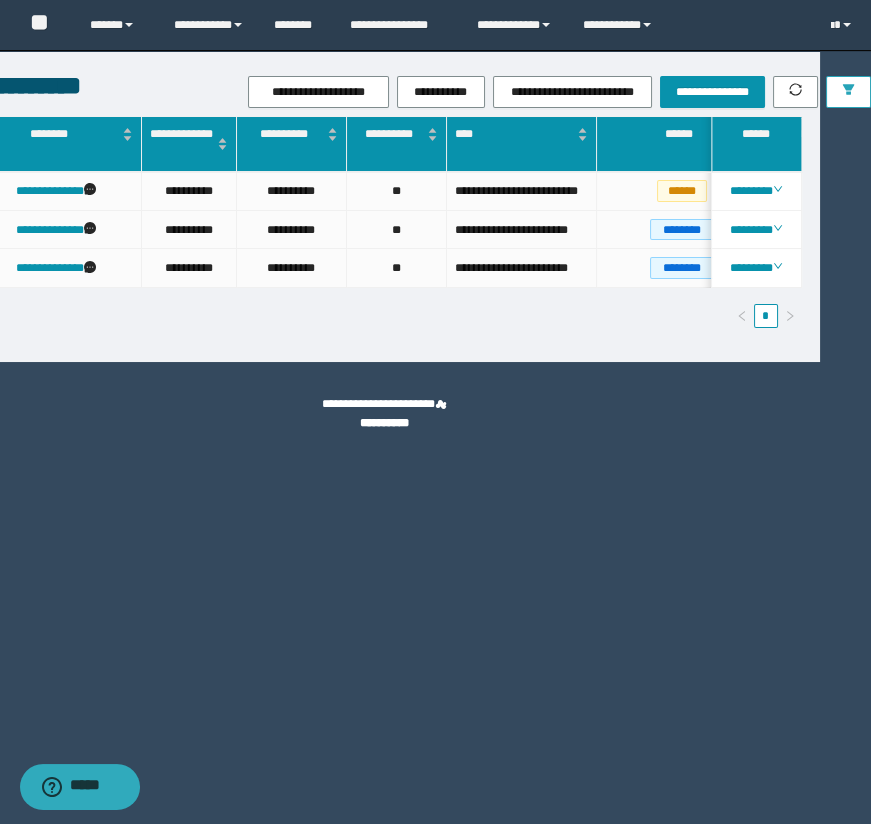click 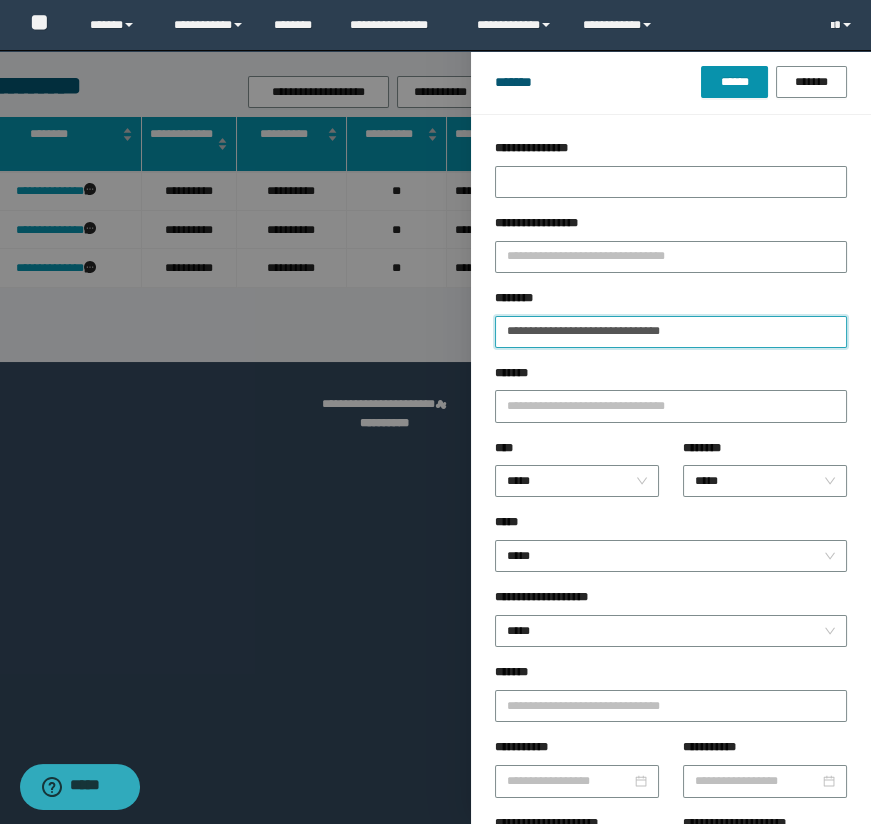 drag, startPoint x: 746, startPoint y: 331, endPoint x: 411, endPoint y: 317, distance: 335.29242 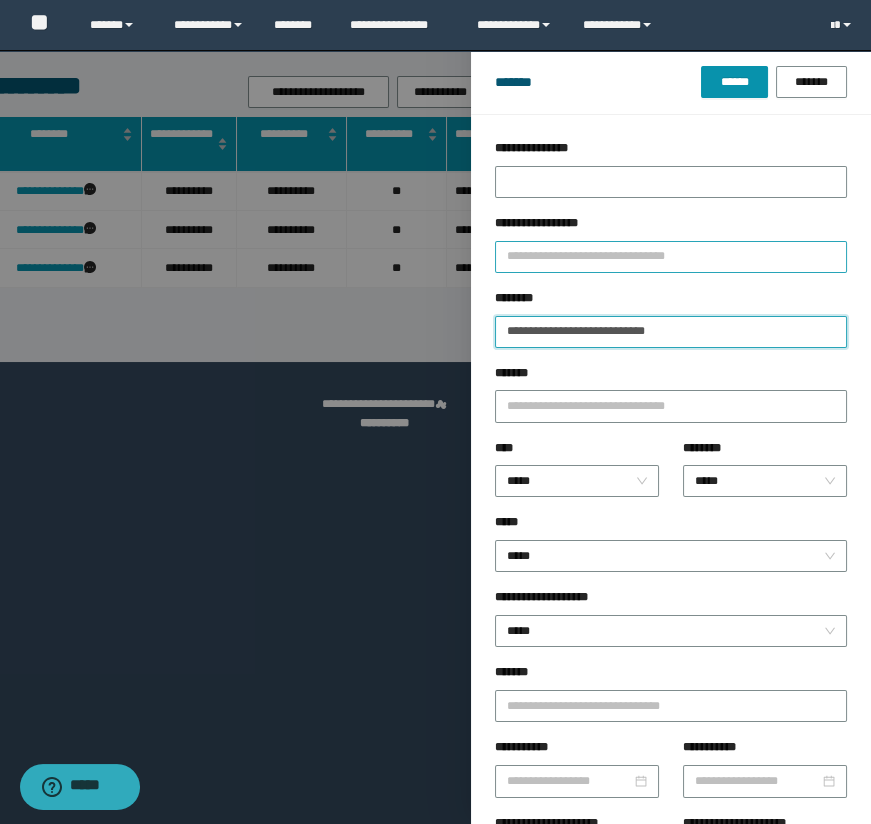 type on "**********" 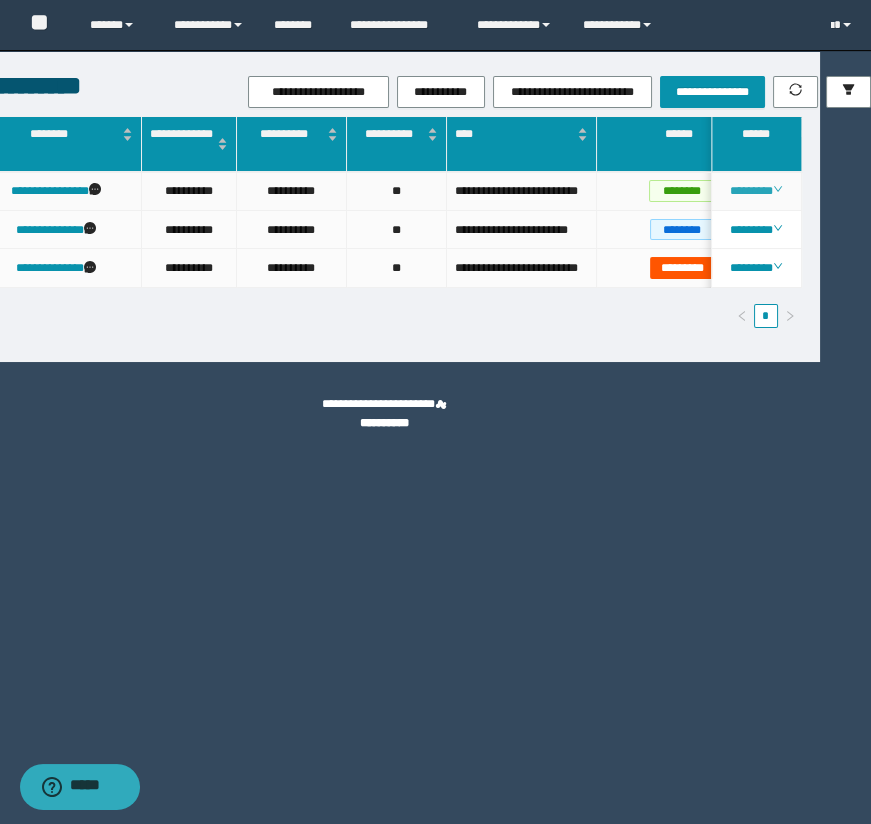 click on "********" at bounding box center [756, 191] 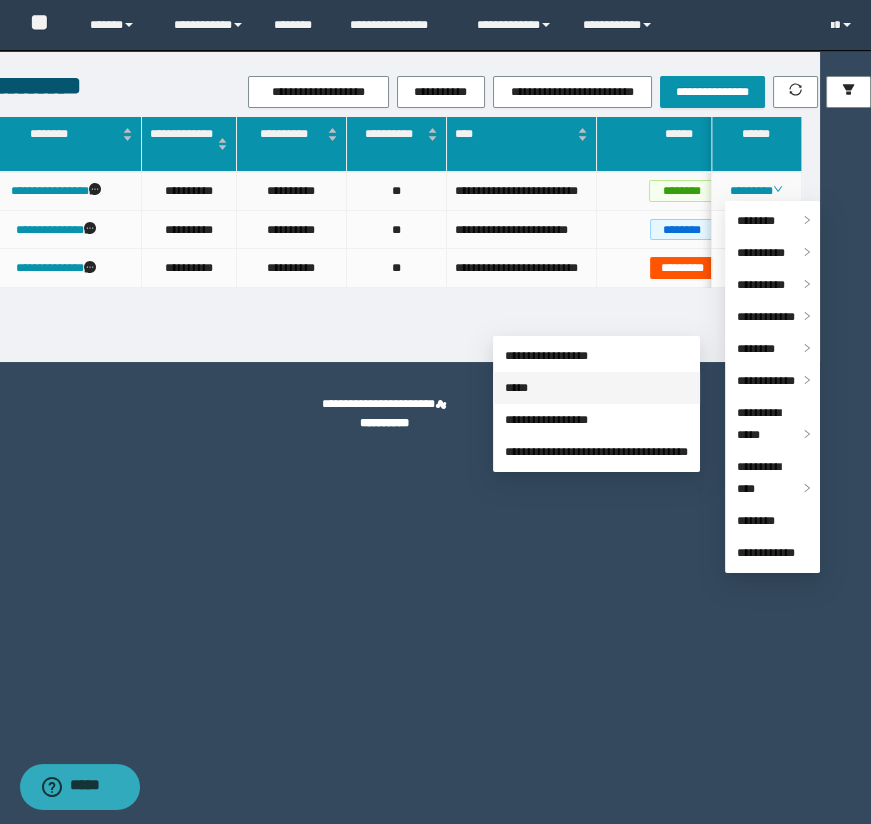 click on "*****" at bounding box center (516, 388) 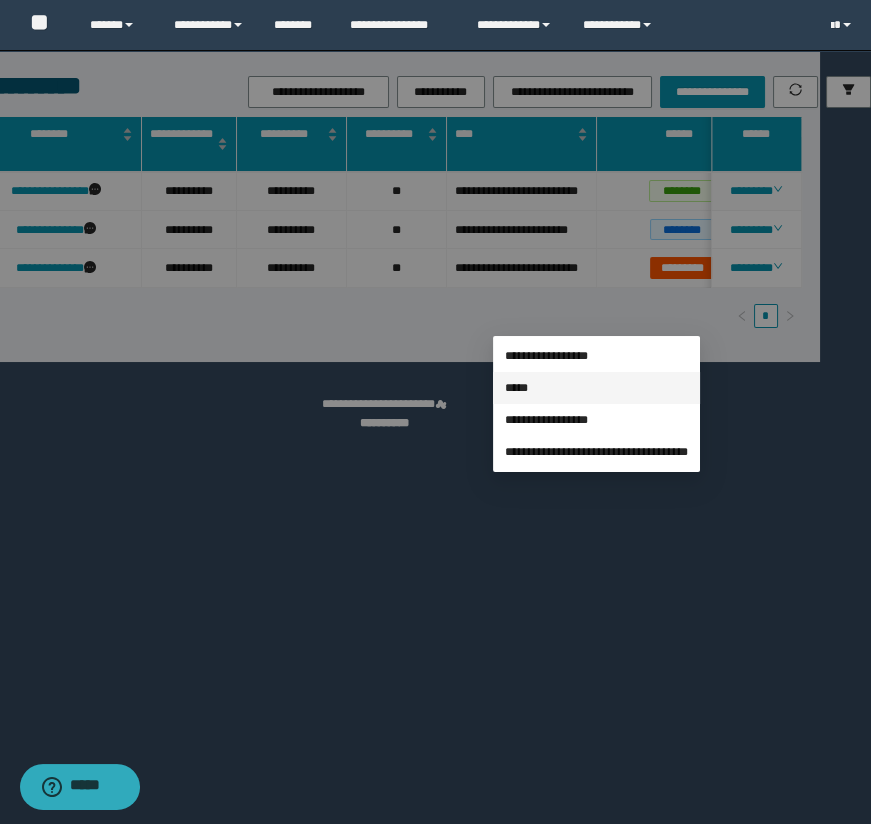 type on "**********" 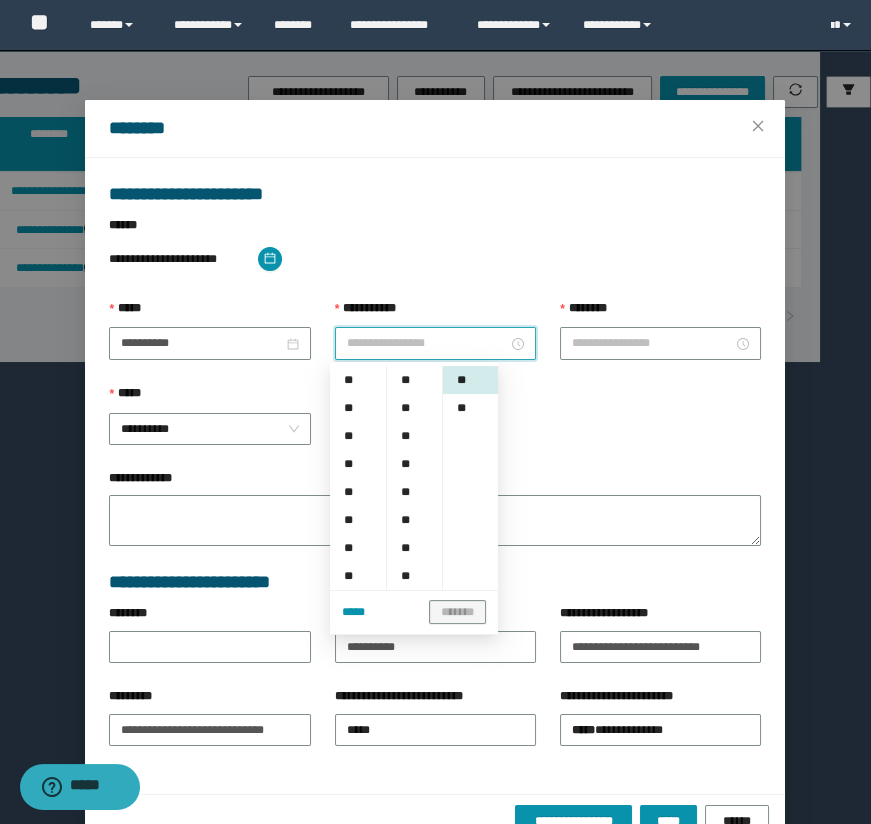 click on "**********" at bounding box center (427, 343) 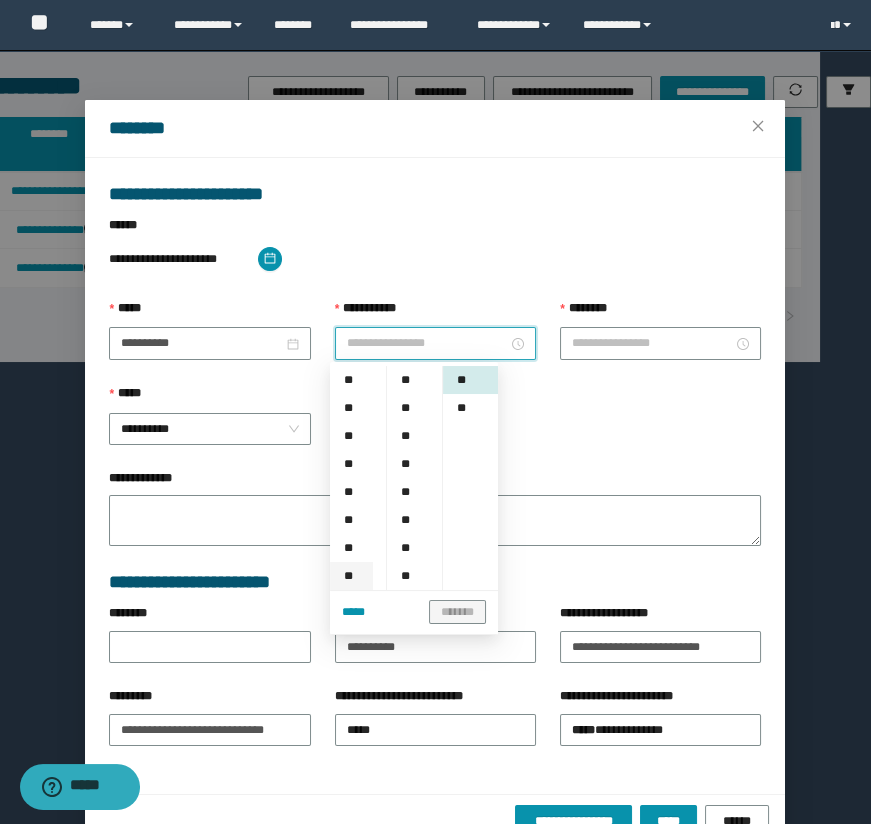 click on "**" at bounding box center (351, 576) 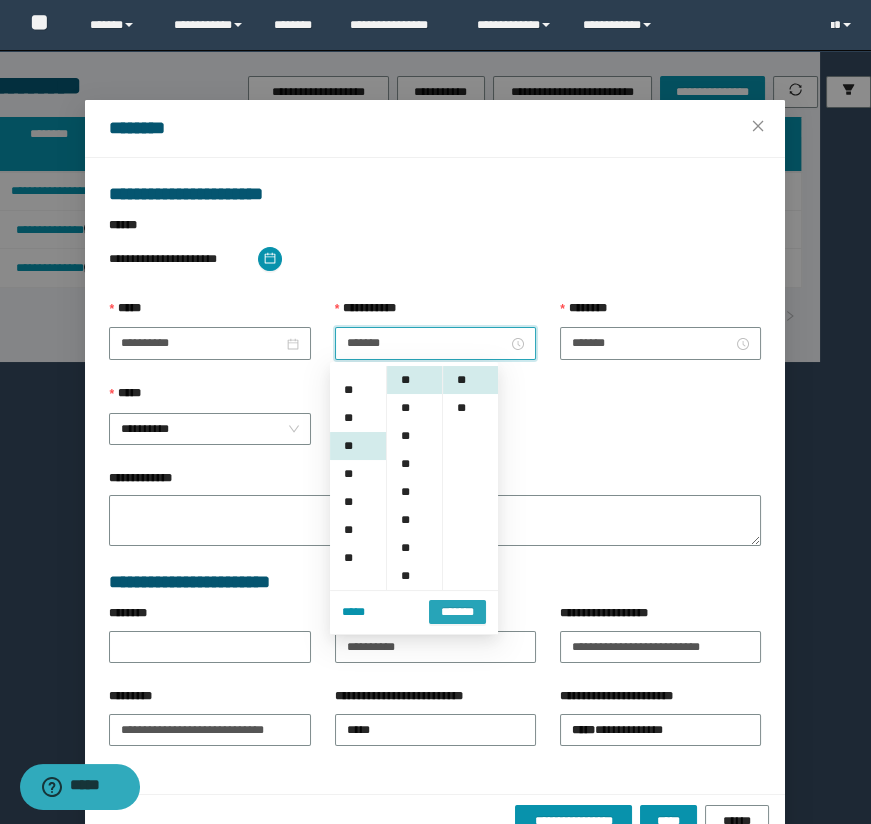 scroll, scrollTop: 196, scrollLeft: 0, axis: vertical 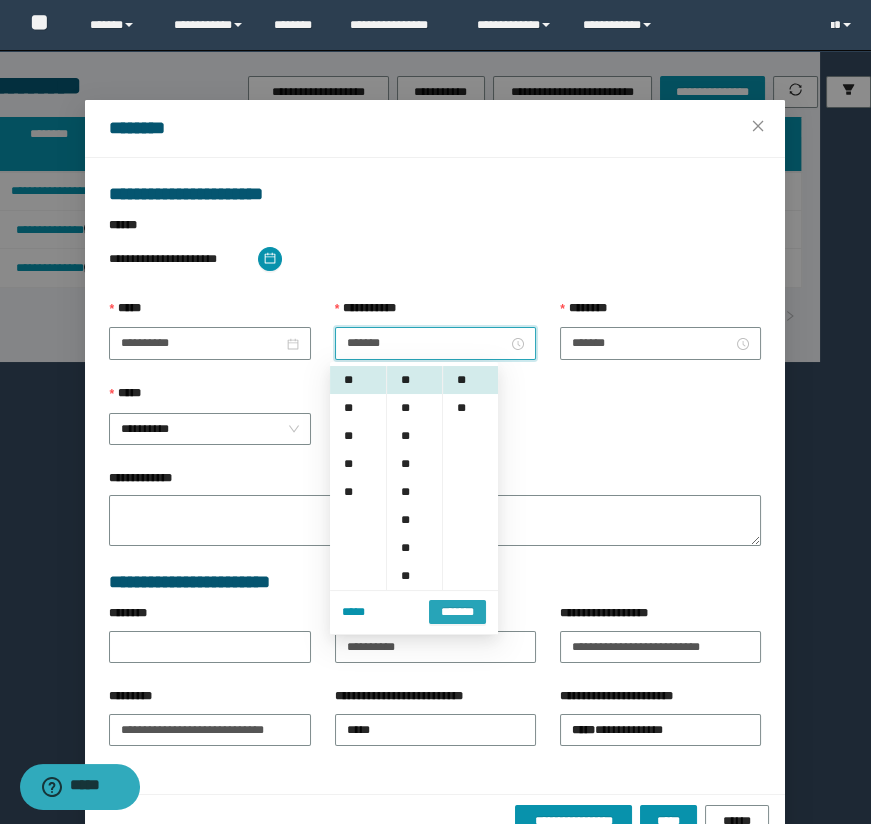 click on "*******" at bounding box center [457, 612] 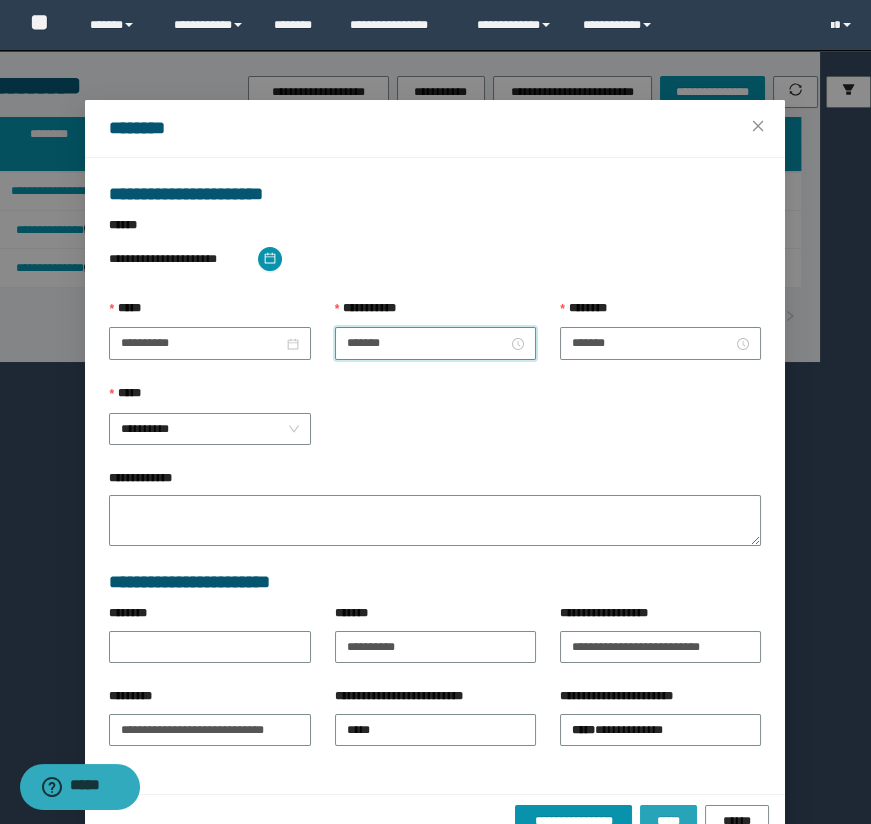 click on "*****" at bounding box center (668, 821) 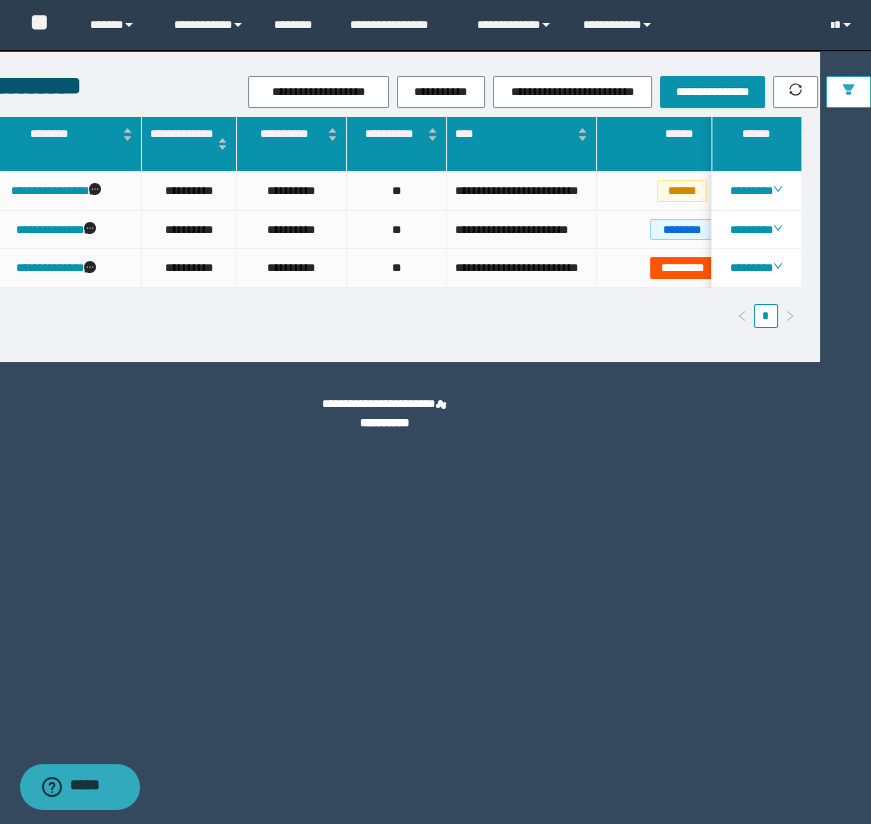 click 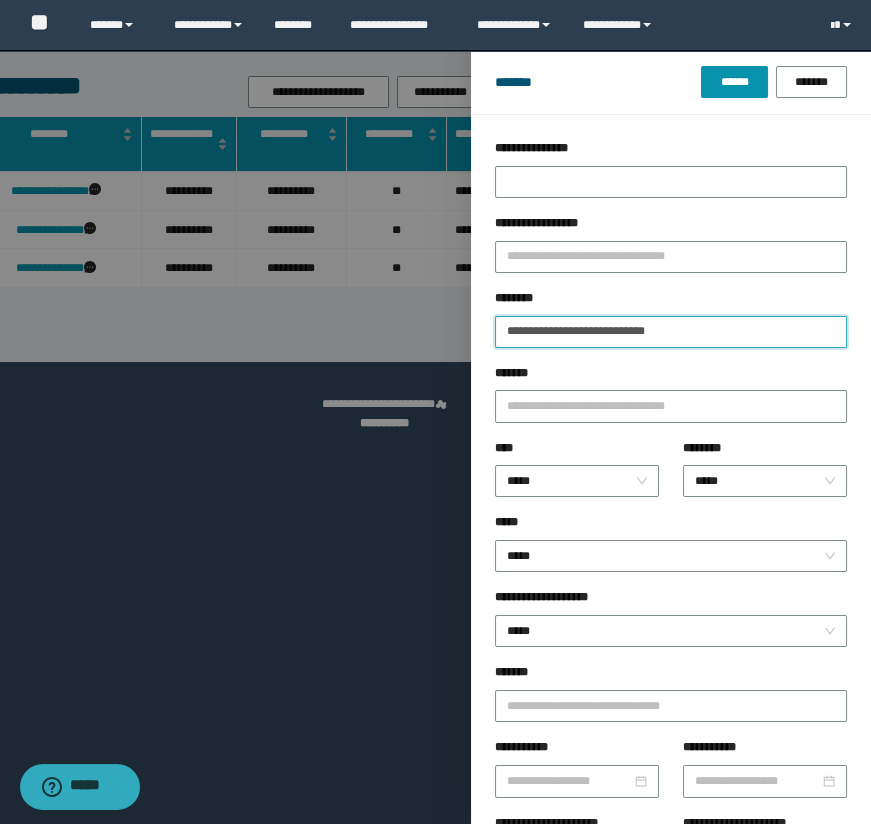 drag, startPoint x: 706, startPoint y: 329, endPoint x: 489, endPoint y: 309, distance: 217.91971 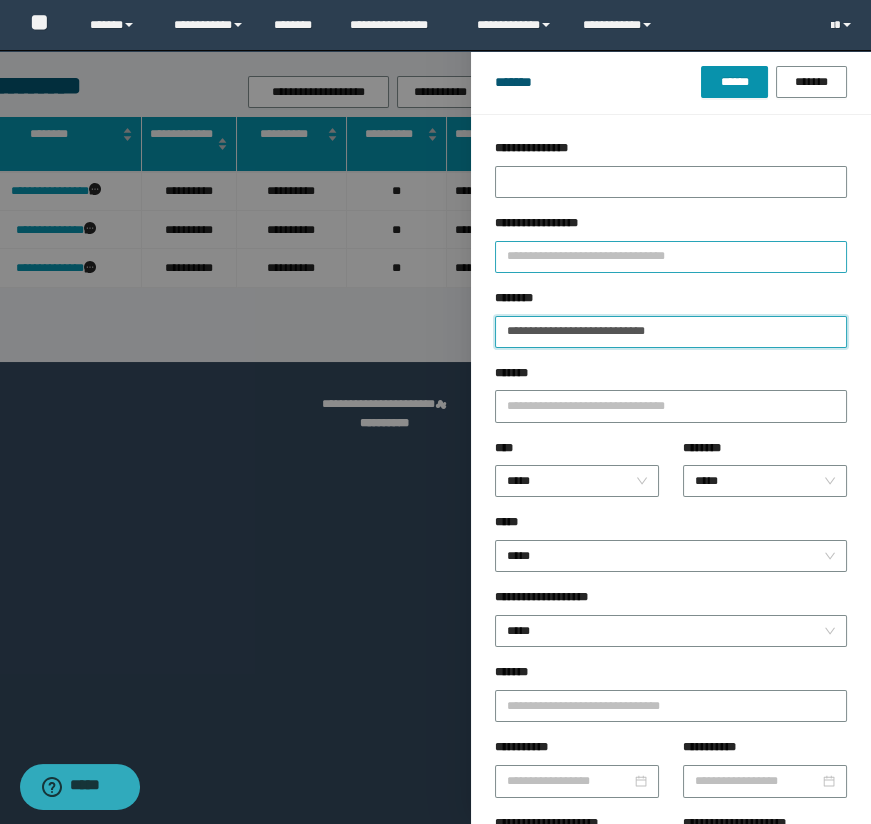 type on "**********" 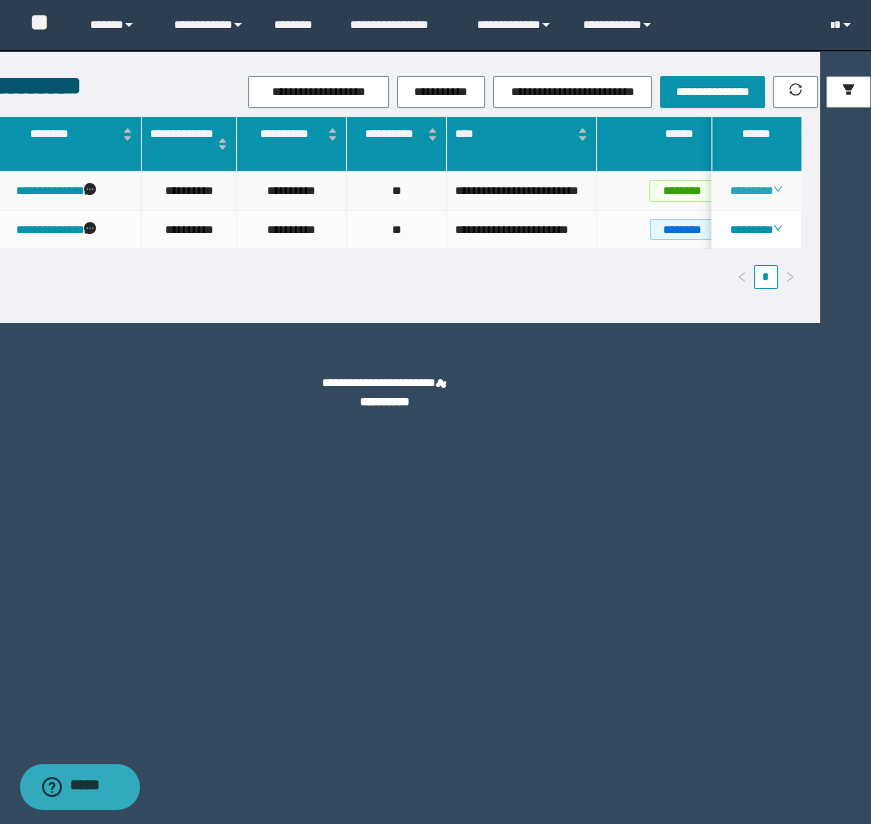 click on "********" at bounding box center (756, 191) 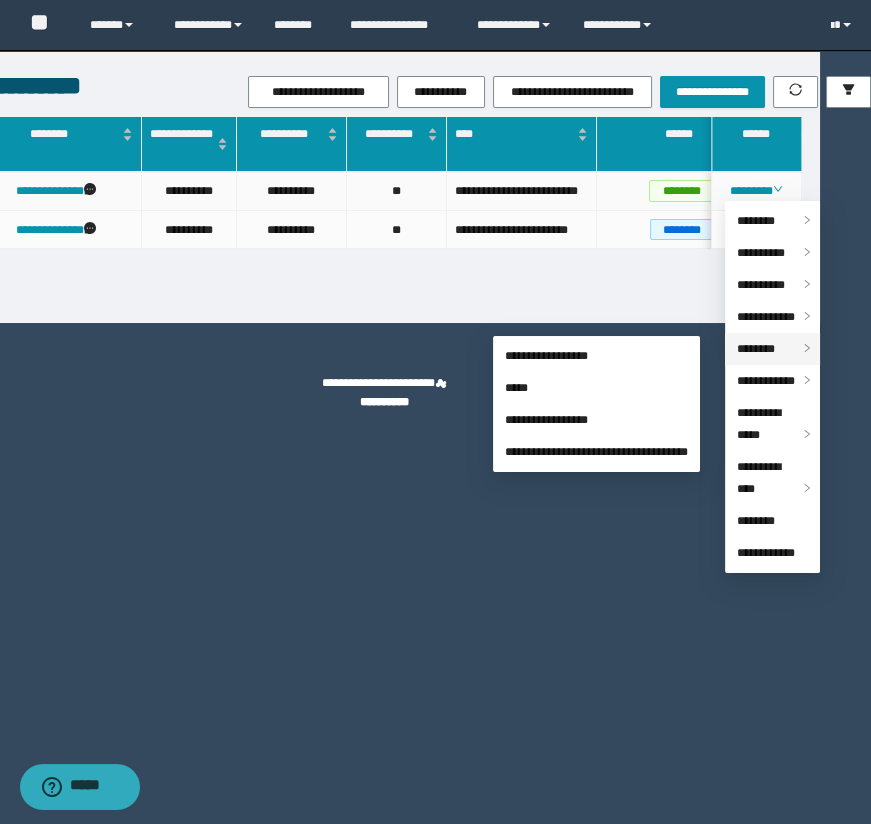 click on "********" at bounding box center (772, 349) 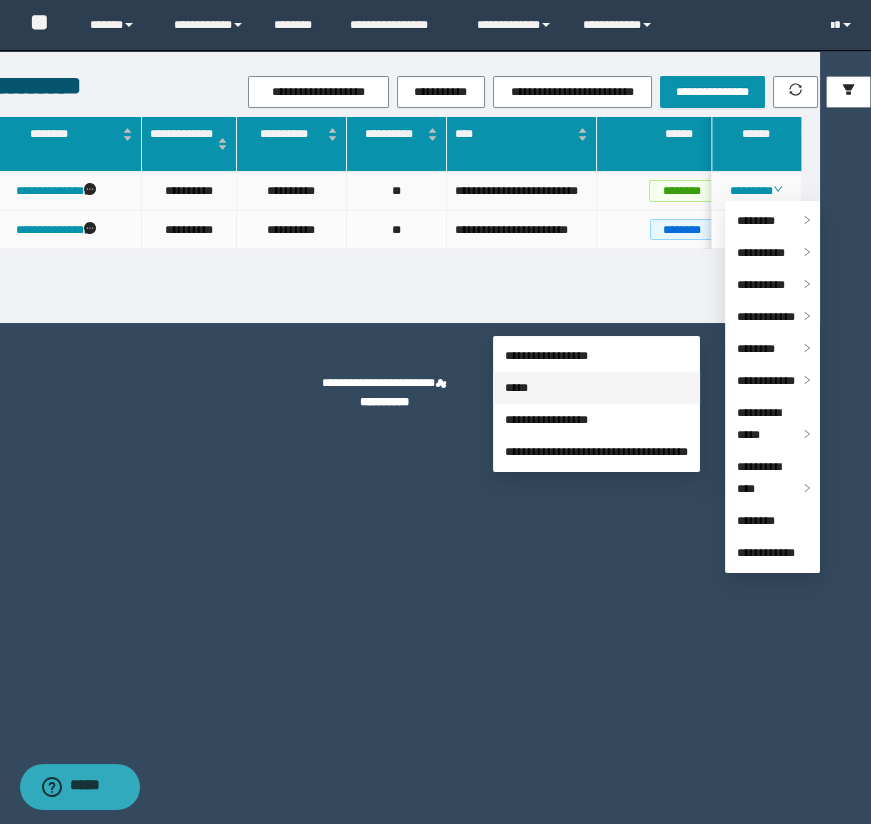 click on "*****" at bounding box center [516, 388] 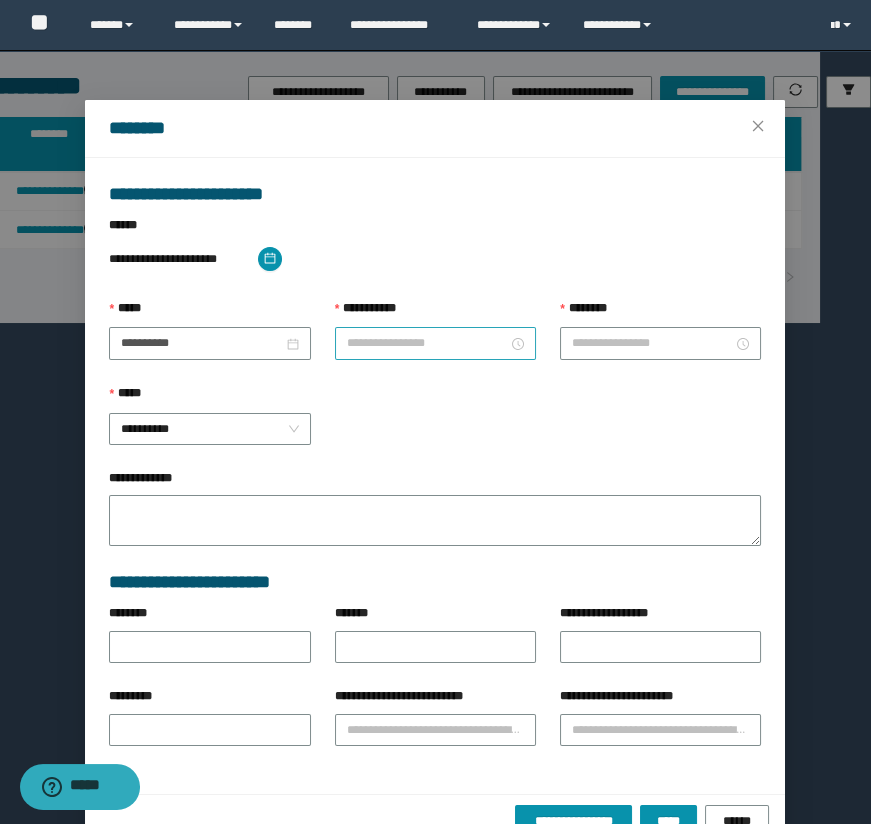 type on "**********" 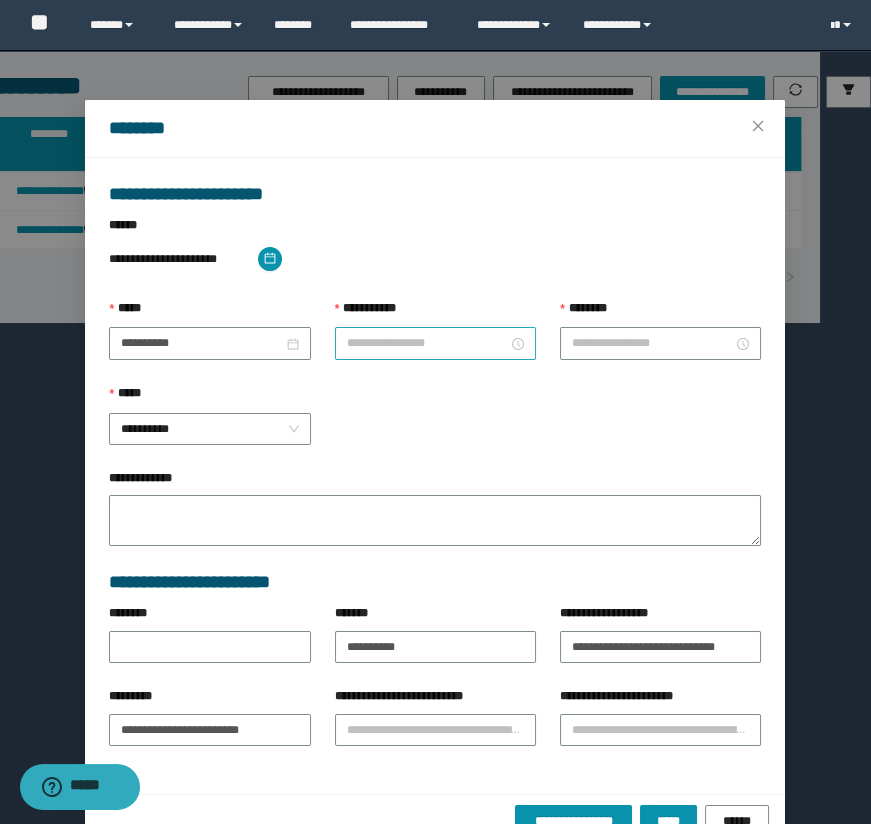 click at bounding box center (435, 343) 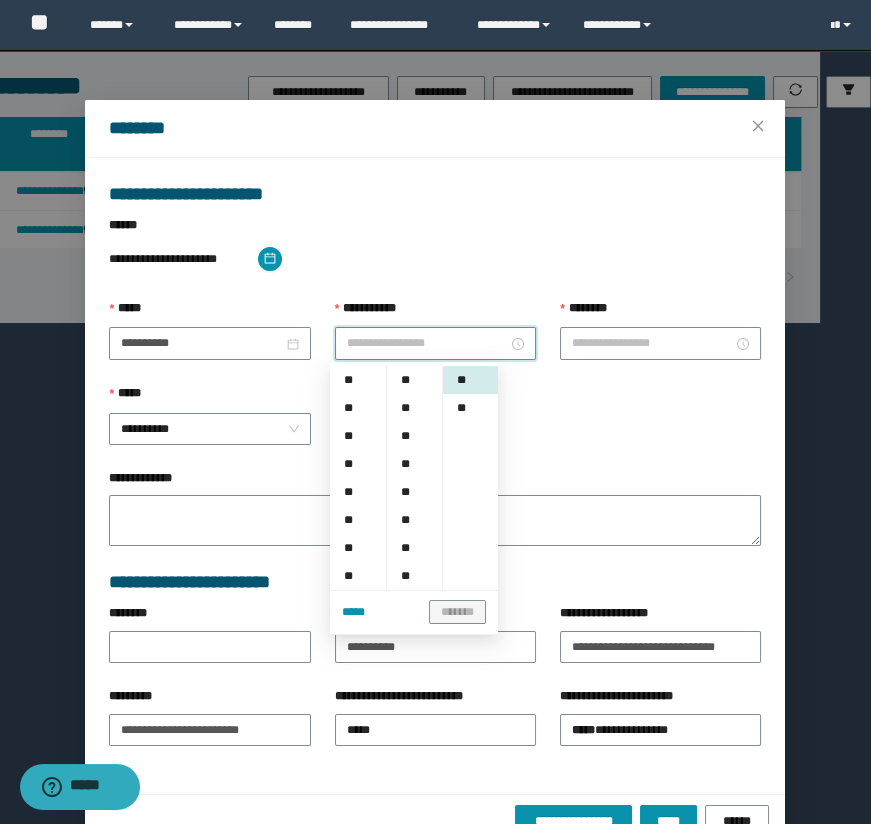click on "**" at bounding box center (351, 576) 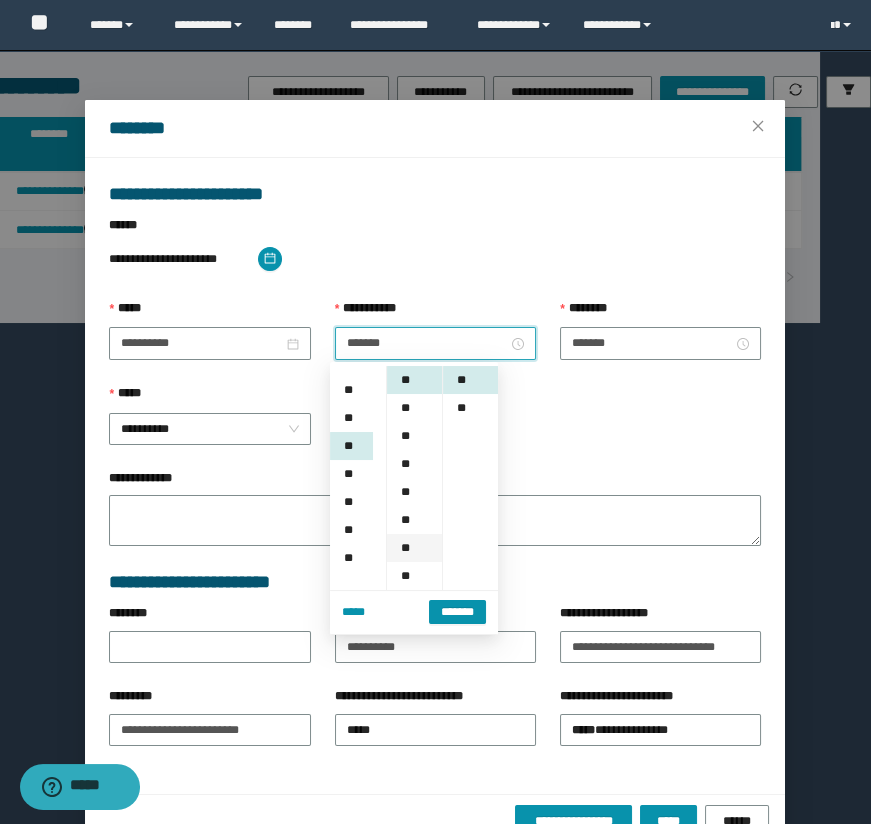 scroll, scrollTop: 196, scrollLeft: 0, axis: vertical 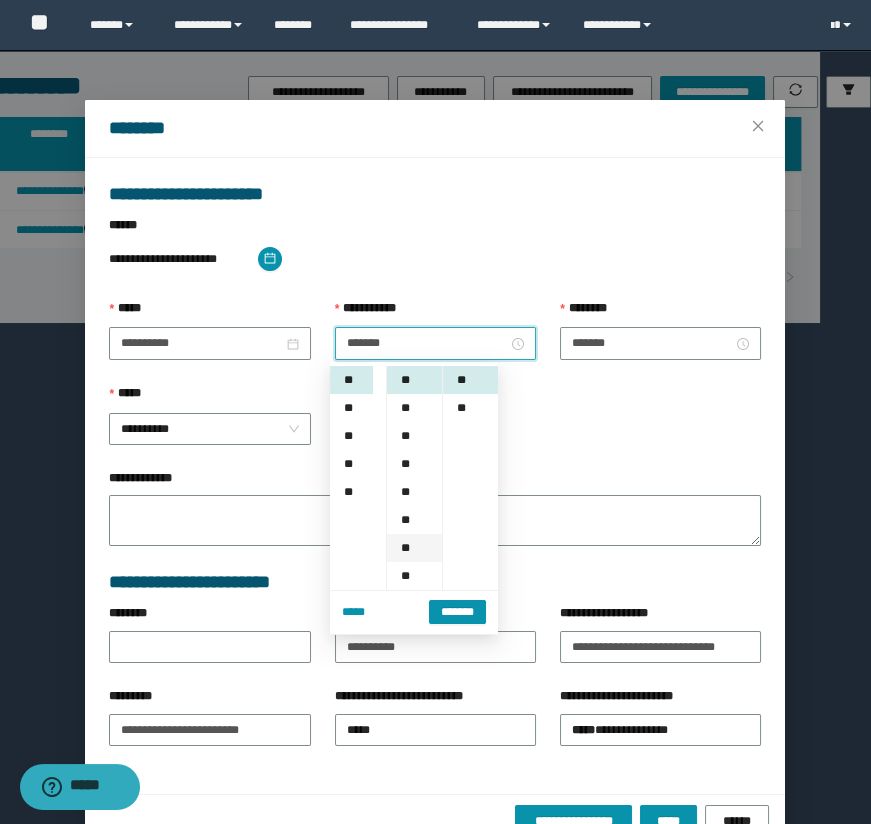 click on "**" at bounding box center [414, 548] 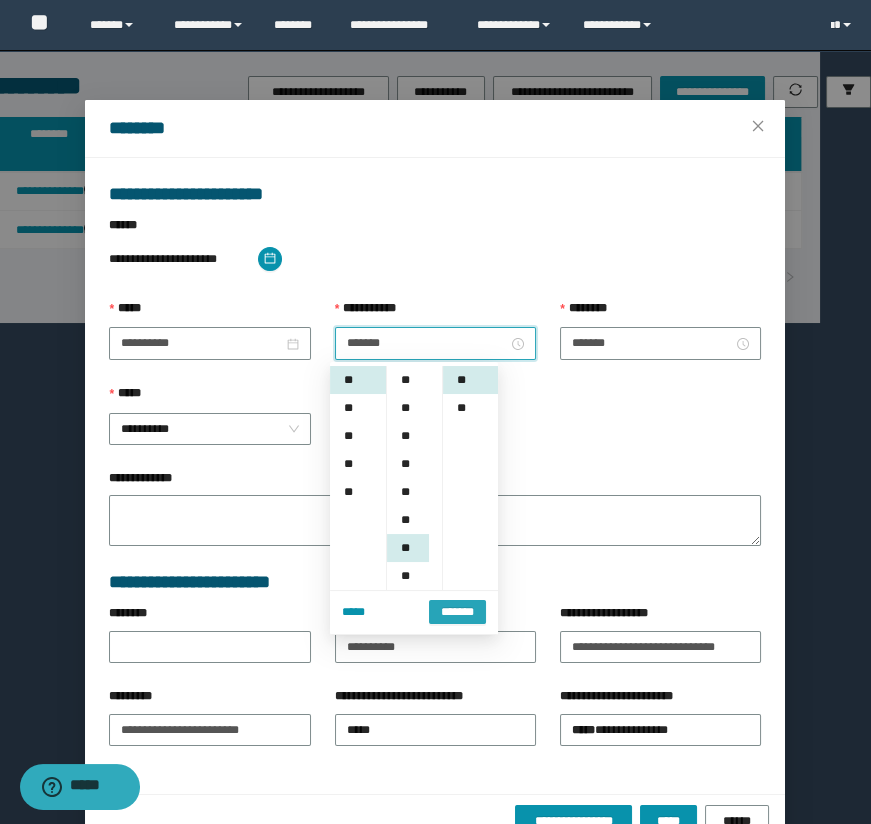 scroll, scrollTop: 168, scrollLeft: 0, axis: vertical 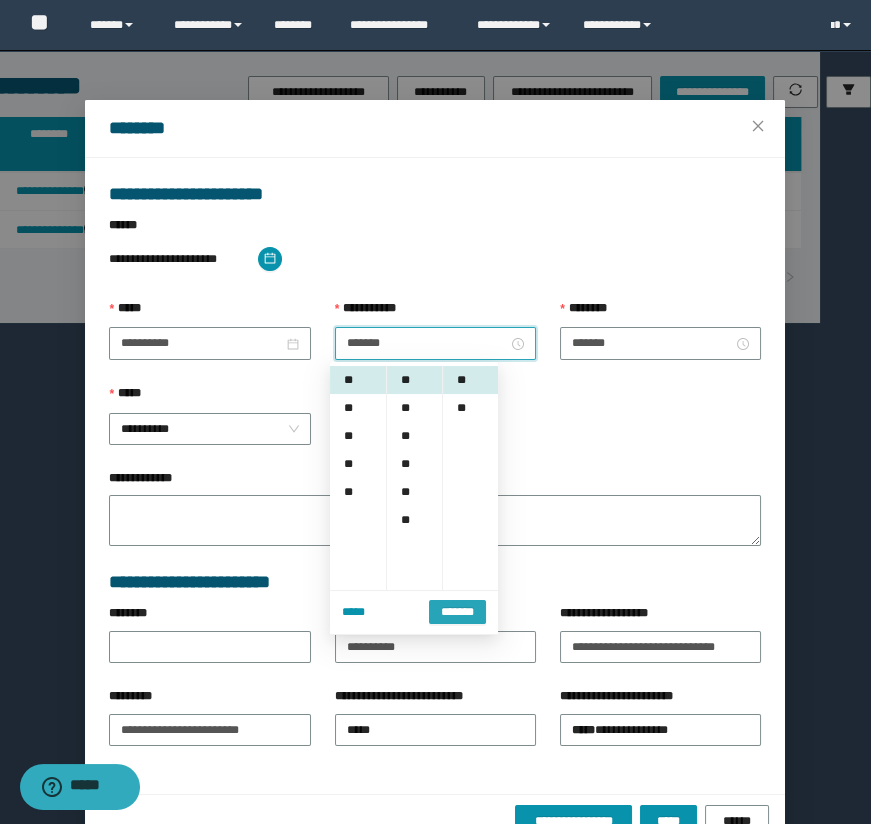 click on "*******" at bounding box center [457, 612] 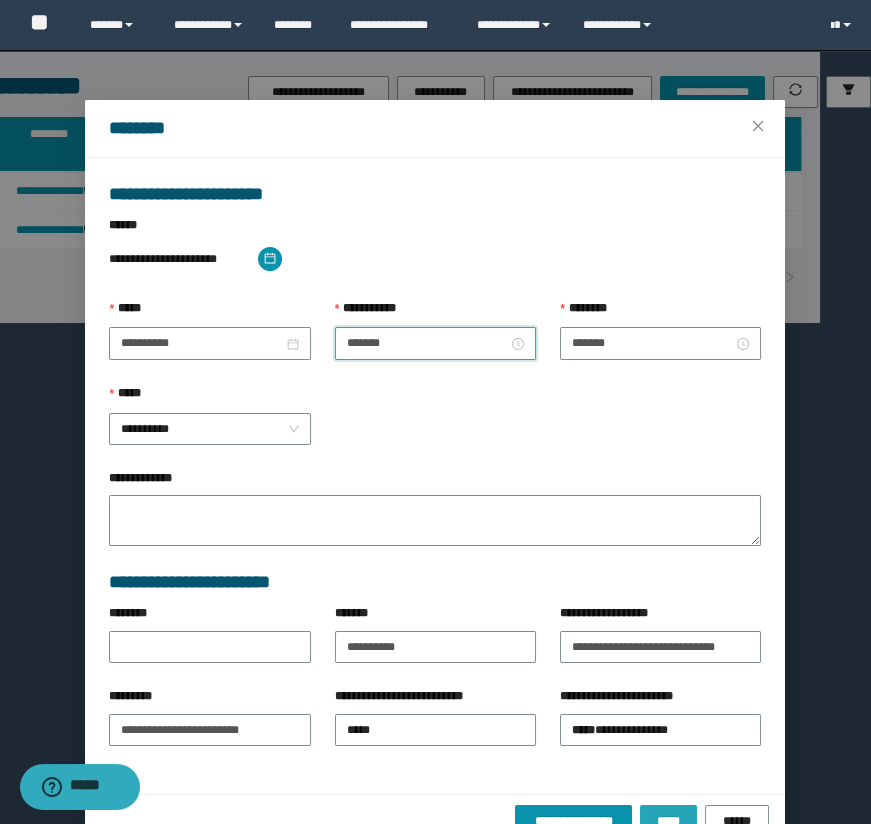 click on "*****" at bounding box center (668, 821) 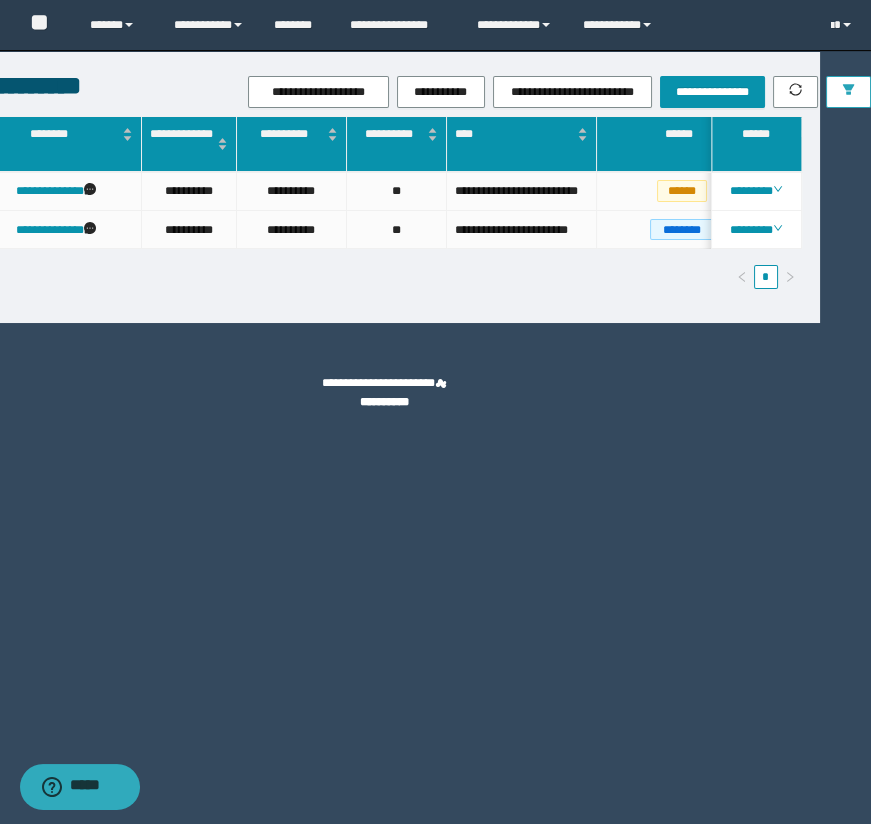 click at bounding box center (848, 92) 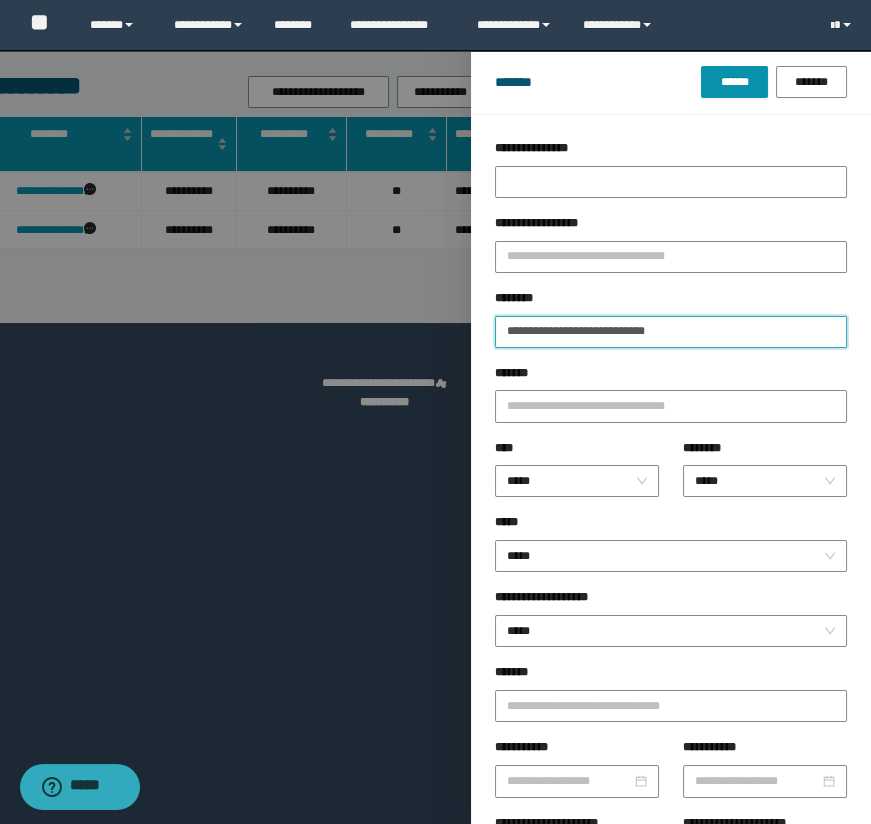 drag, startPoint x: 720, startPoint y: 324, endPoint x: 419, endPoint y: 319, distance: 301.04153 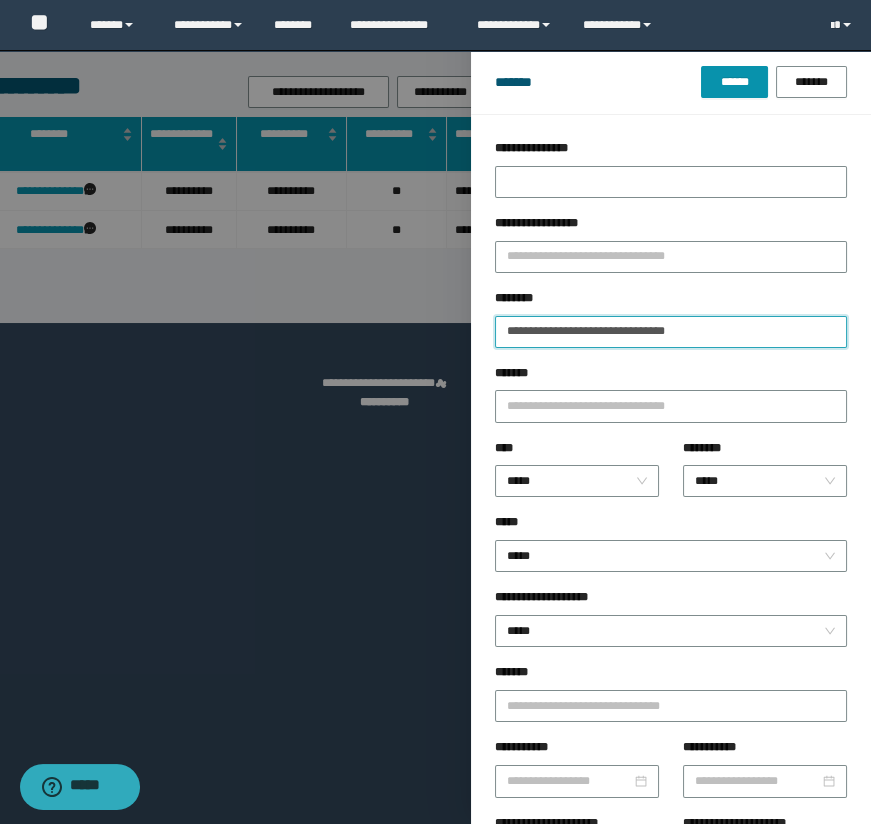 type on "**********" 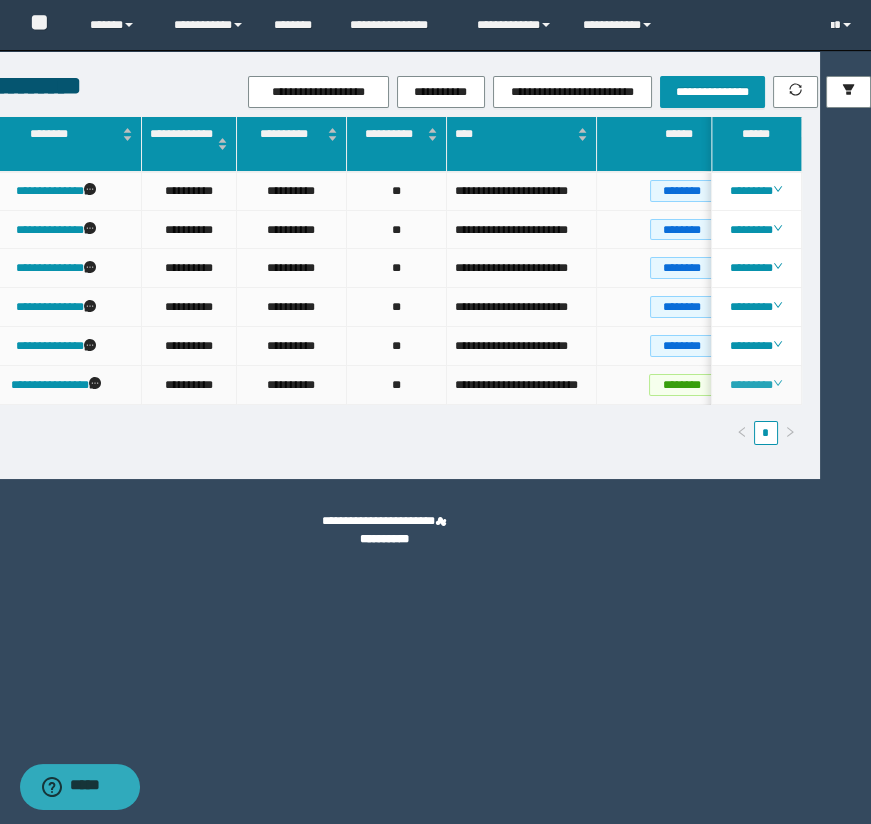 click on "********" at bounding box center [756, 385] 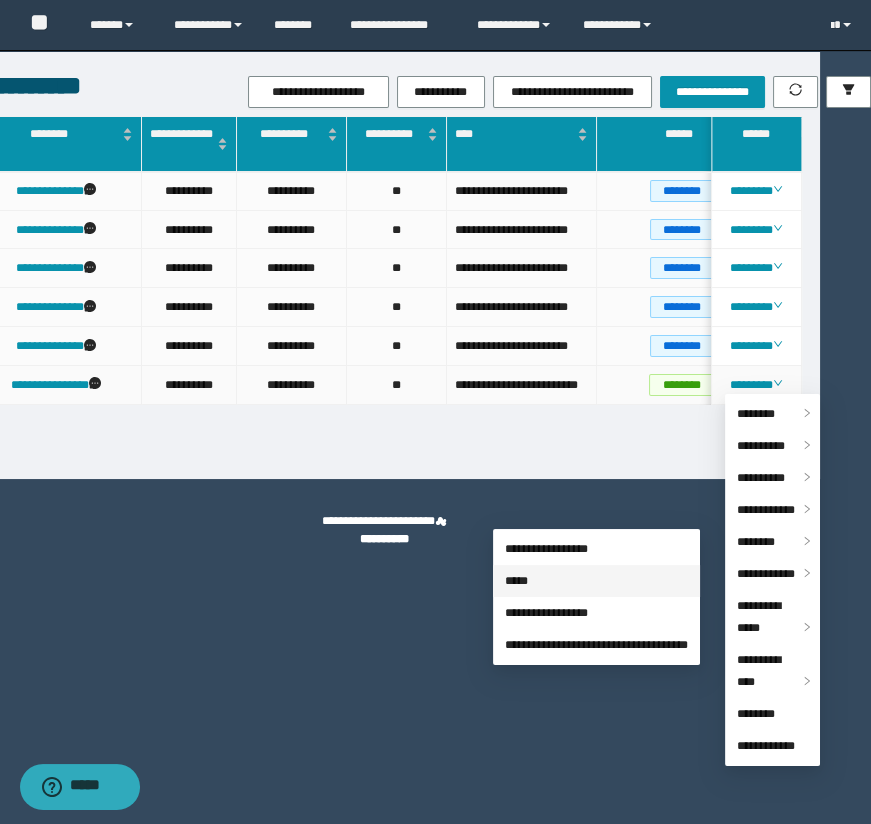 click on "*****" at bounding box center (516, 581) 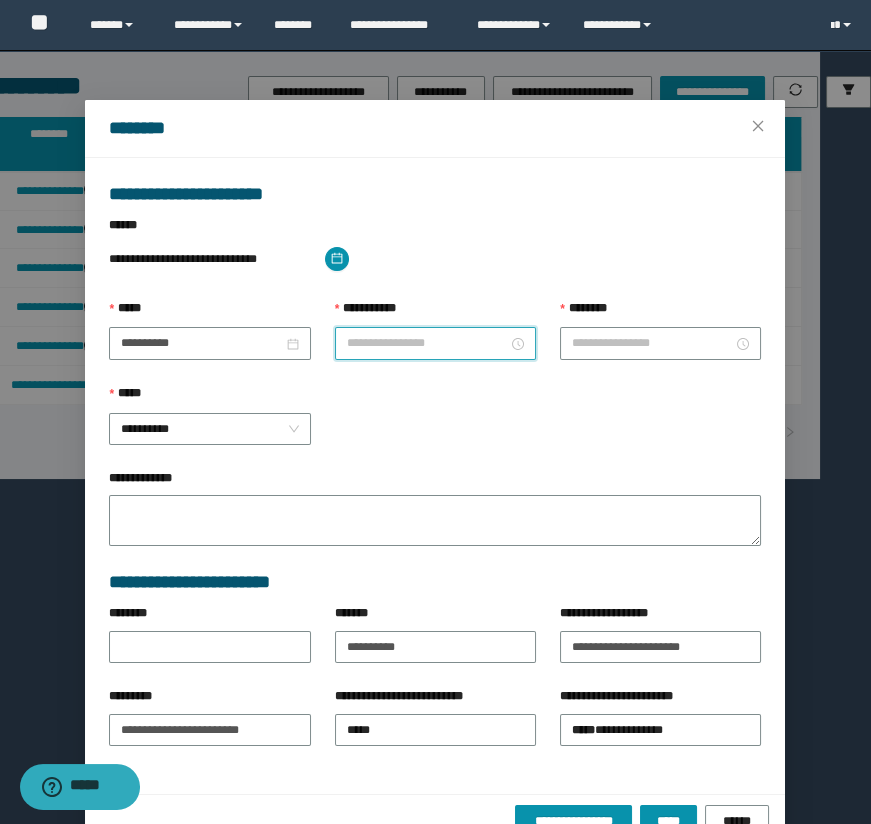 click on "**********" at bounding box center (427, 343) 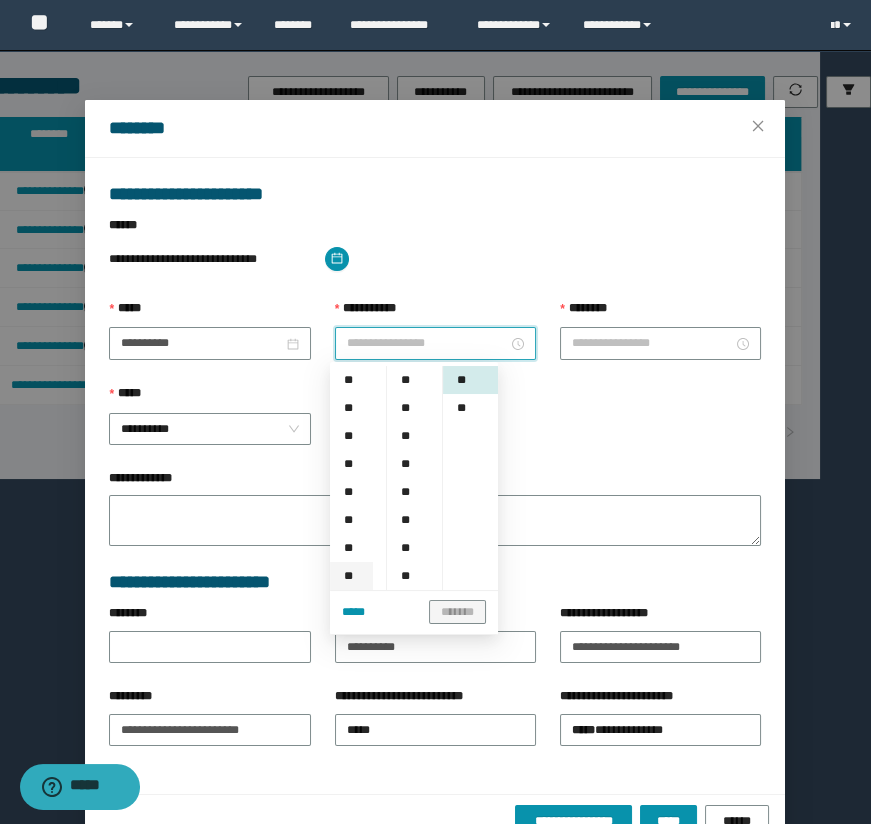 click on "**" at bounding box center (351, 576) 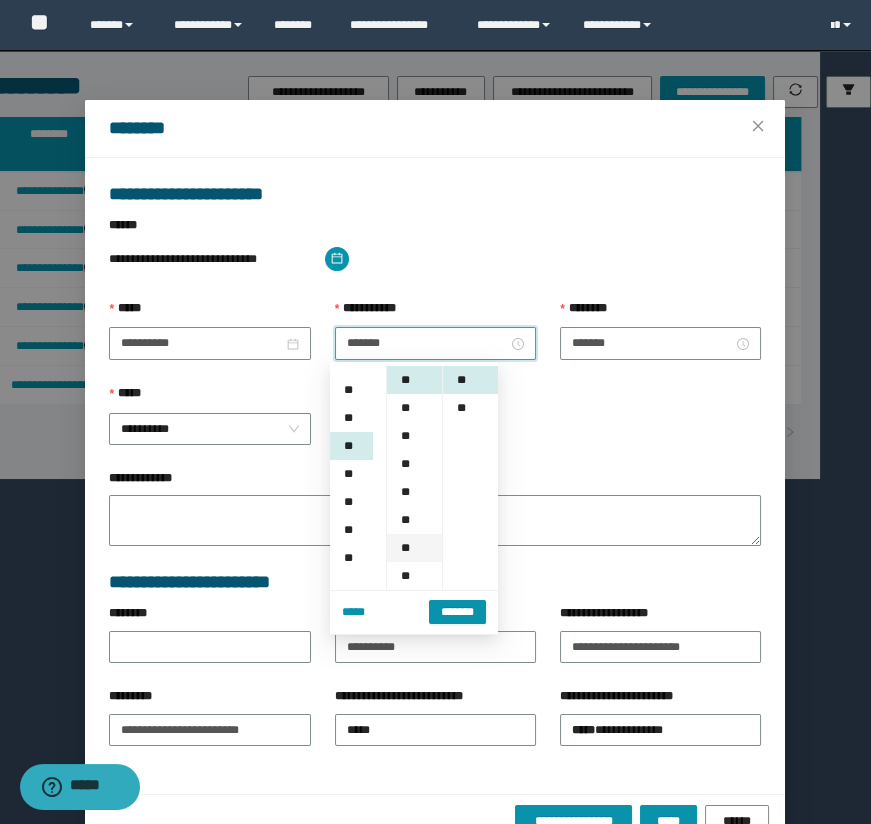 scroll, scrollTop: 196, scrollLeft: 0, axis: vertical 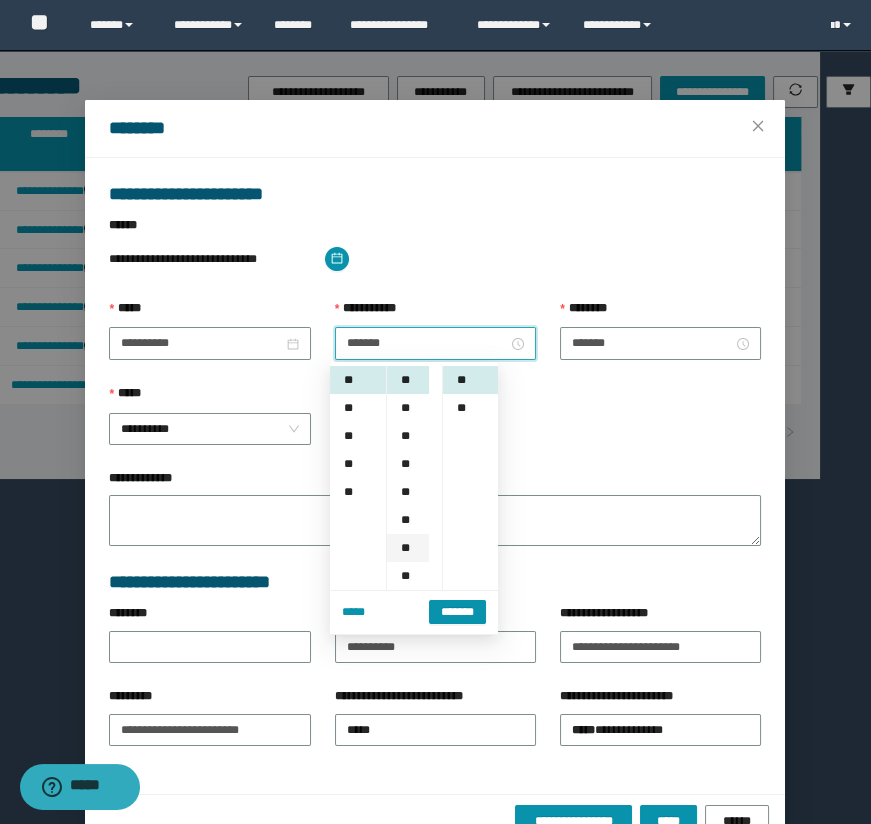 click on "**" at bounding box center [407, 548] 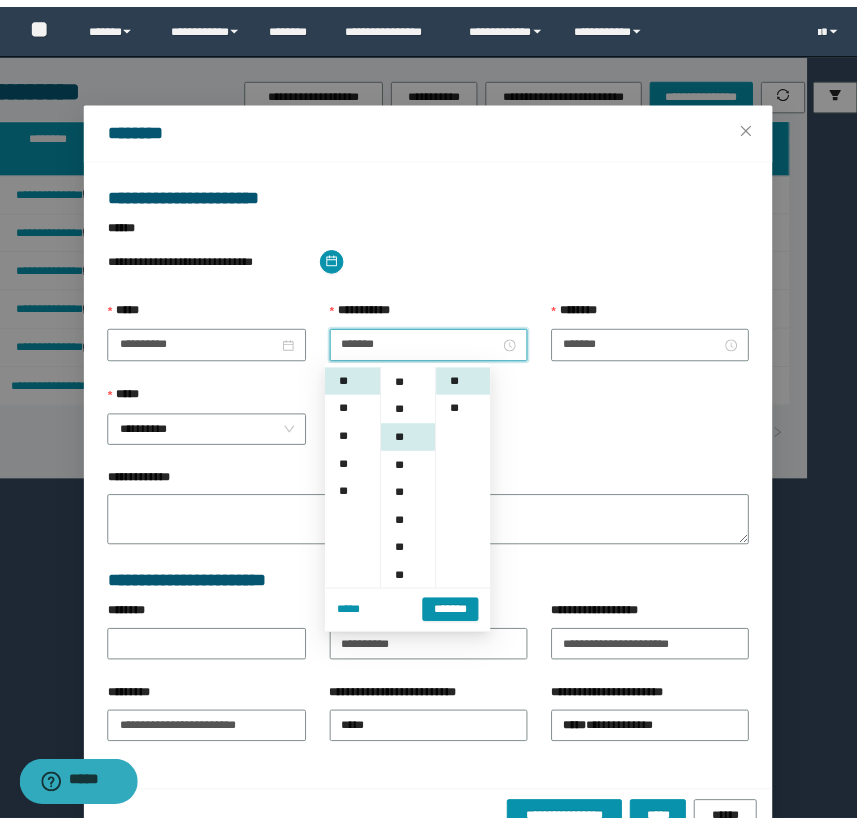scroll, scrollTop: 168, scrollLeft: 0, axis: vertical 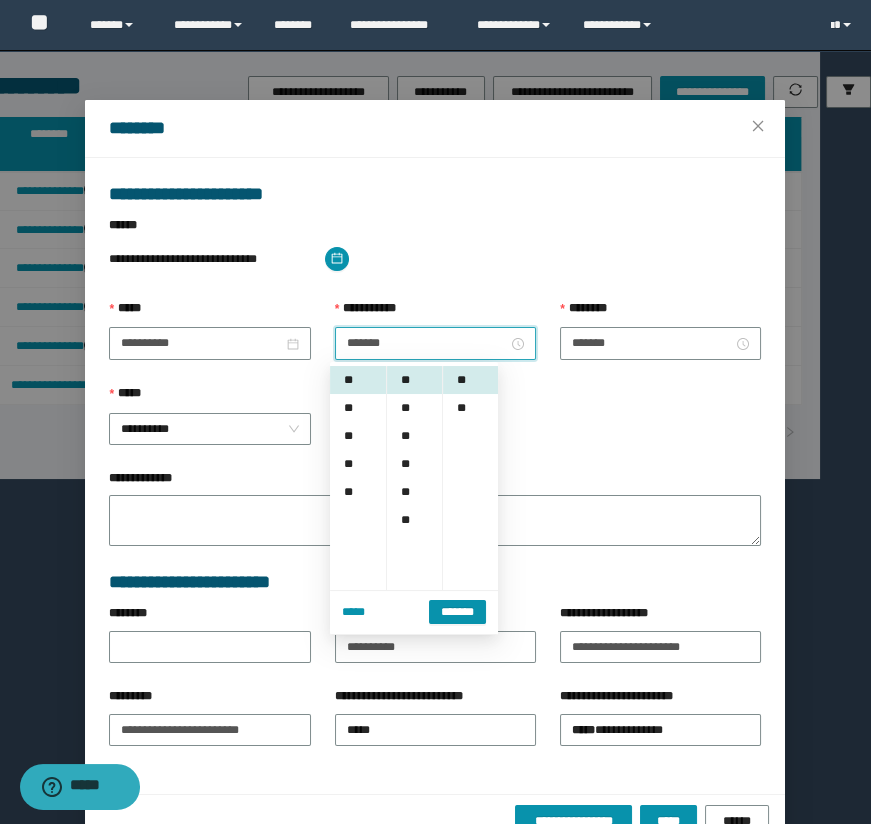 click on "*******" at bounding box center (457, 612) 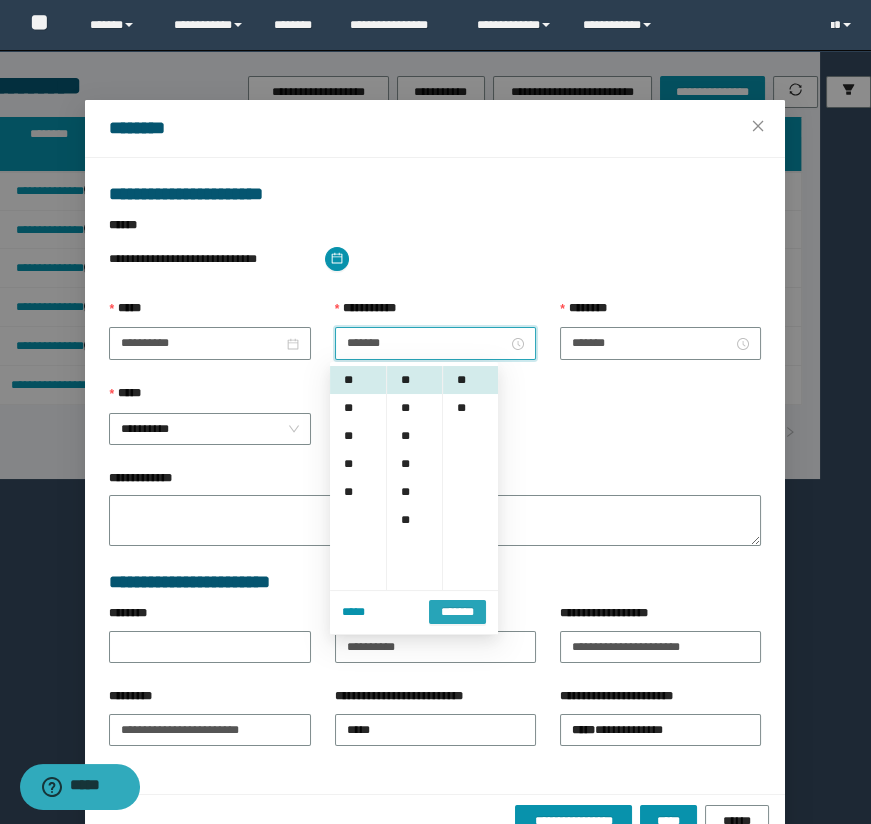 click on "*******" at bounding box center [457, 612] 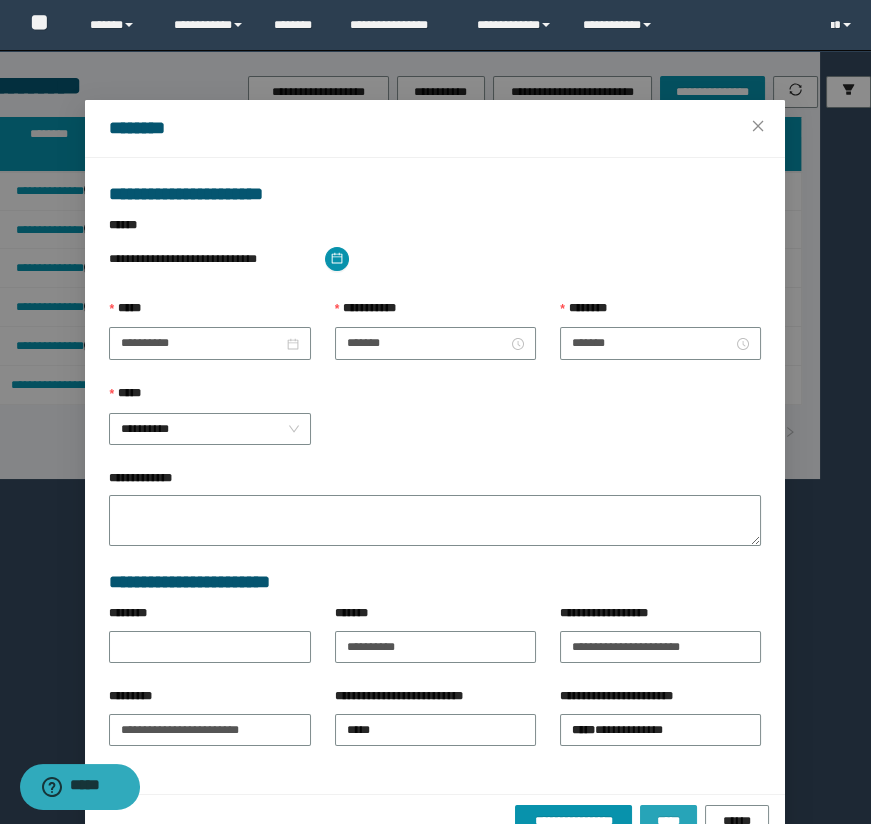 click on "*****" at bounding box center [668, 821] 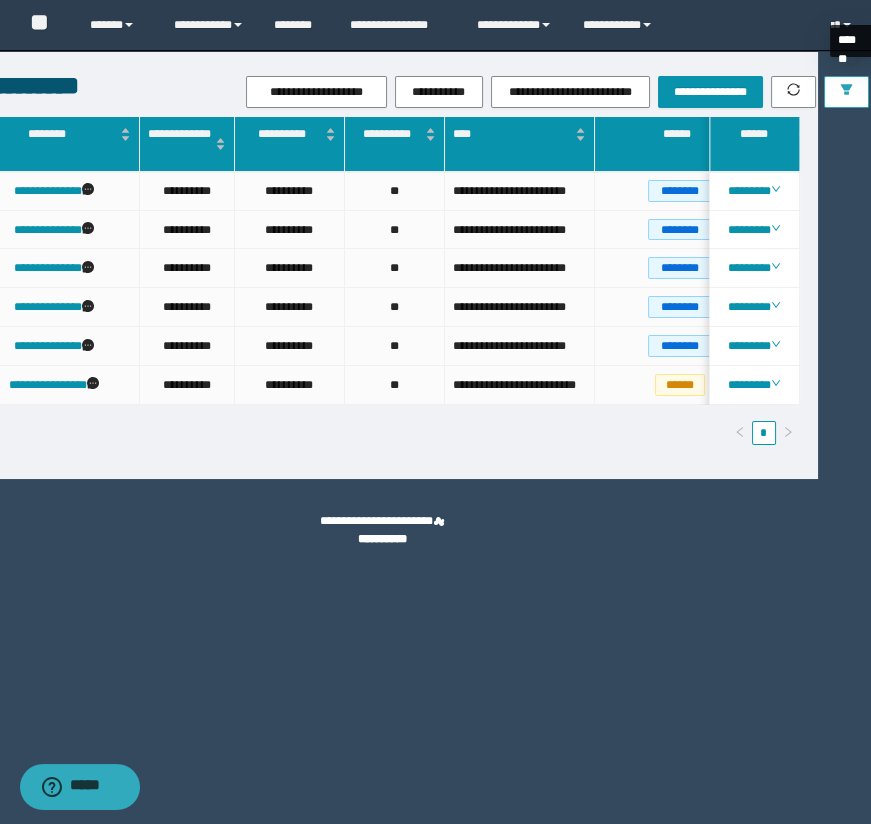 click at bounding box center [846, 92] 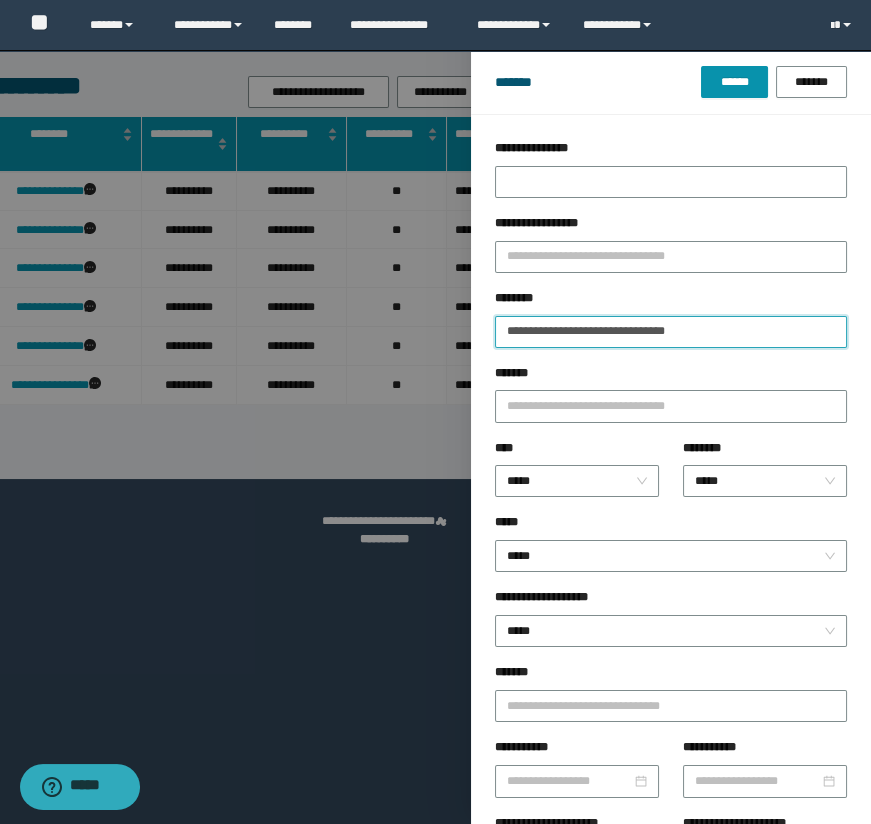 drag, startPoint x: 750, startPoint y: 338, endPoint x: 467, endPoint y: 317, distance: 283.77808 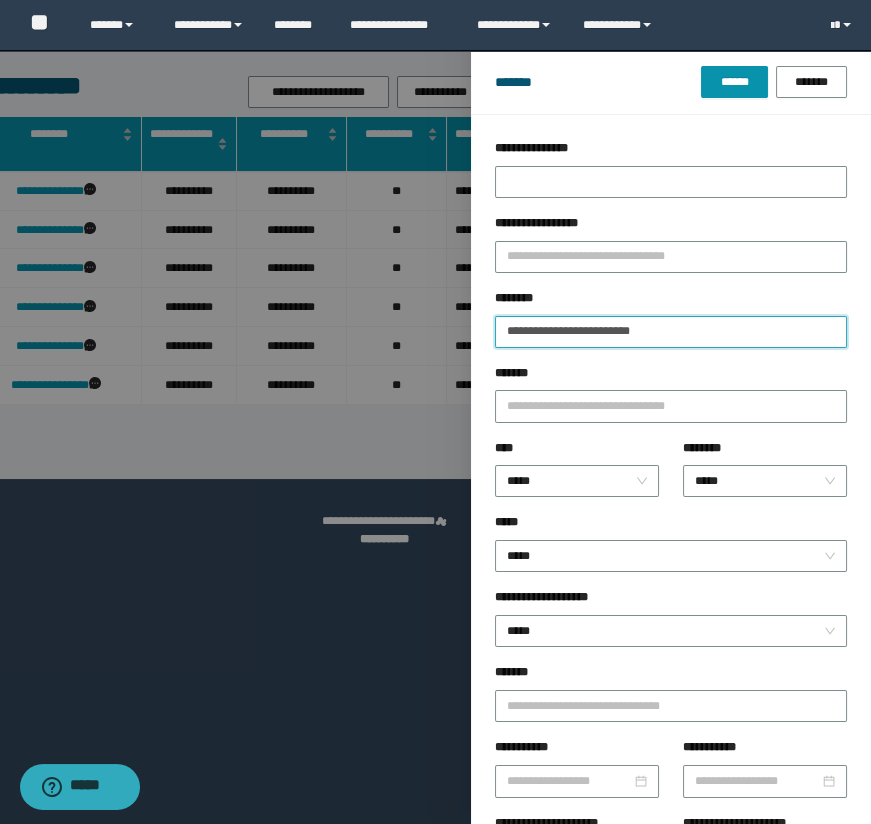 type on "**********" 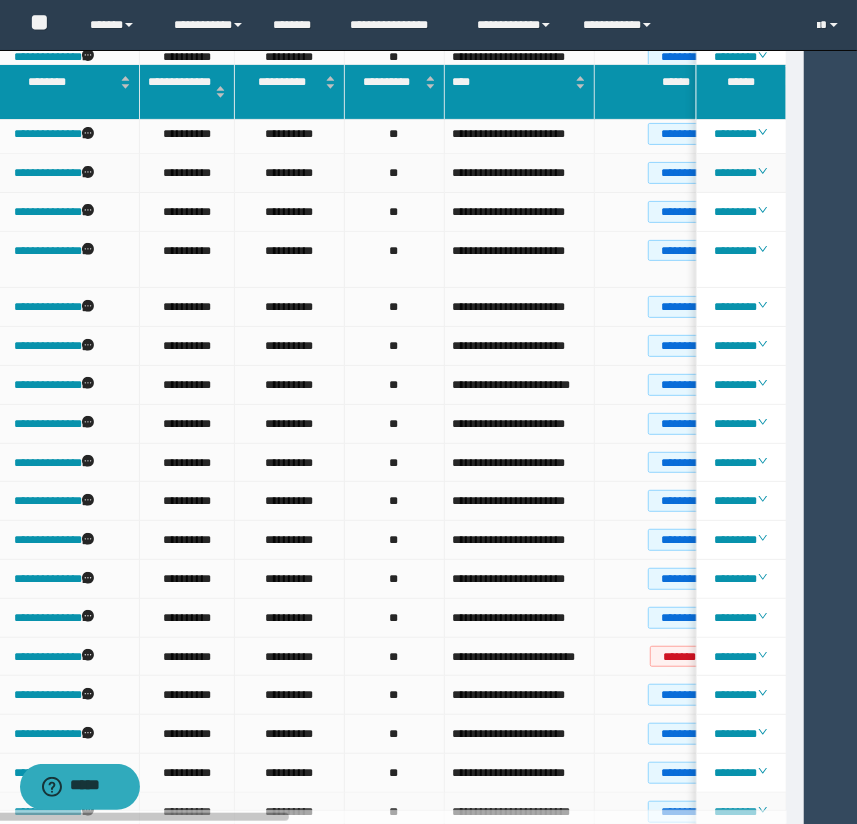 scroll, scrollTop: 0, scrollLeft: 53, axis: horizontal 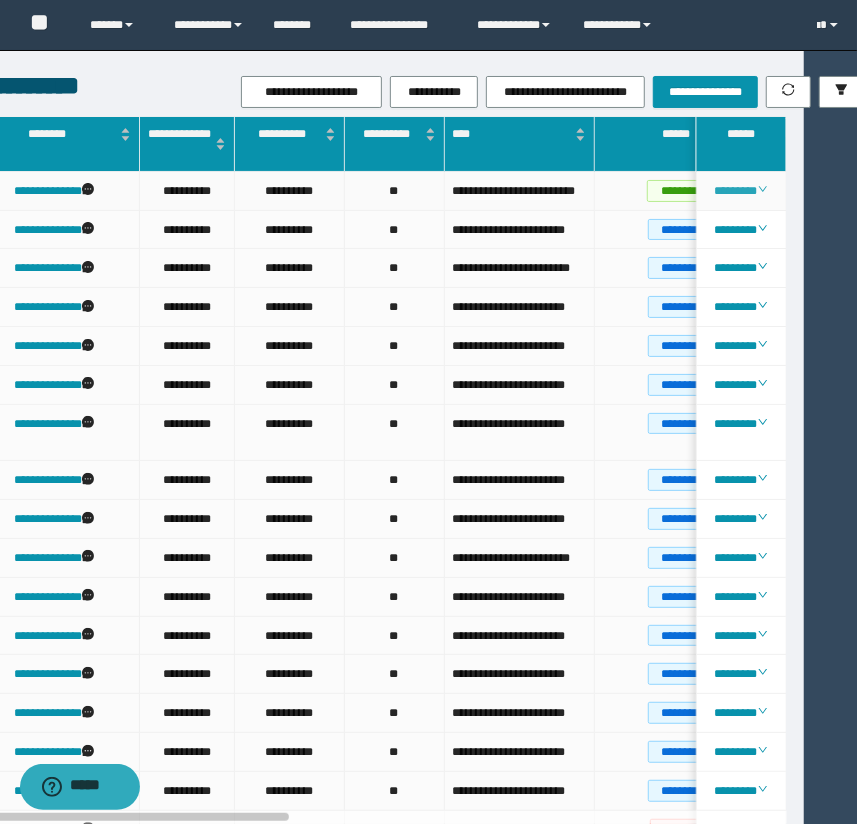 click on "********" at bounding box center [740, 191] 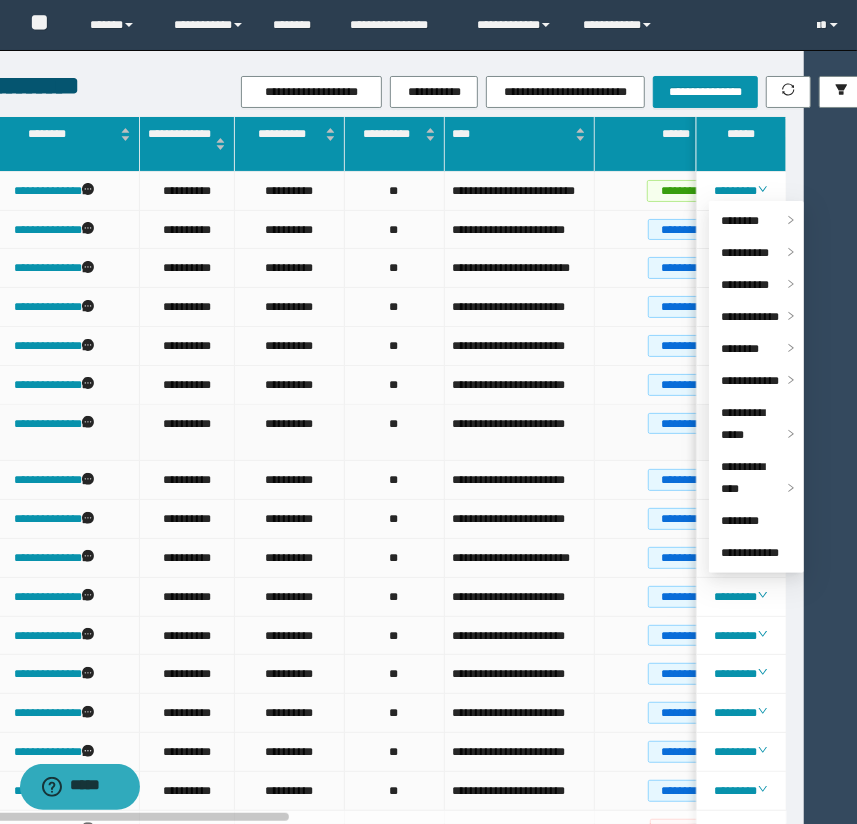 click on "**" at bounding box center [395, 433] 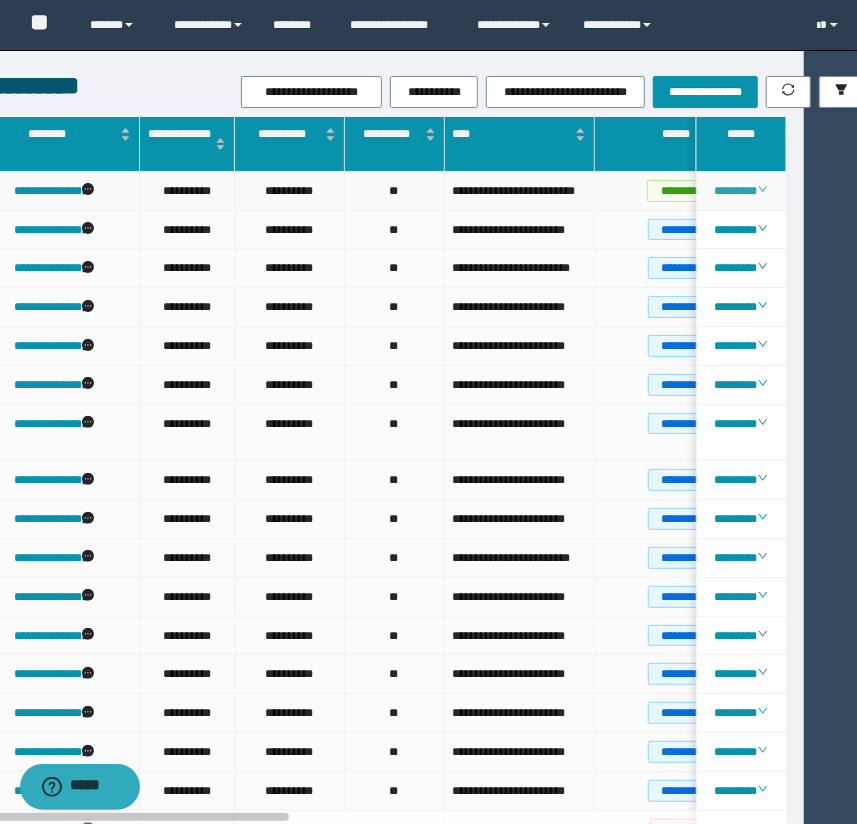 click on "********" at bounding box center [740, 191] 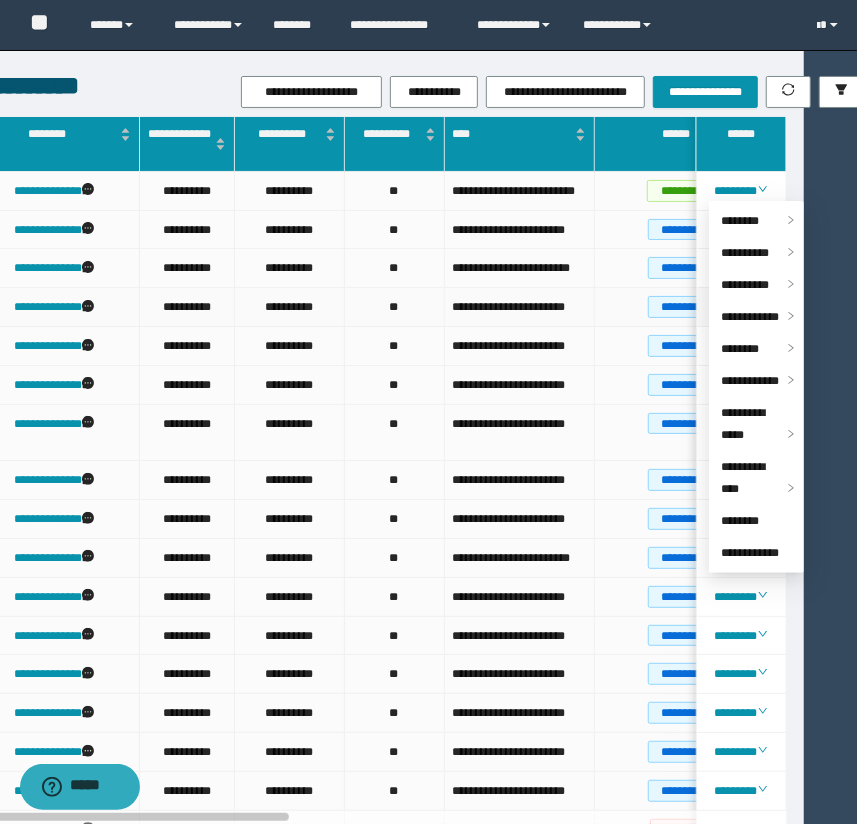 click on "**********" at bounding box center (520, 307) 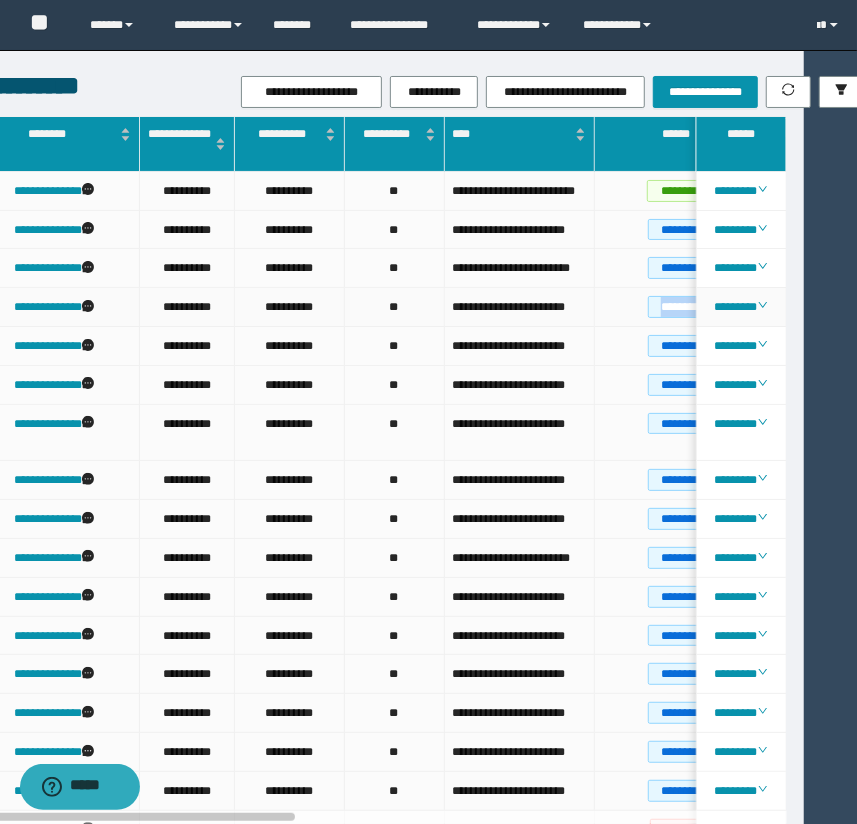 scroll, scrollTop: 0, scrollLeft: 690, axis: horizontal 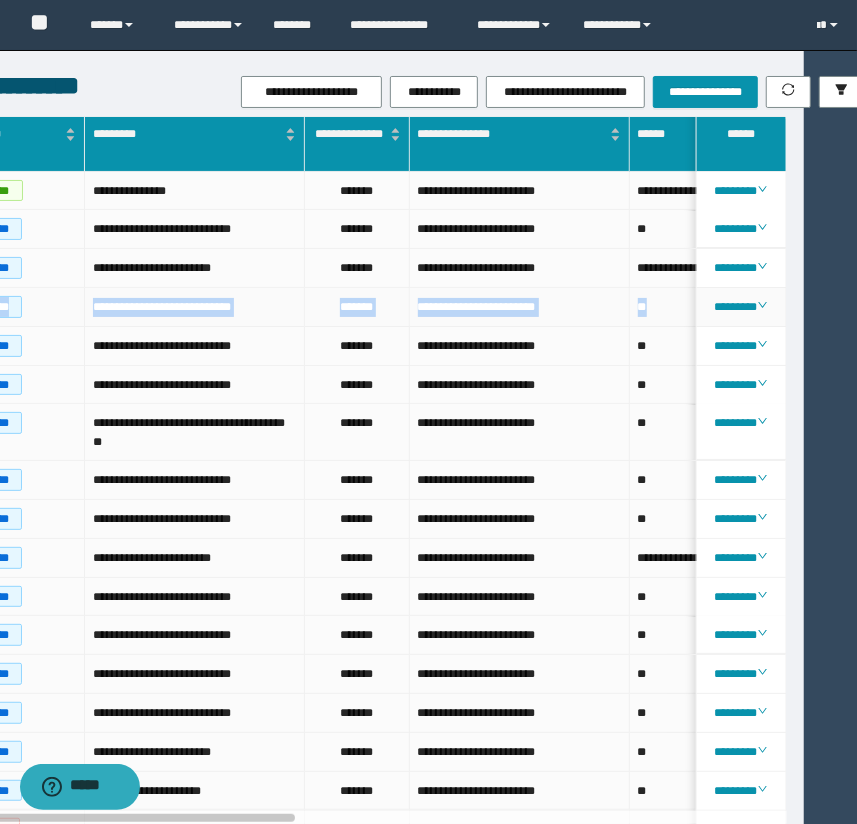 drag, startPoint x: 667, startPoint y: 313, endPoint x: 806, endPoint y: 313, distance: 139 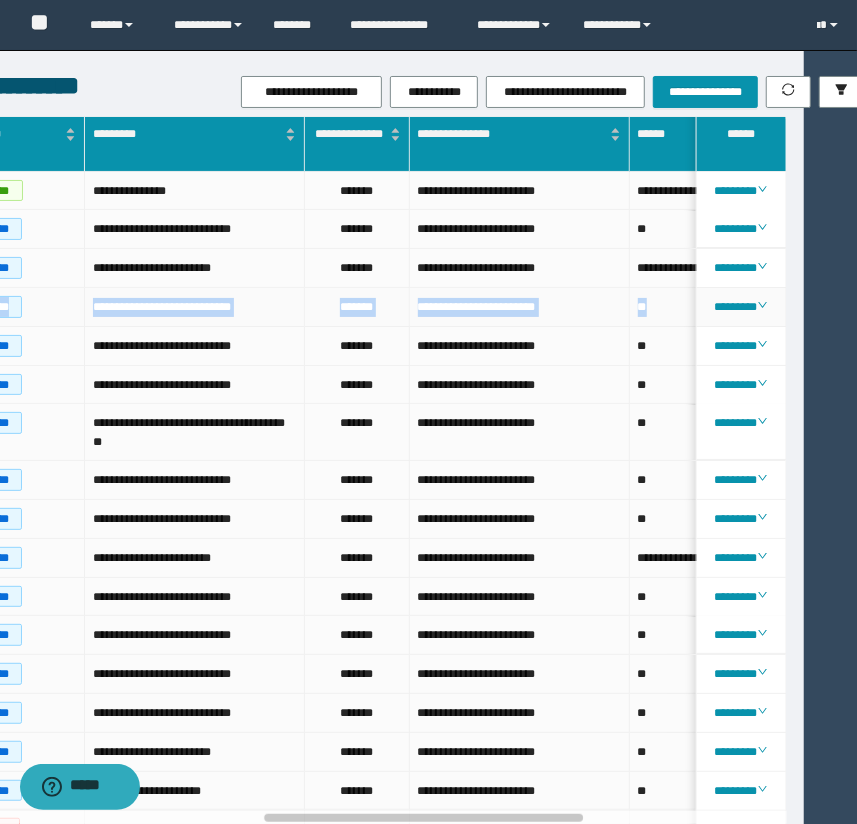 scroll, scrollTop: 0, scrollLeft: 752, axis: horizontal 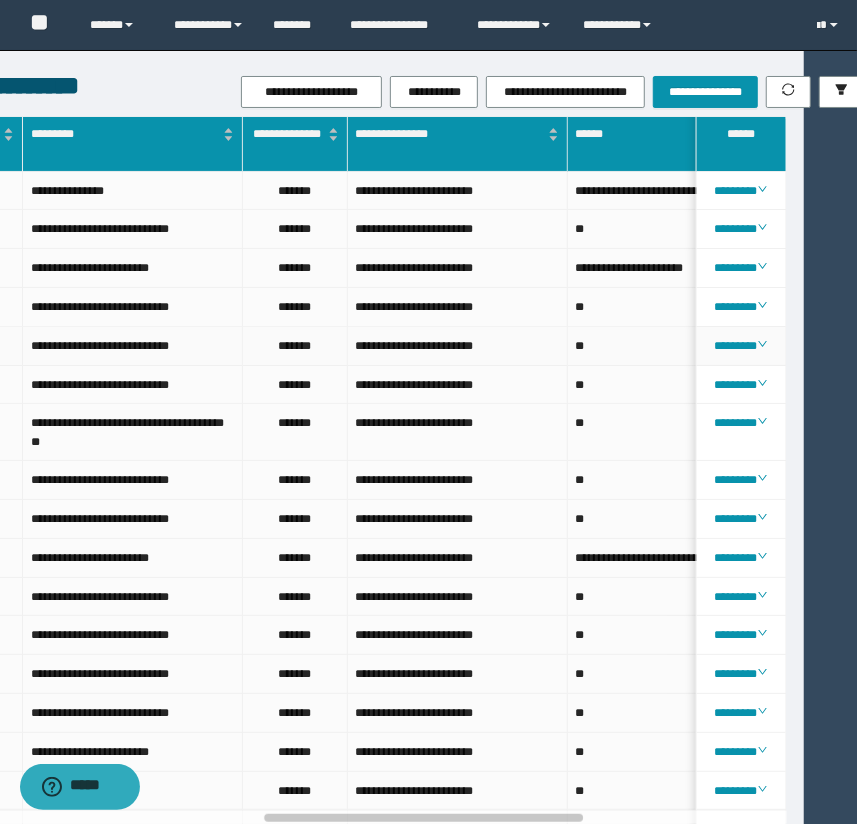 drag, startPoint x: 130, startPoint y: 344, endPoint x: 140, endPoint y: 326, distance: 20.59126 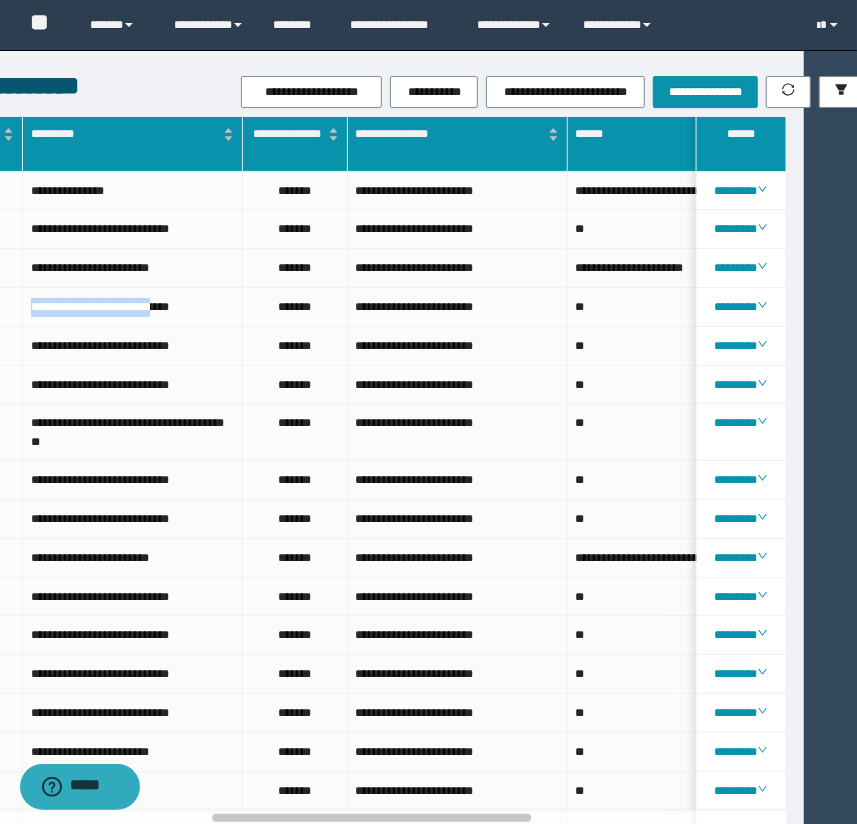 scroll, scrollTop: 0, scrollLeft: 22, axis: horizontal 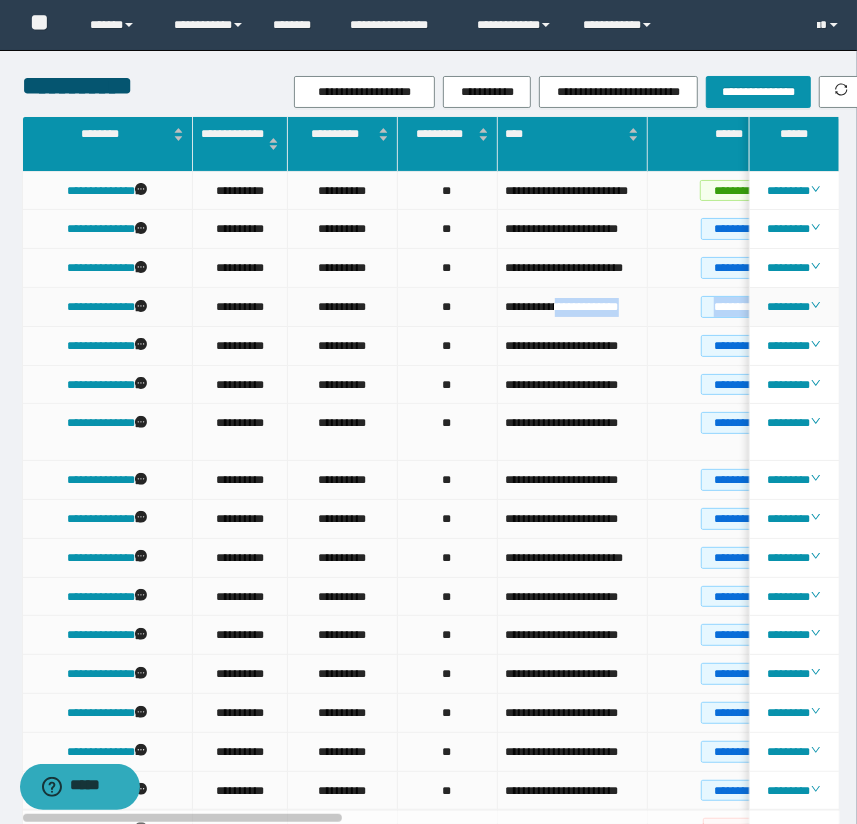drag, startPoint x: 180, startPoint y: 290, endPoint x: 589, endPoint y: 302, distance: 409.176 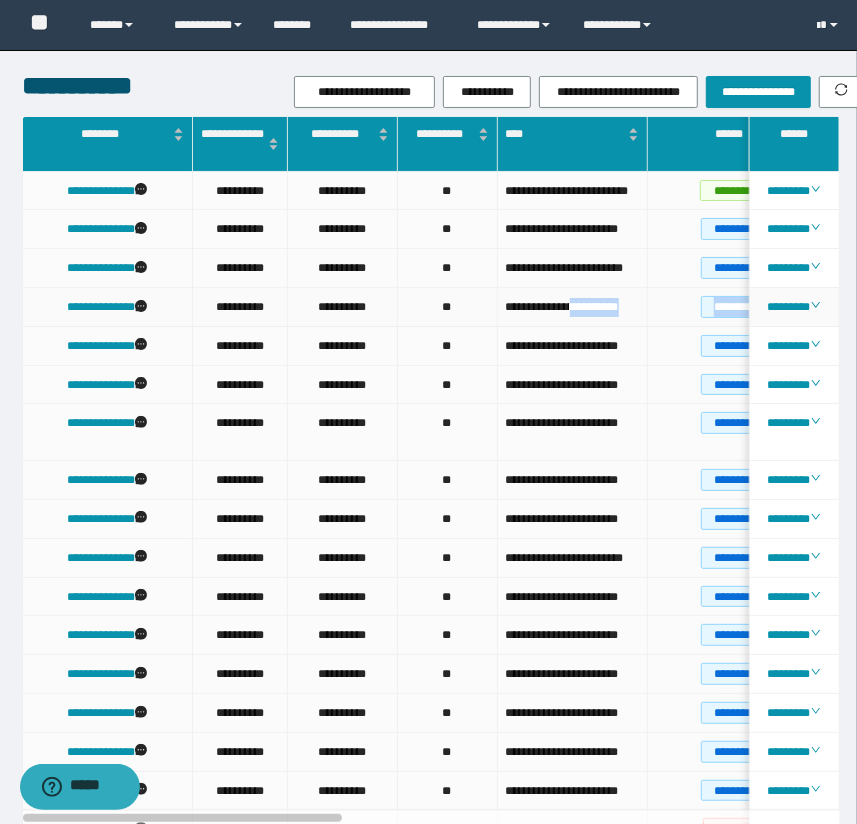 click on "**********" at bounding box center (572, 307) 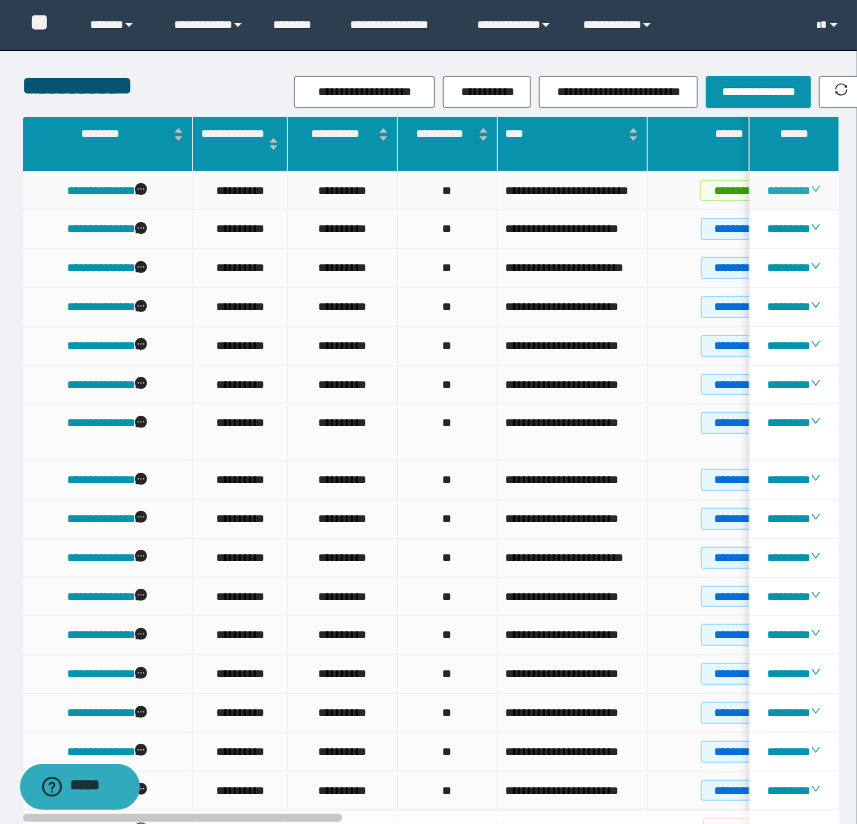 click on "********" at bounding box center (793, 191) 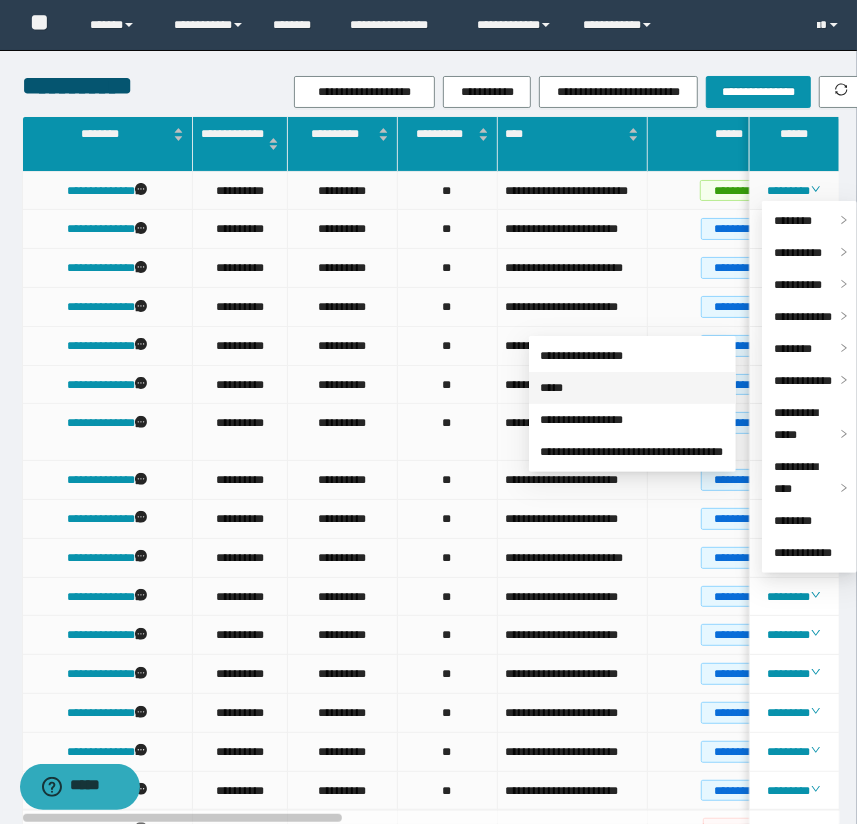 click on "*****" at bounding box center (552, 388) 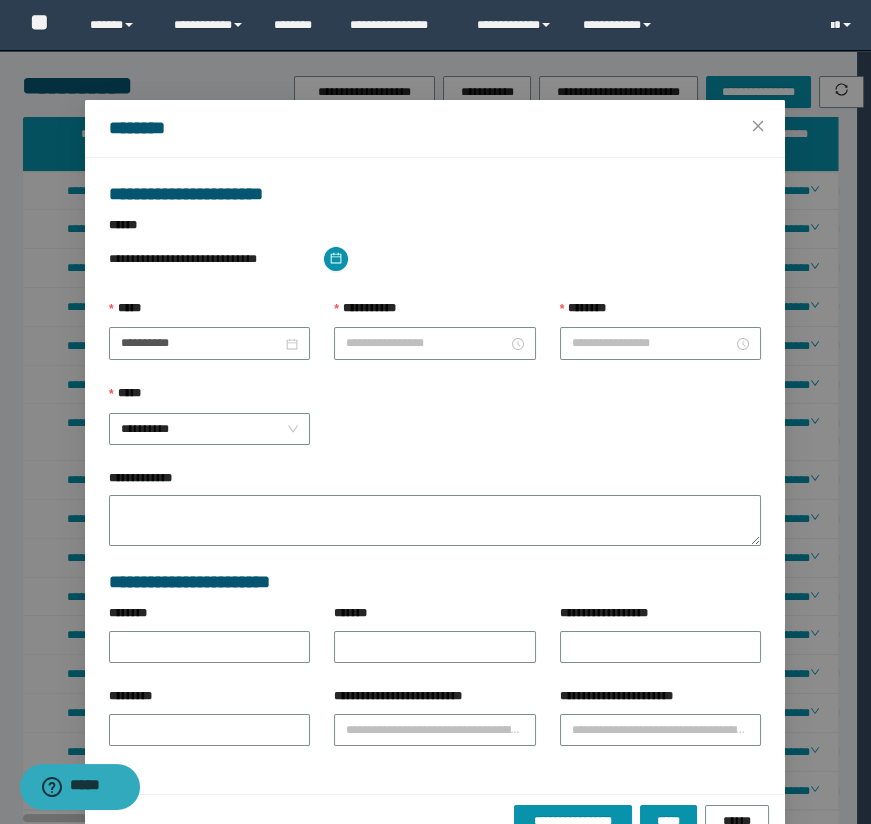 type on "**********" 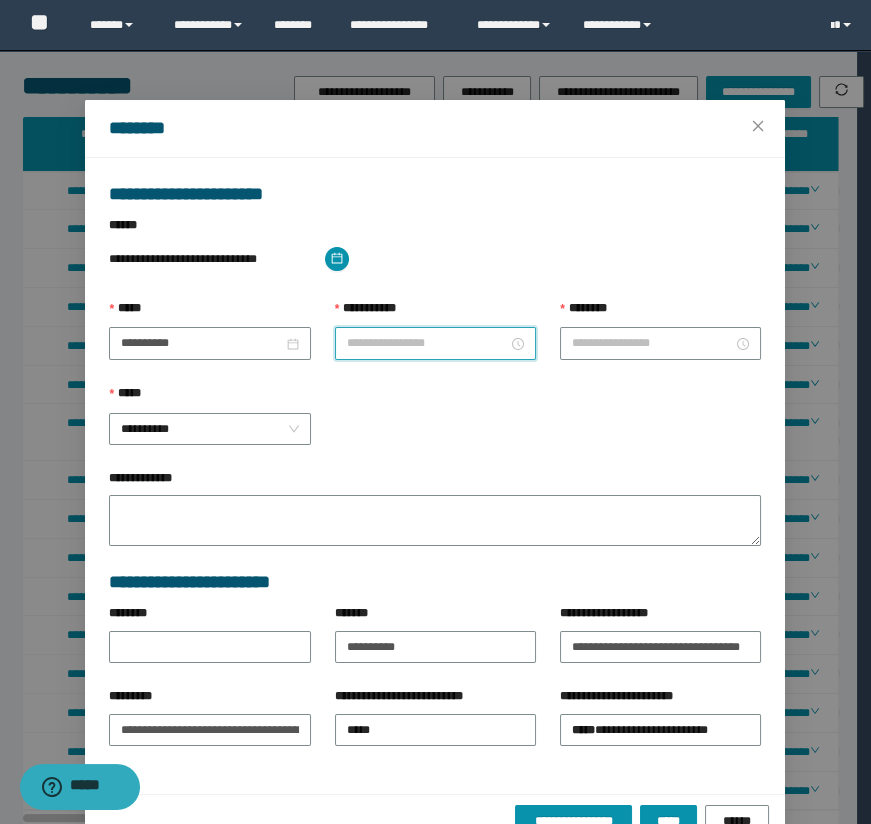 click on "**********" at bounding box center [427, 343] 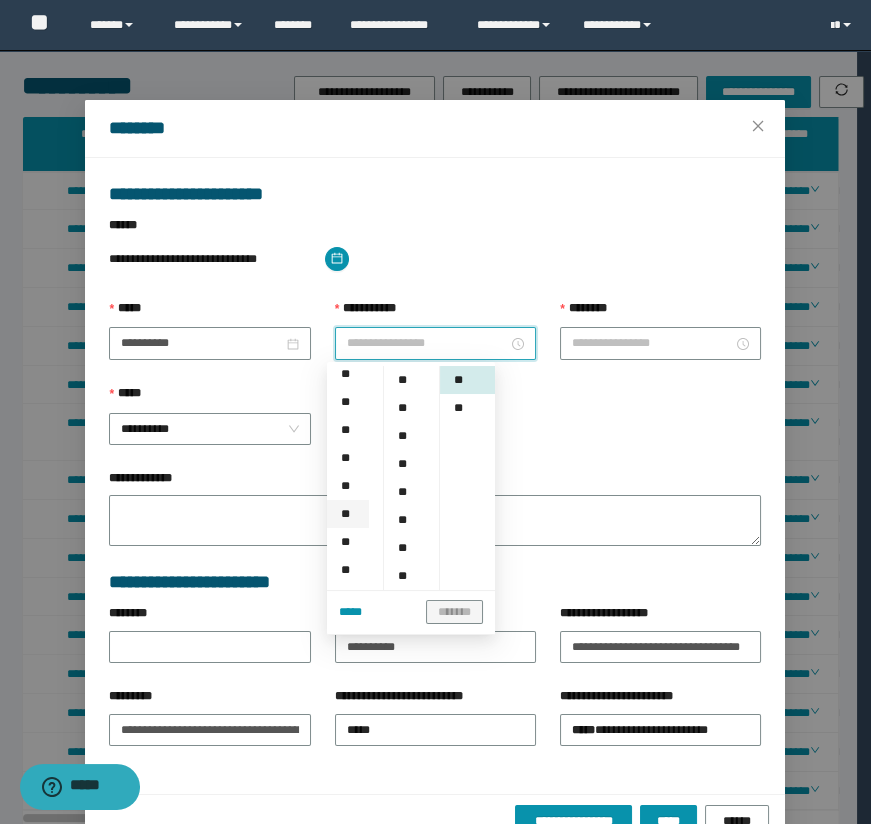 click on "**" at bounding box center (348, 514) 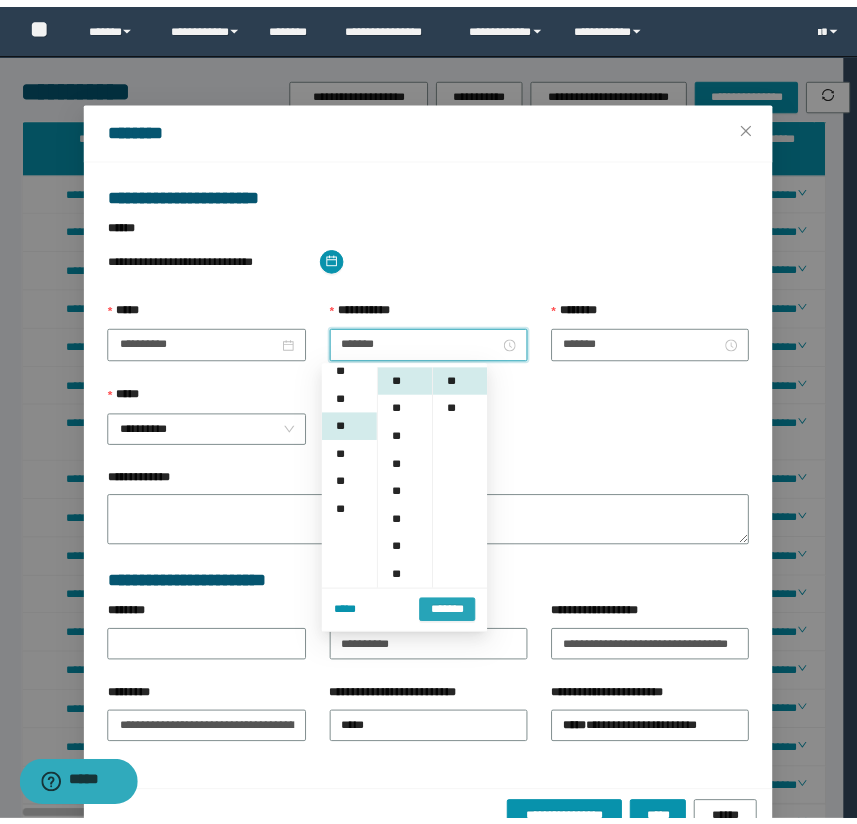 scroll, scrollTop: 223, scrollLeft: 0, axis: vertical 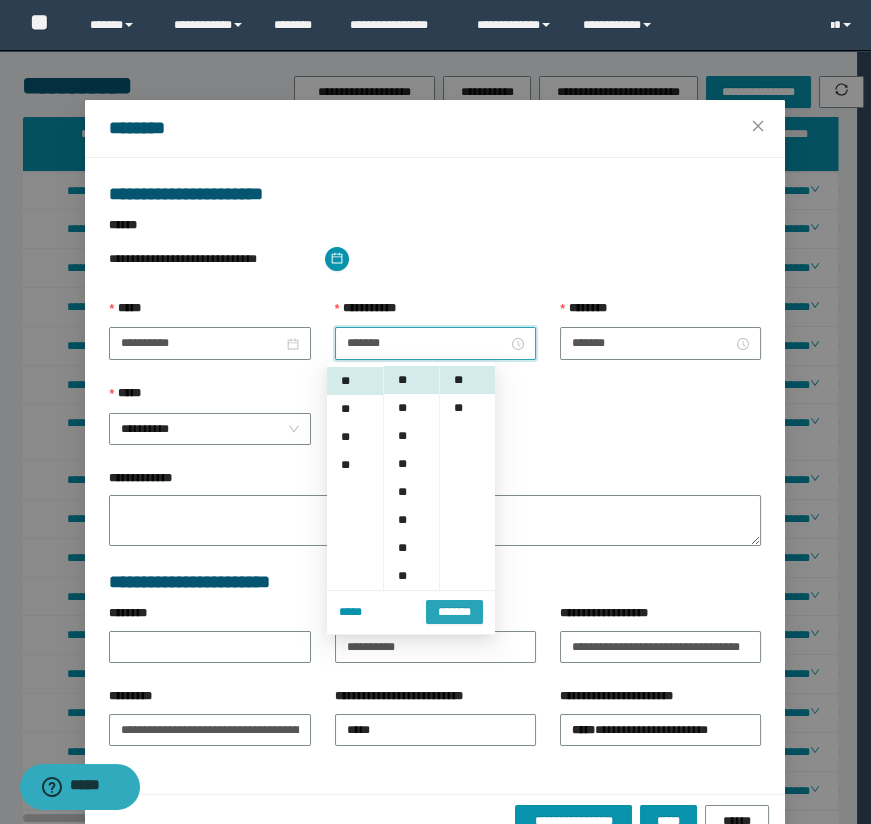 click on "*******" at bounding box center [454, 610] 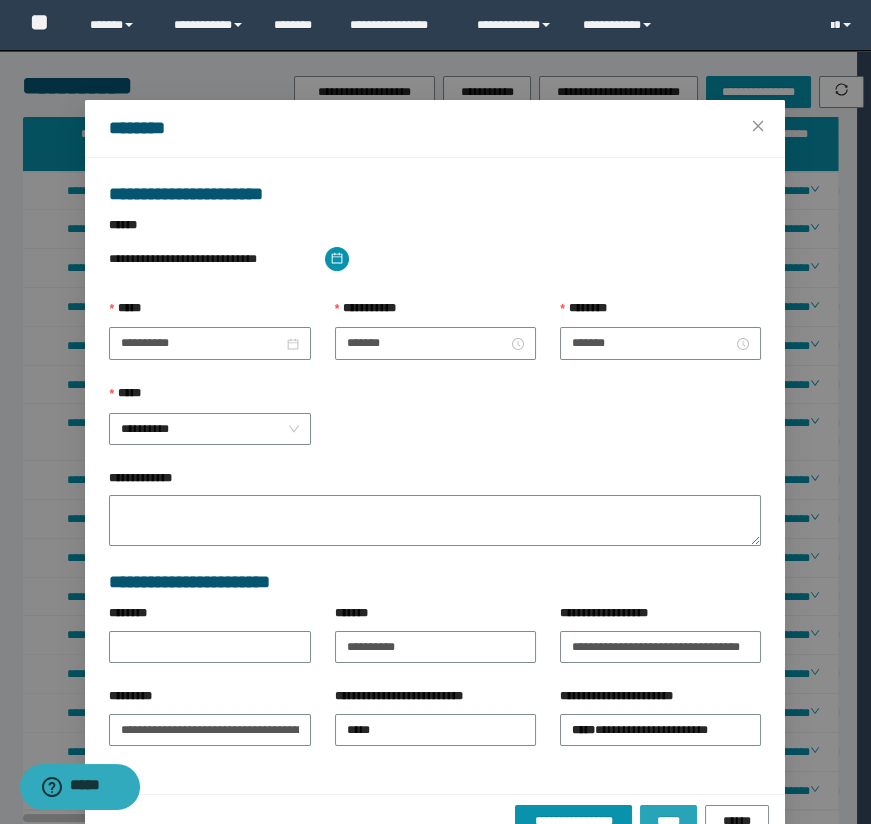click on "*****" at bounding box center (668, 821) 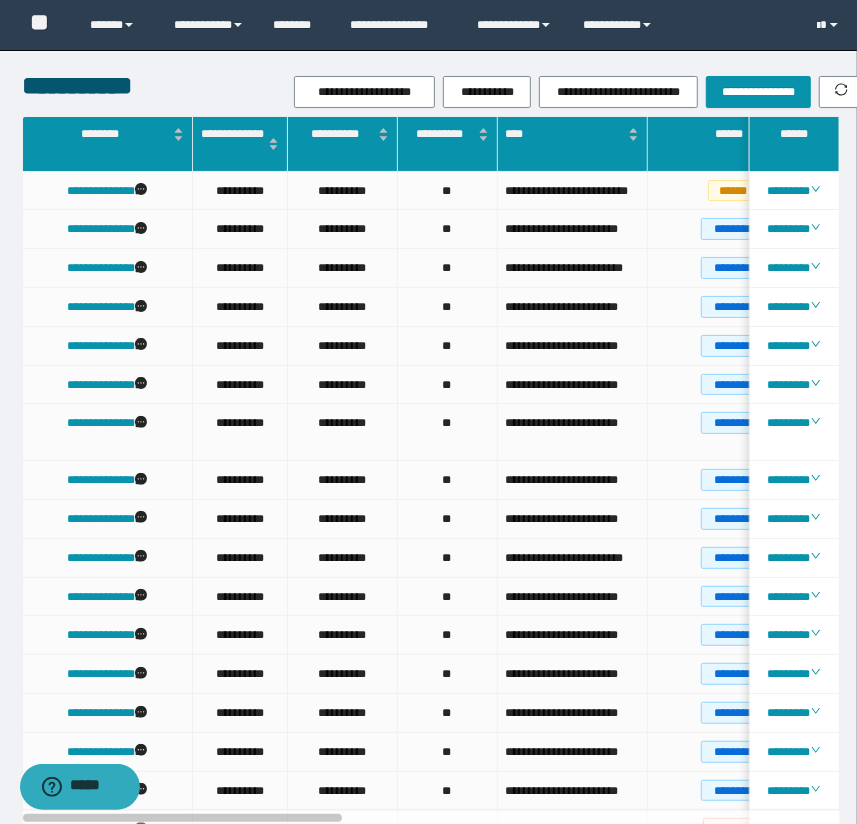 scroll, scrollTop: 0, scrollLeft: 67, axis: horizontal 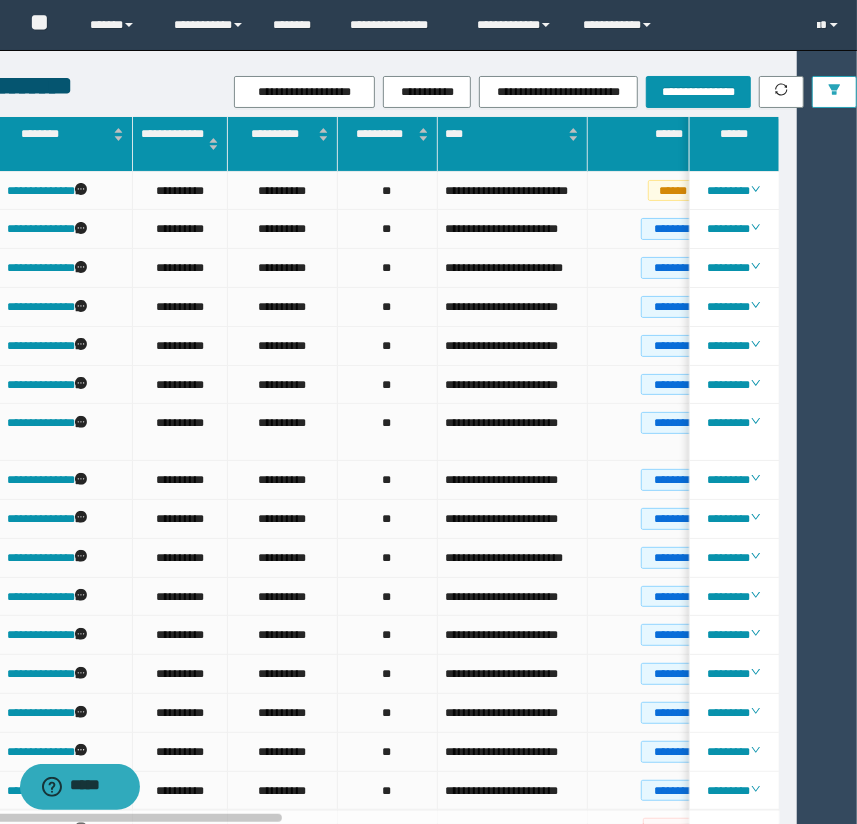 click at bounding box center [834, 92] 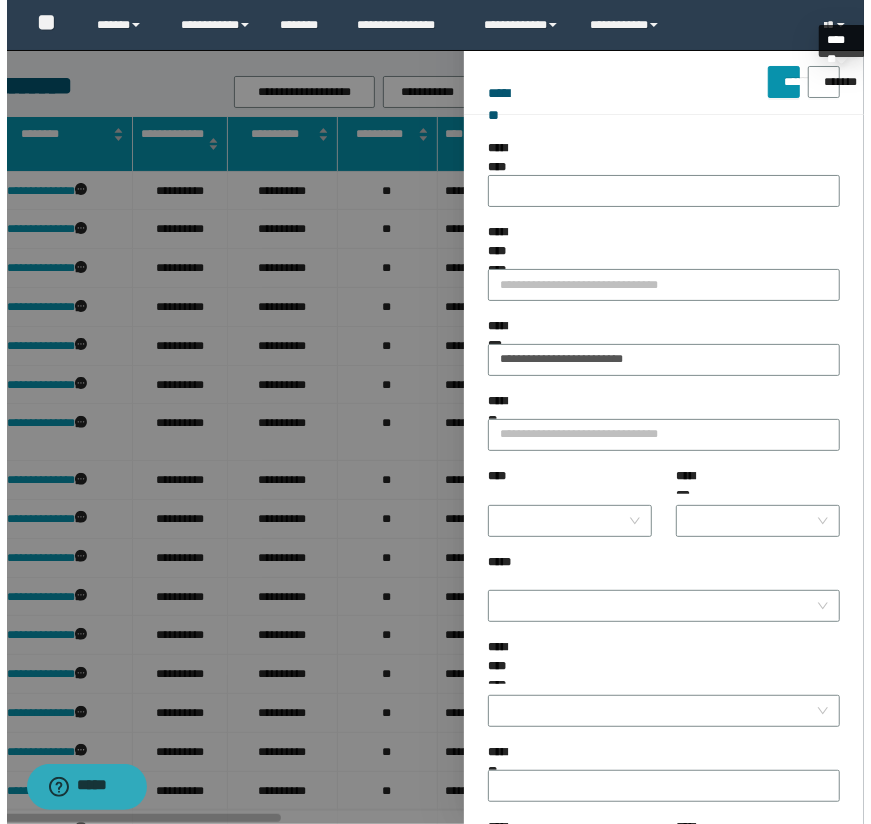 scroll, scrollTop: 0, scrollLeft: 53, axis: horizontal 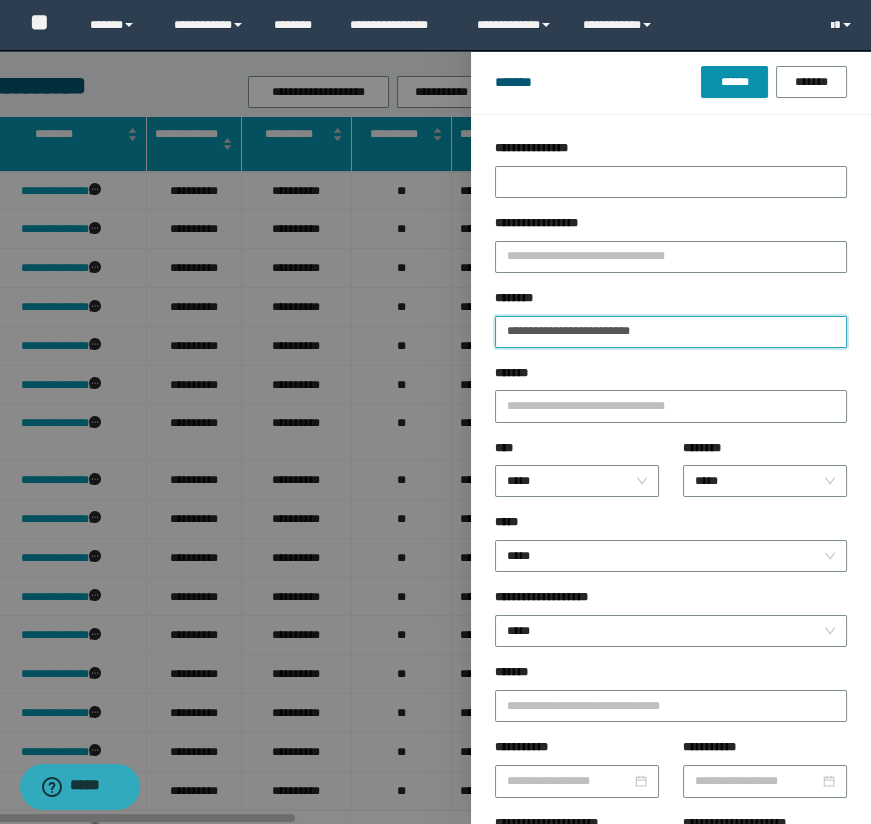 drag, startPoint x: 603, startPoint y: 324, endPoint x: 475, endPoint y: 321, distance: 128.03516 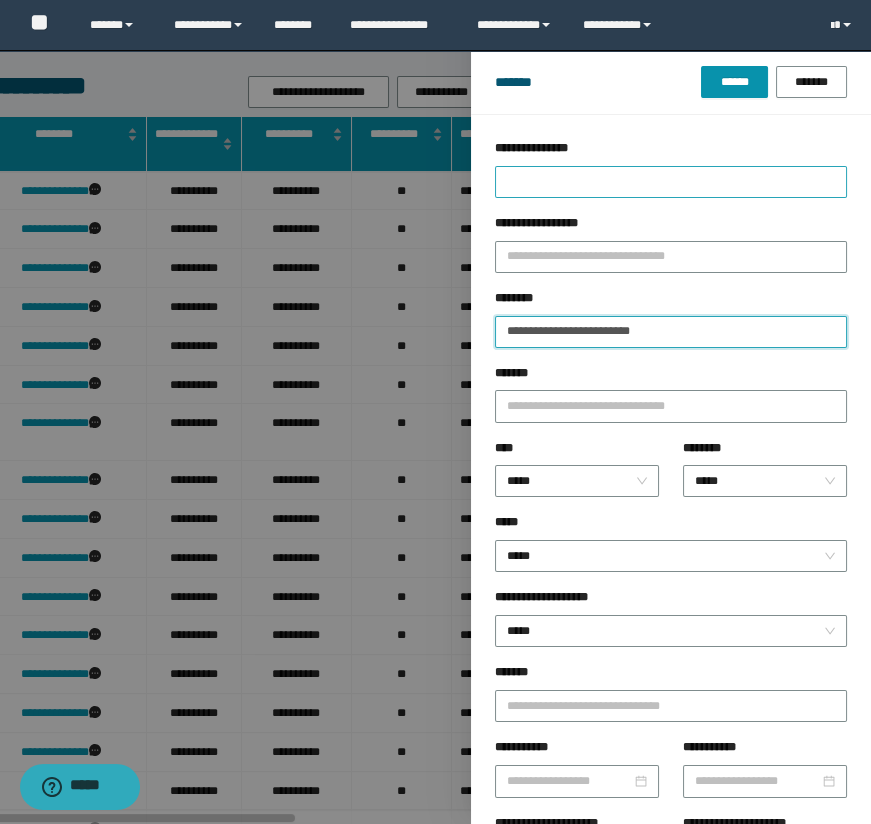 paste on "*****" 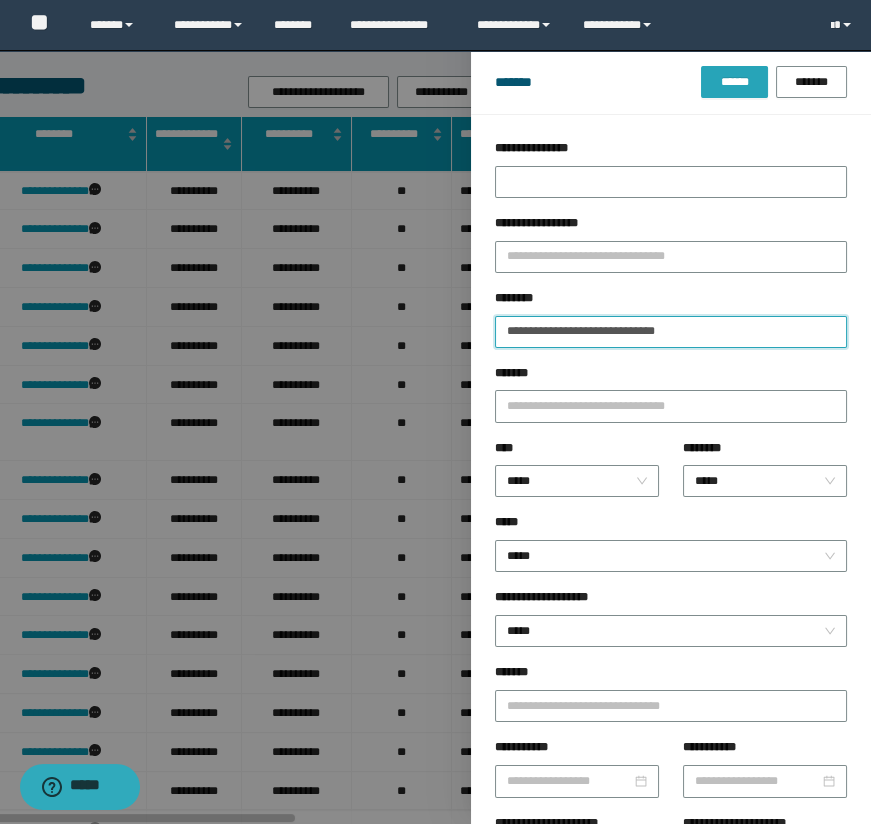 type on "**********" 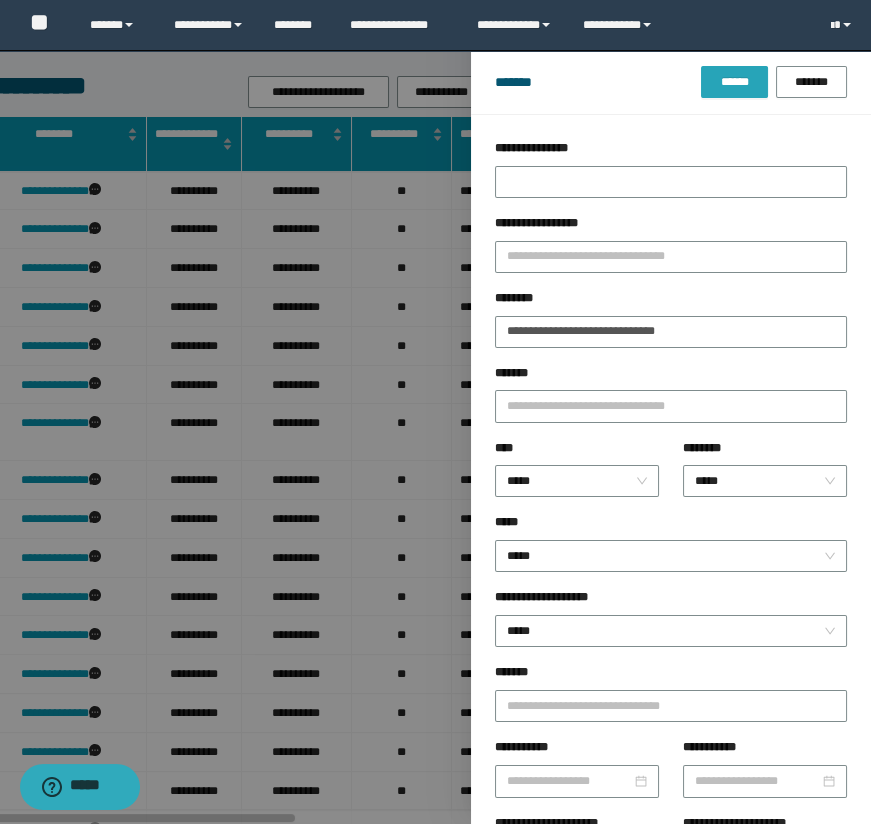 click on "******" at bounding box center [734, 82] 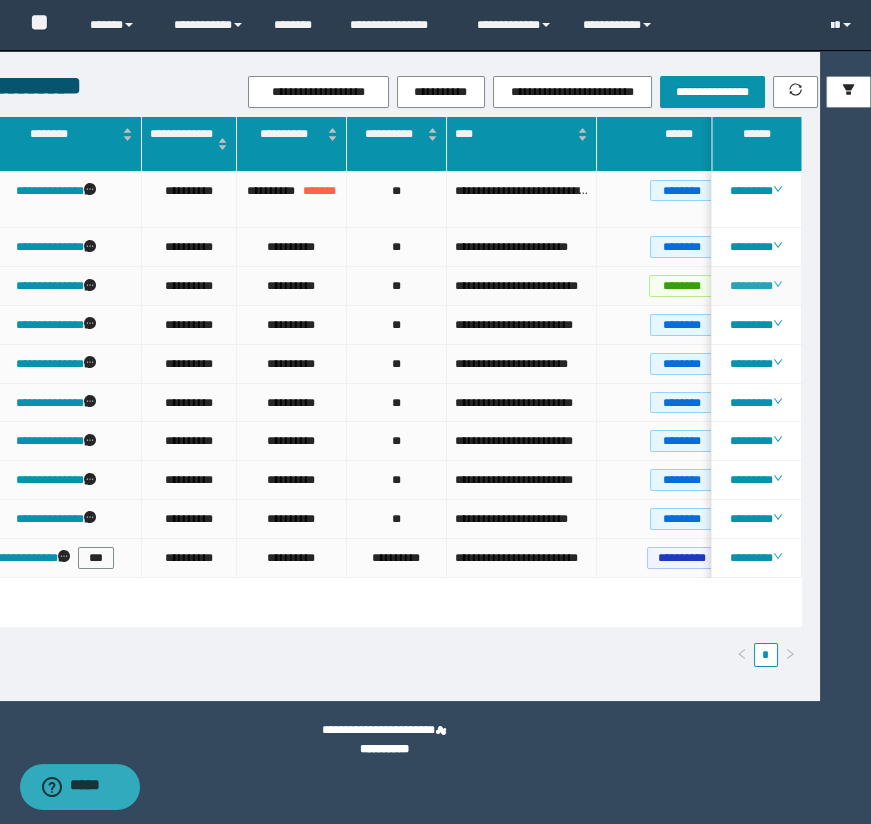 click on "********" at bounding box center (756, 286) 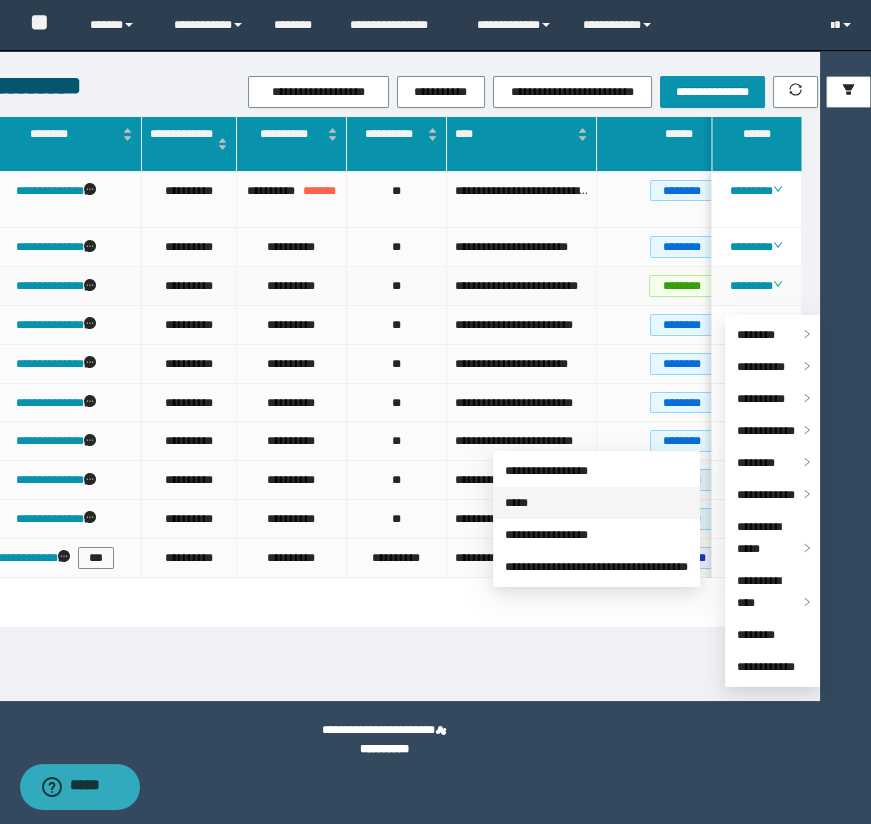 click on "*****" at bounding box center [516, 503] 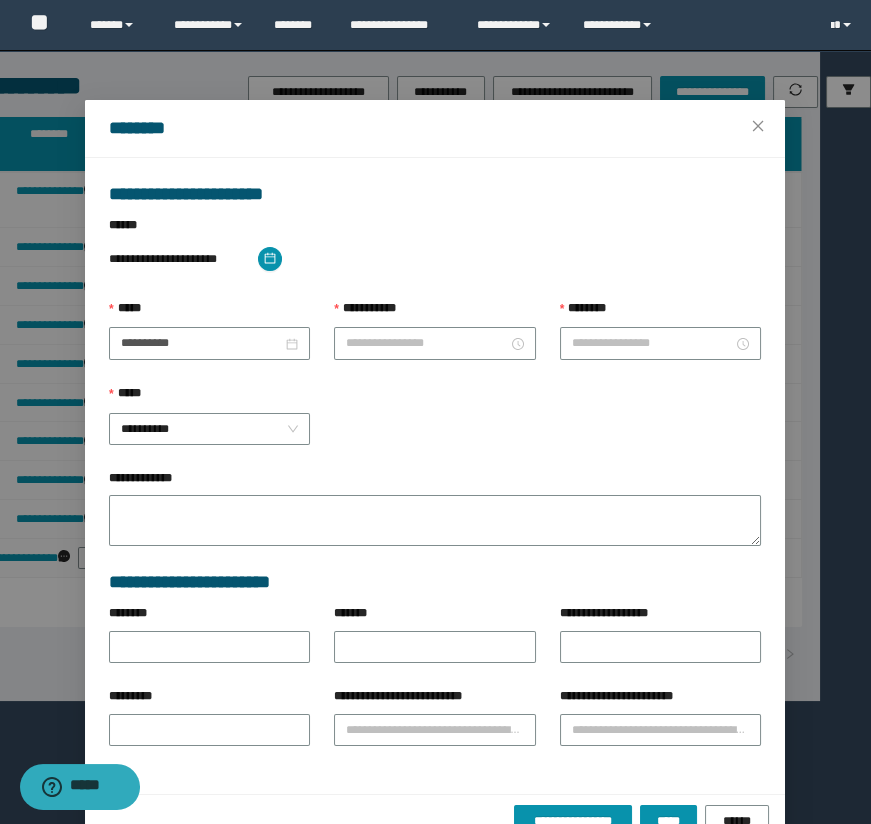 type on "**********" 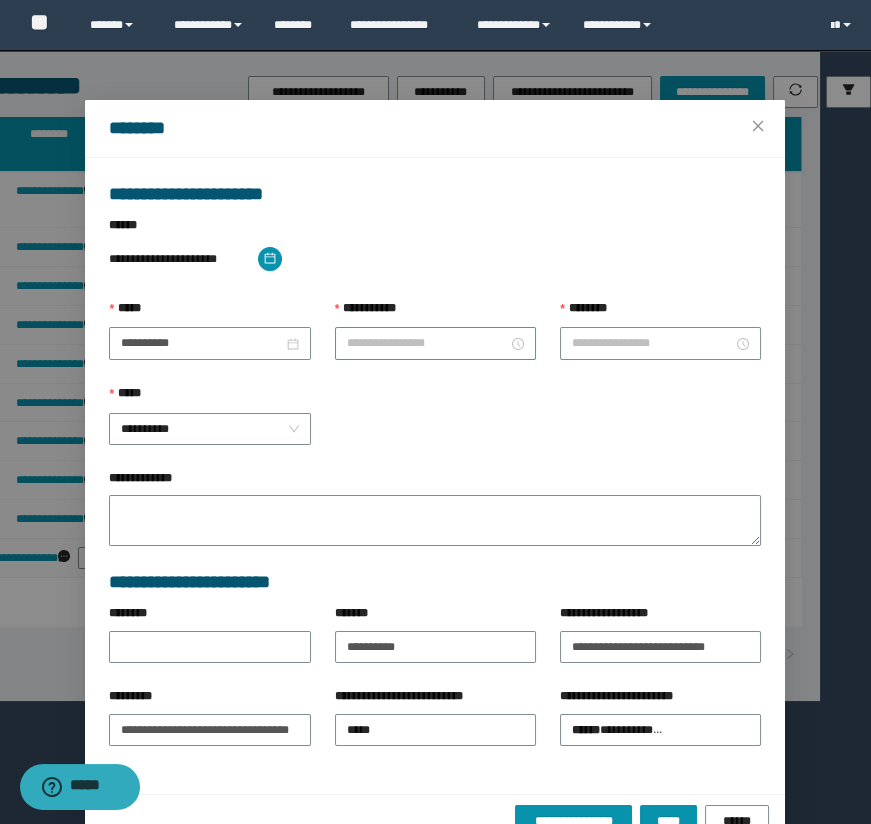 click on "**********" at bounding box center (427, 343) 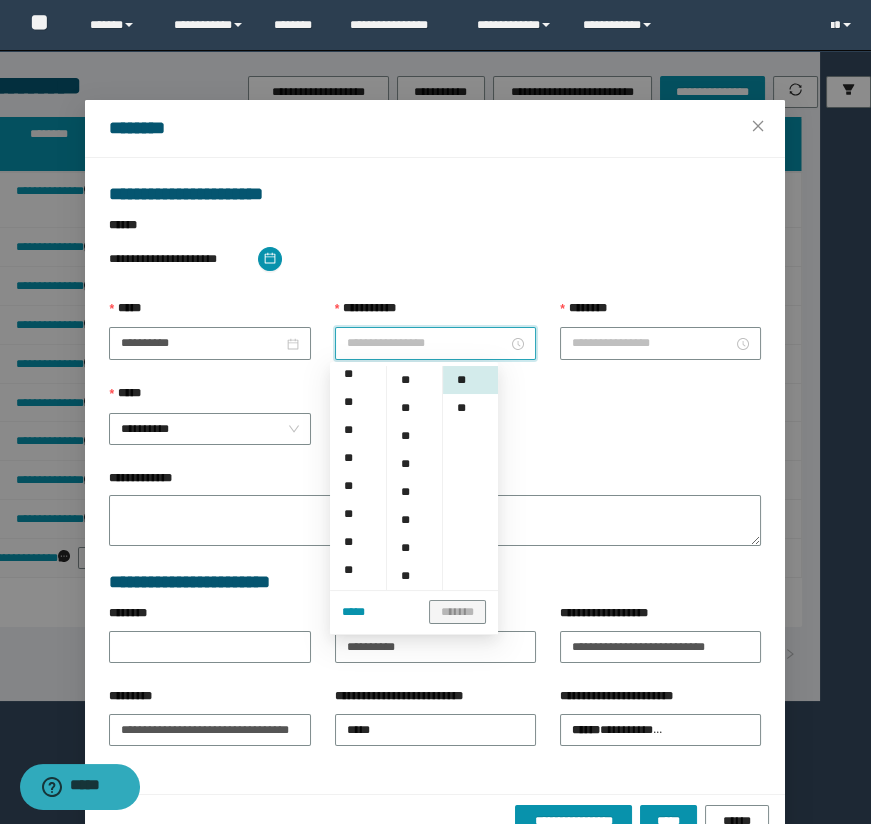 drag, startPoint x: 348, startPoint y: 502, endPoint x: 433, endPoint y: 560, distance: 102.90287 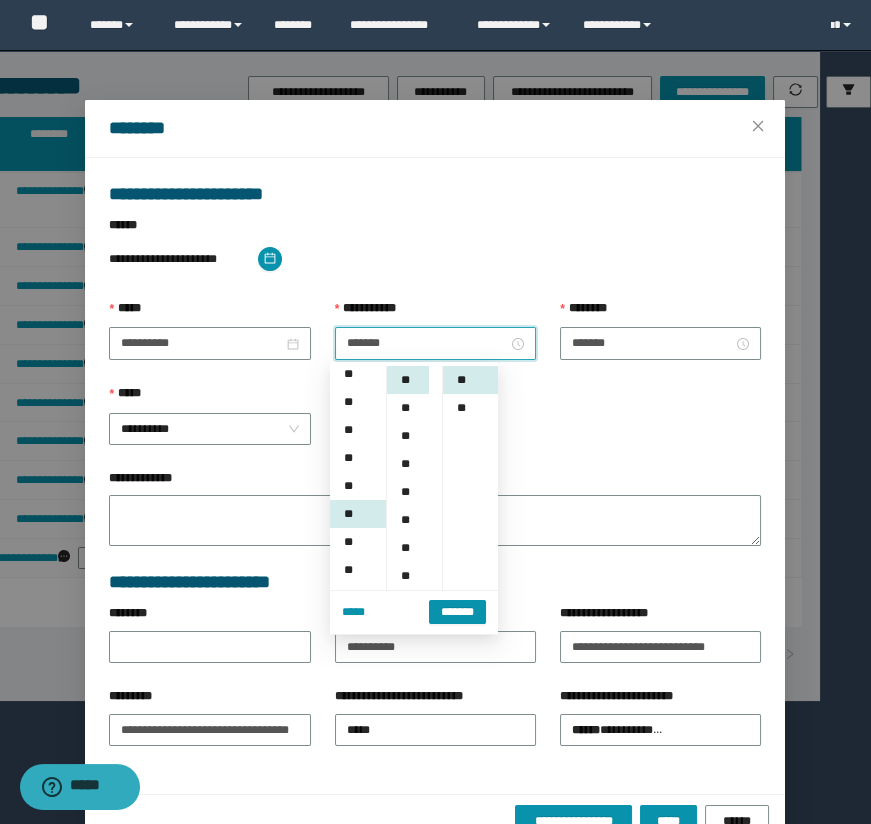 scroll, scrollTop: 223, scrollLeft: 0, axis: vertical 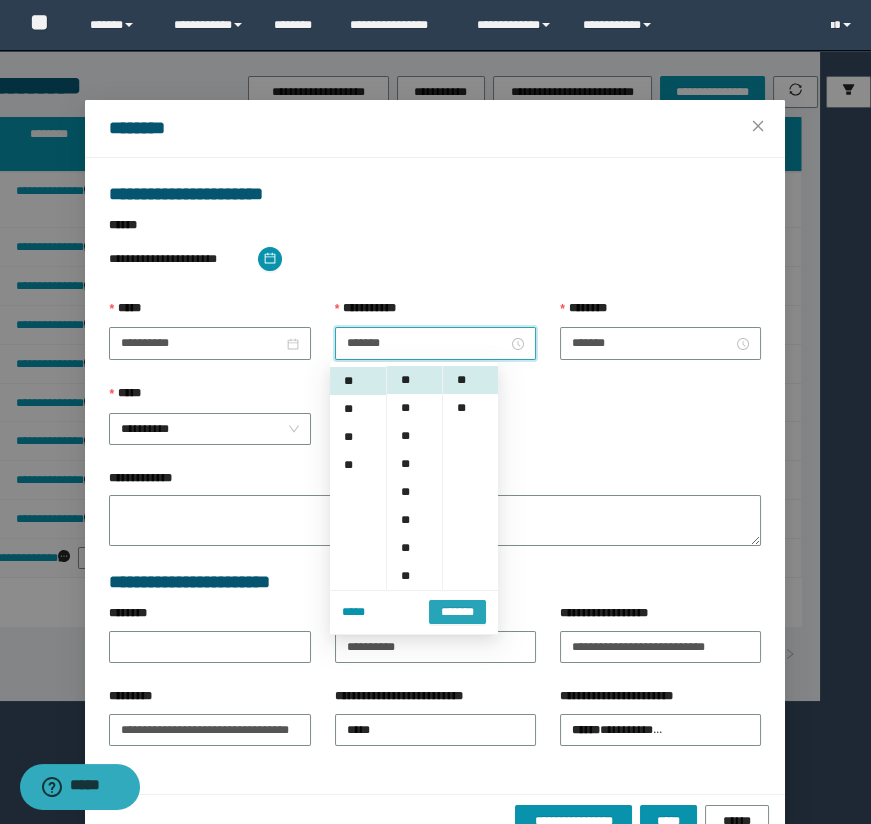 click on "*******" at bounding box center [457, 612] 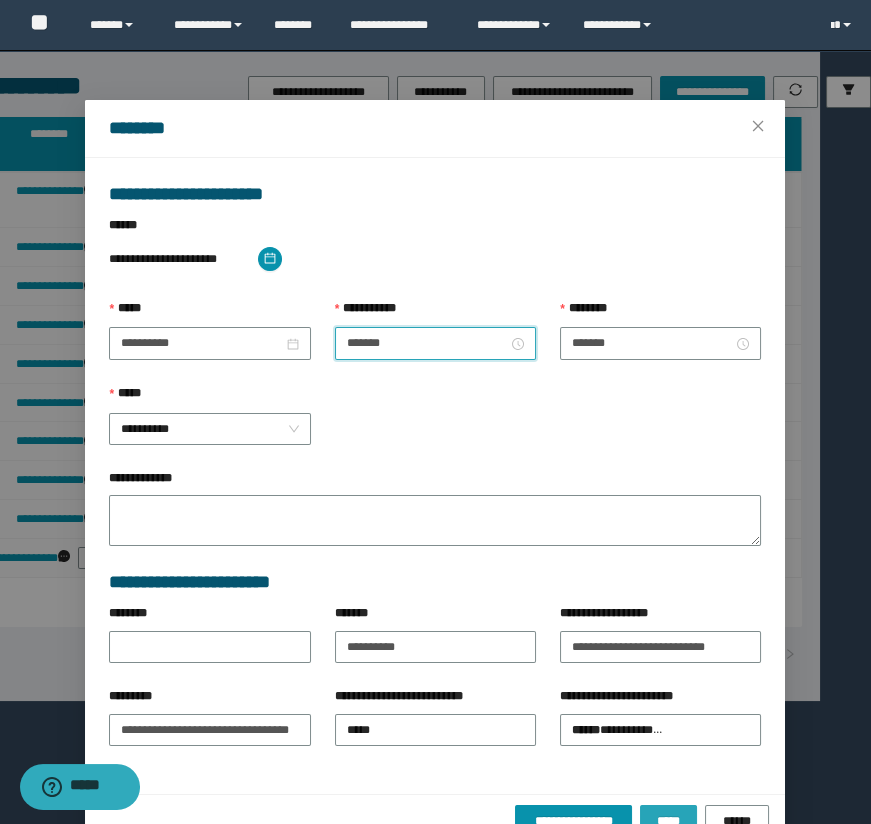 click on "*****" at bounding box center [668, 821] 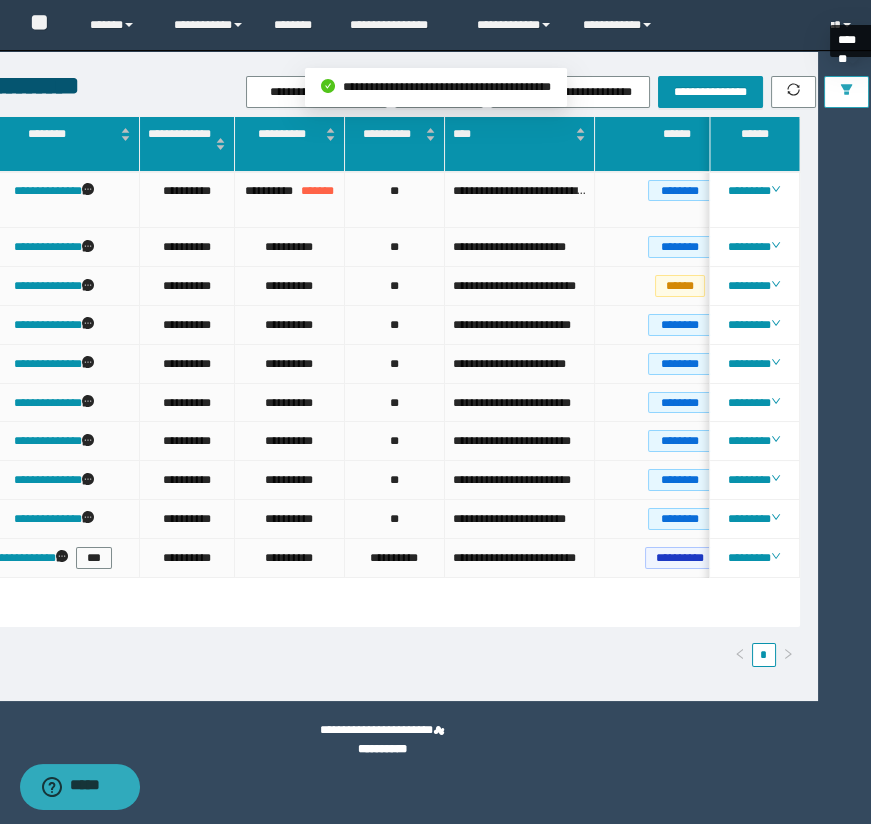 click 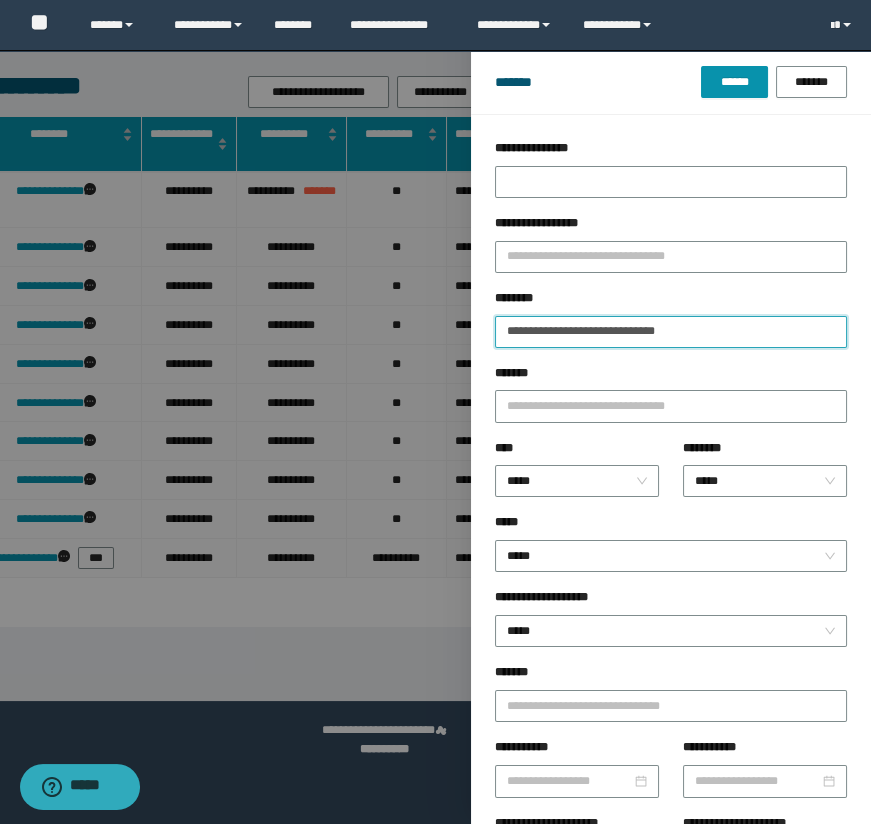 drag, startPoint x: 737, startPoint y: 333, endPoint x: 457, endPoint y: 295, distance: 282.5668 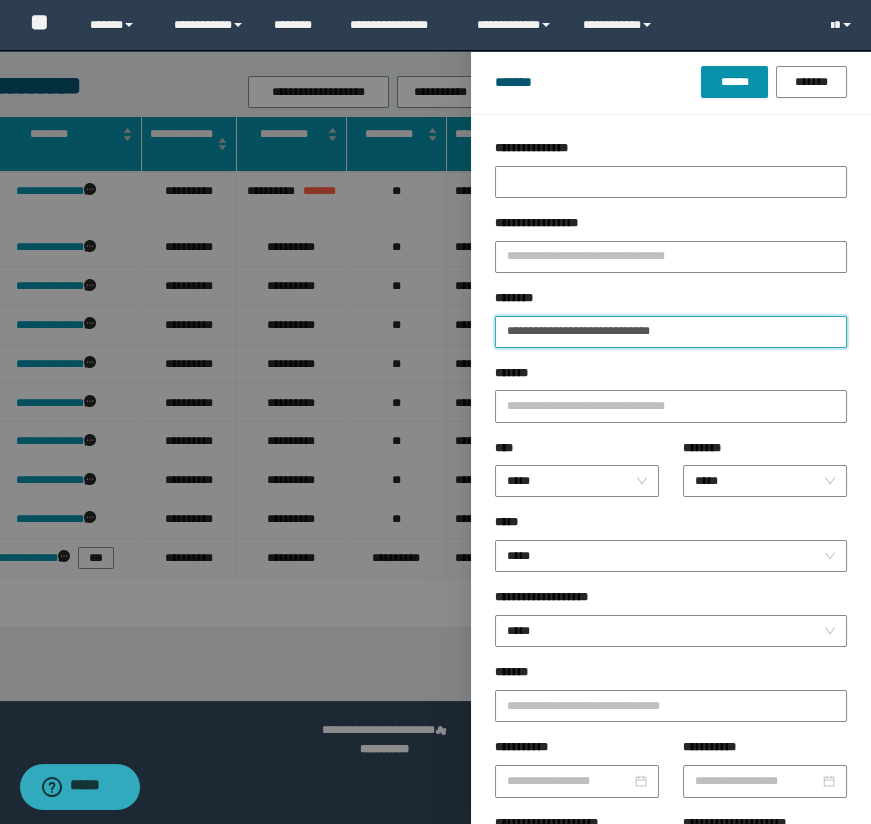 type on "**********" 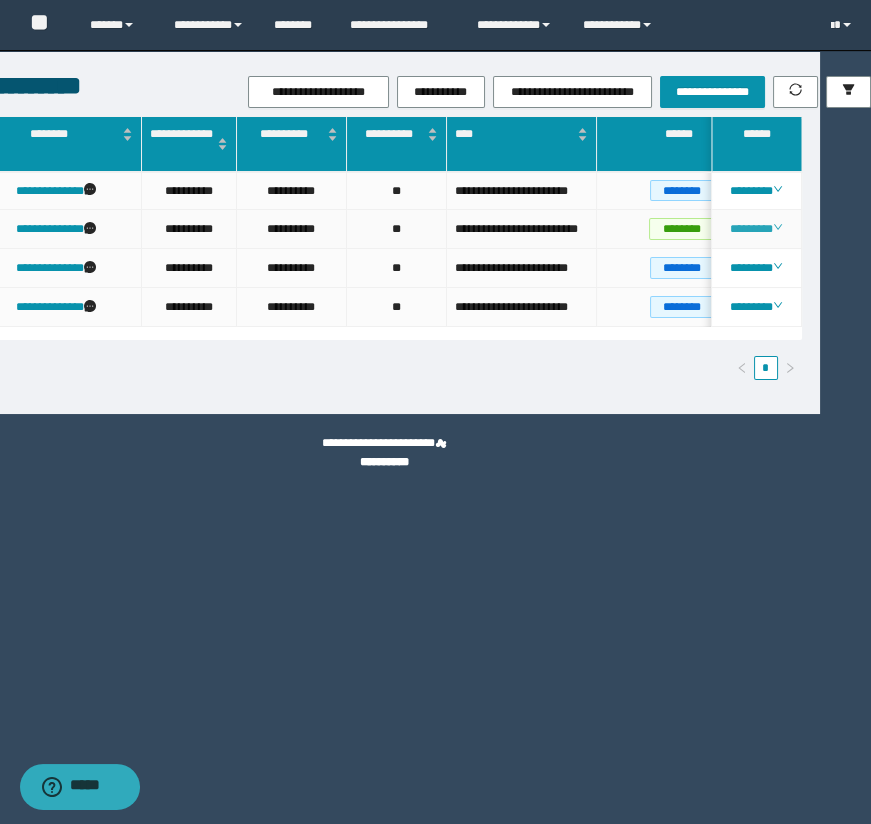 click on "********" at bounding box center [756, 229] 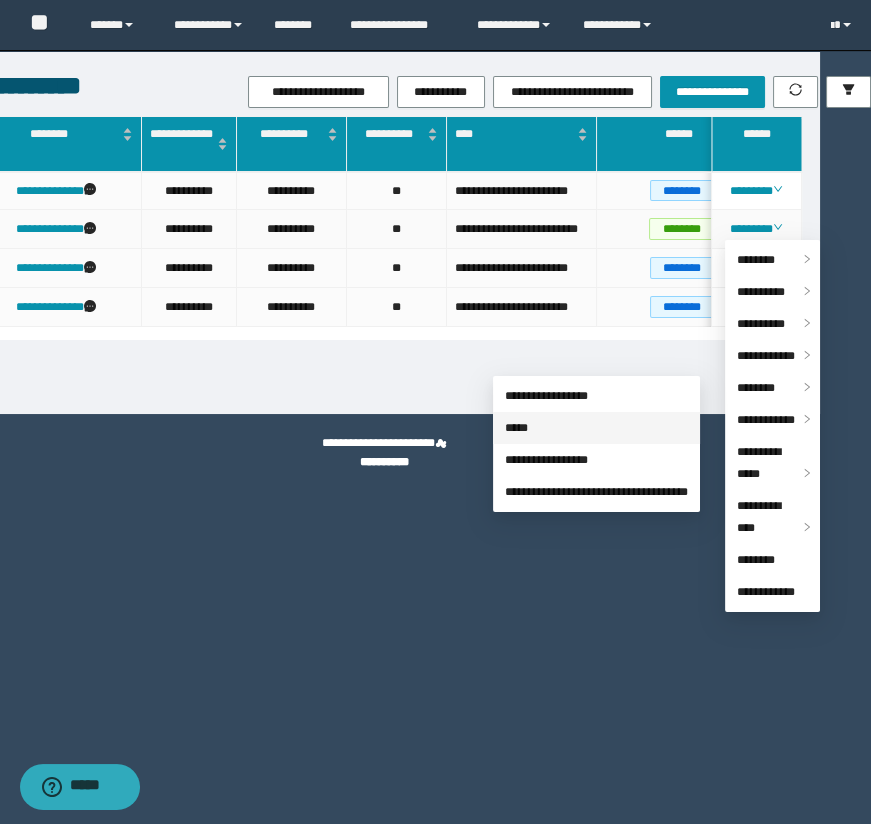 click on "*****" at bounding box center [516, 428] 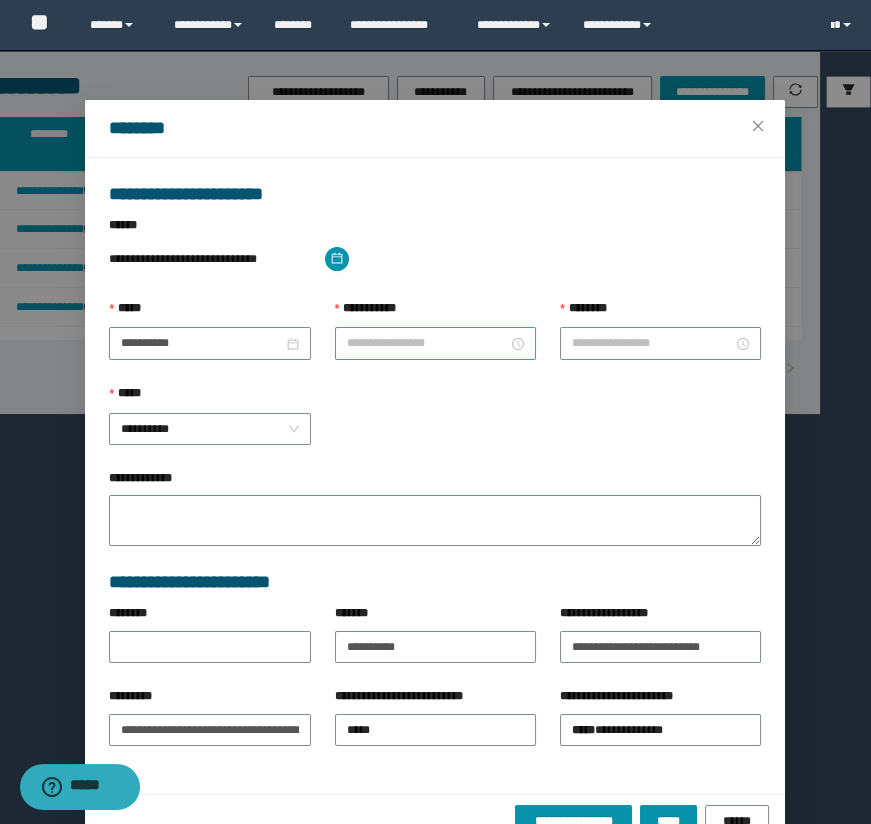 click on "**********" at bounding box center (427, 343) 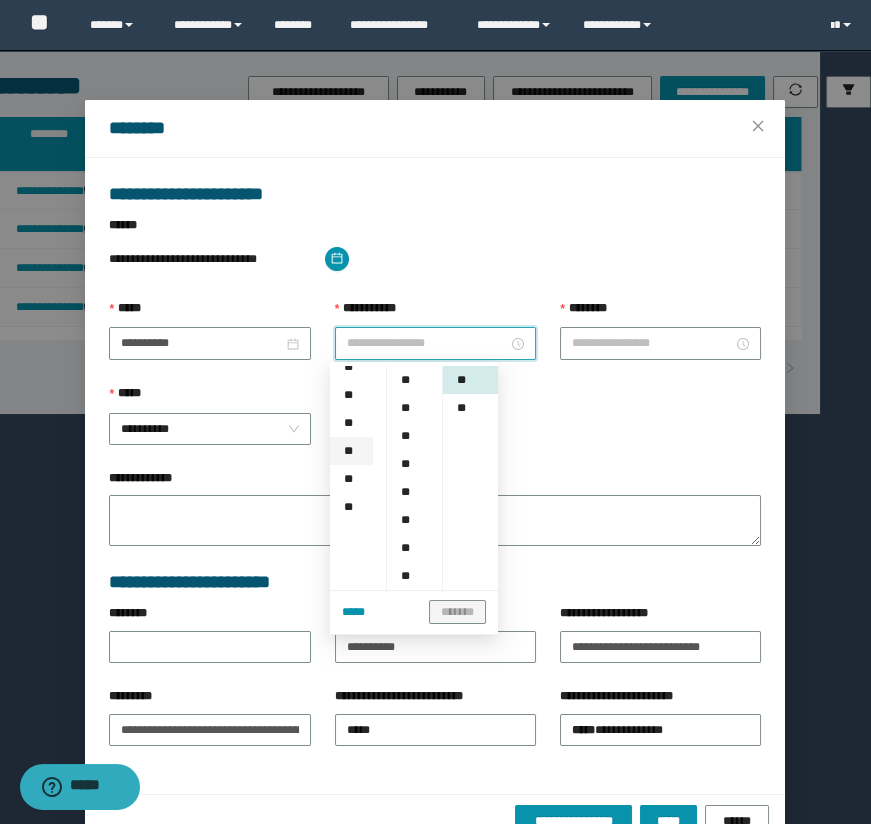 click on "**" at bounding box center (351, 451) 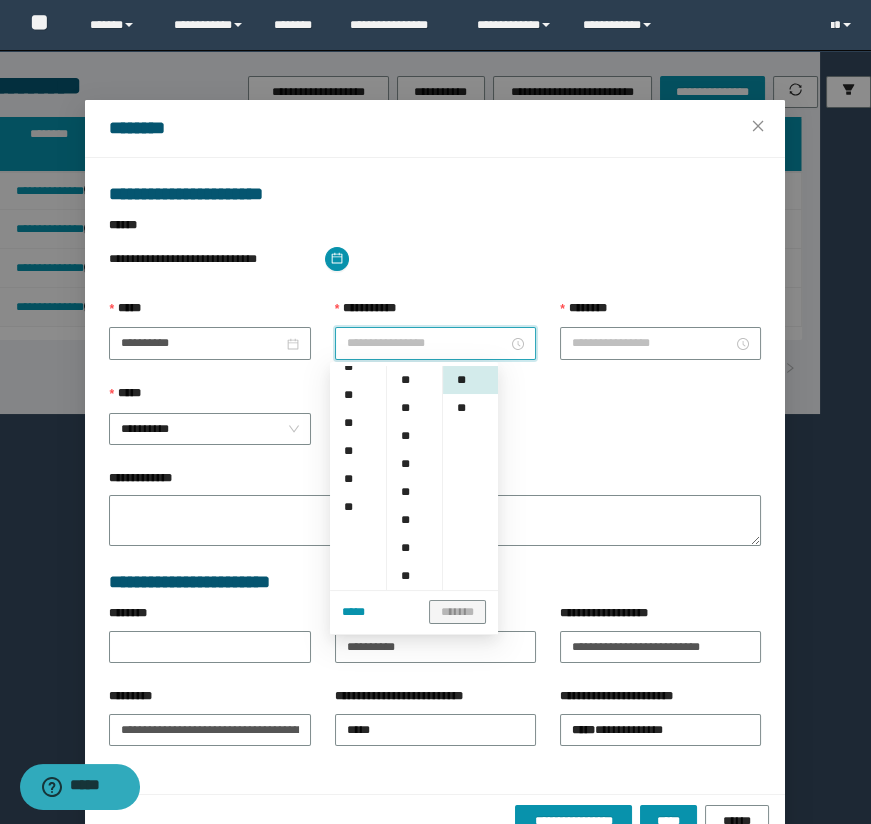 type on "*******" 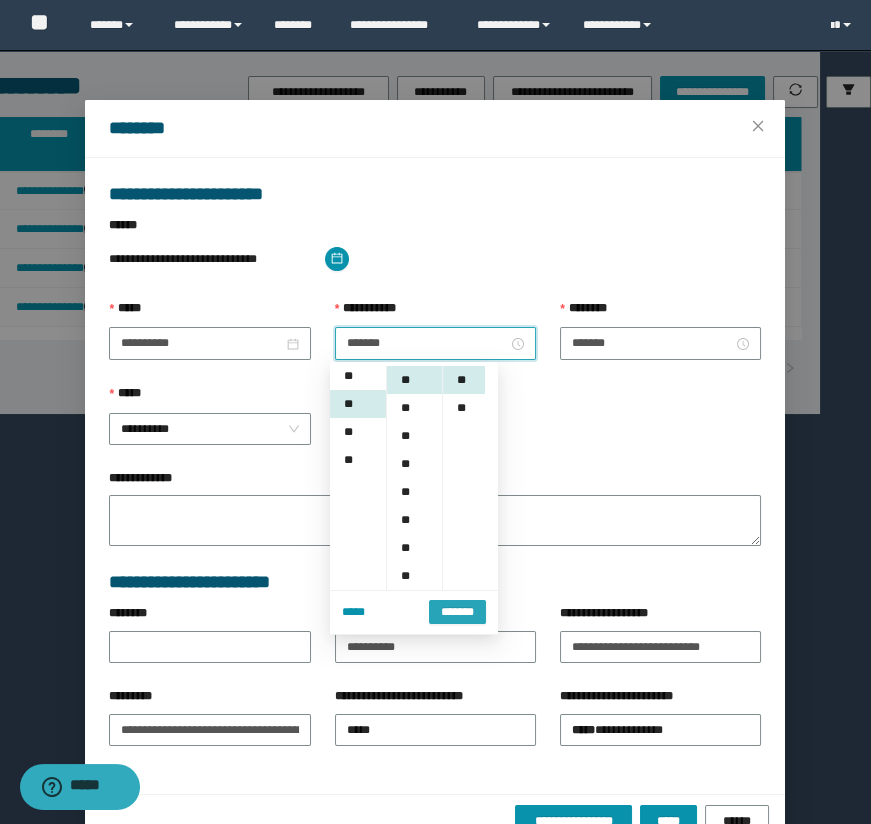 scroll, scrollTop: 251, scrollLeft: 0, axis: vertical 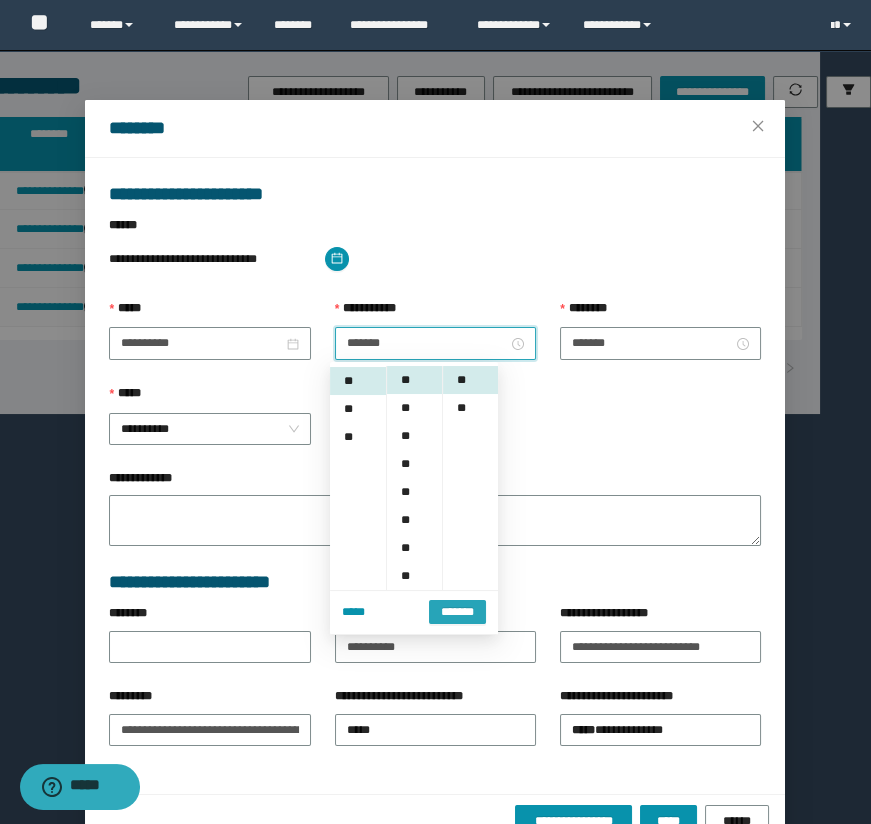 click on "*******" at bounding box center [457, 612] 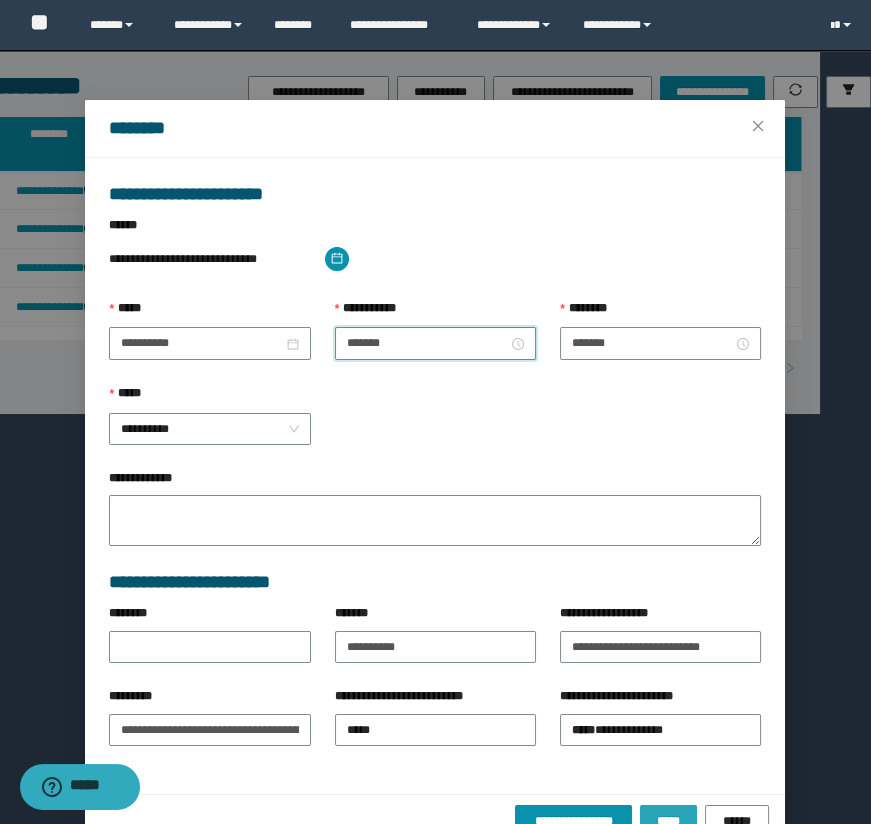 click on "*****" at bounding box center (668, 821) 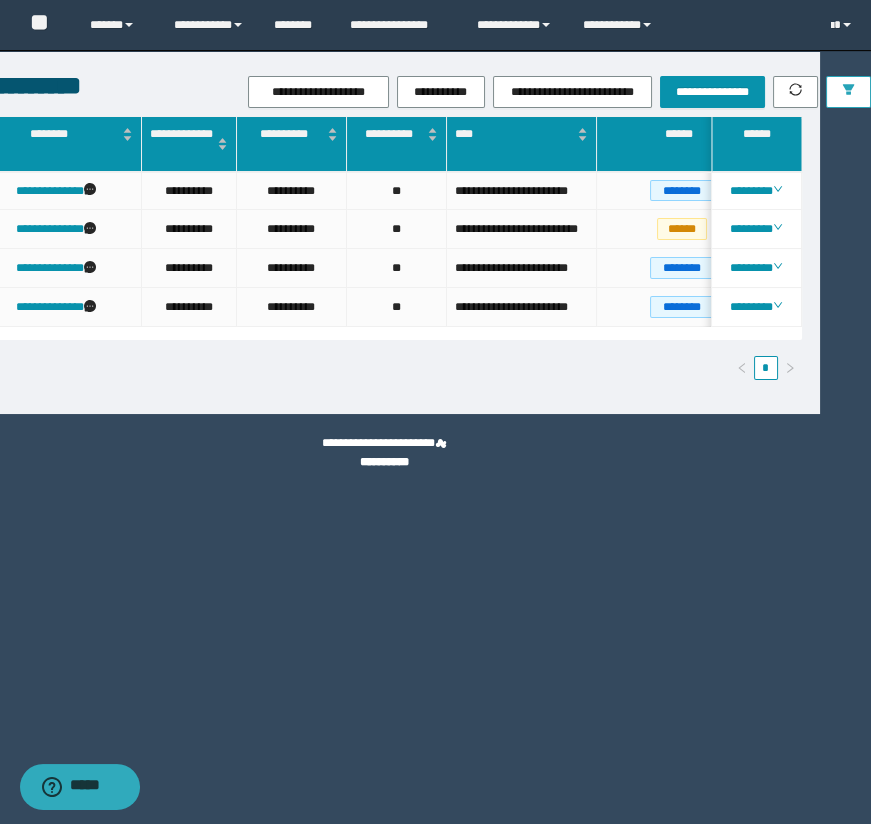 click at bounding box center (848, 91) 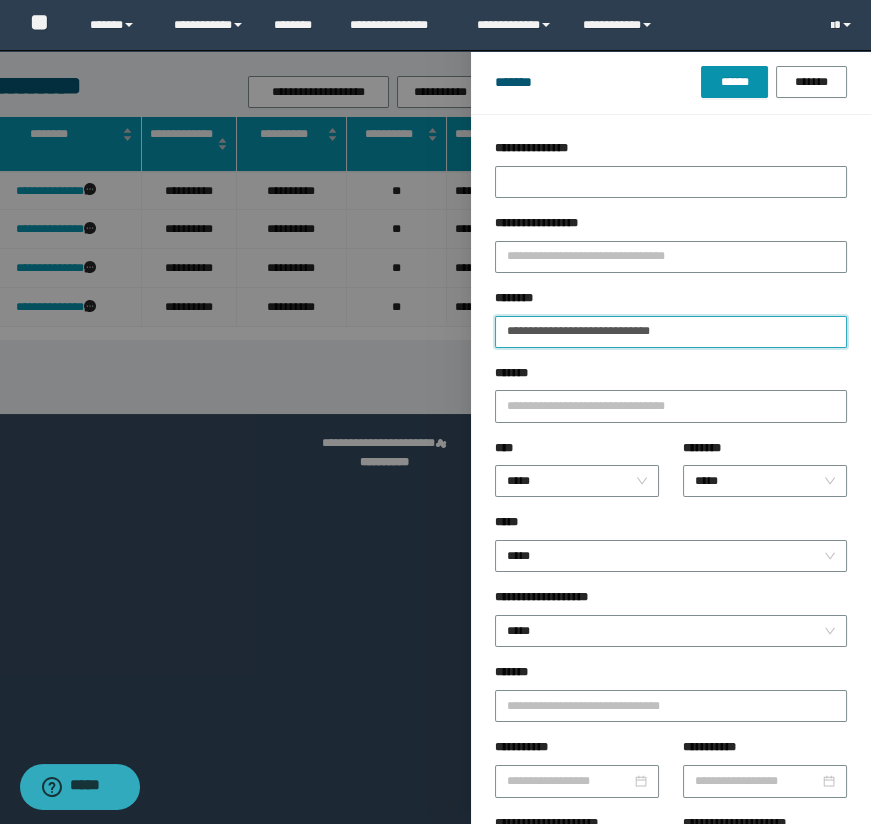 drag, startPoint x: 709, startPoint y: 334, endPoint x: 462, endPoint y: 335, distance: 247.00203 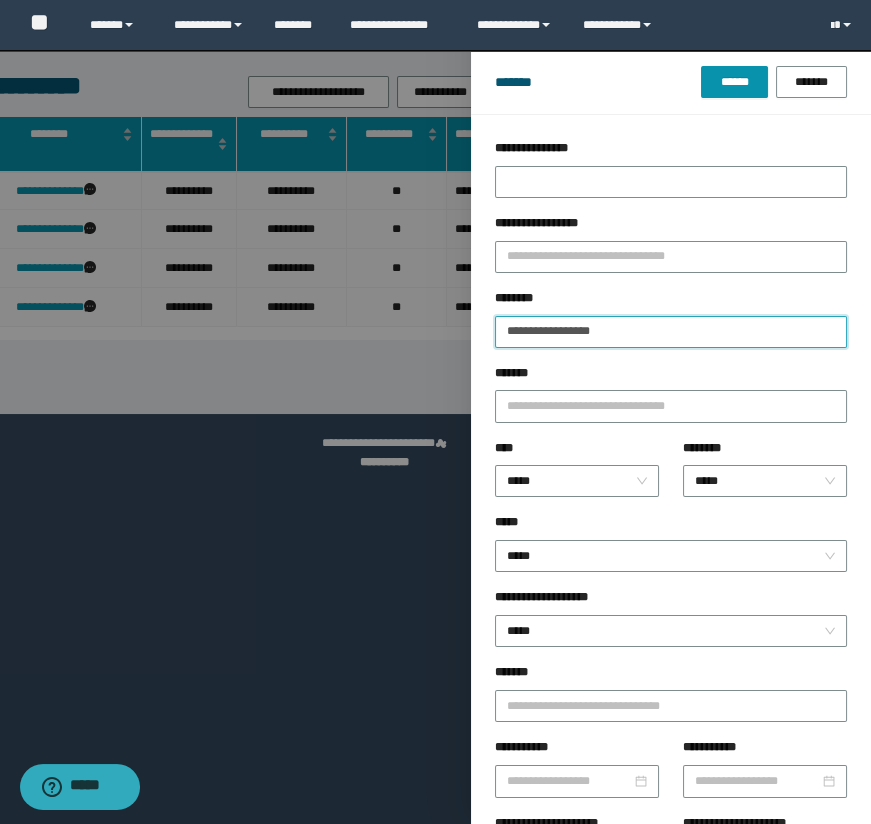 type on "**********" 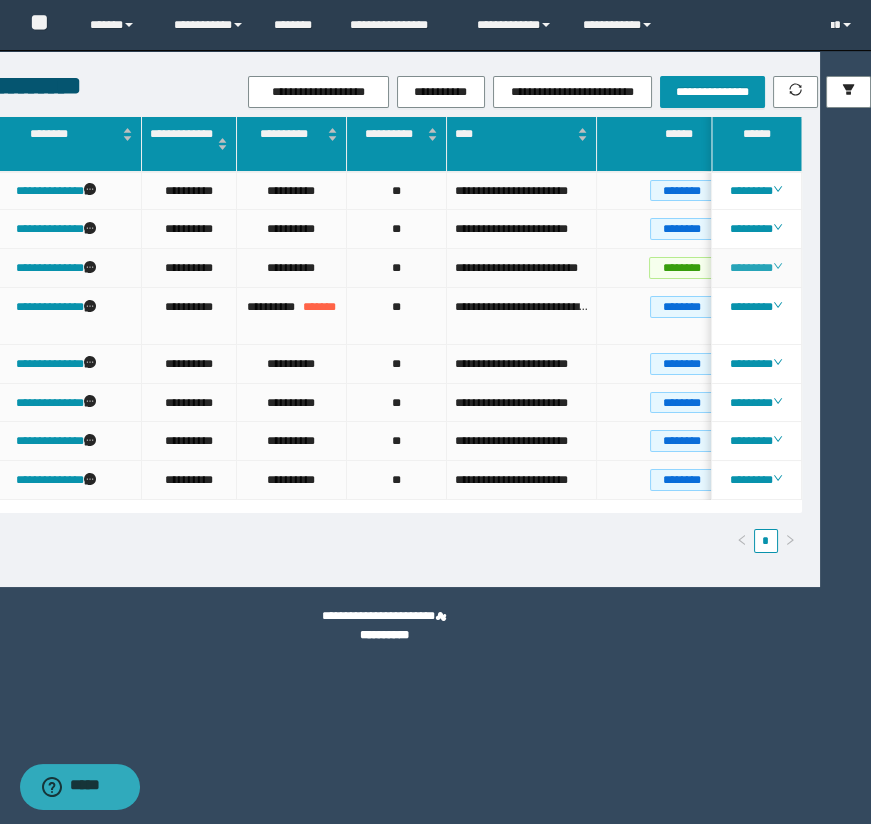 click on "********" at bounding box center (756, 268) 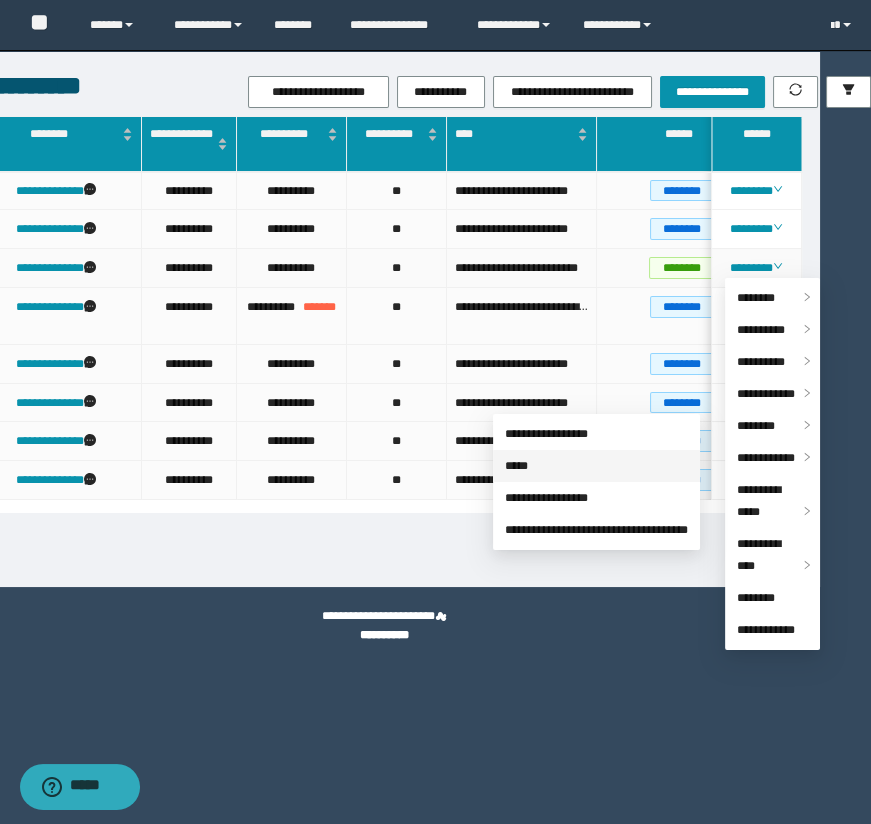 click on "*****" at bounding box center [516, 466] 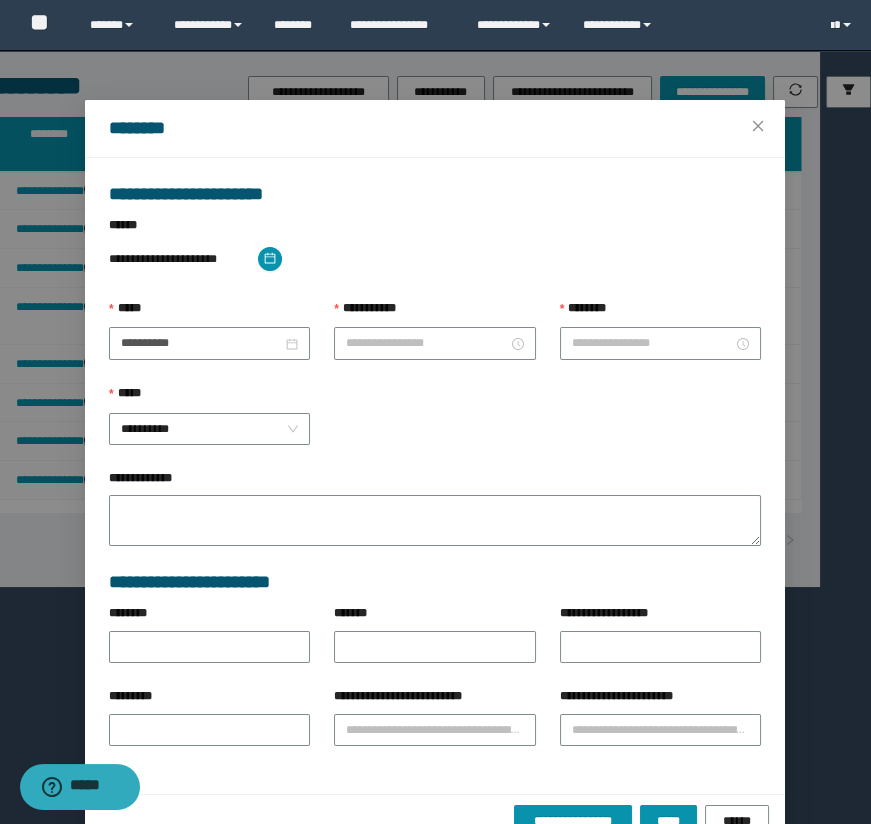 type on "**********" 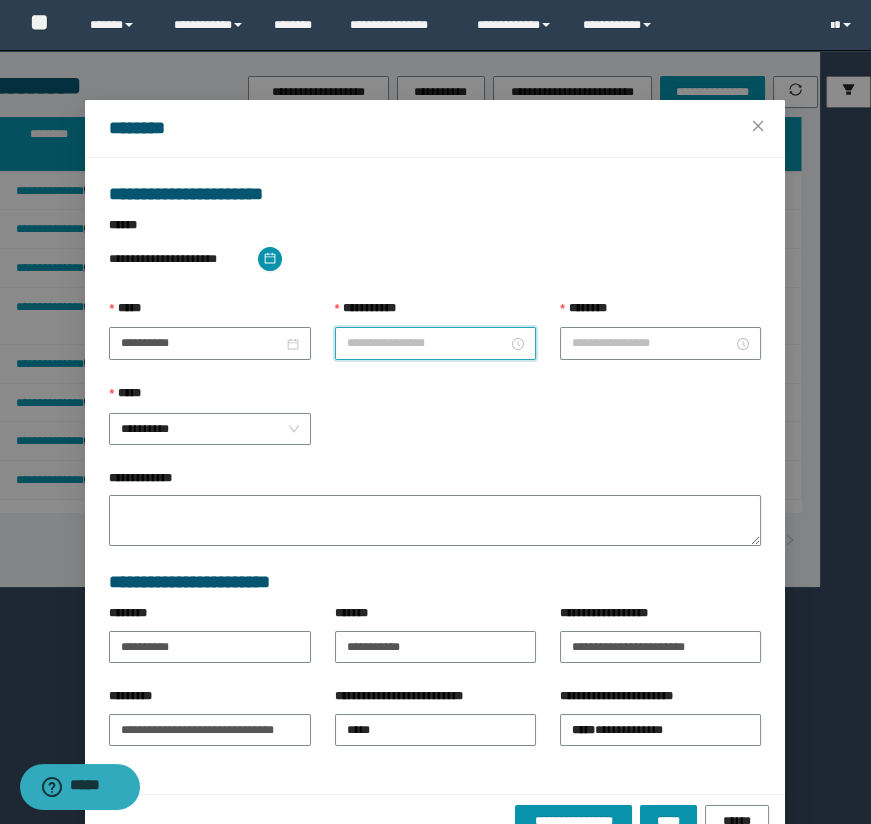 click on "**********" at bounding box center (427, 343) 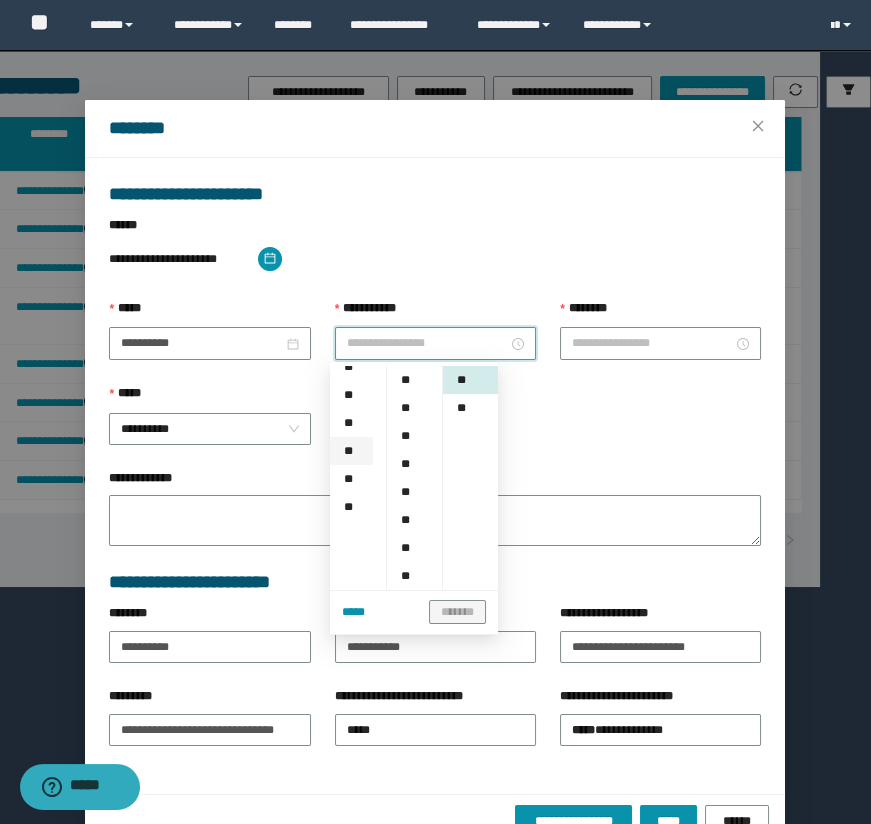 click on "**" at bounding box center [351, 451] 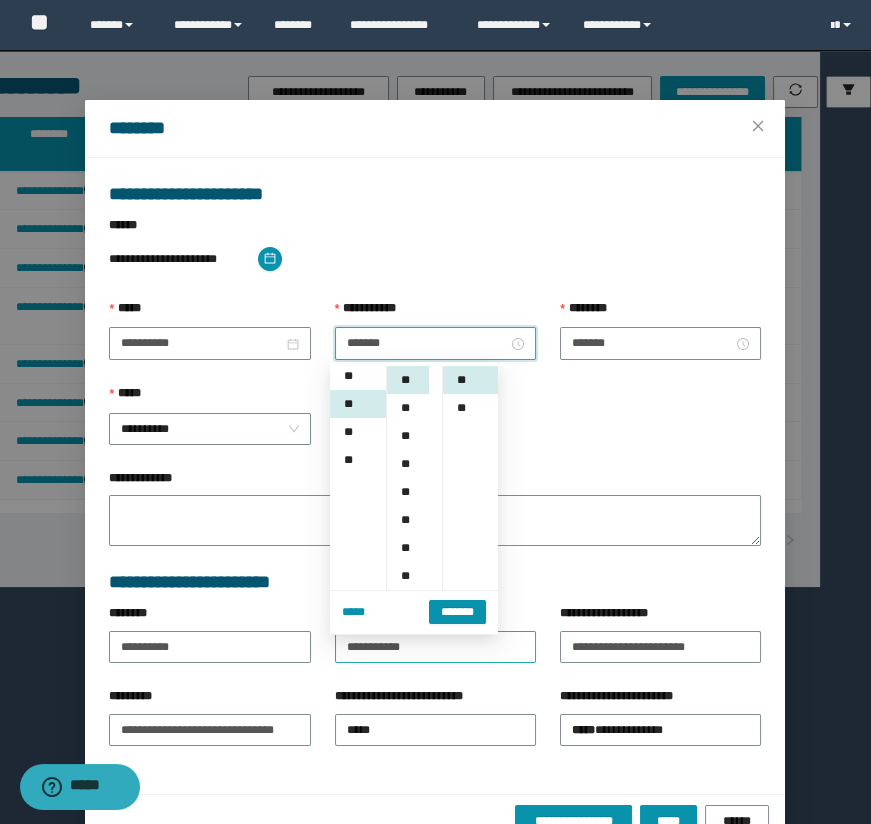 scroll, scrollTop: 251, scrollLeft: 0, axis: vertical 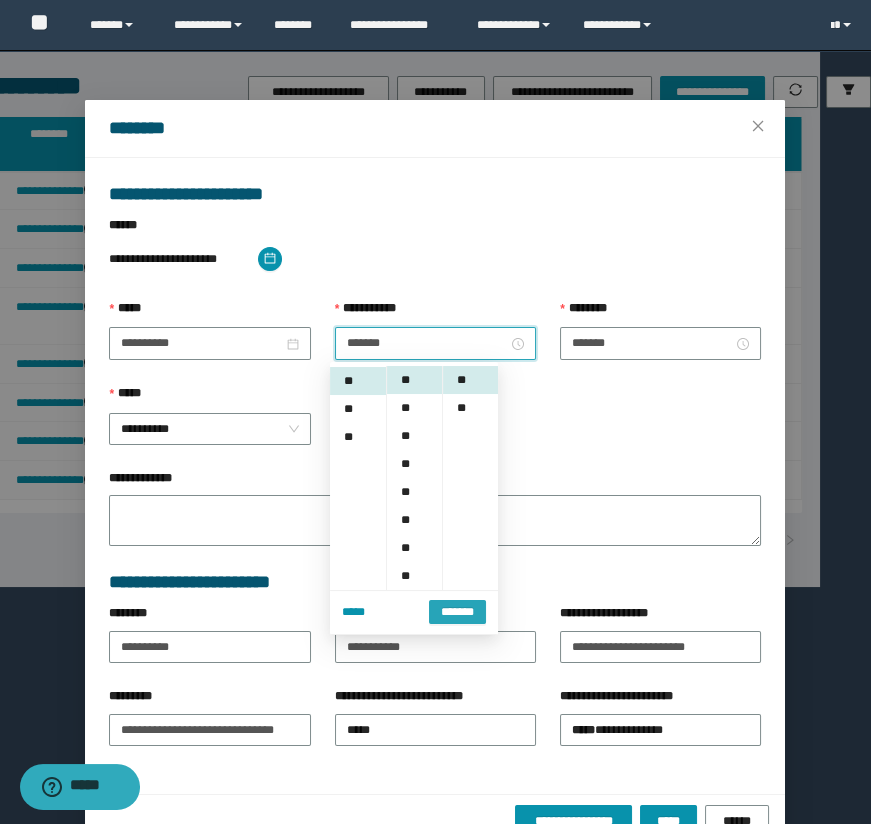 click on "*******" at bounding box center [457, 610] 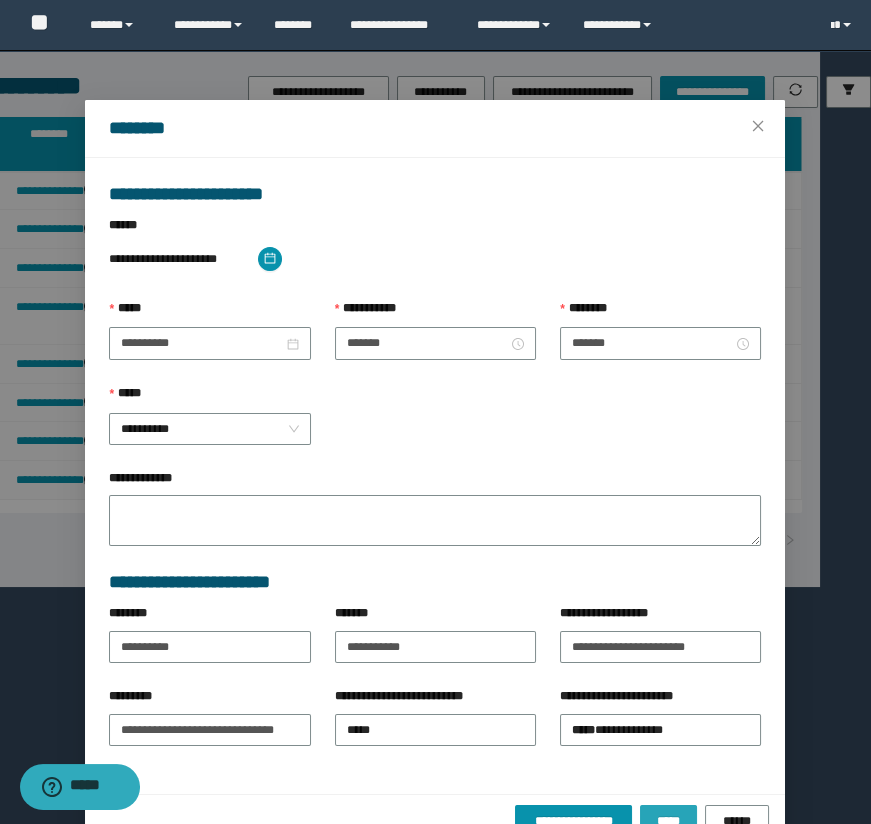 click on "*****" at bounding box center [668, 821] 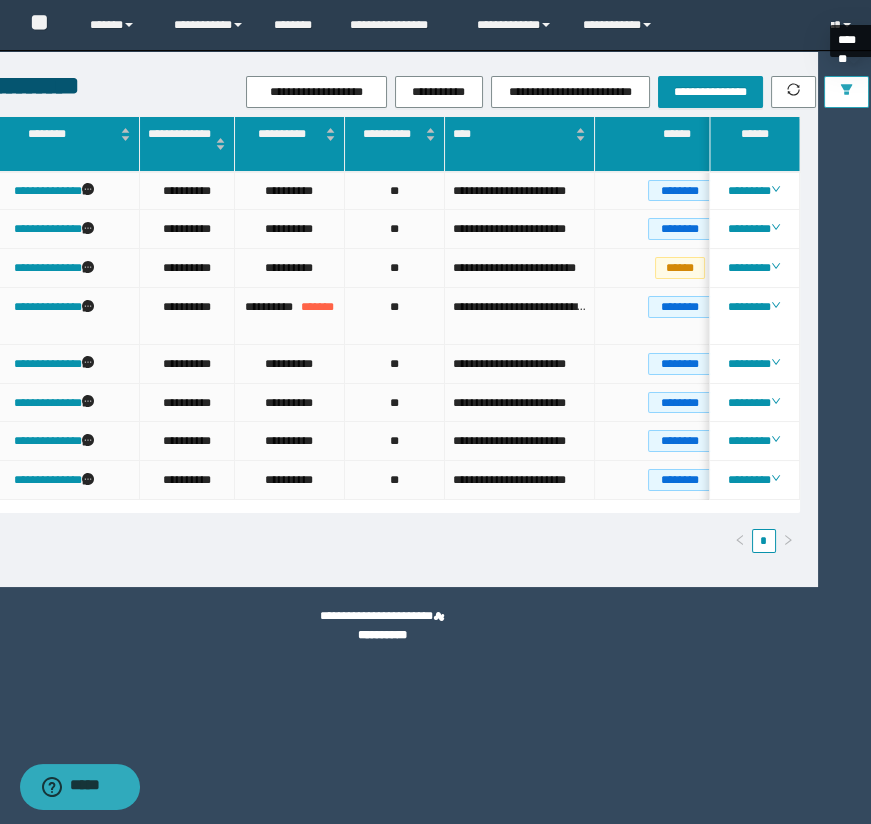 drag, startPoint x: 849, startPoint y: 97, endPoint x: 829, endPoint y: 185, distance: 90.24411 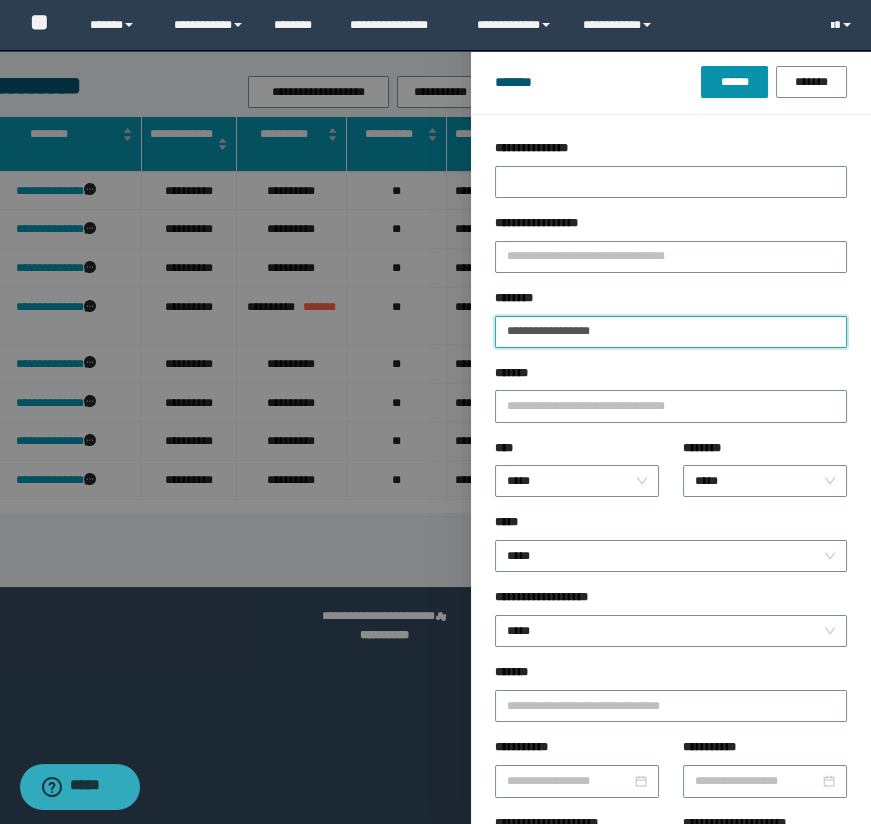 drag, startPoint x: 660, startPoint y: 340, endPoint x: 466, endPoint y: 316, distance: 195.4789 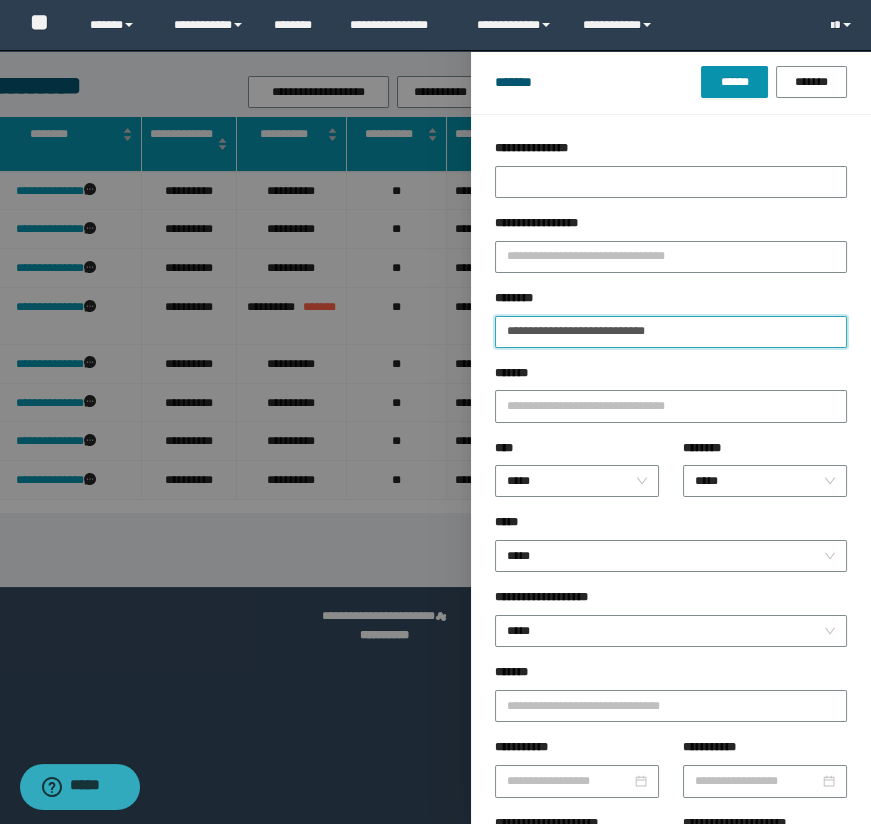 type on "**********" 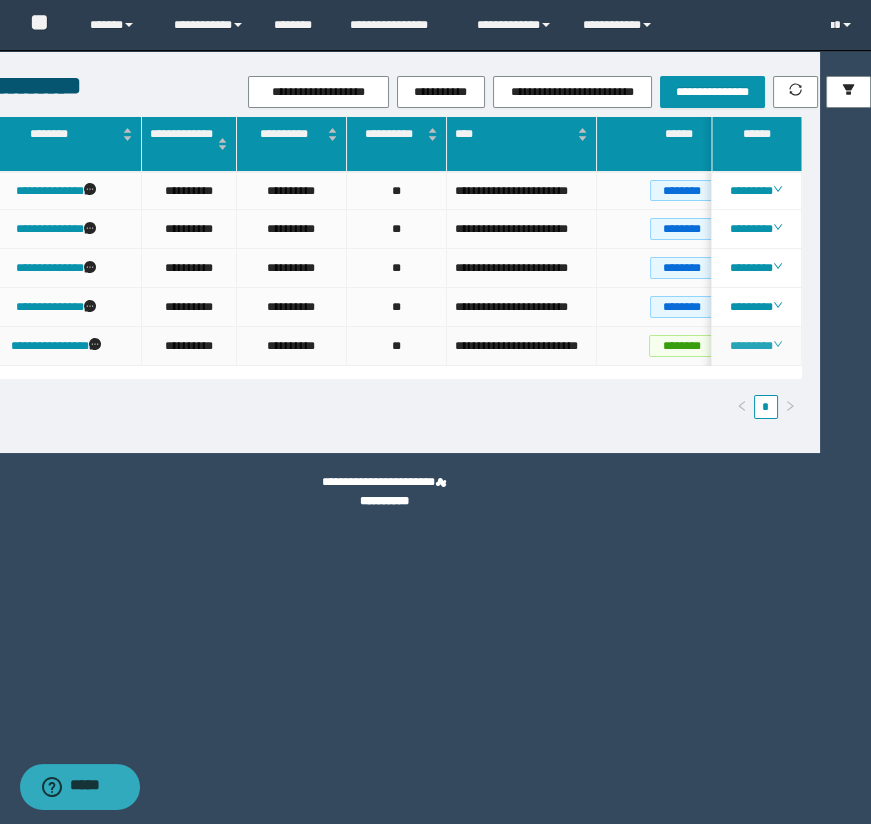 click on "********" at bounding box center [756, 346] 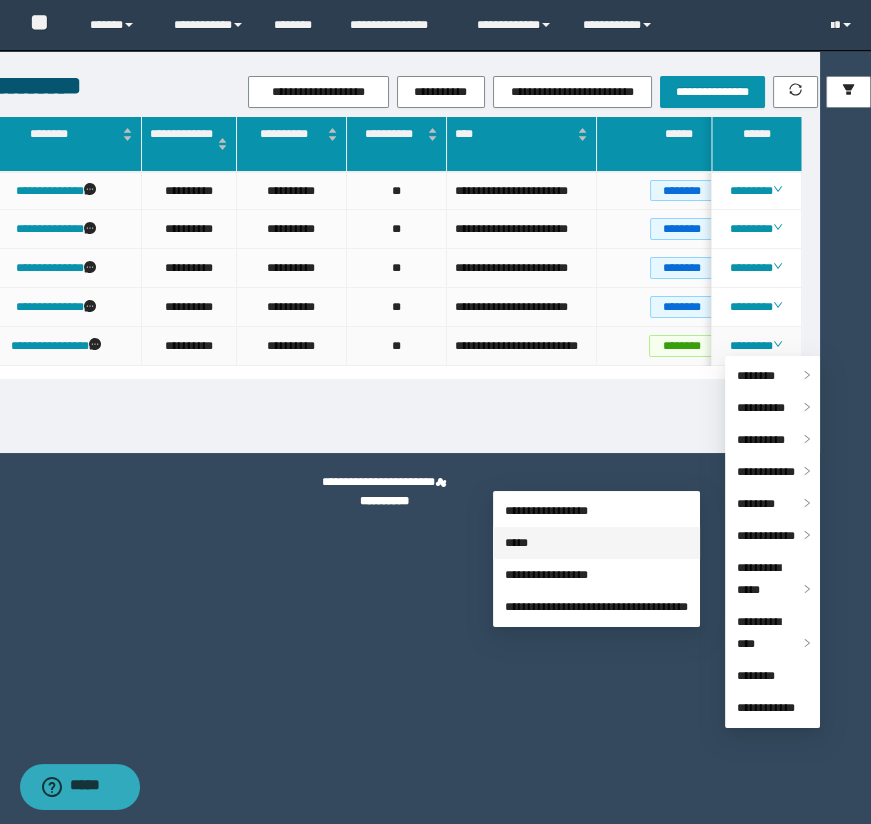 click on "*****" at bounding box center [516, 543] 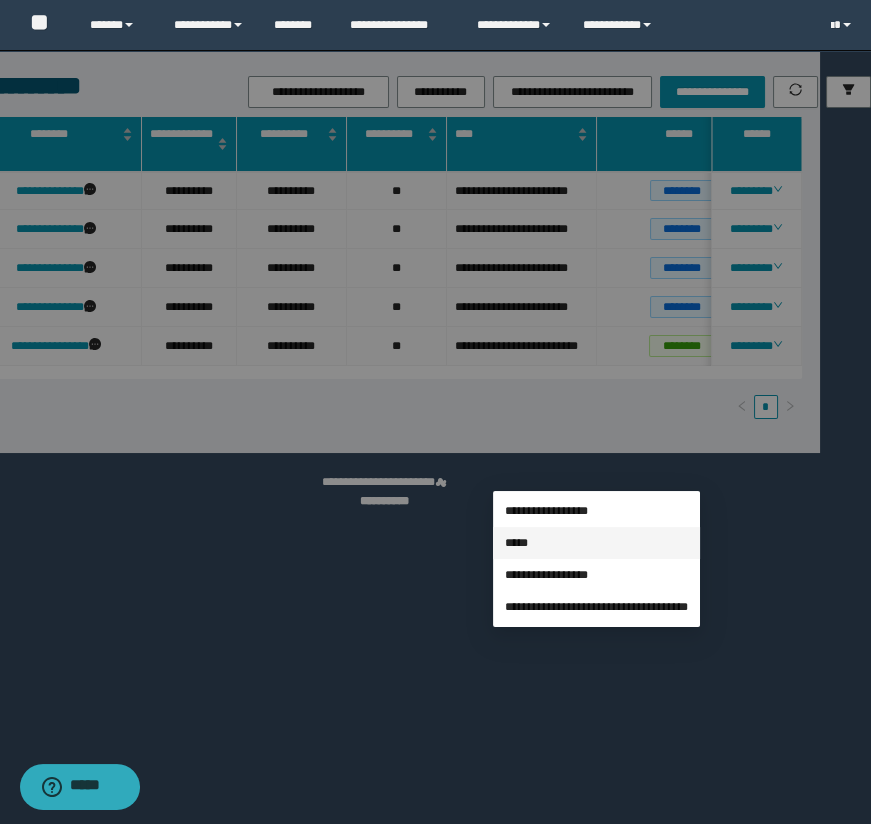 type on "**********" 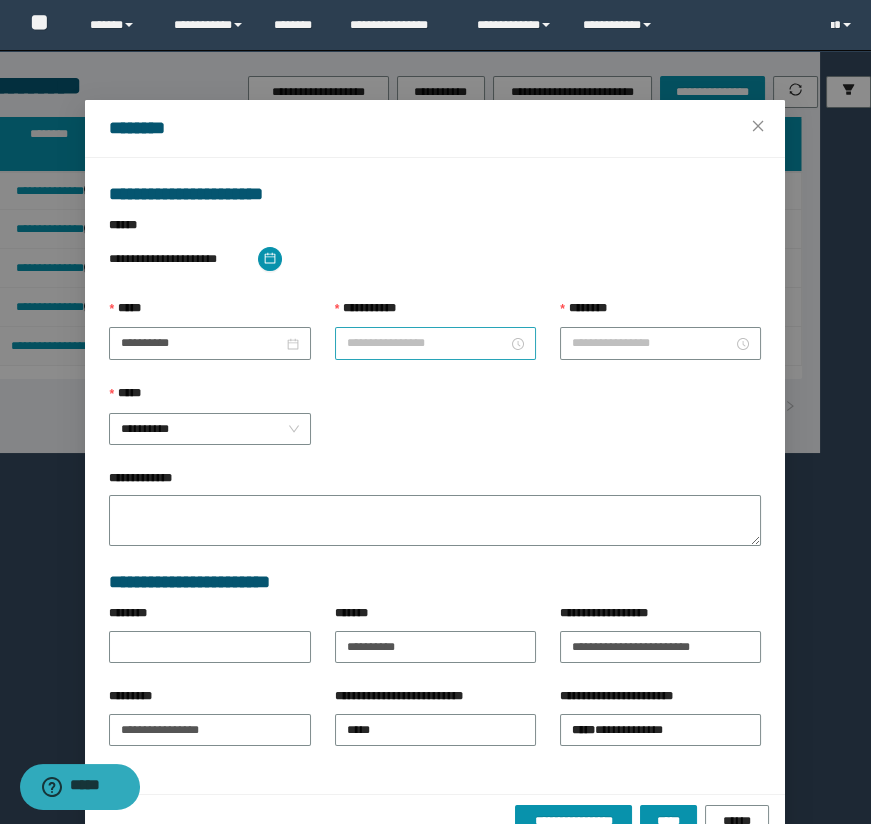 click on "**********" at bounding box center (427, 343) 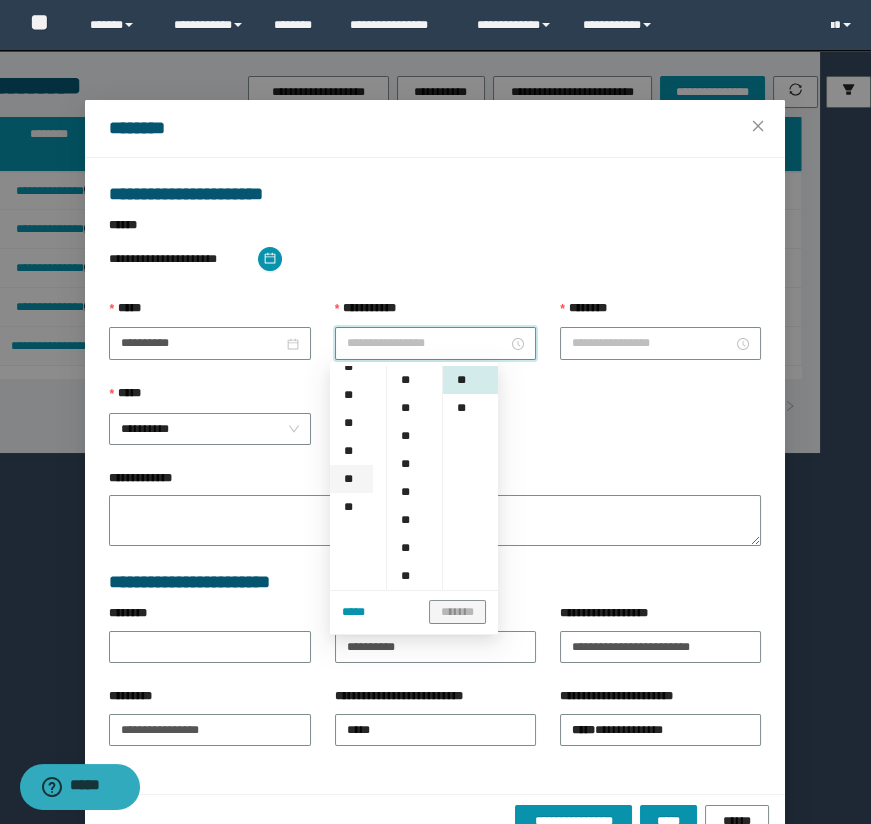 click on "**" at bounding box center [351, 479] 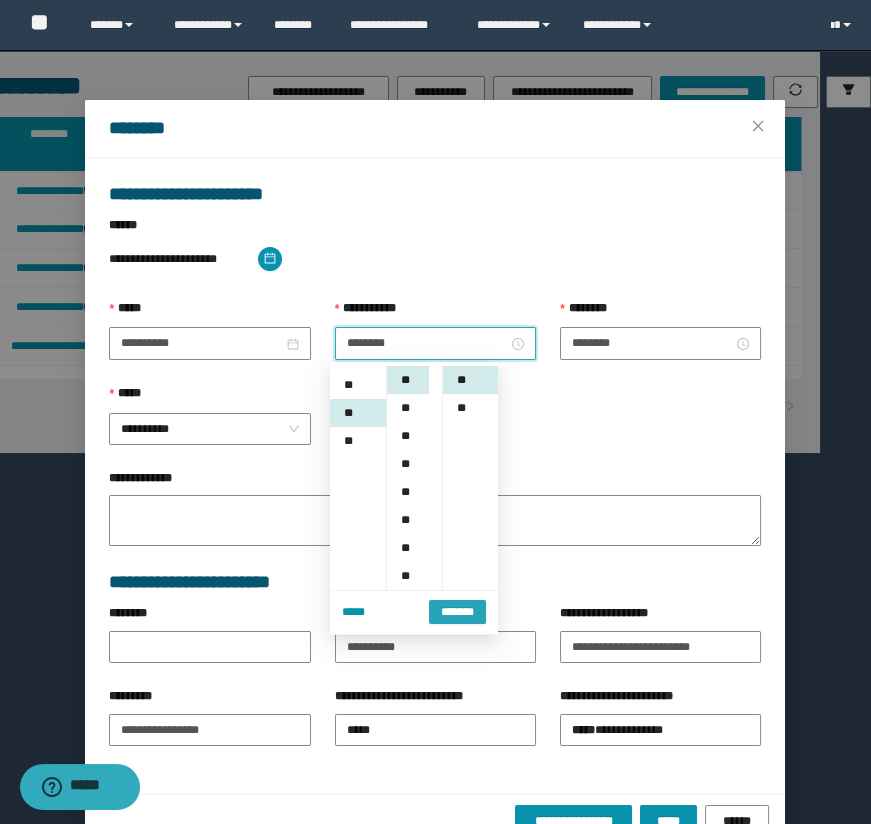 scroll, scrollTop: 280, scrollLeft: 0, axis: vertical 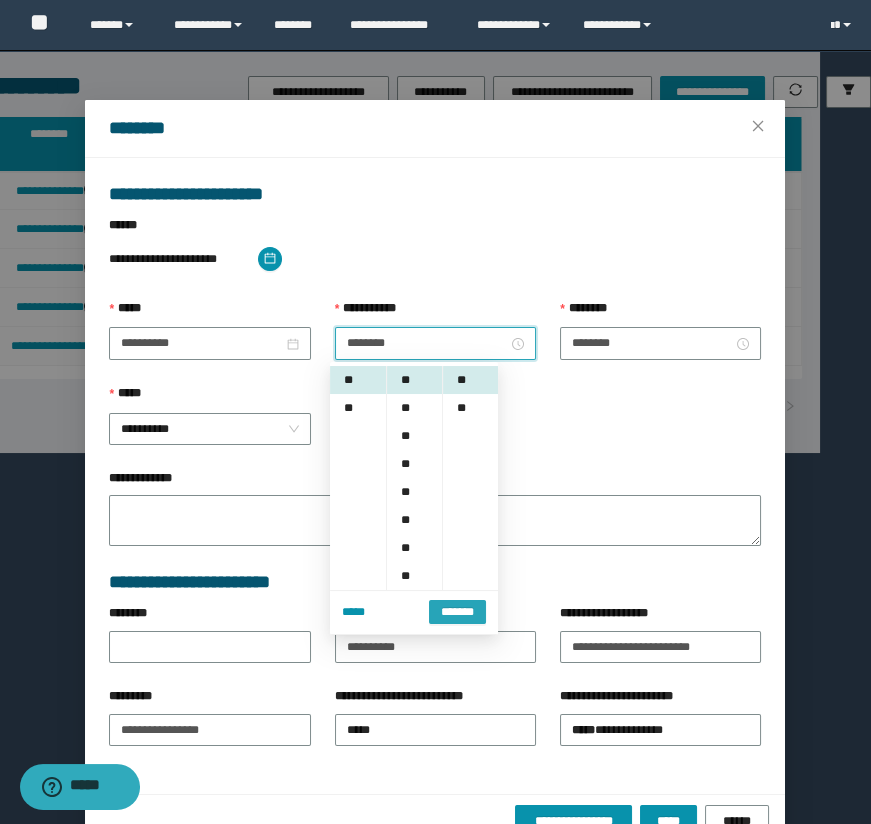 click on "*******" at bounding box center (457, 612) 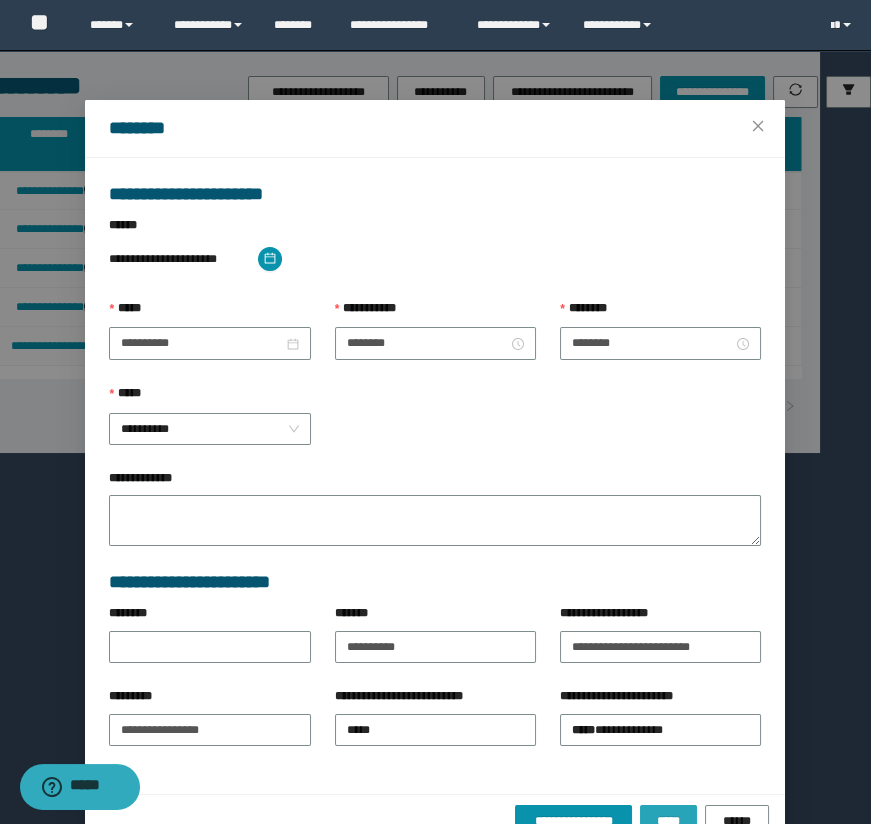 click on "*****" at bounding box center [668, 821] 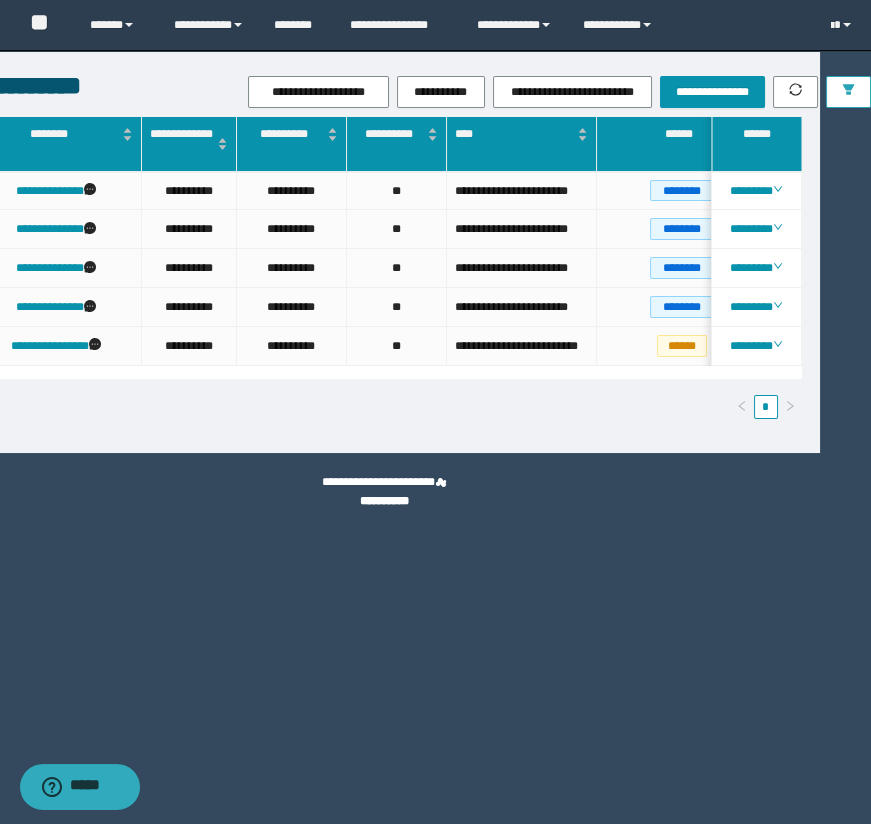 click 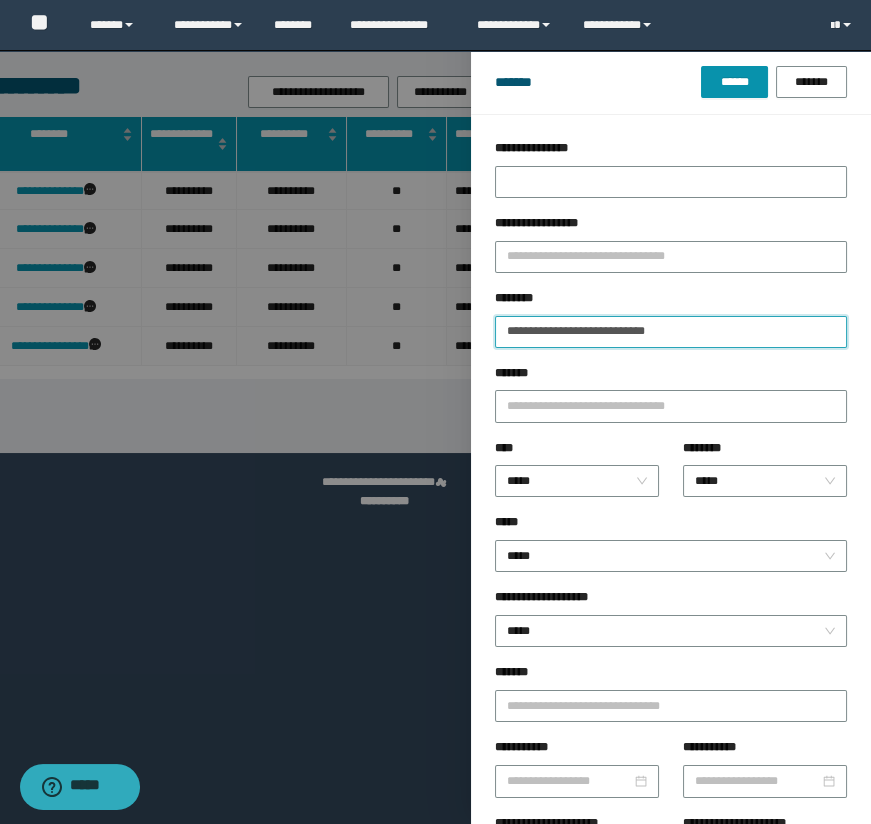 drag, startPoint x: 741, startPoint y: 338, endPoint x: 531, endPoint y: 275, distance: 219.24643 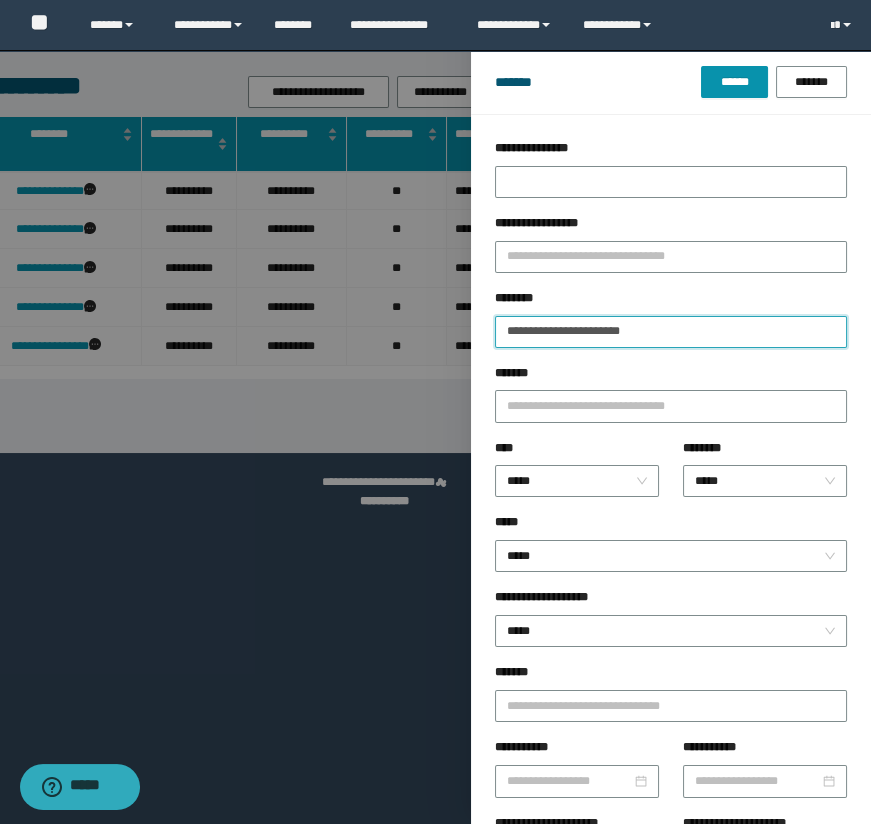 type on "**********" 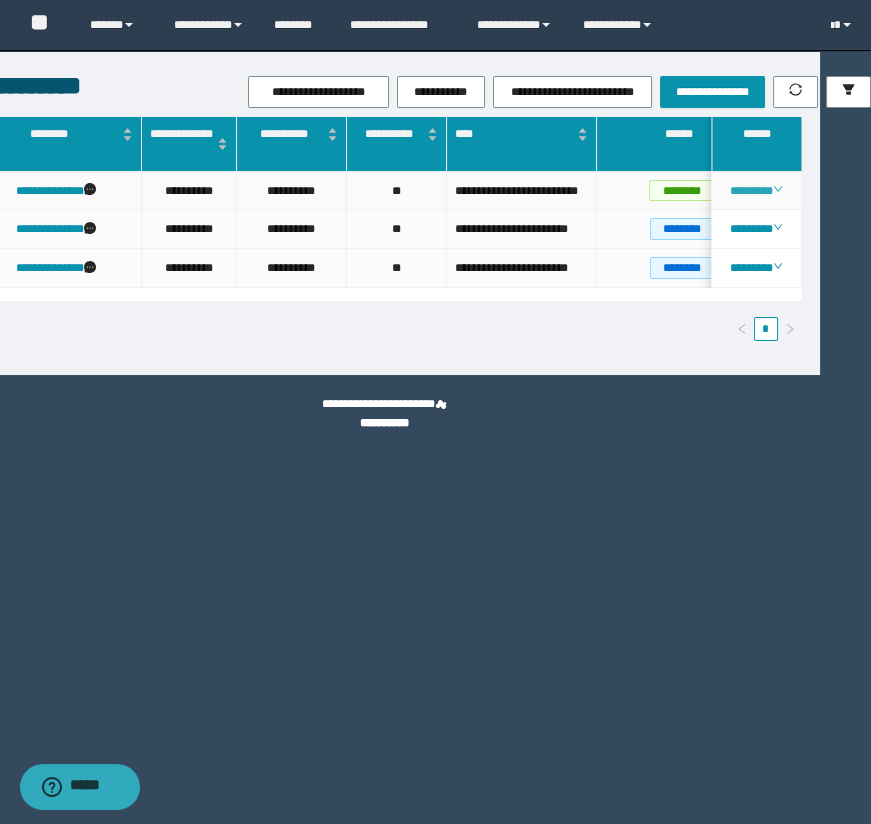 click on "********" at bounding box center [756, 191] 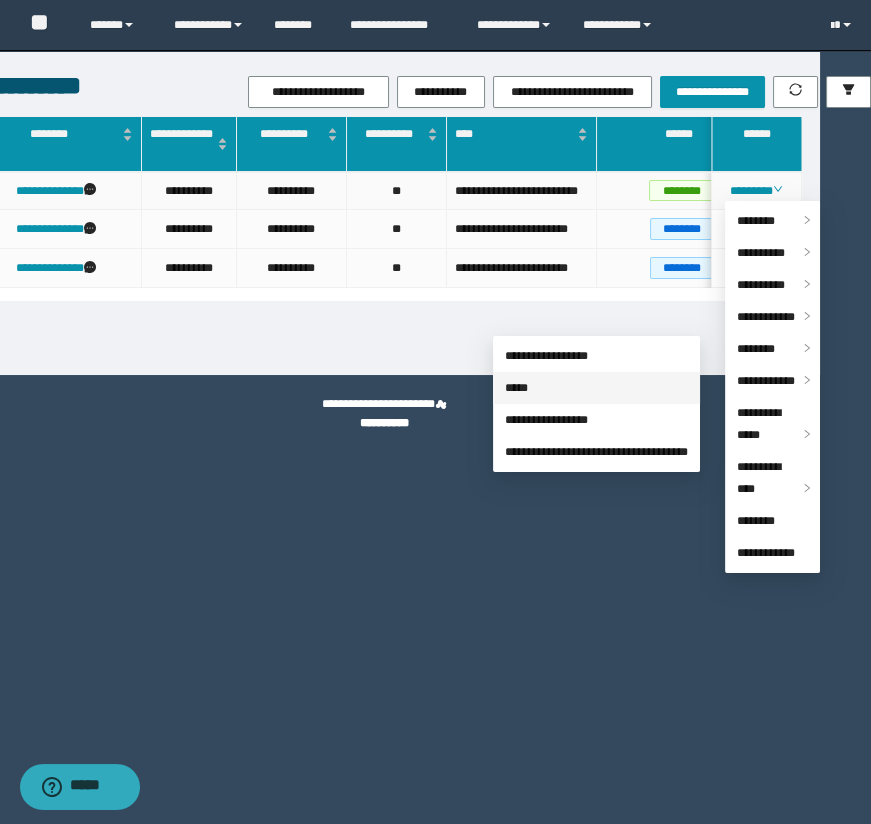 click on "*****" at bounding box center (516, 388) 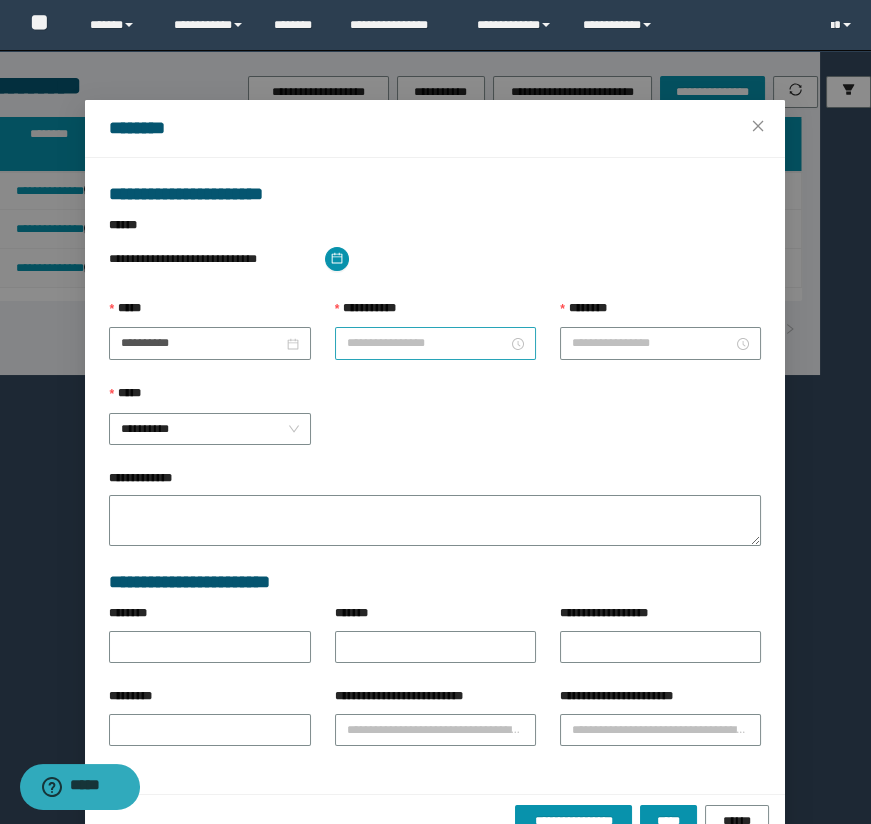 click on "**********" at bounding box center (427, 343) 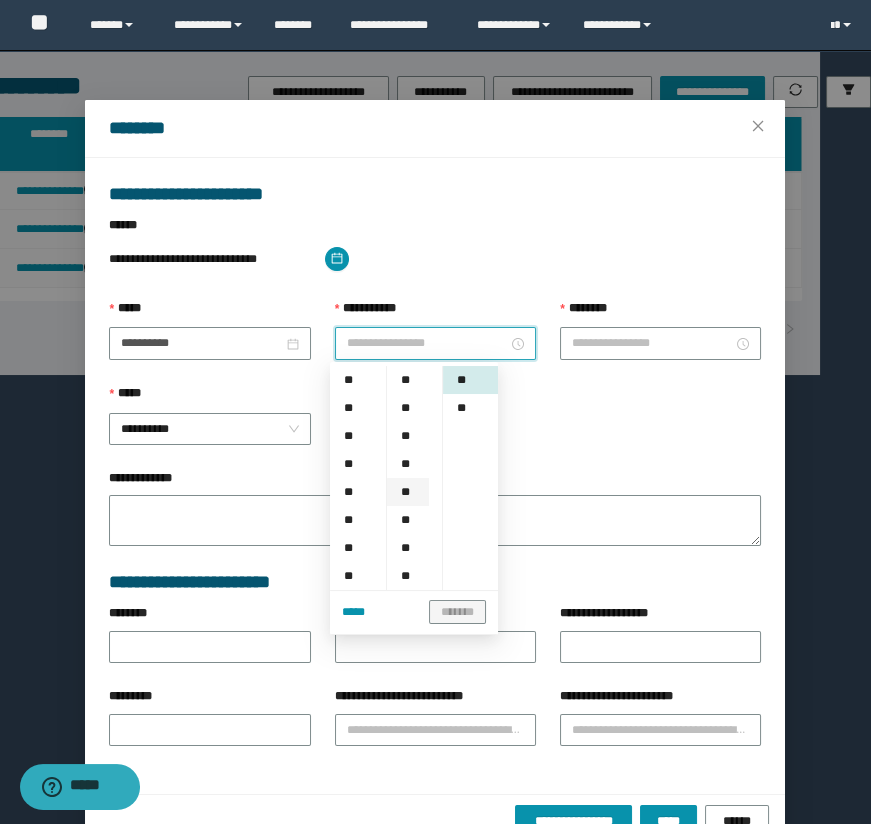 type on "**********" 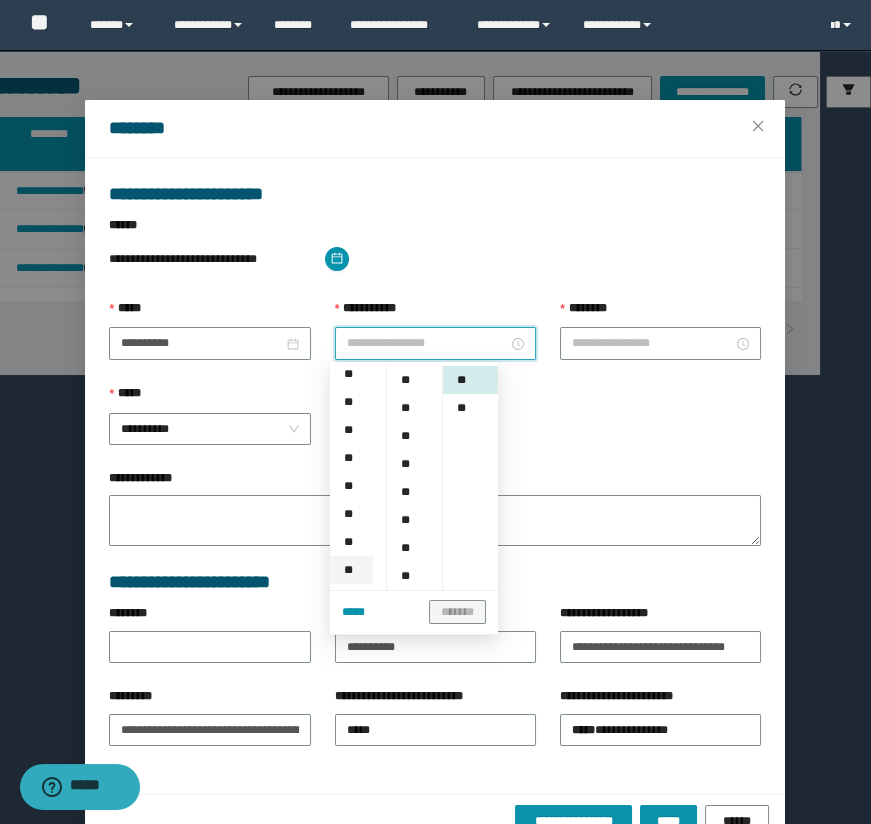 click on "**" at bounding box center [351, 570] 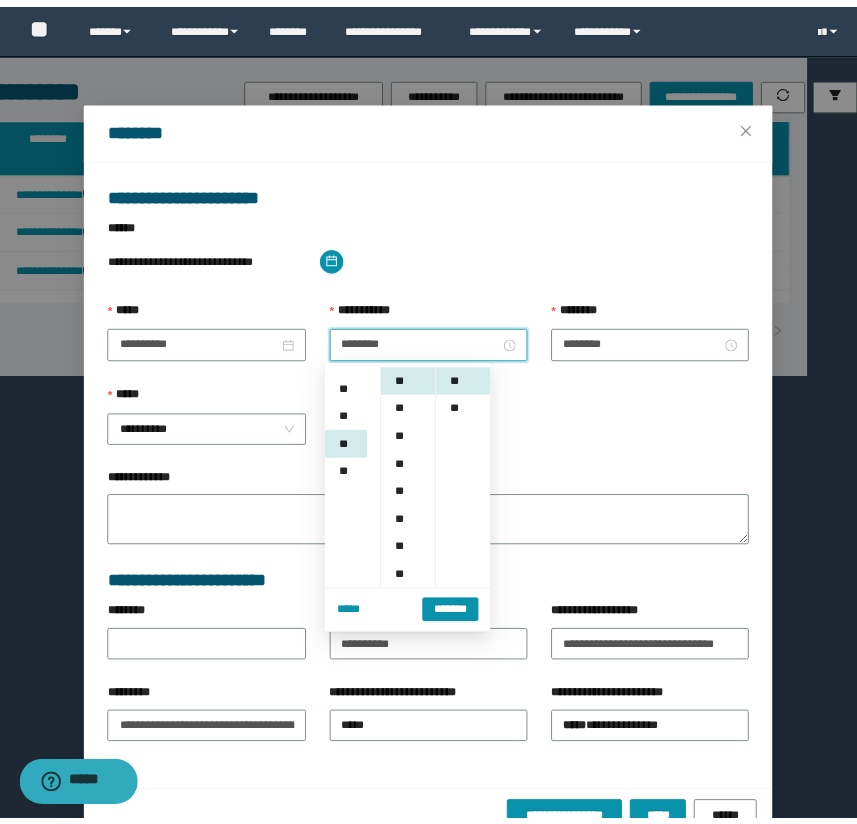 scroll, scrollTop: 280, scrollLeft: 0, axis: vertical 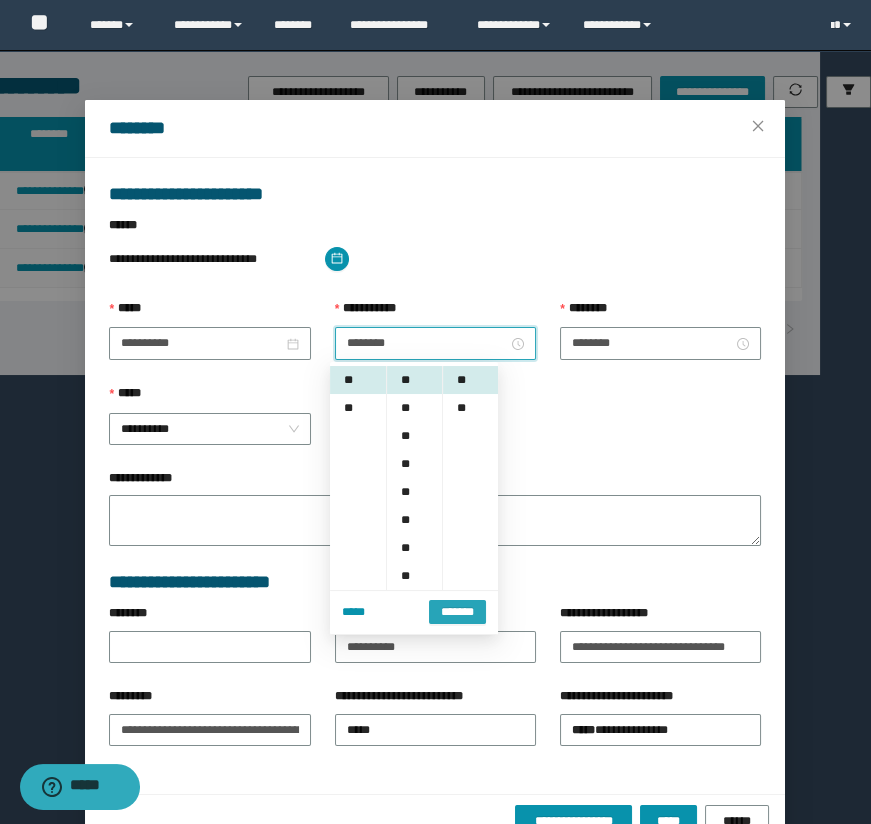click on "*******" at bounding box center [457, 612] 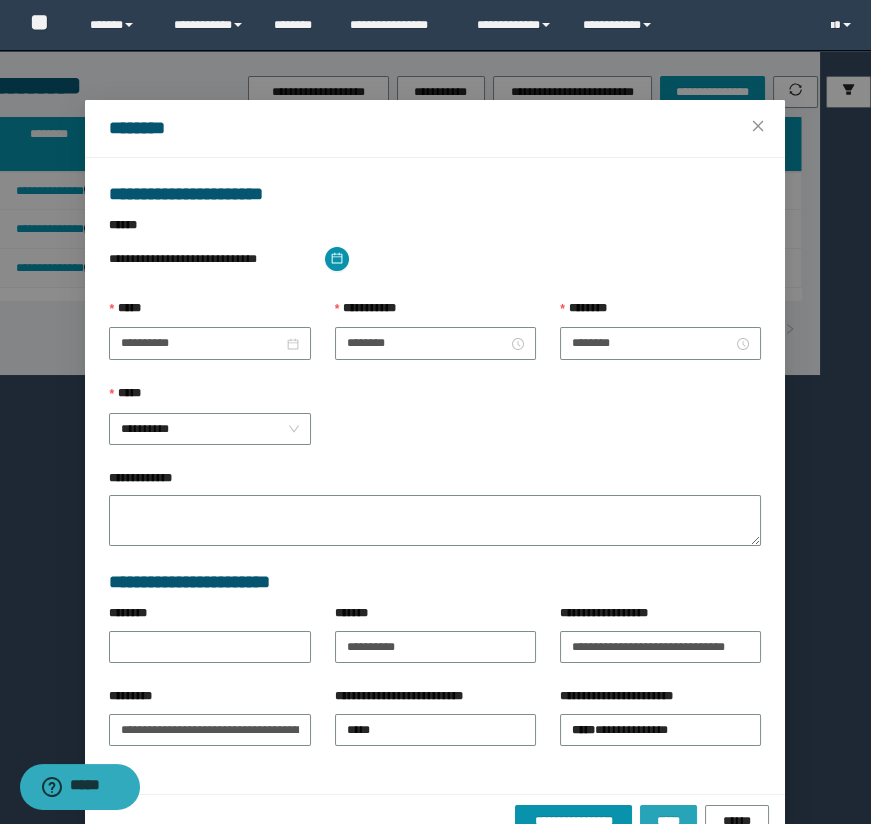 click on "*****" at bounding box center [668, 821] 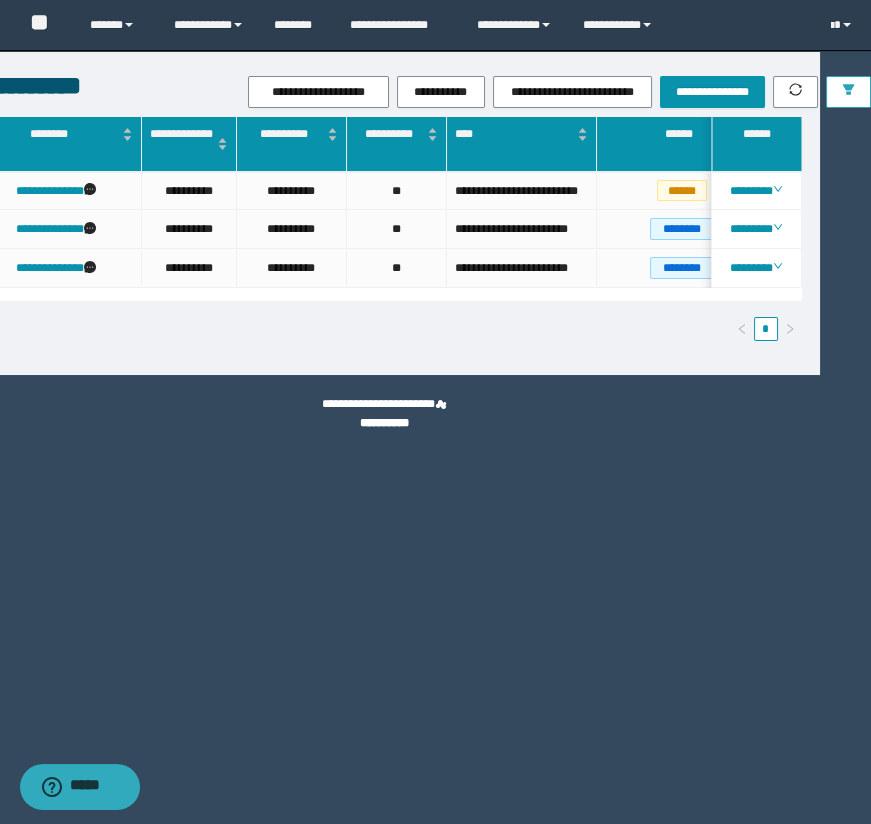 click at bounding box center [848, 92] 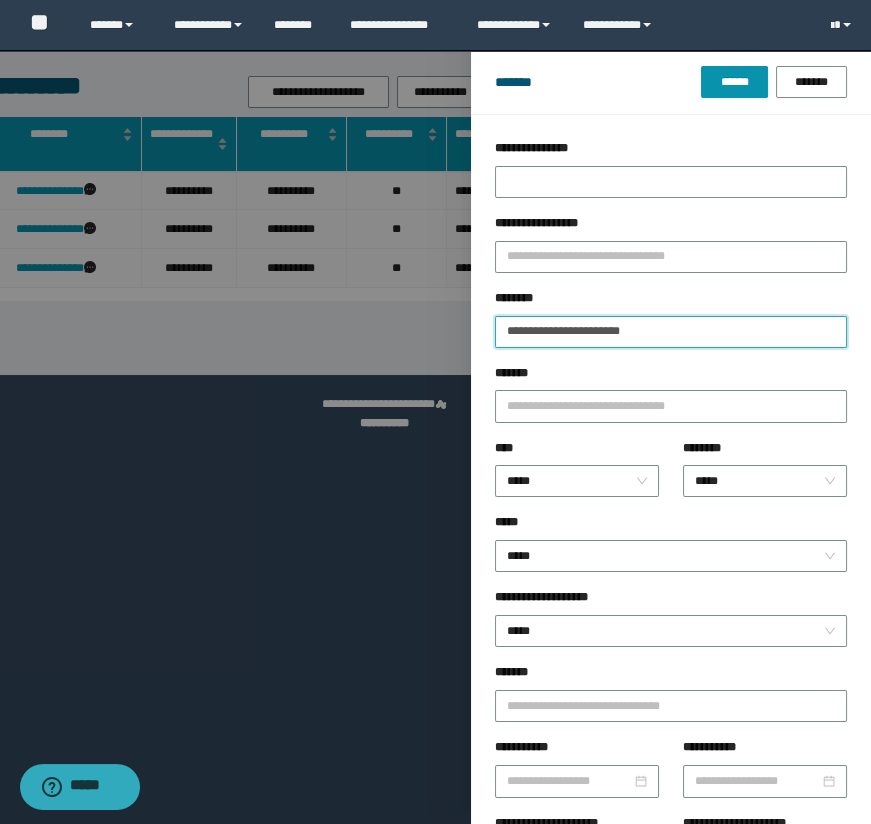 paste on "**********" 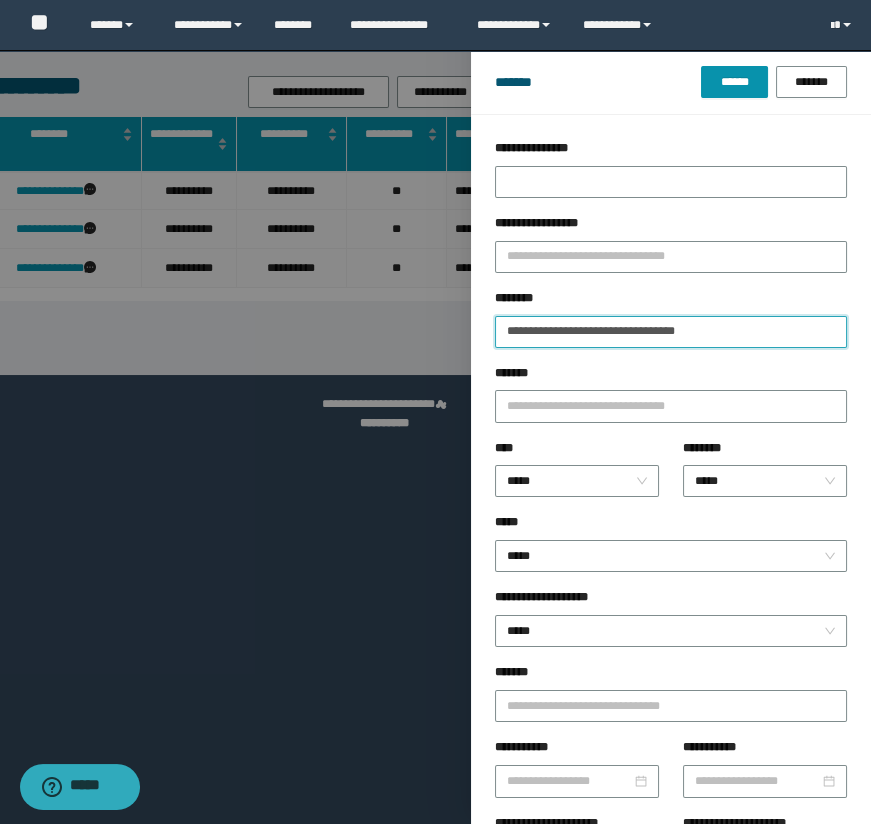 drag, startPoint x: 468, startPoint y: 327, endPoint x: 412, endPoint y: 330, distance: 56.0803 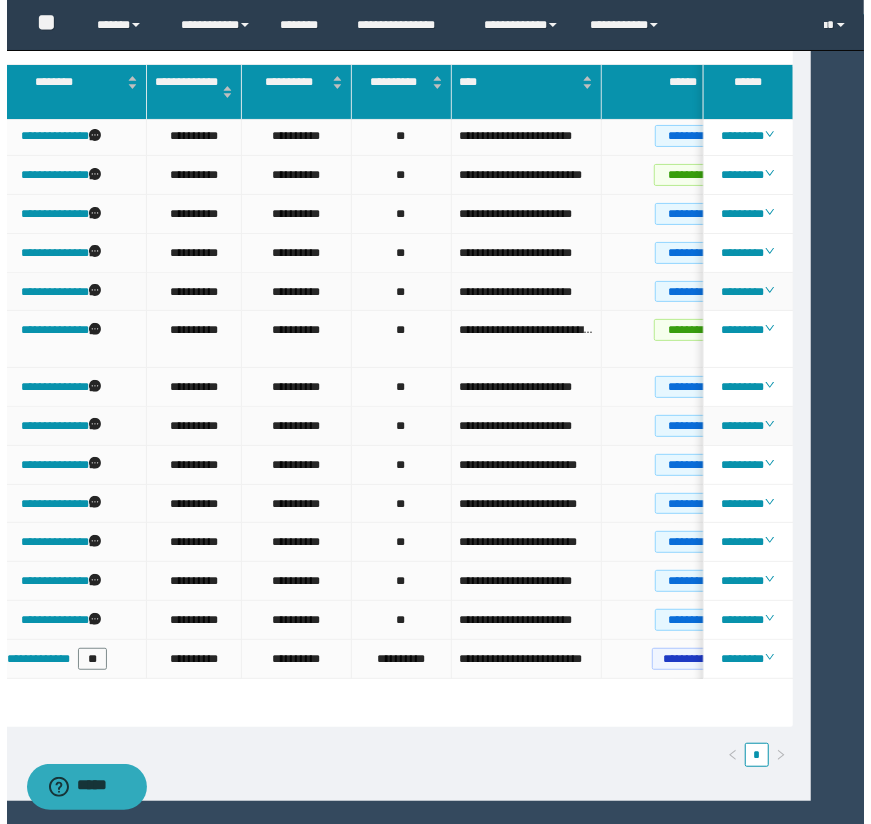 scroll, scrollTop: 0, scrollLeft: 53, axis: horizontal 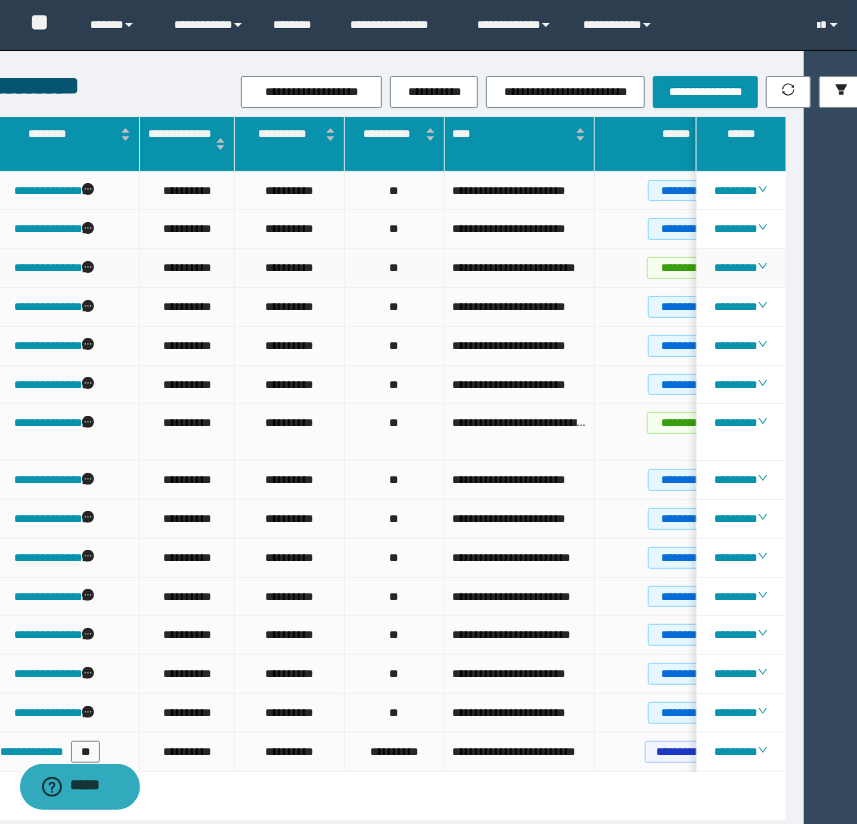 click on "********" at bounding box center (741, 268) 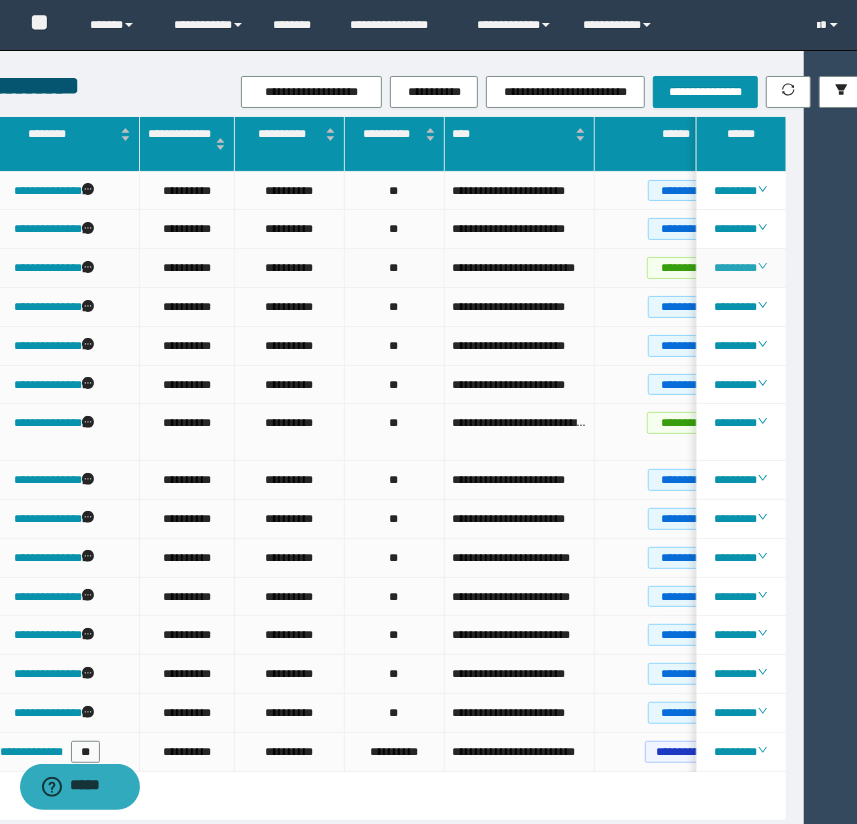 click on "********" at bounding box center (740, 268) 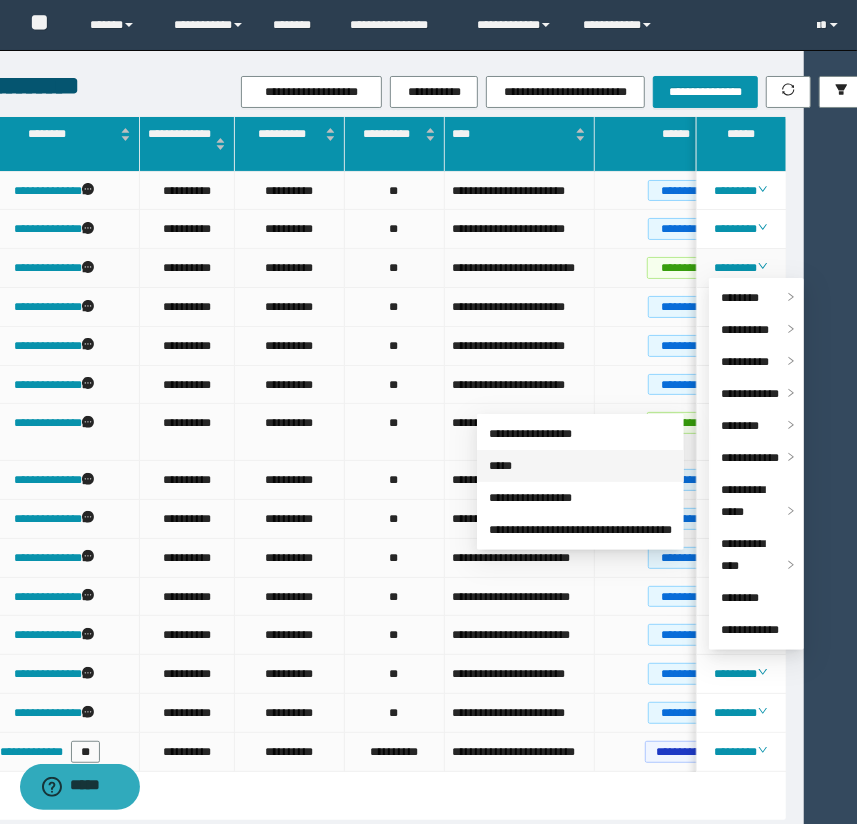 click on "*****" at bounding box center (500, 466) 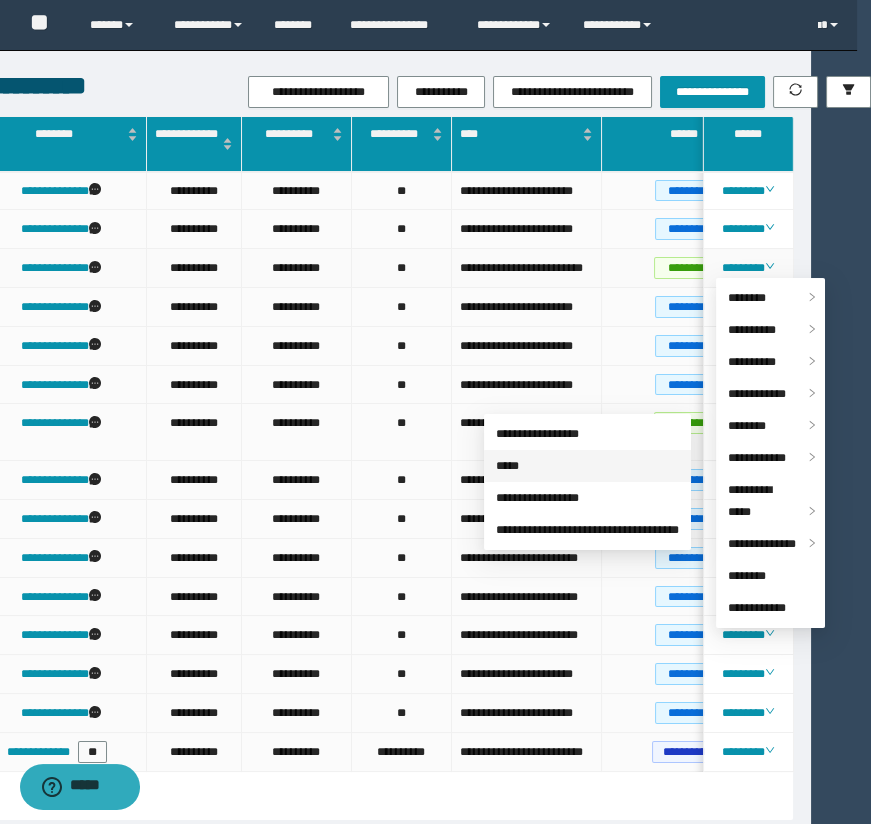 type on "**********" 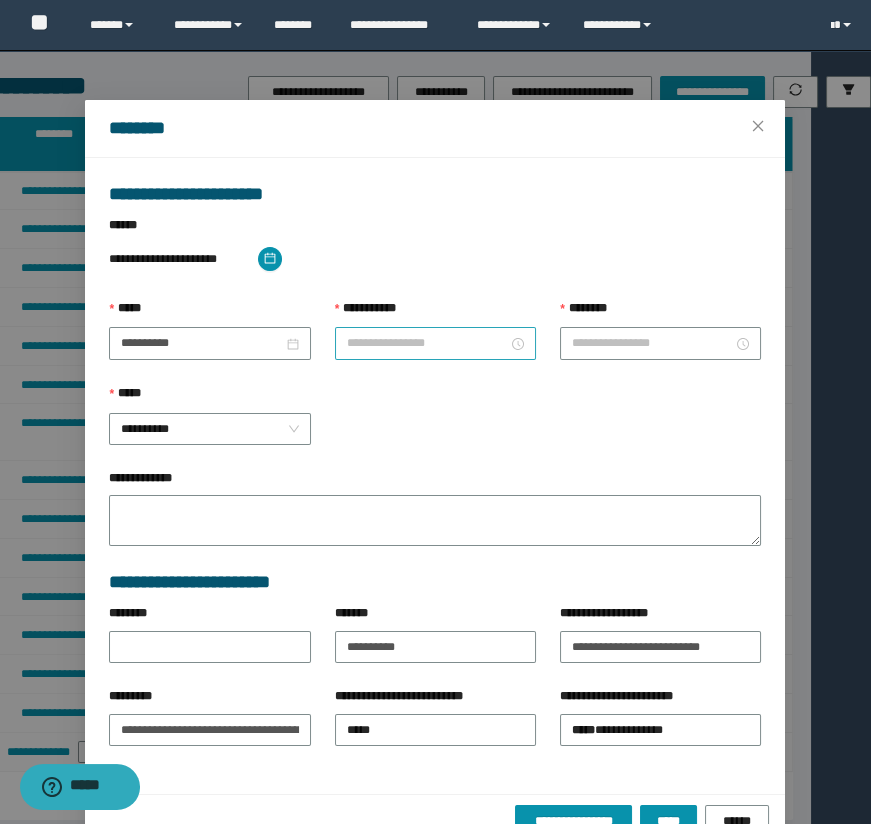 click on "**********" at bounding box center [427, 343] 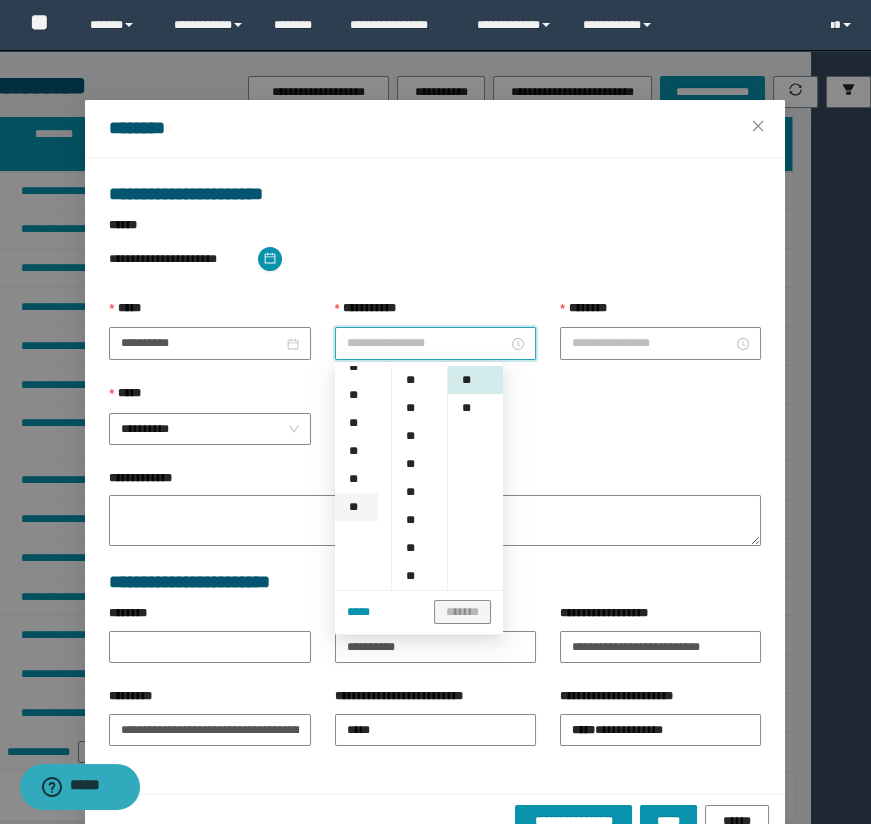 click on "**" at bounding box center (356, 507) 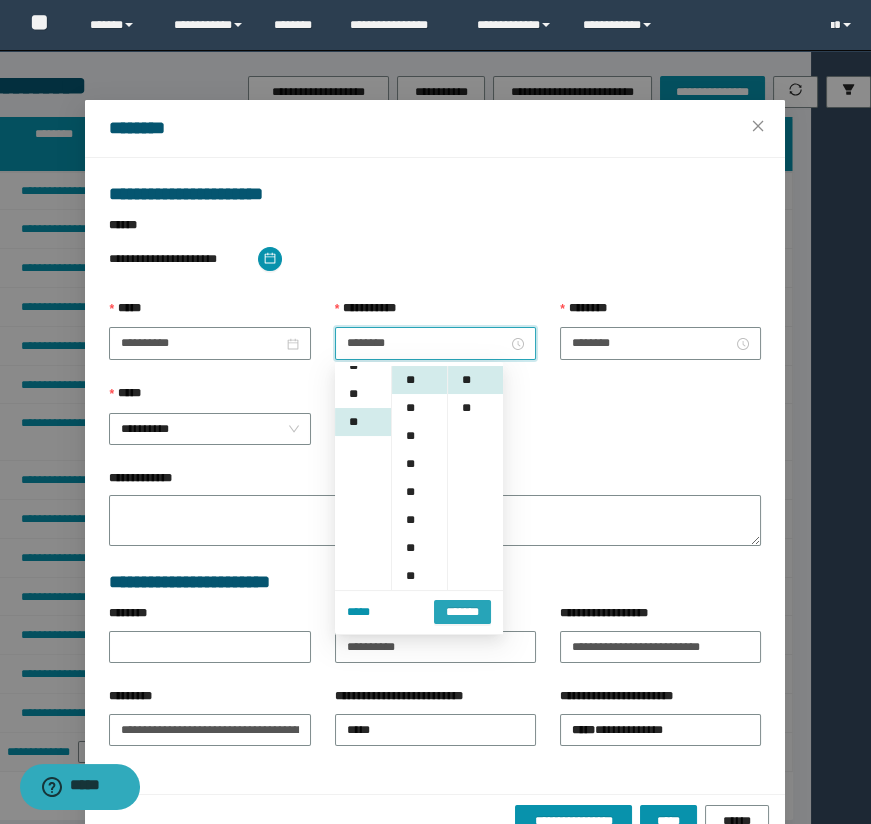 scroll, scrollTop: 308, scrollLeft: 0, axis: vertical 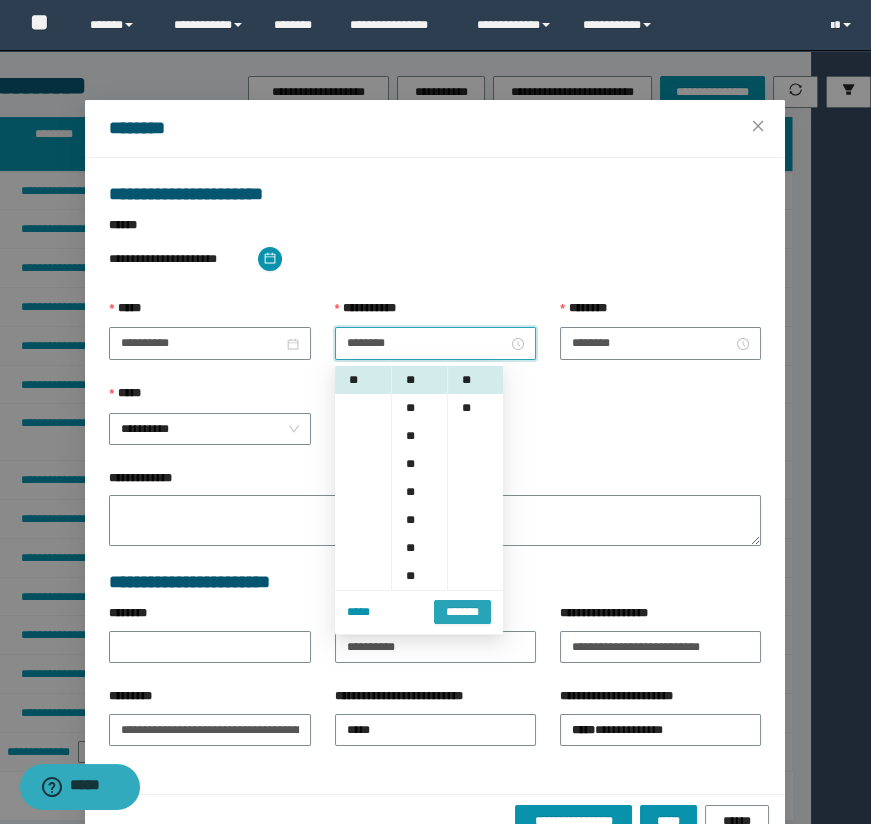 click on "*******" at bounding box center [462, 612] 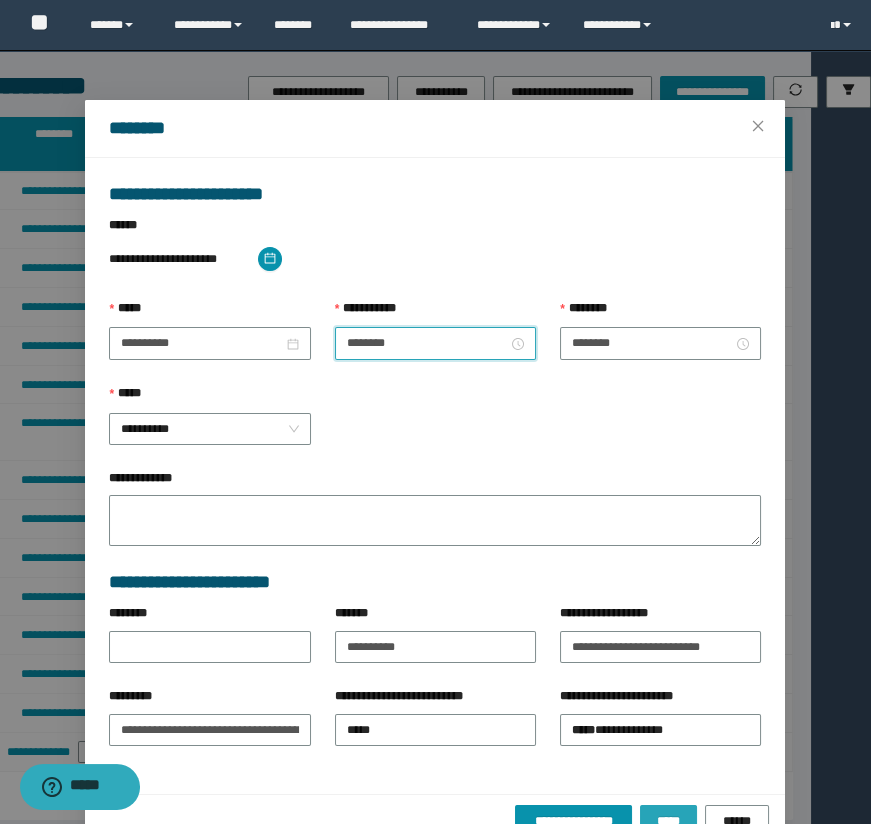 click on "*****" at bounding box center [668, 821] 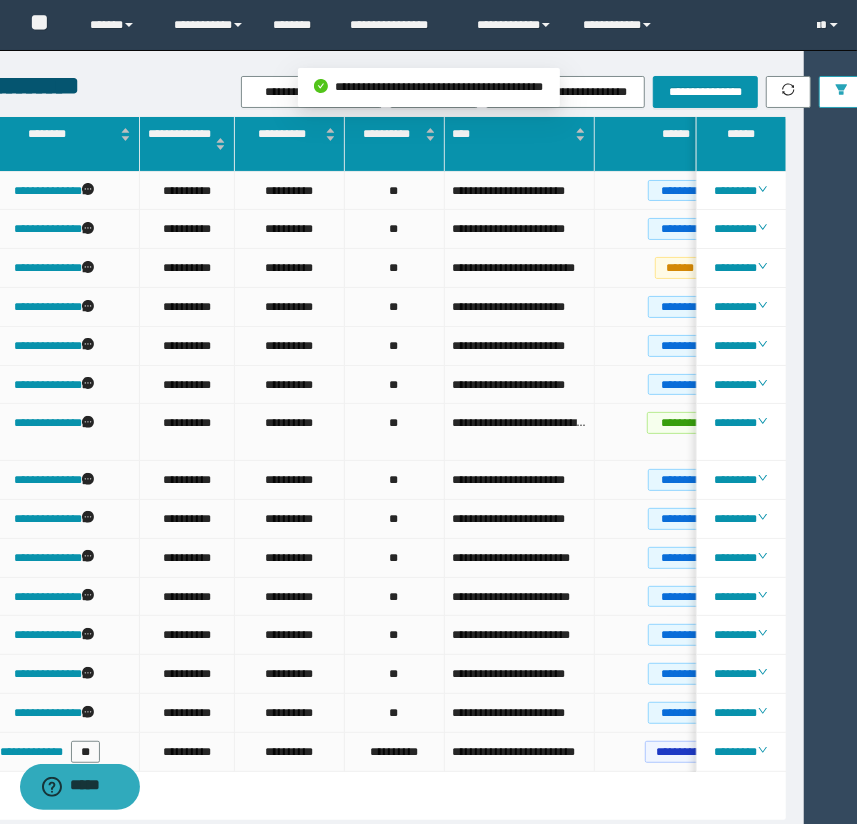 click at bounding box center [841, 92] 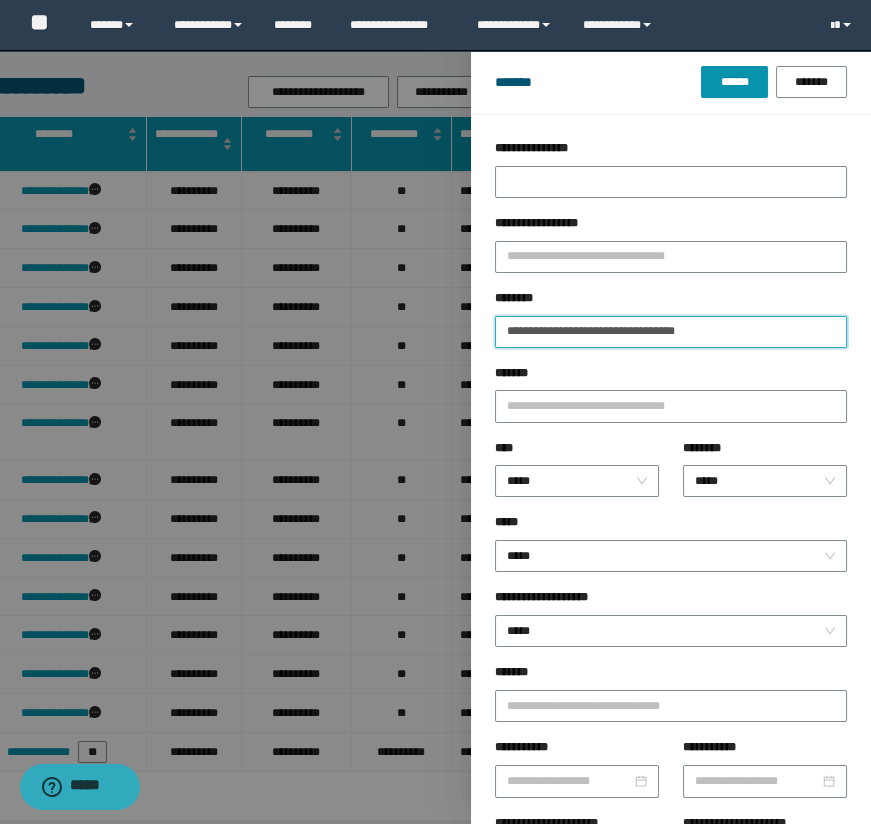 drag, startPoint x: 780, startPoint y: 330, endPoint x: 481, endPoint y: 278, distance: 303.48807 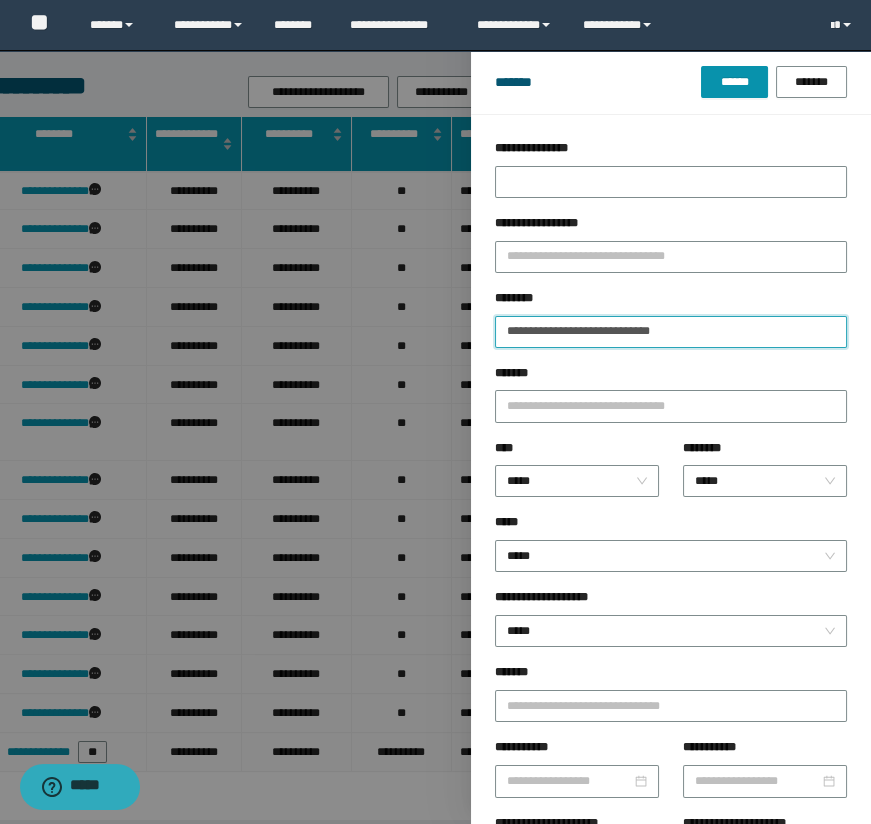 click on "******" at bounding box center (734, 82) 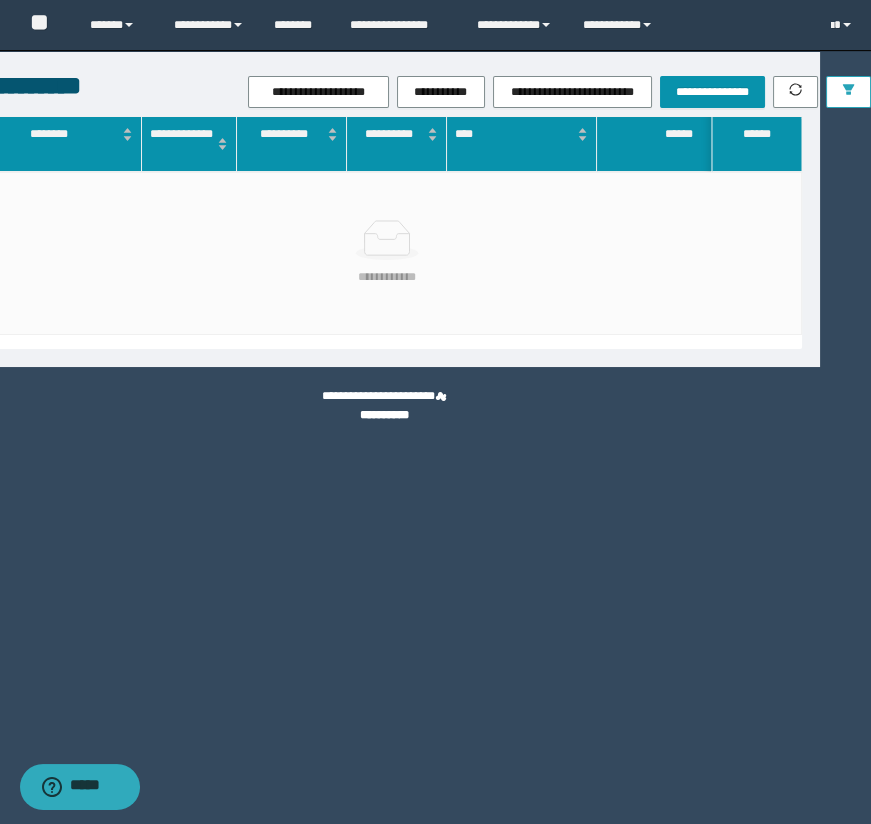 click 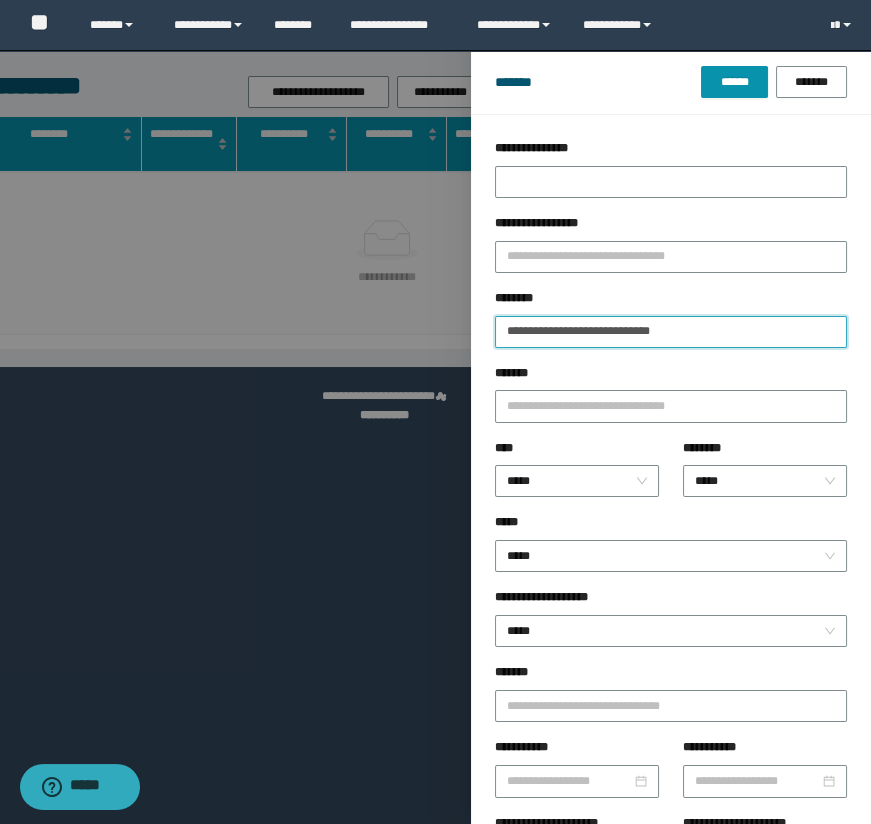 drag, startPoint x: 725, startPoint y: 332, endPoint x: 663, endPoint y: 332, distance: 62 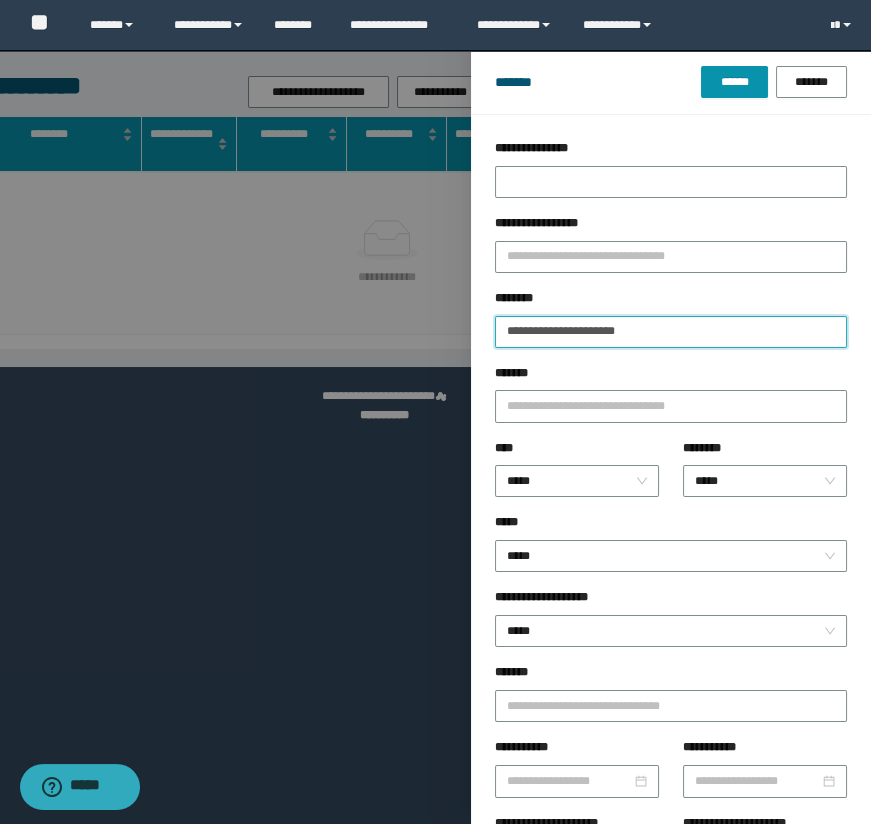 type on "**********" 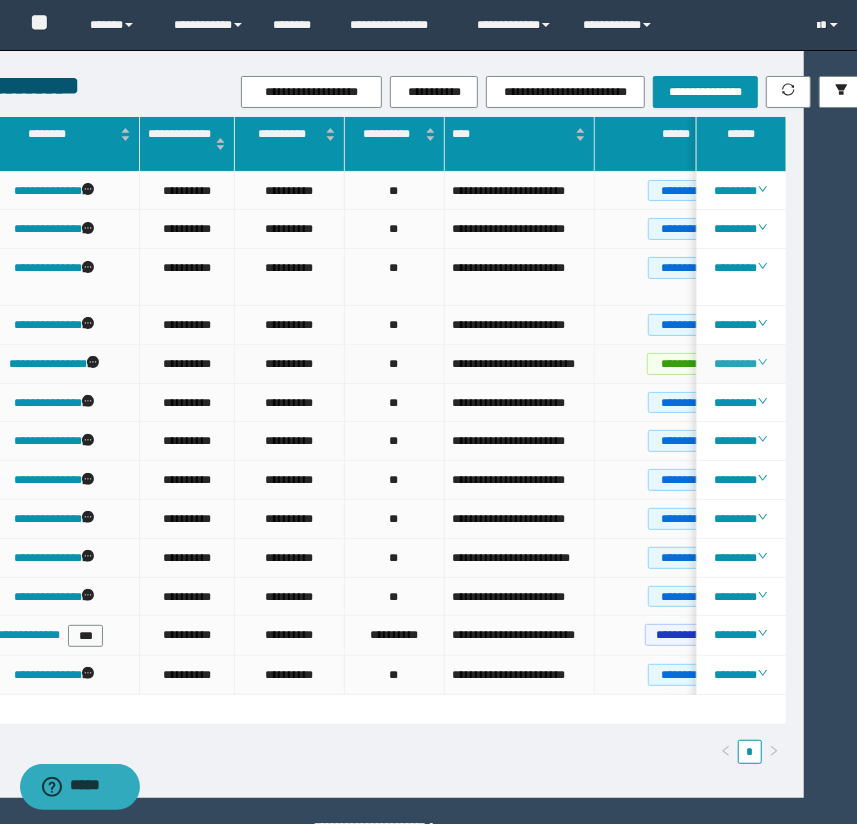 click on "********" at bounding box center [740, 364] 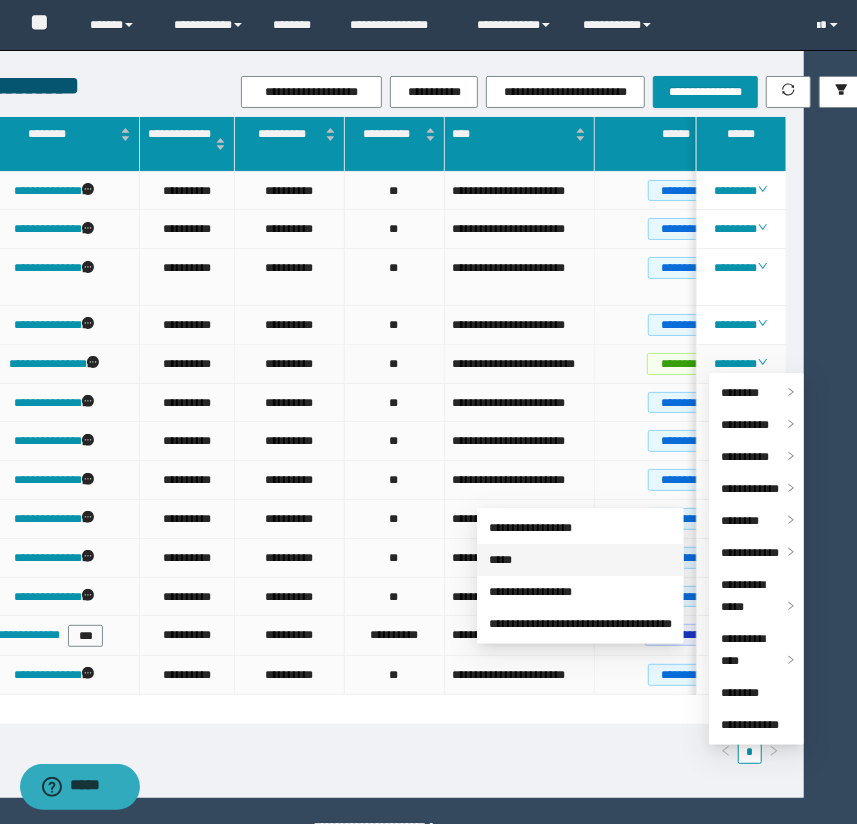 click on "*****" at bounding box center [500, 560] 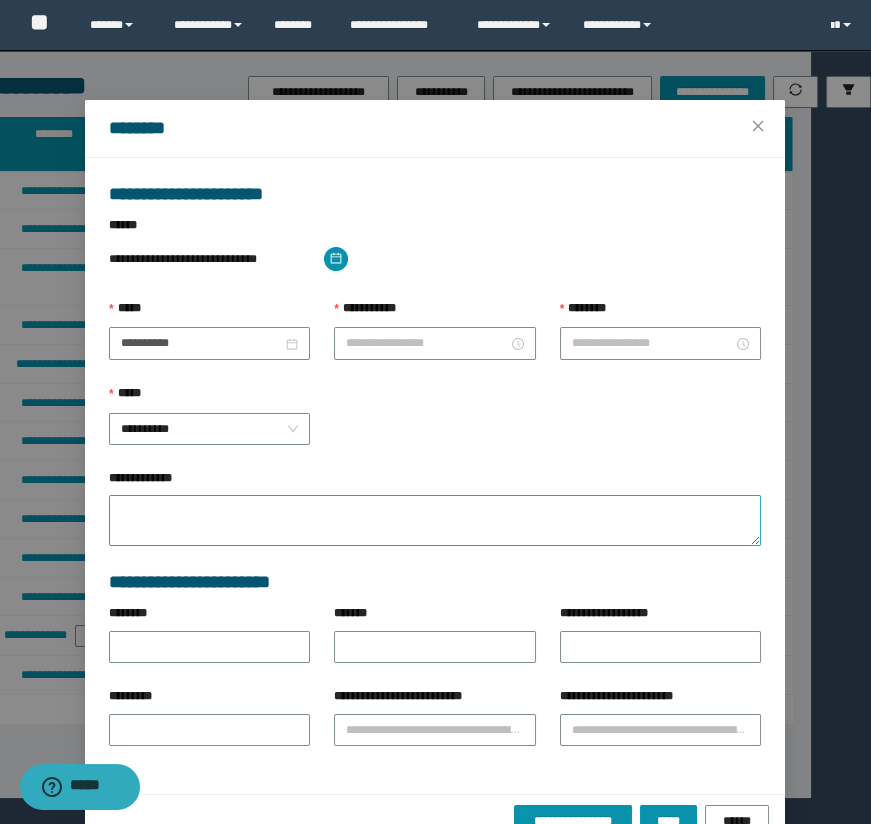 type on "**********" 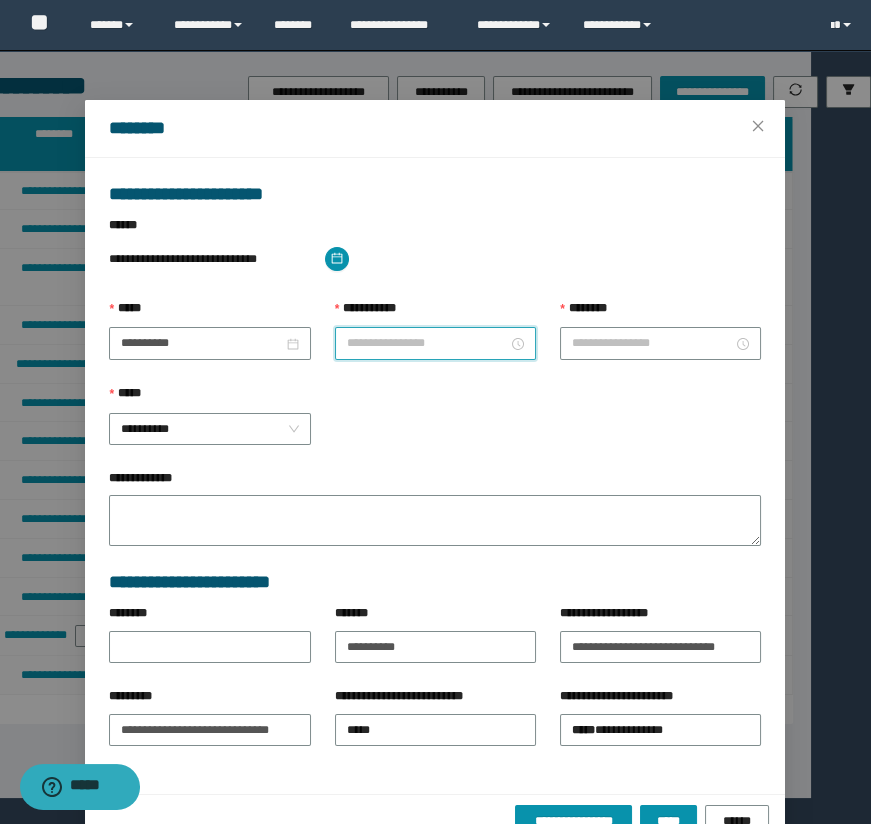 click on "**********" at bounding box center (427, 343) 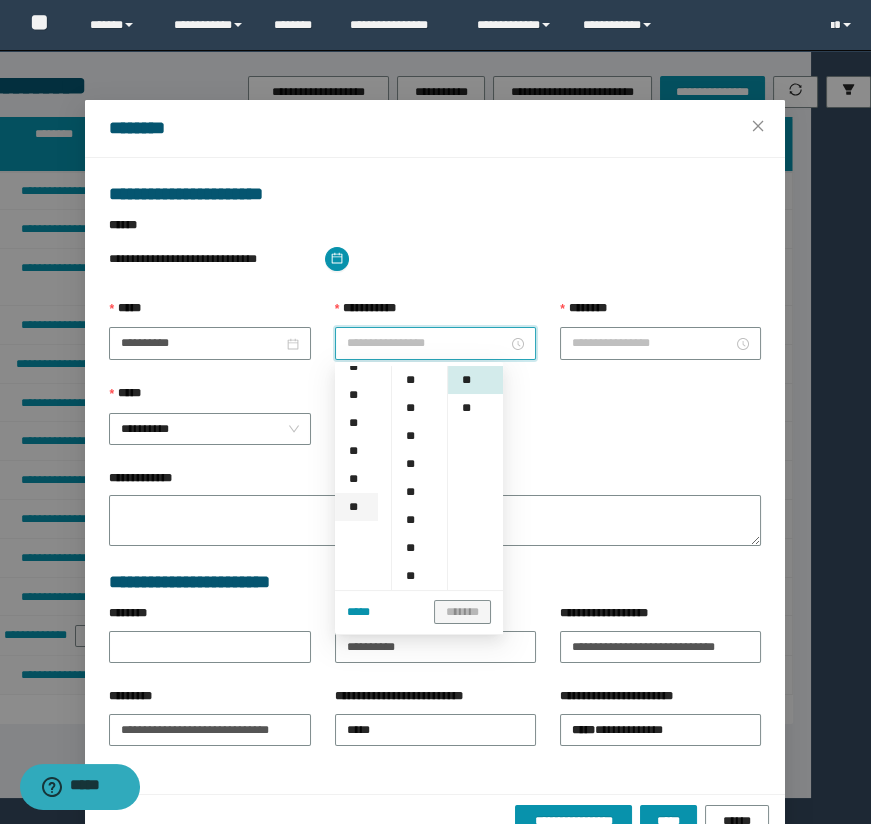 click on "**" at bounding box center [356, 507] 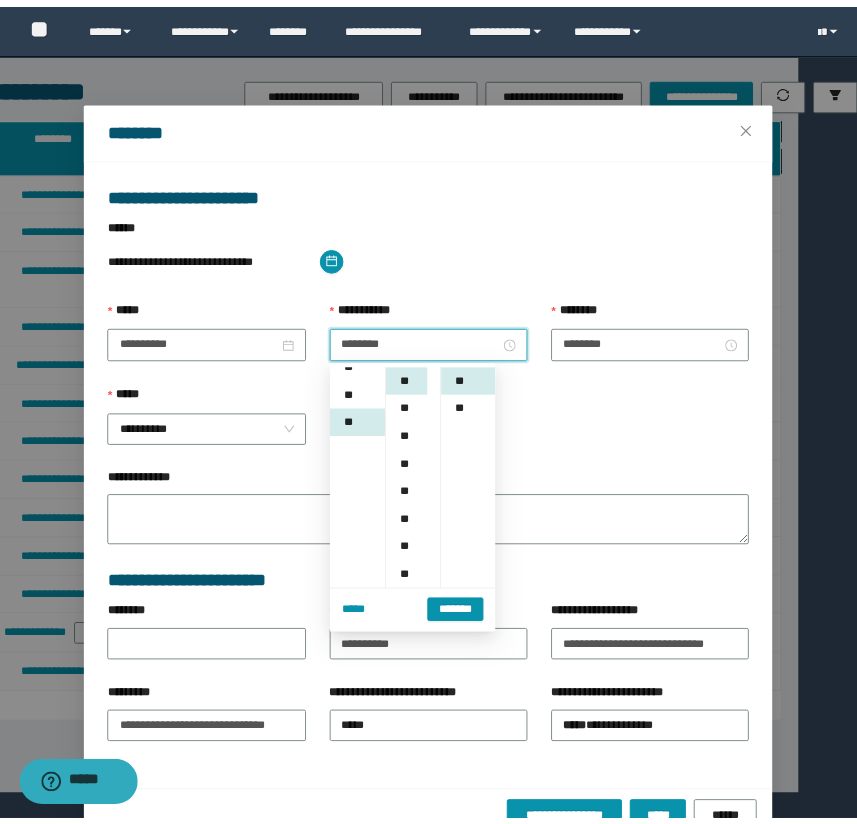 scroll, scrollTop: 308, scrollLeft: 0, axis: vertical 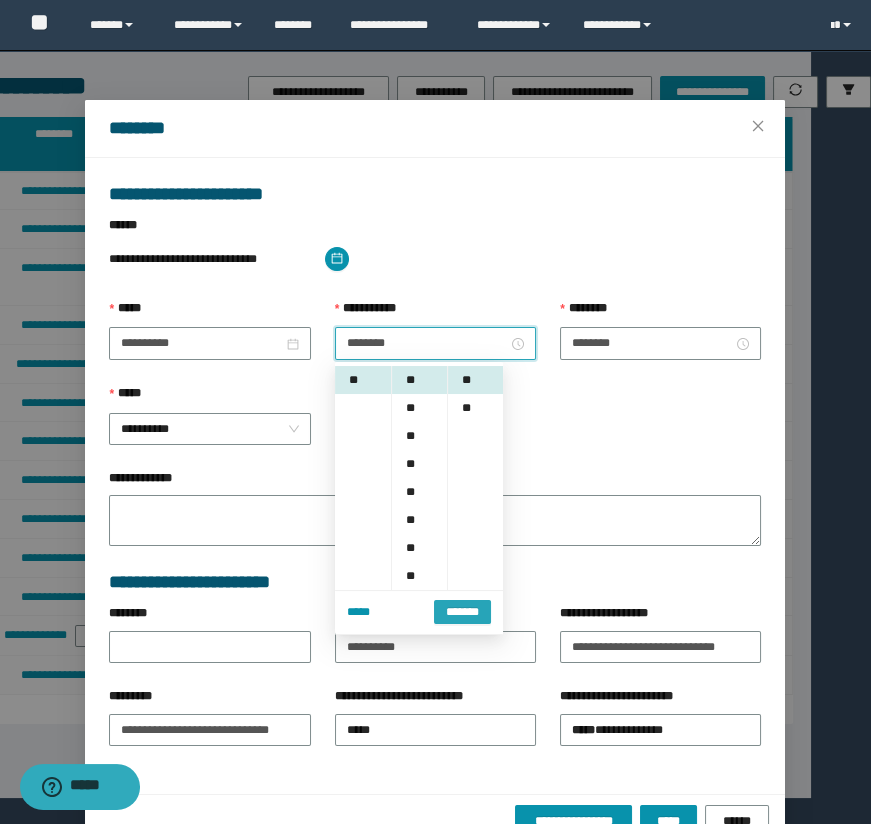 click on "*******" at bounding box center (462, 610) 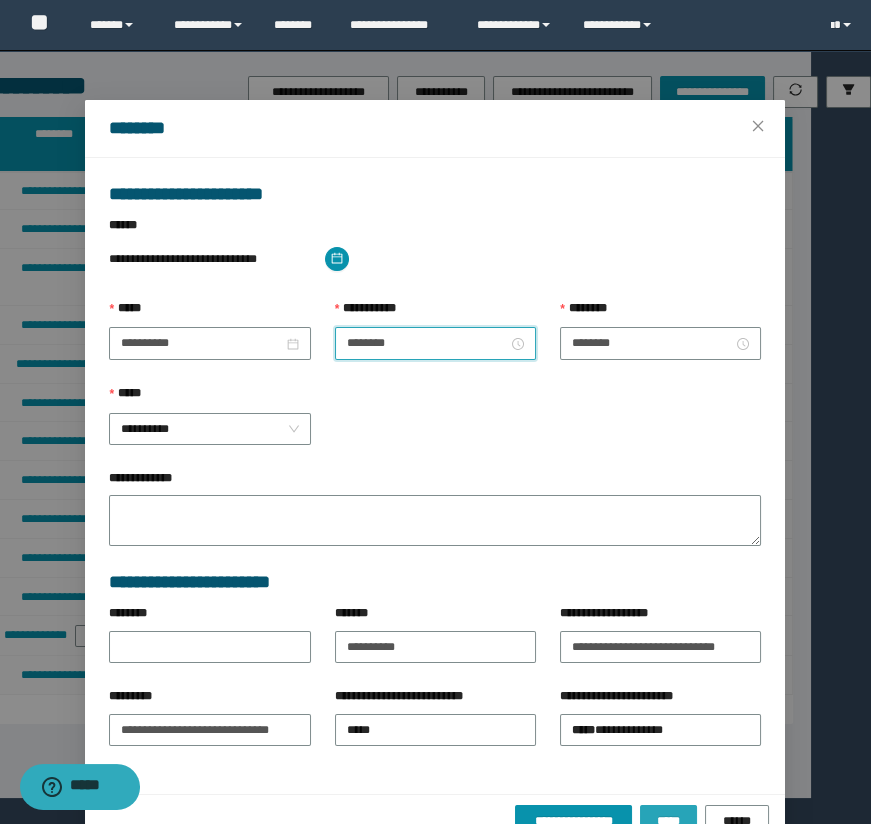click on "*****" at bounding box center (668, 821) 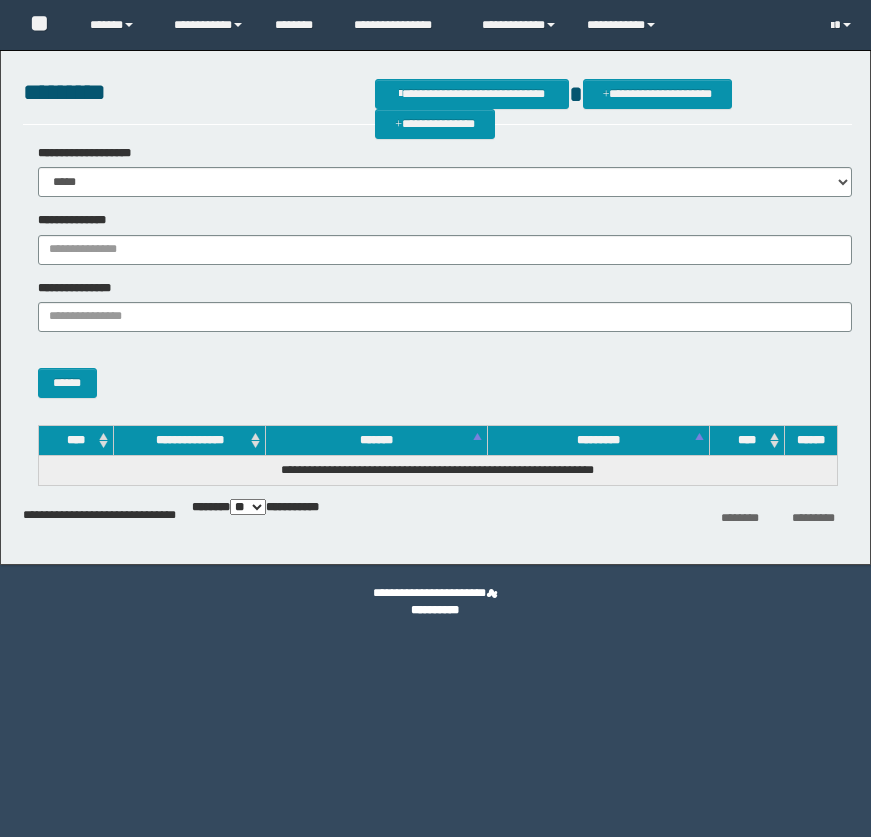 scroll, scrollTop: 0, scrollLeft: 0, axis: both 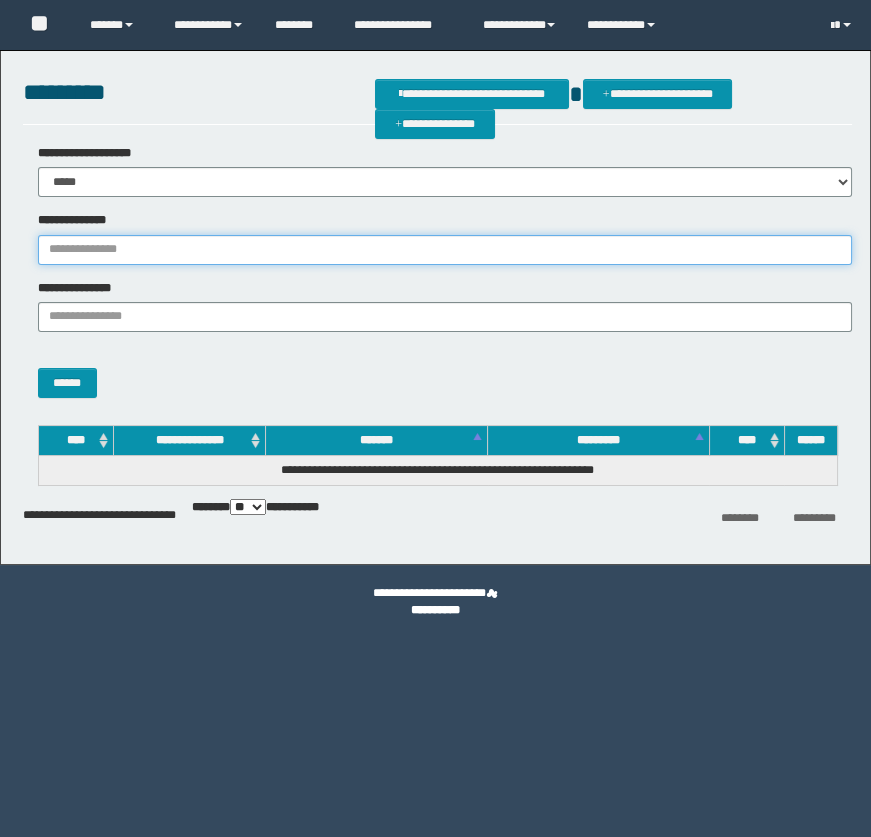 click on "**********" at bounding box center (445, 250) 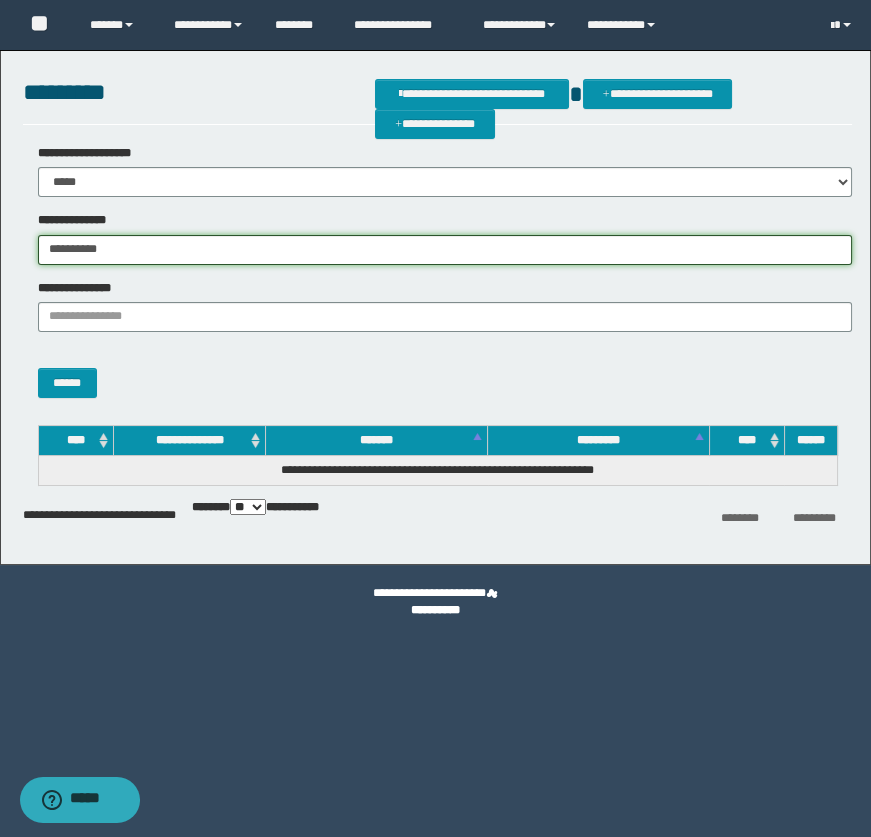 type on "**********" 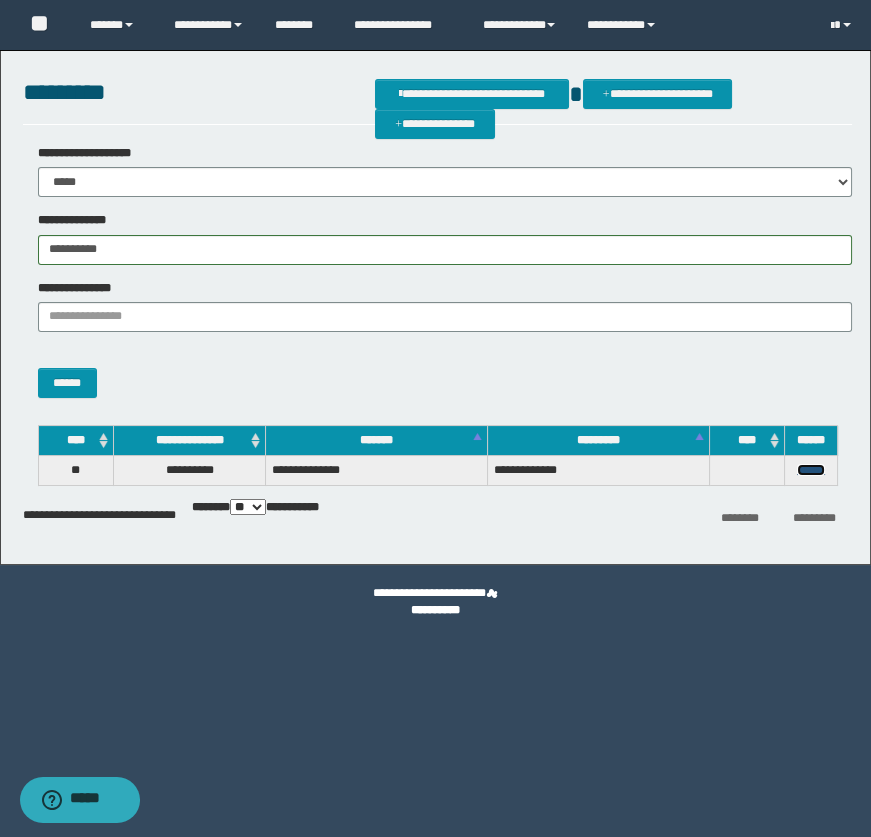 click on "******" at bounding box center [811, 470] 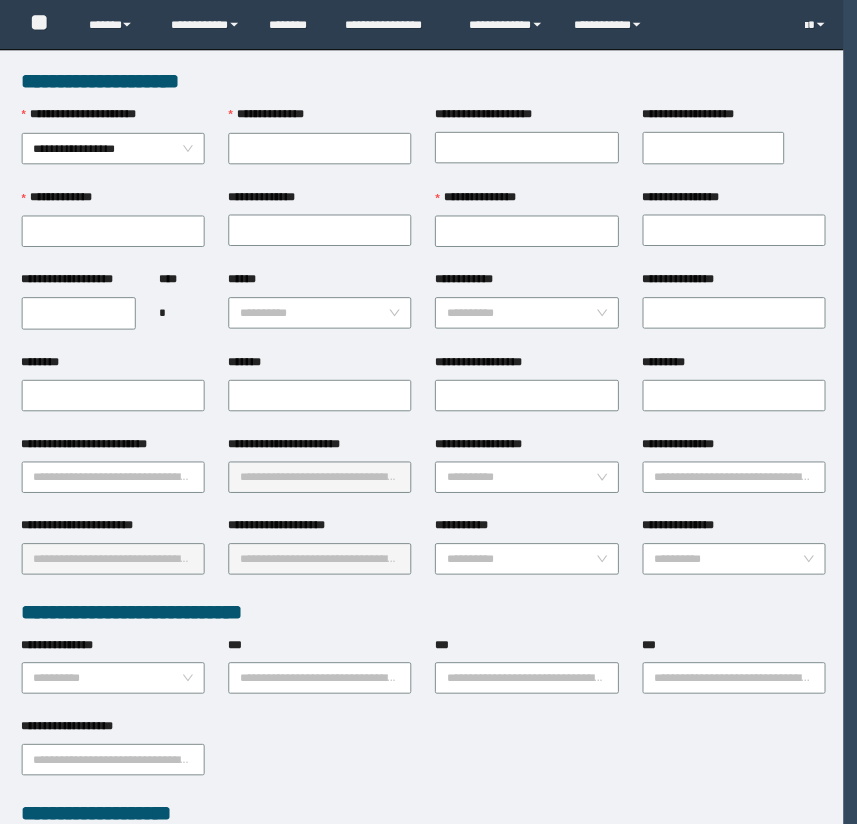 scroll, scrollTop: 0, scrollLeft: 0, axis: both 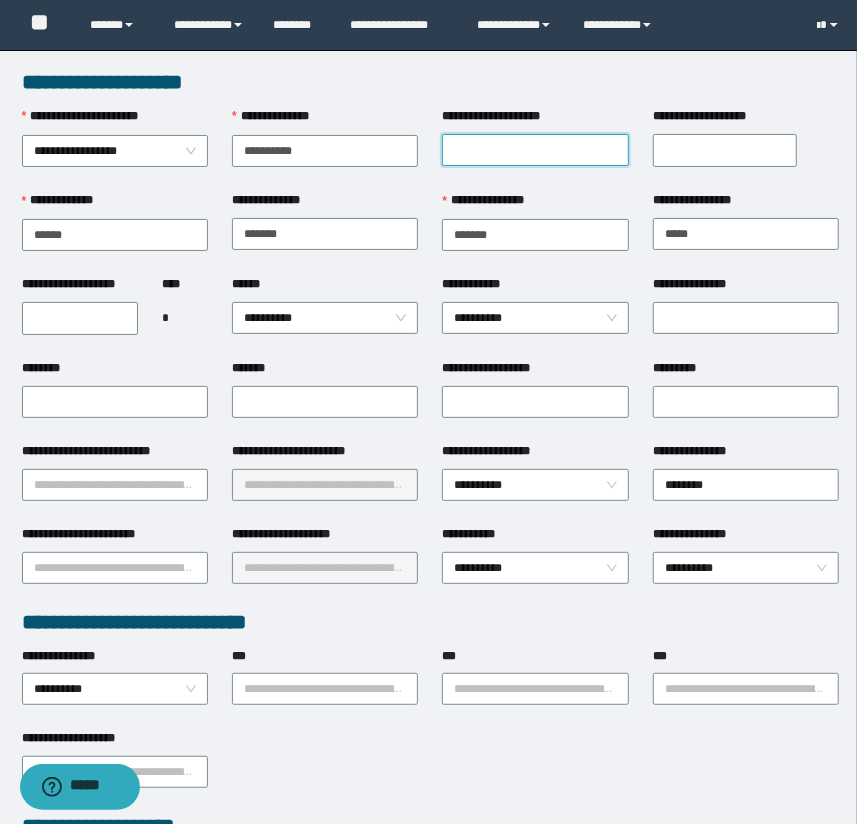 click on "**********" at bounding box center (535, 150) 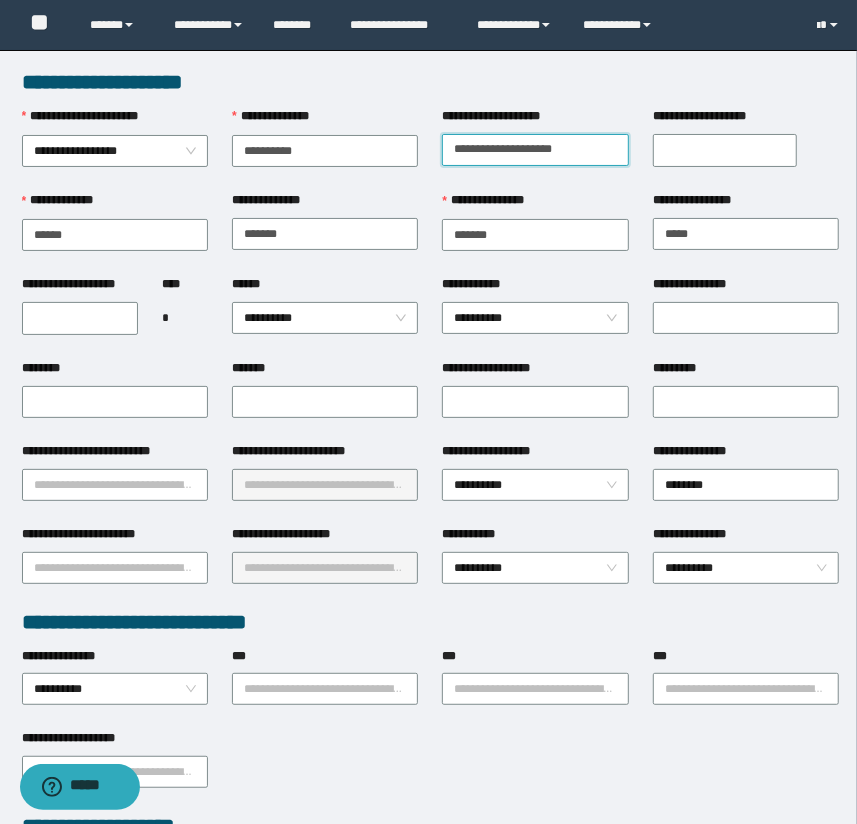 type on "**********" 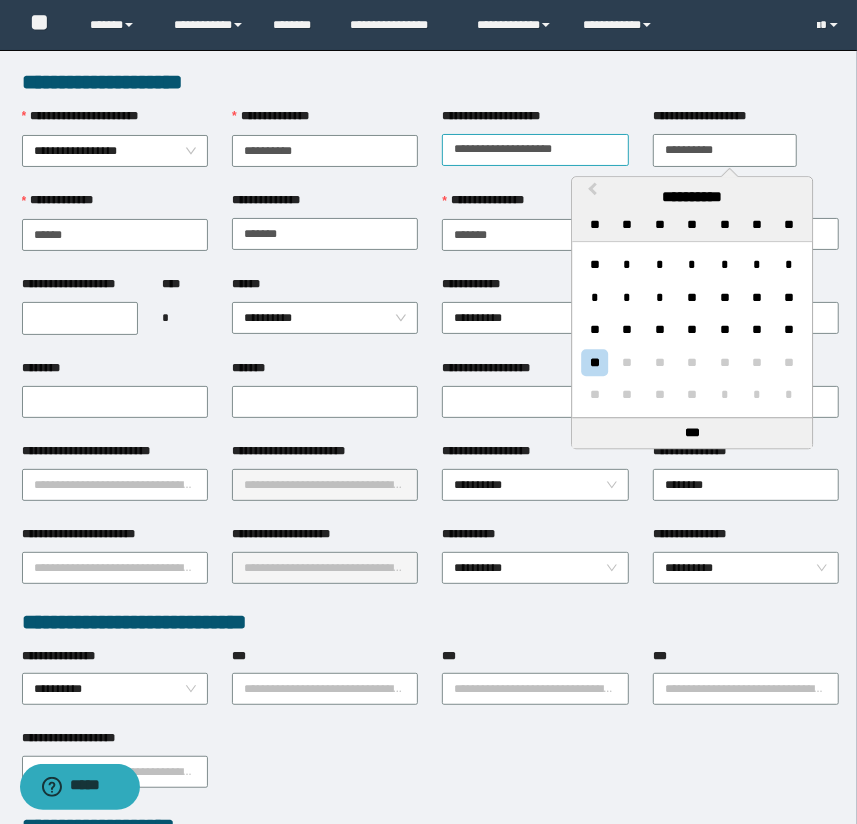 type on "**********" 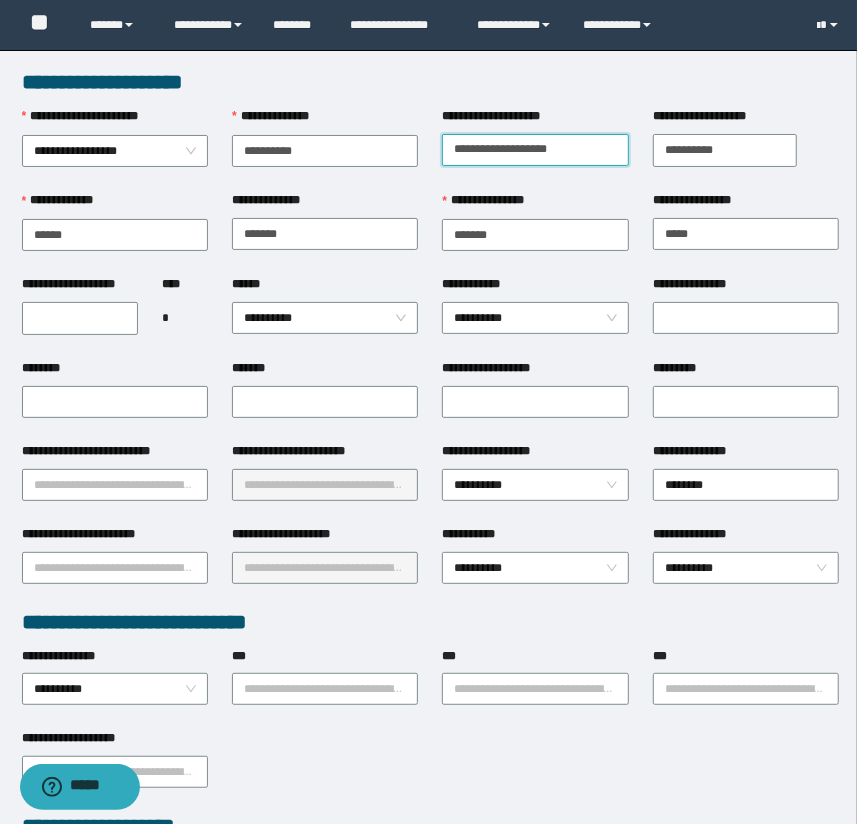 type on "**********" 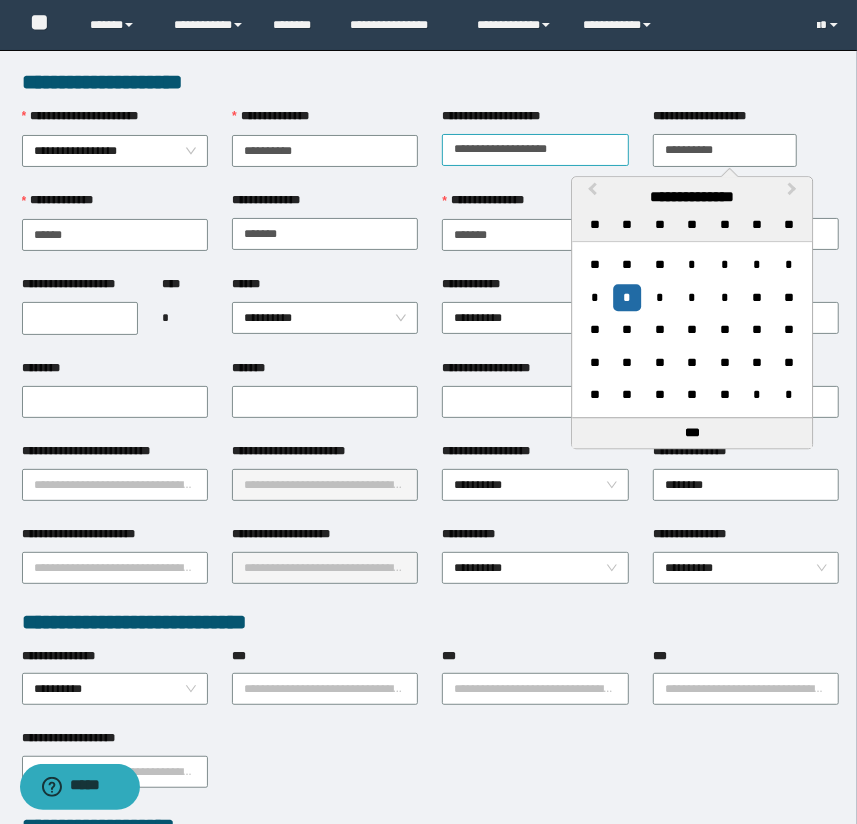 type on "**********" 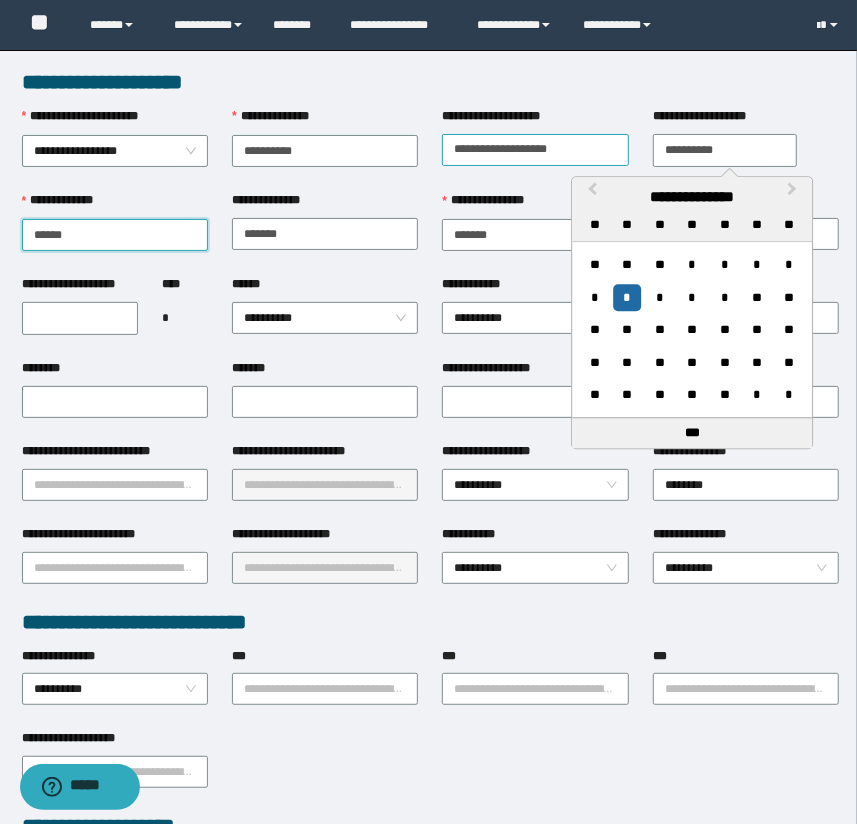 type on "******" 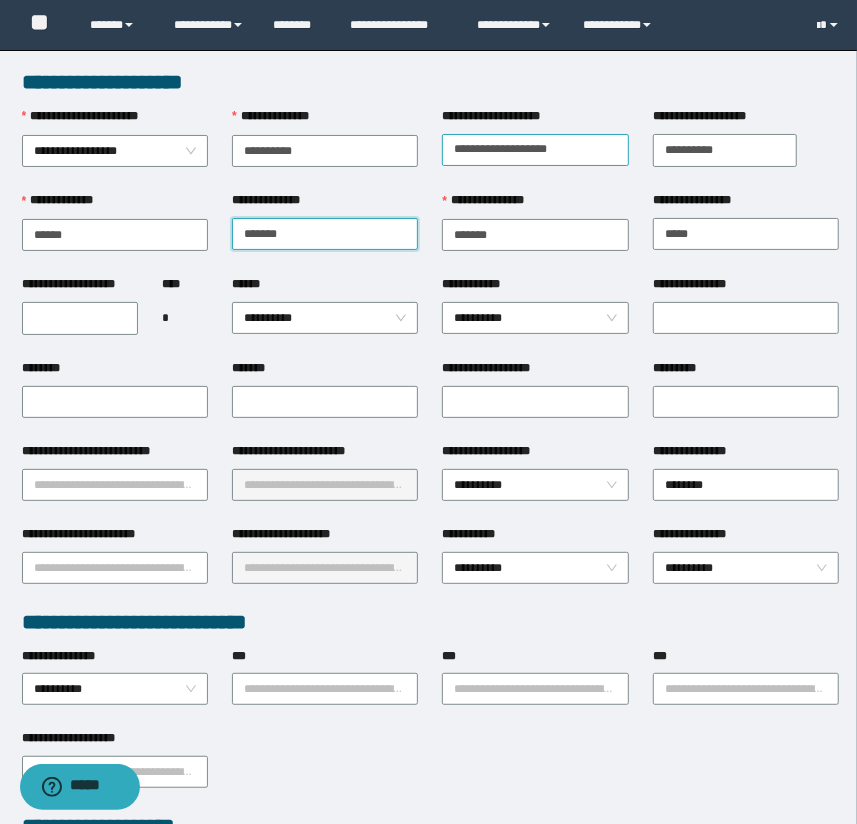 type on "*******" 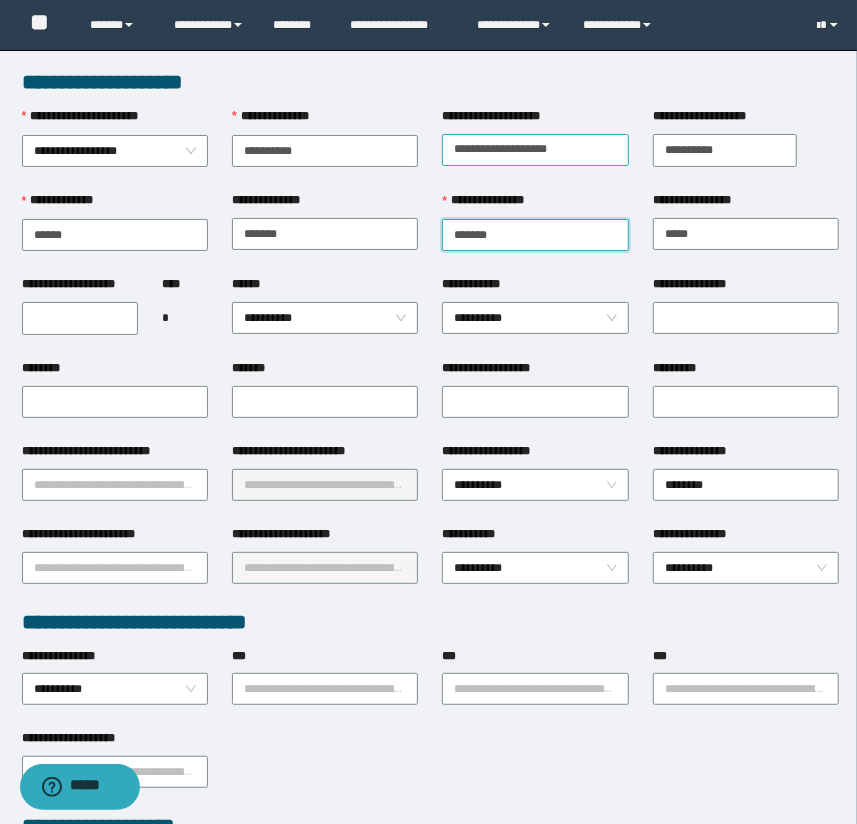 type on "*******" 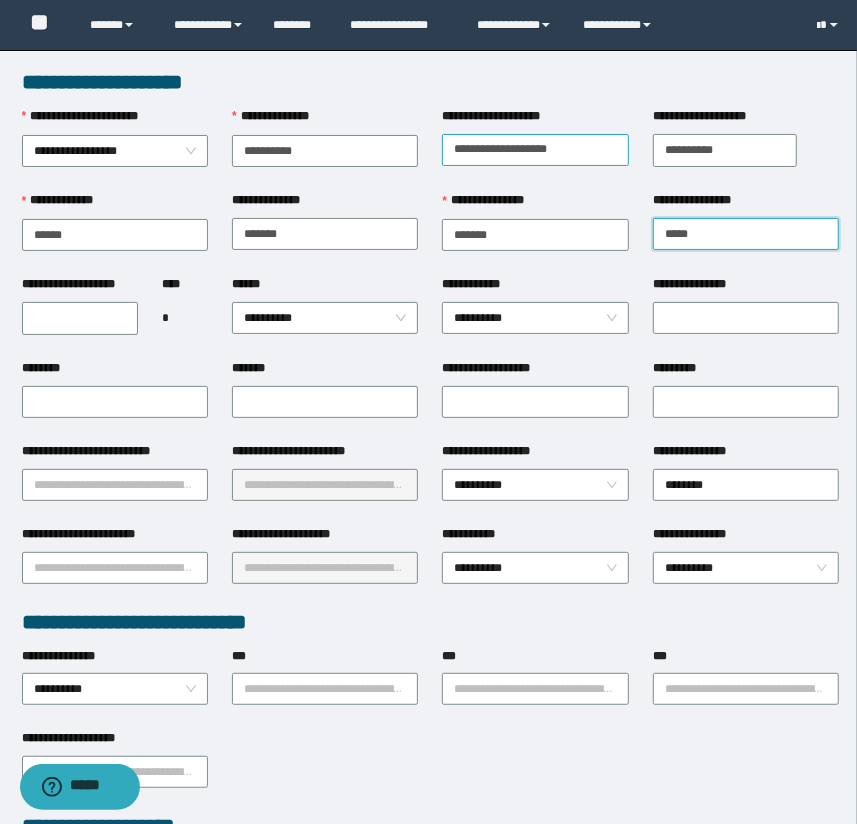 type on "*****" 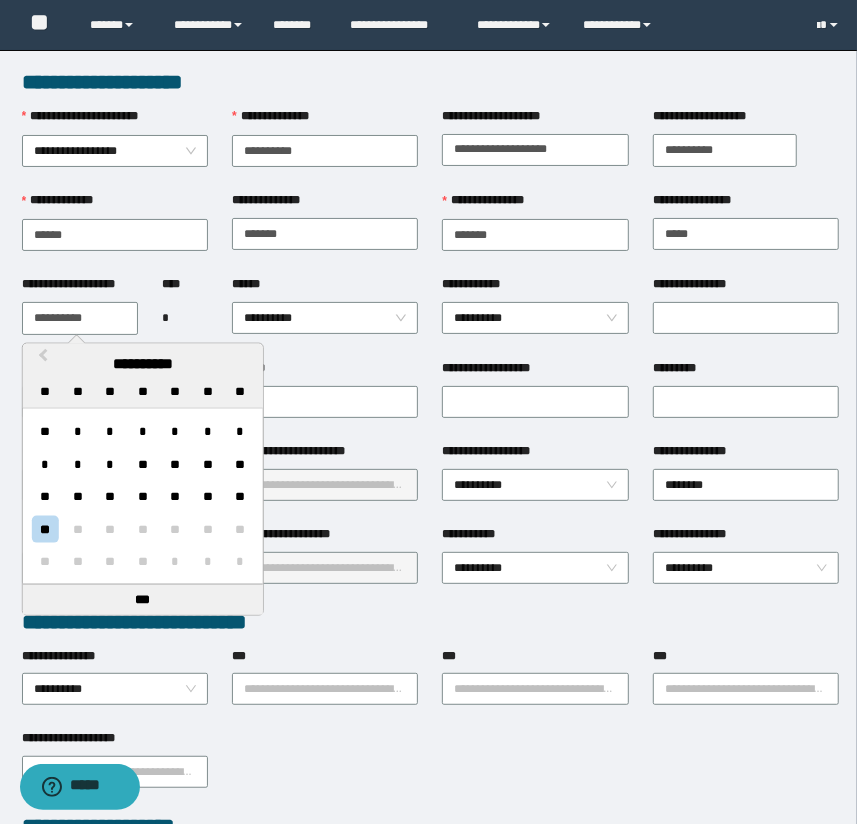click on "**********" at bounding box center [80, 318] 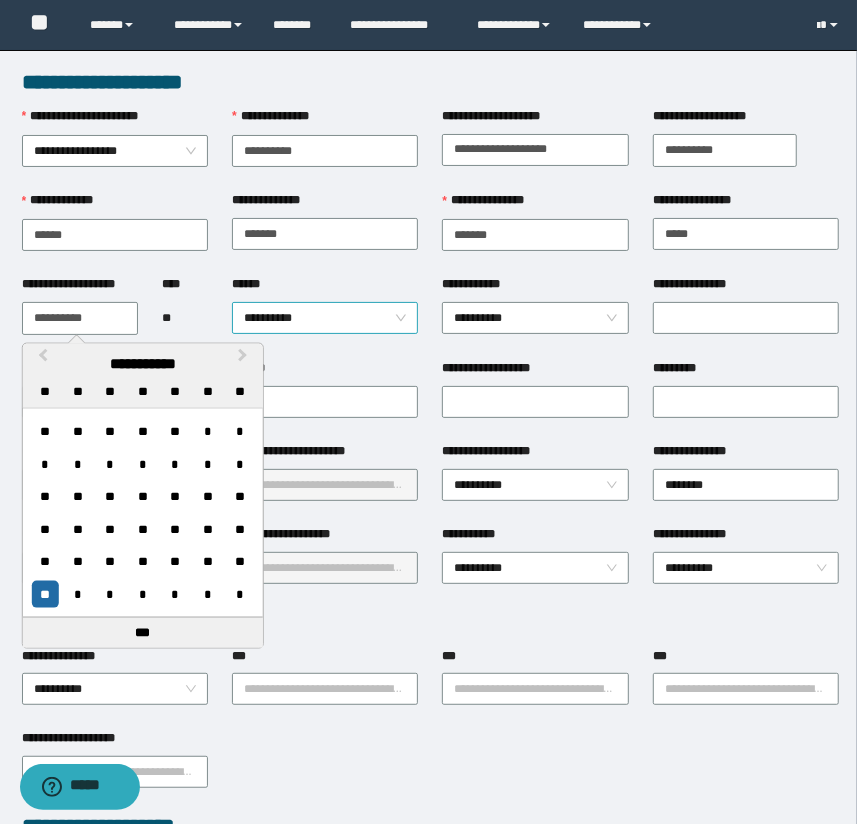 type on "**********" 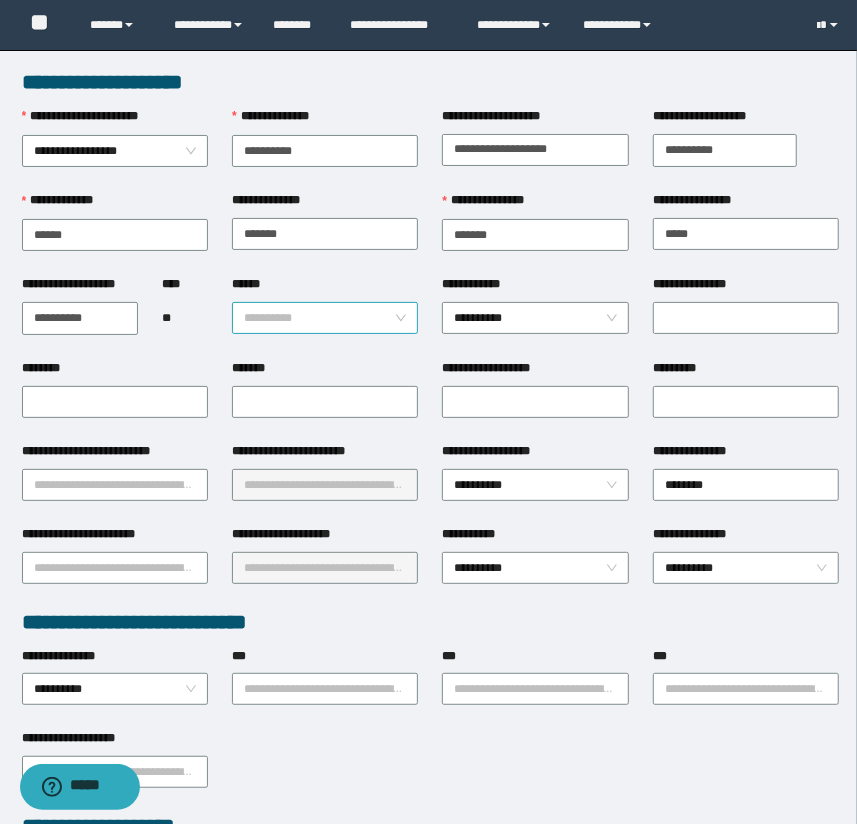 click on "**********" at bounding box center (325, 318) 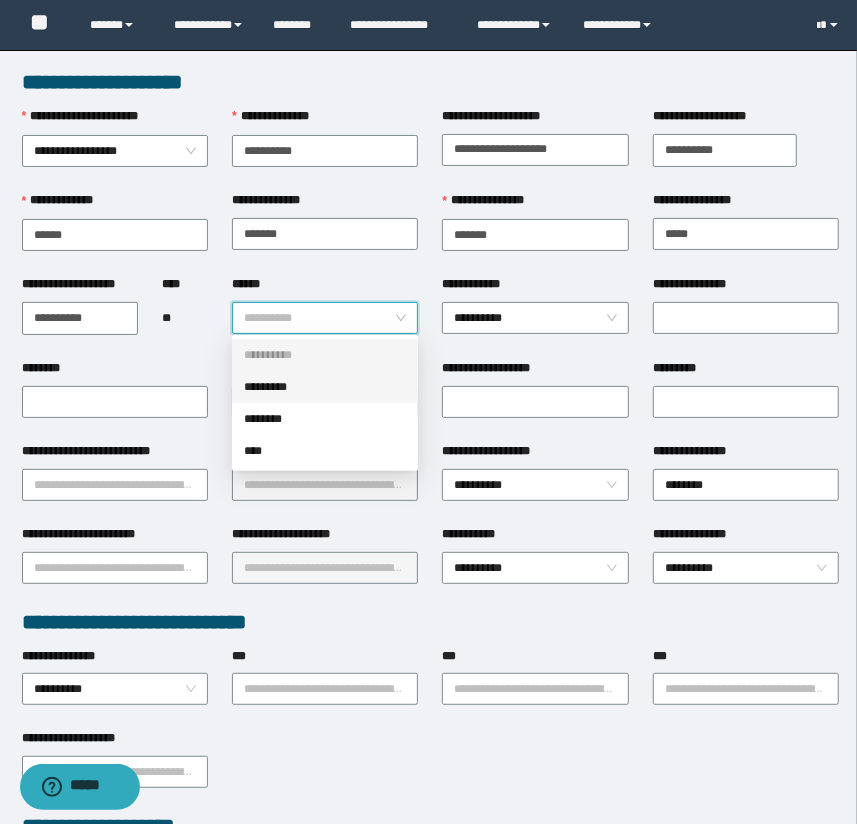 click on "*********" at bounding box center [325, 387] 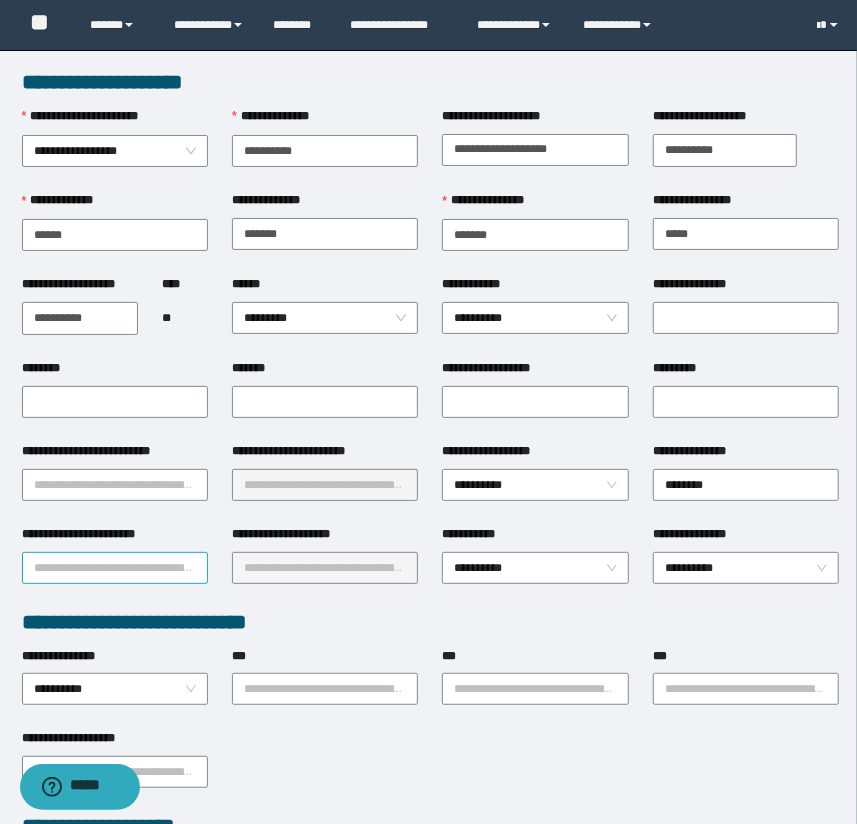 click on "**********" at bounding box center [115, 568] 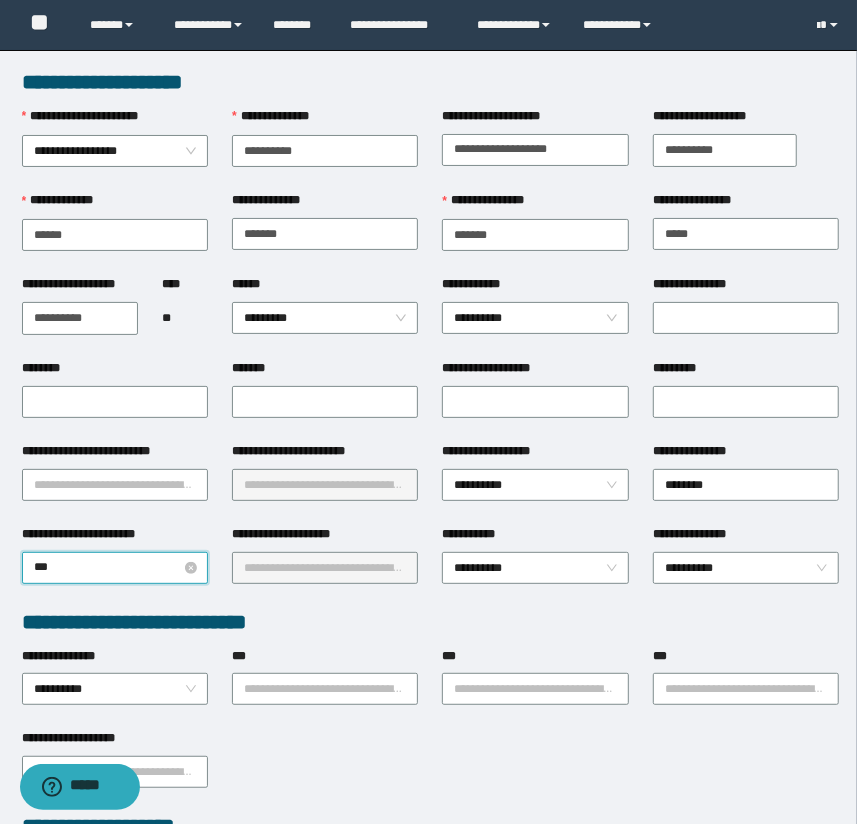type on "****" 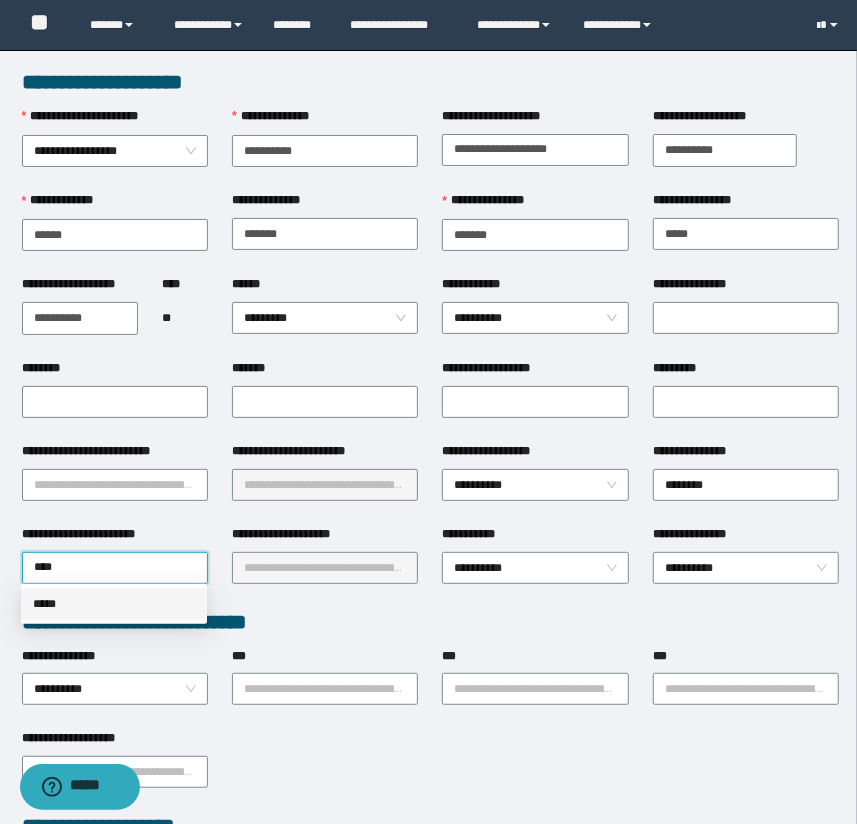 click on "*****" at bounding box center [114, 604] 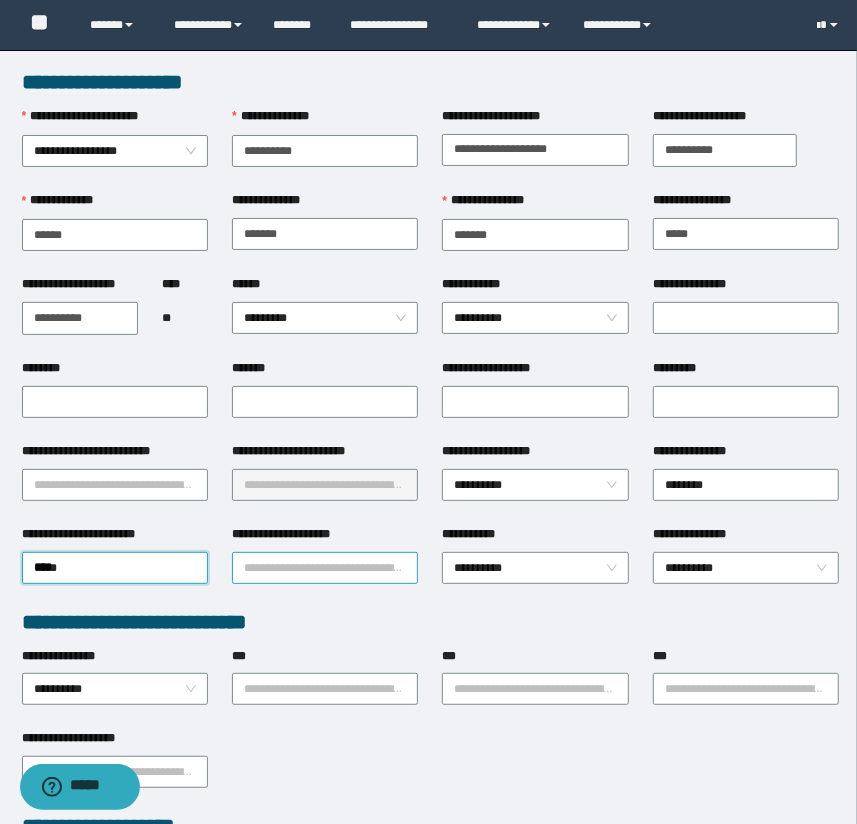 click on "**********" at bounding box center (325, 568) 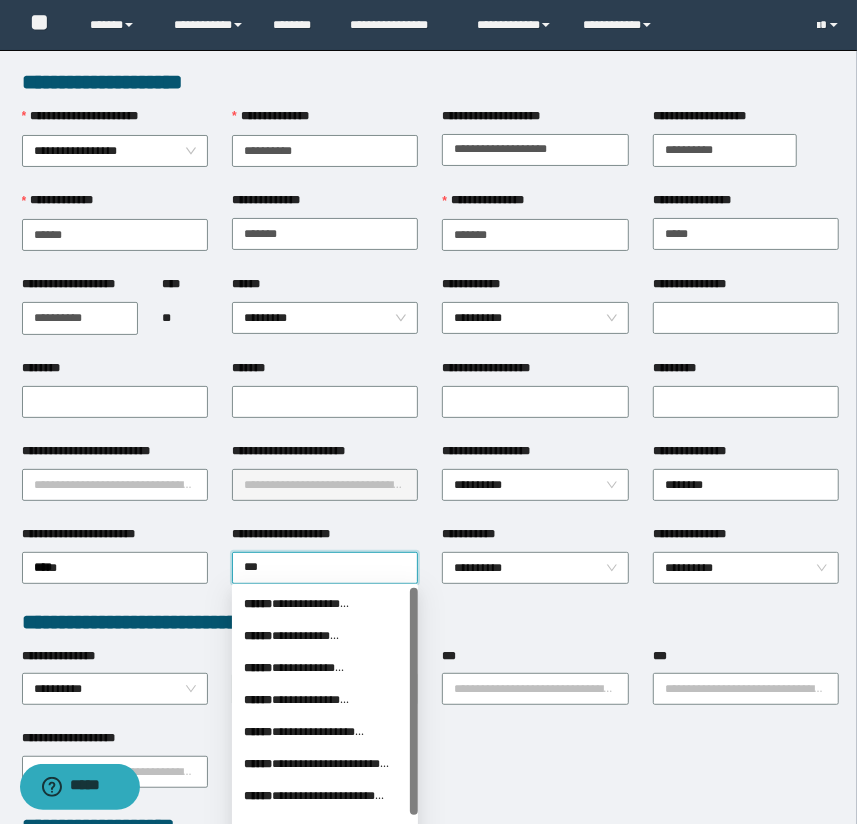 type on "****" 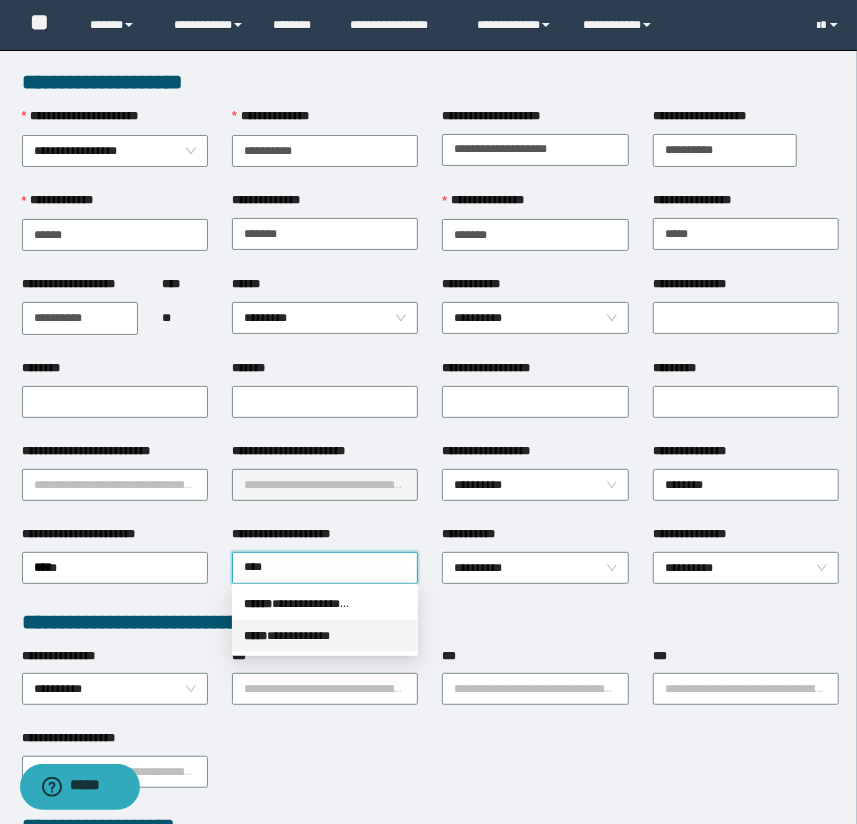 click on "**********" at bounding box center [325, 636] 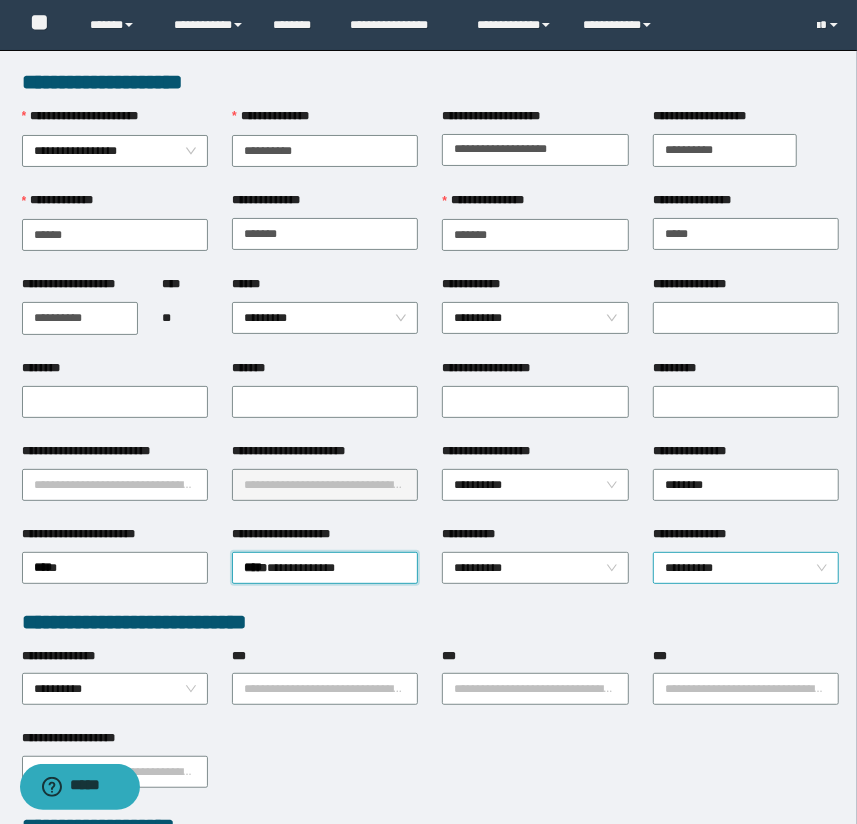click on "**********" at bounding box center [746, 568] 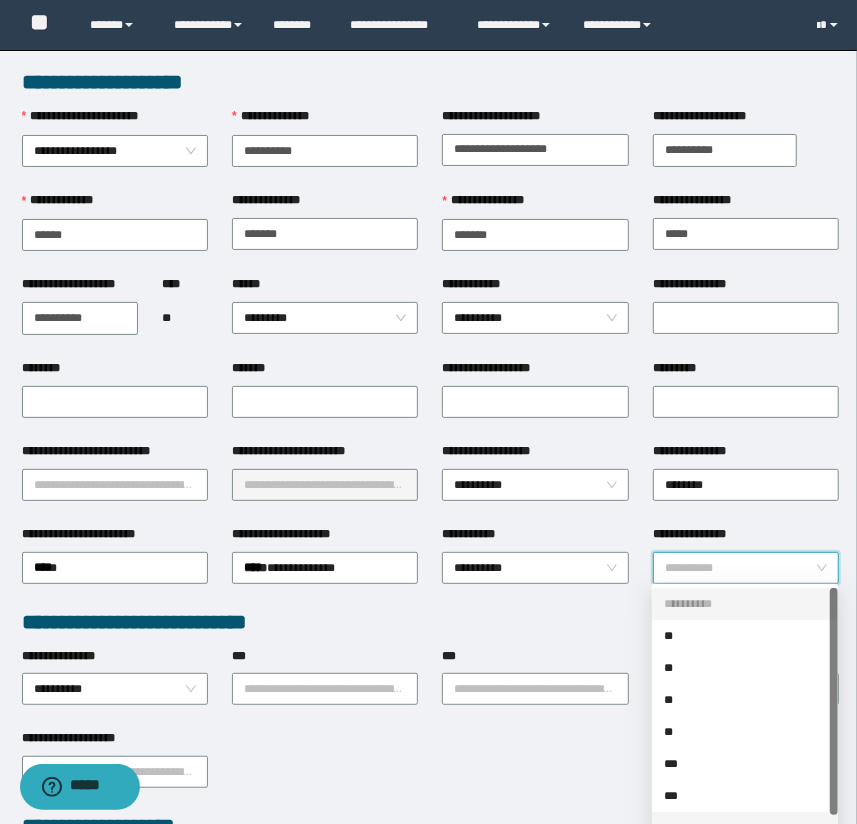 scroll, scrollTop: 31, scrollLeft: 0, axis: vertical 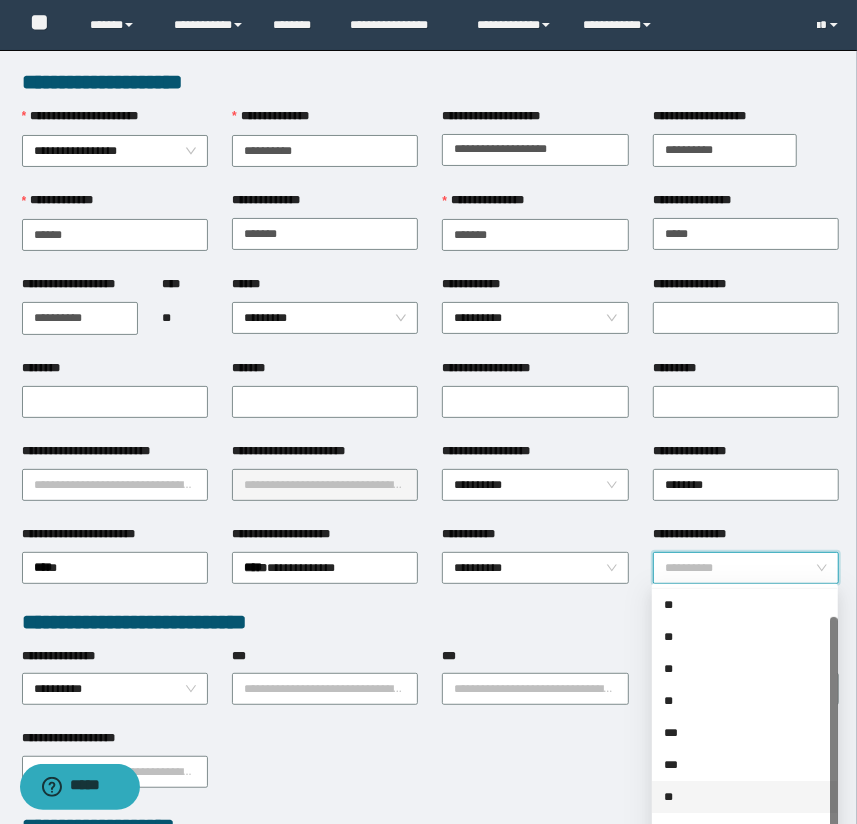click on "**" at bounding box center [745, 797] 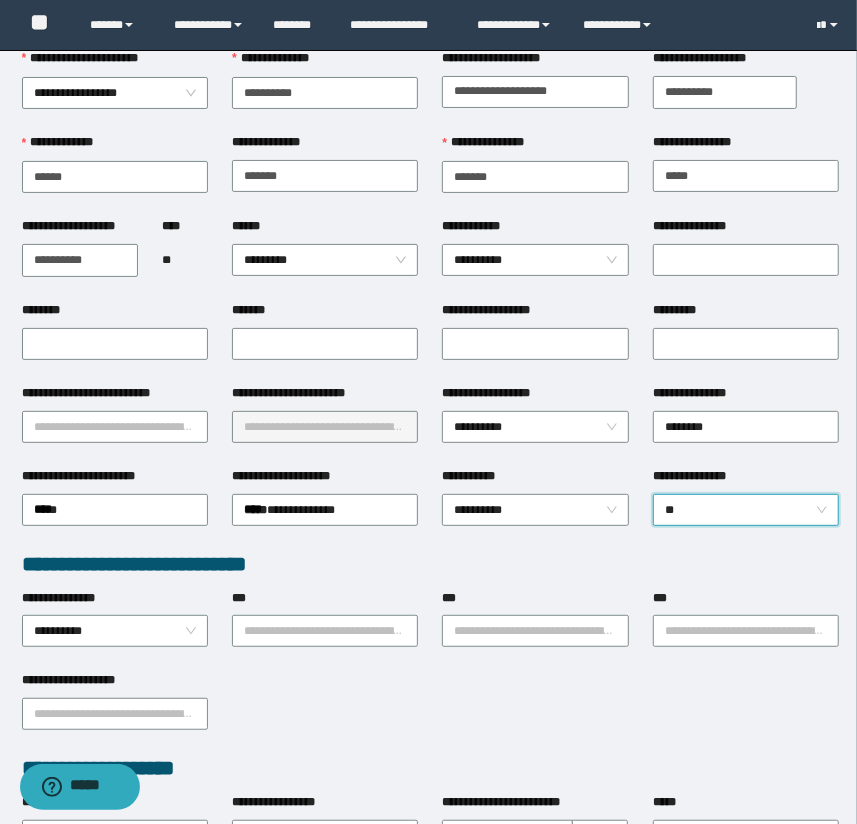 scroll, scrollTop: 90, scrollLeft: 0, axis: vertical 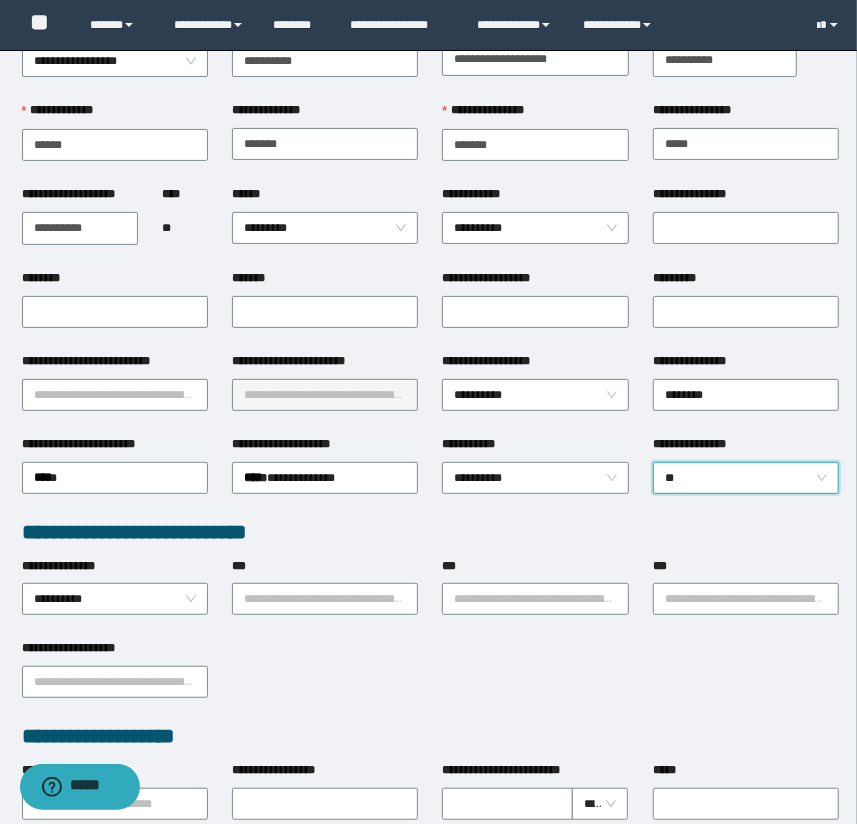 click on "**********" at bounding box center [431, 532] 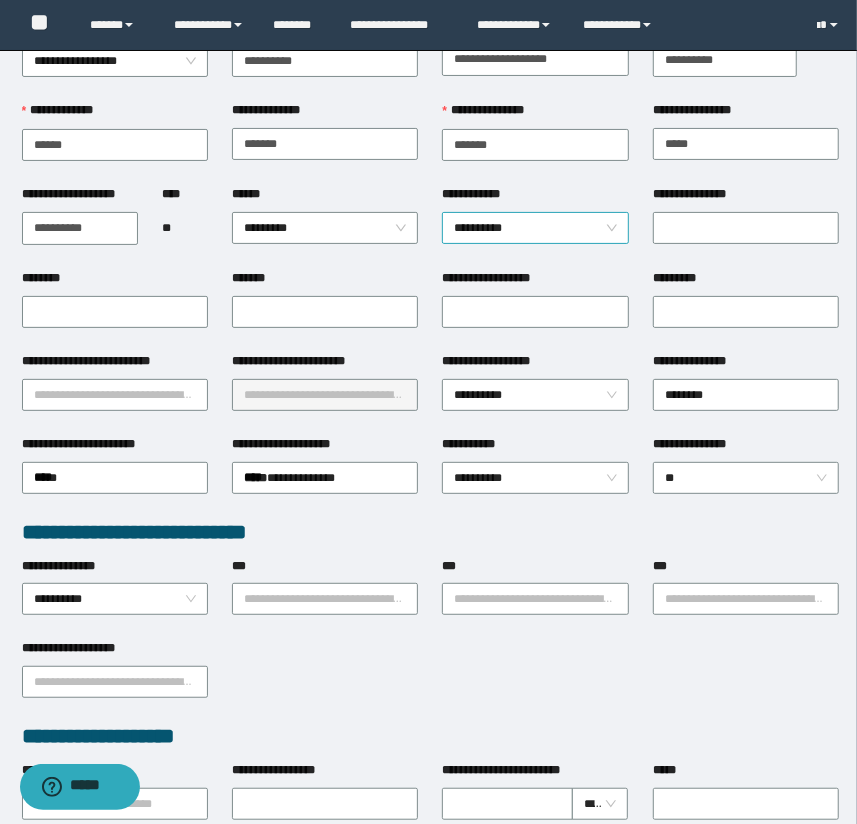 click on "**********" at bounding box center (535, 228) 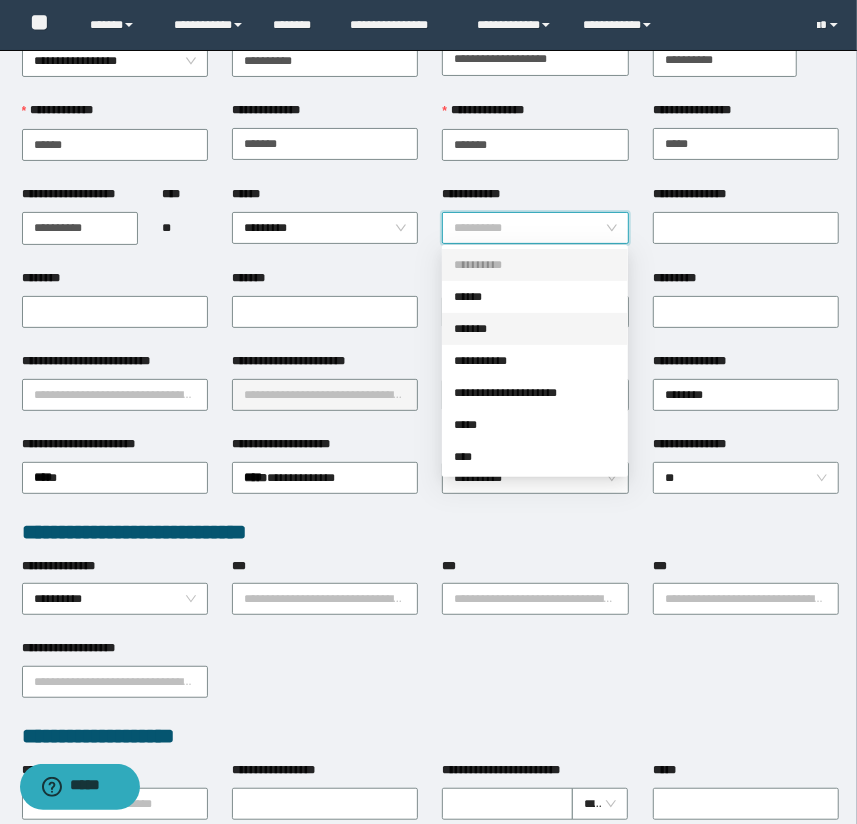 click on "*******" at bounding box center [535, 329] 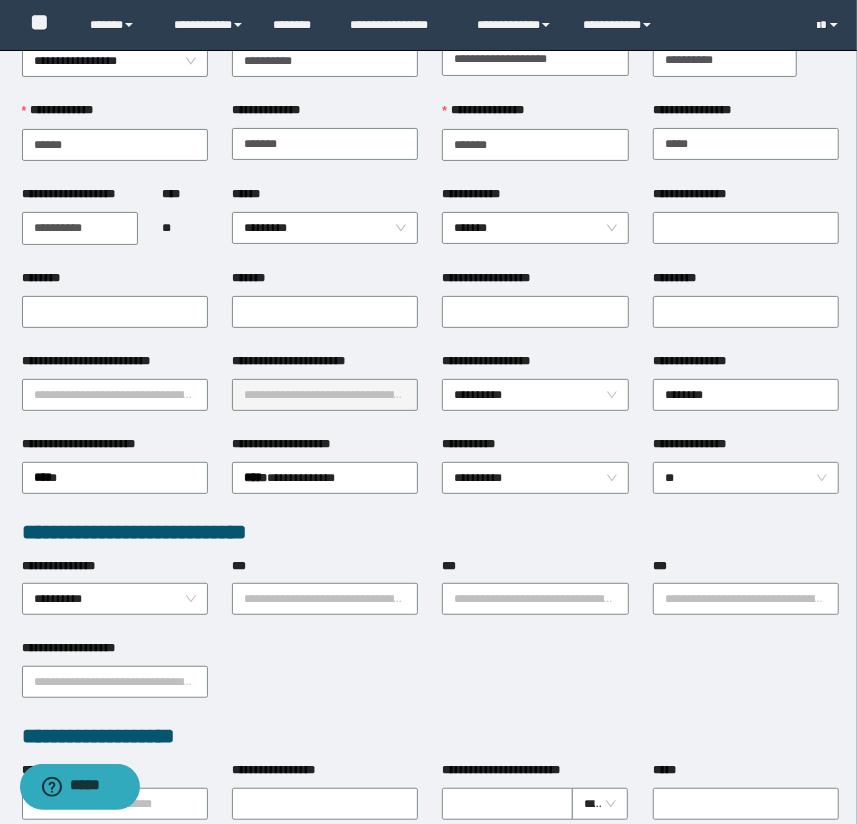 click on "*******" at bounding box center (325, 282) 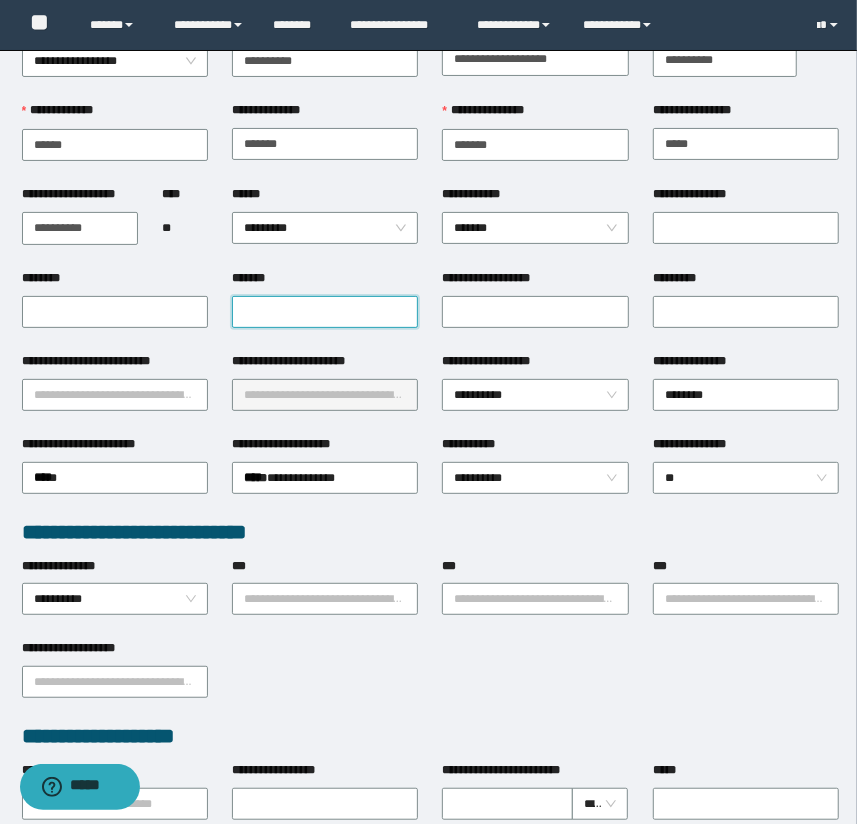 click on "*******" at bounding box center (325, 312) 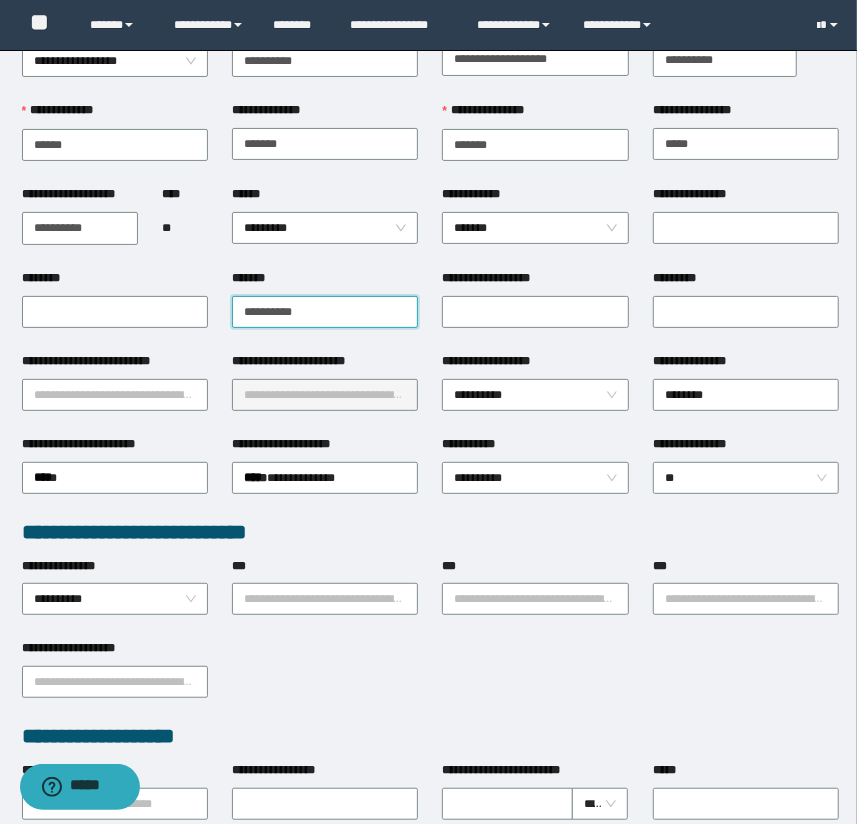 click on "**********" at bounding box center [325, 312] 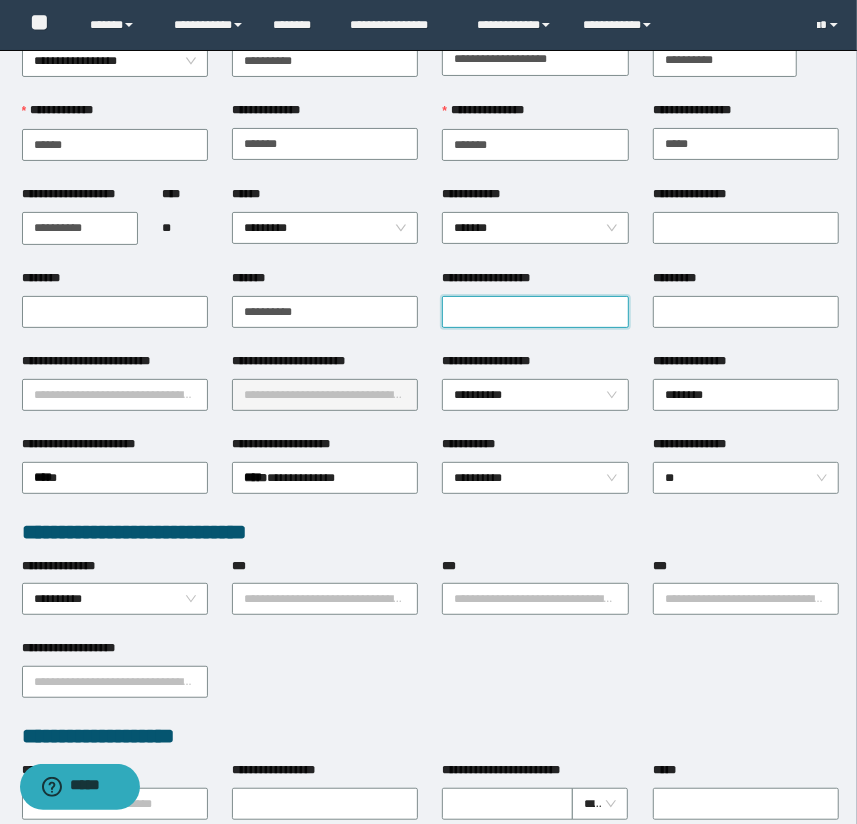 click on "**********" at bounding box center [535, 312] 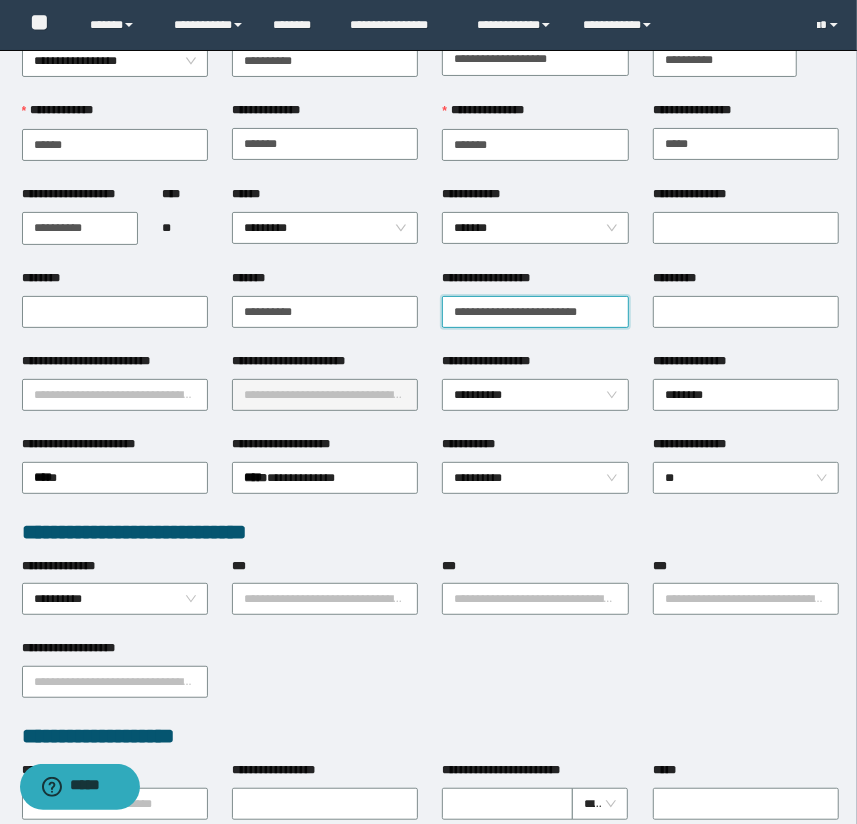 type on "**********" 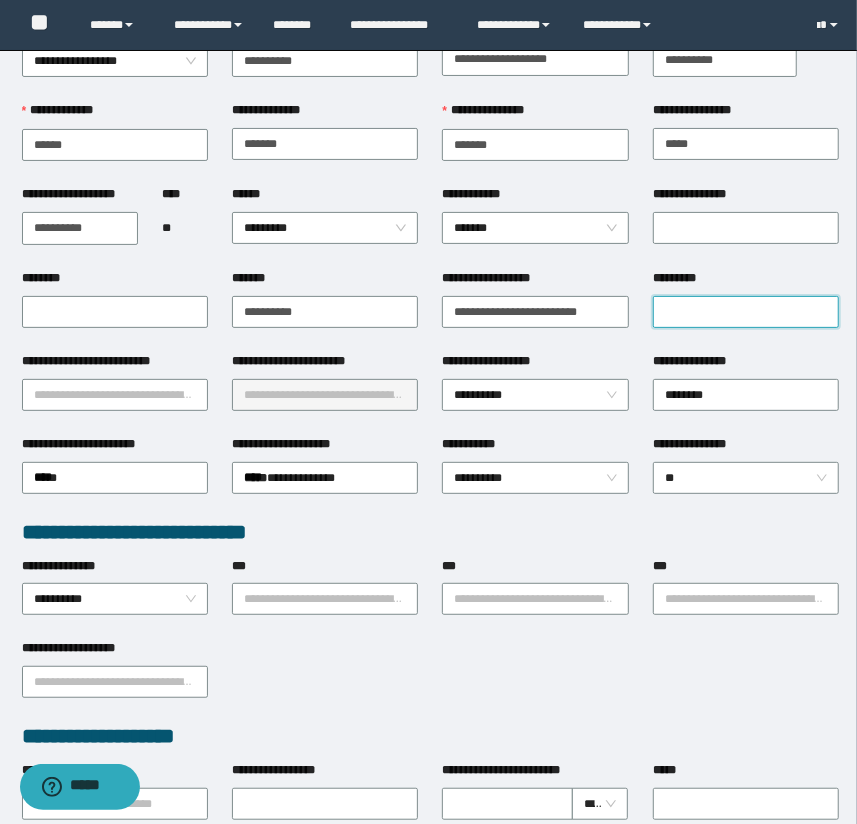 click on "*********" at bounding box center (746, 312) 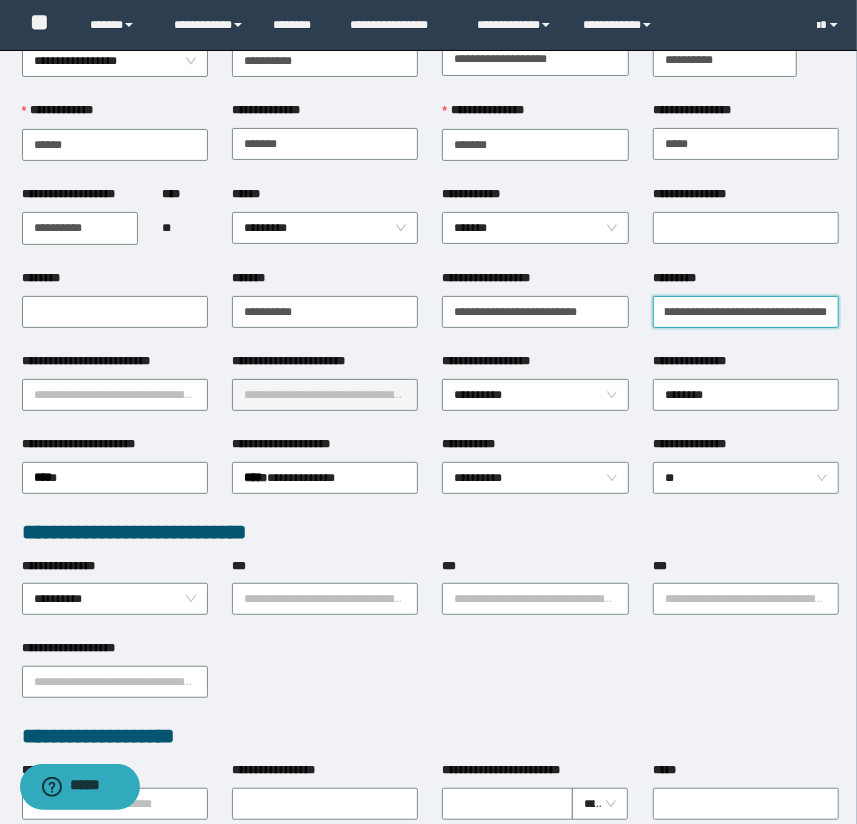 scroll, scrollTop: 0, scrollLeft: 24, axis: horizontal 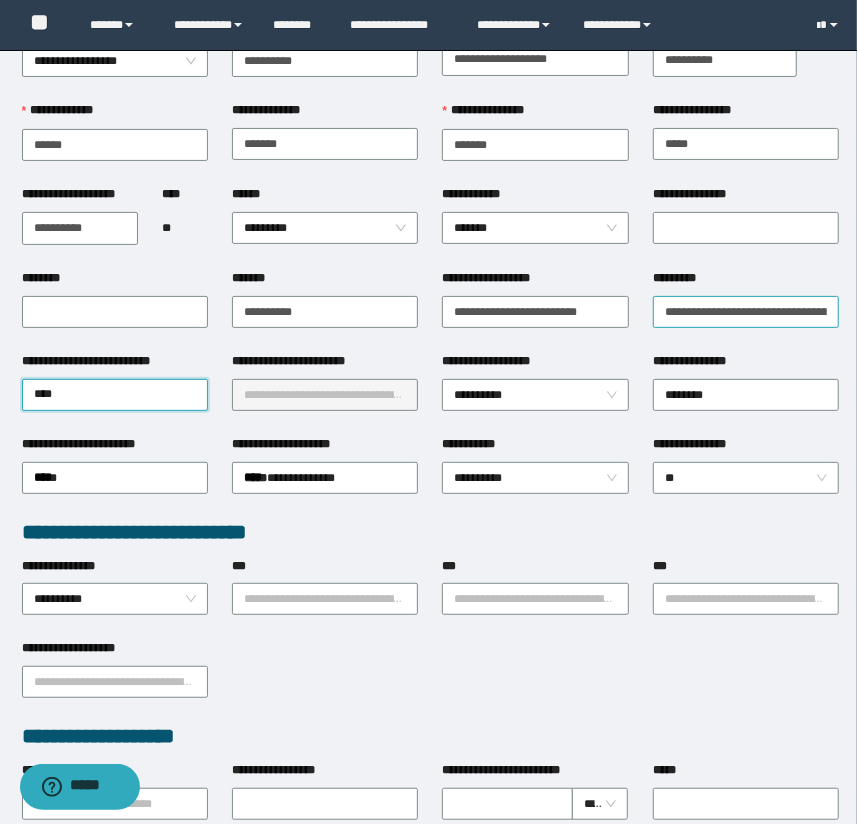 type on "*****" 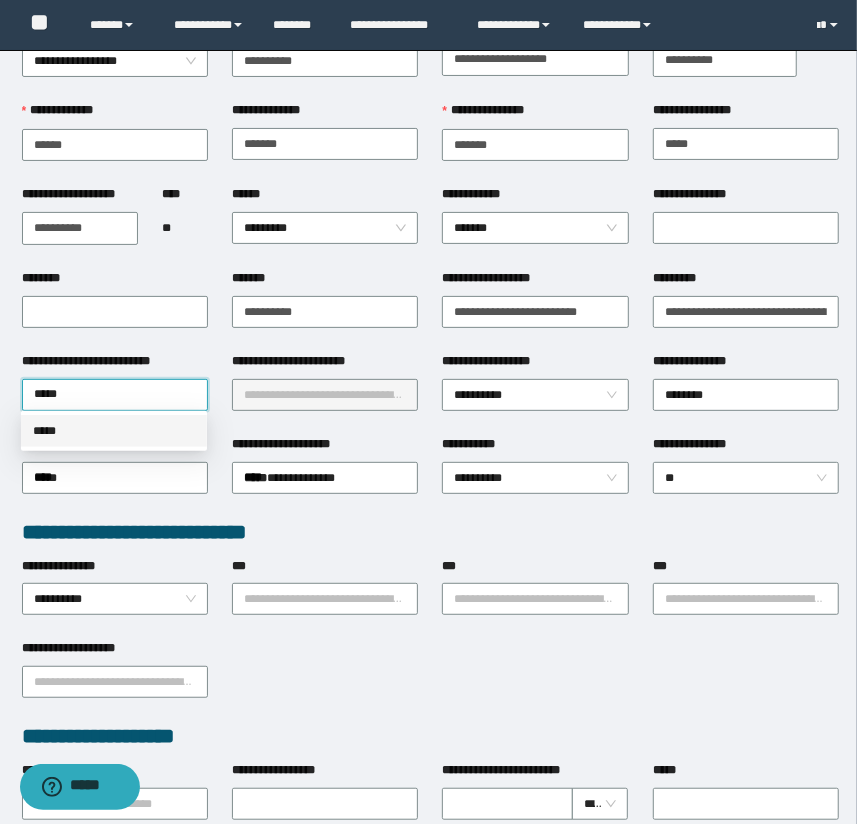 click on "*****" at bounding box center [114, 431] 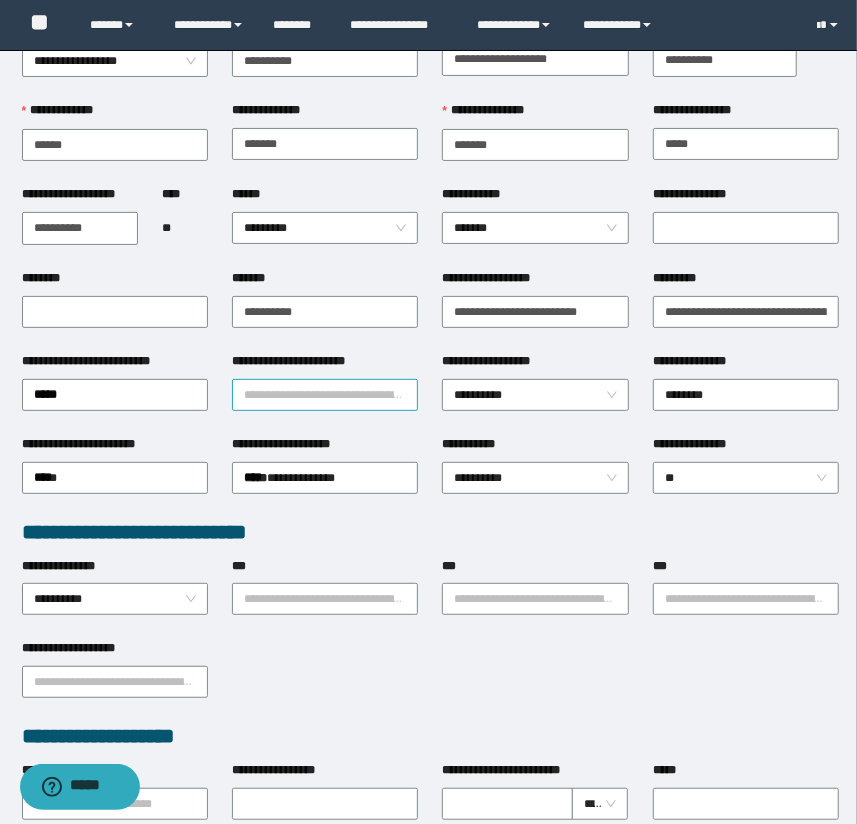 click on "**********" at bounding box center [325, 395] 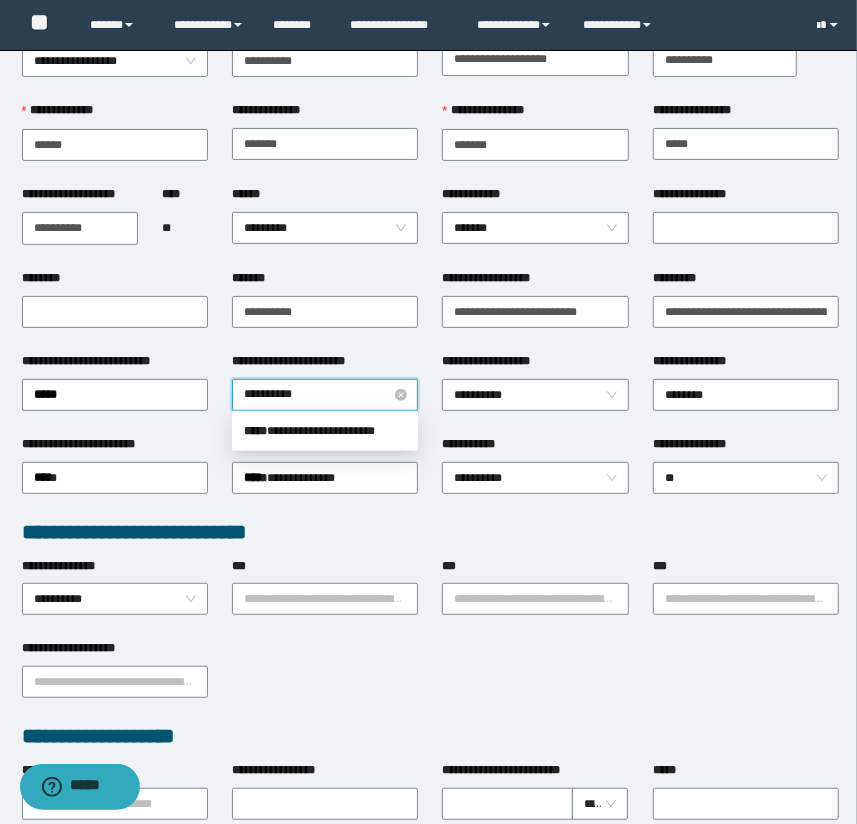 type on "**********" 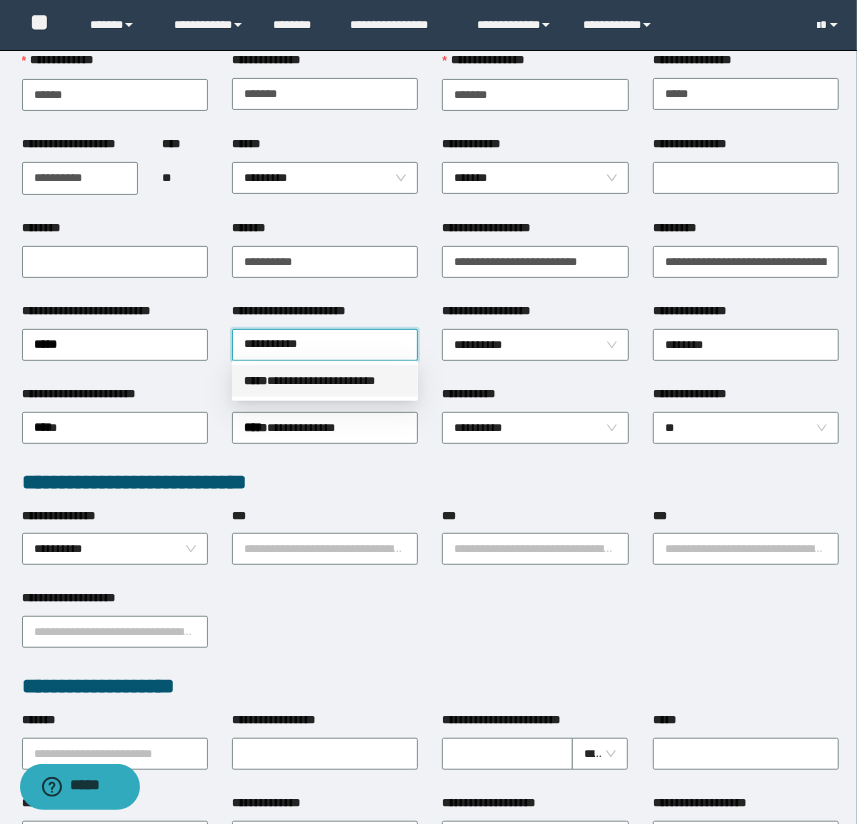 scroll, scrollTop: 181, scrollLeft: 0, axis: vertical 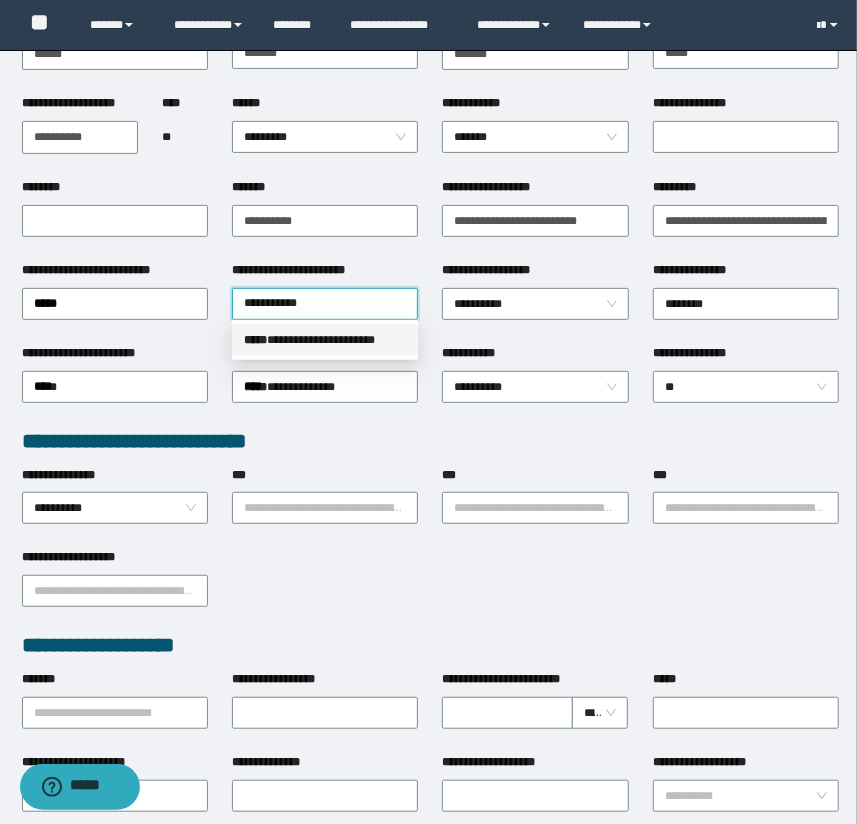click on "**********" at bounding box center (325, 340) 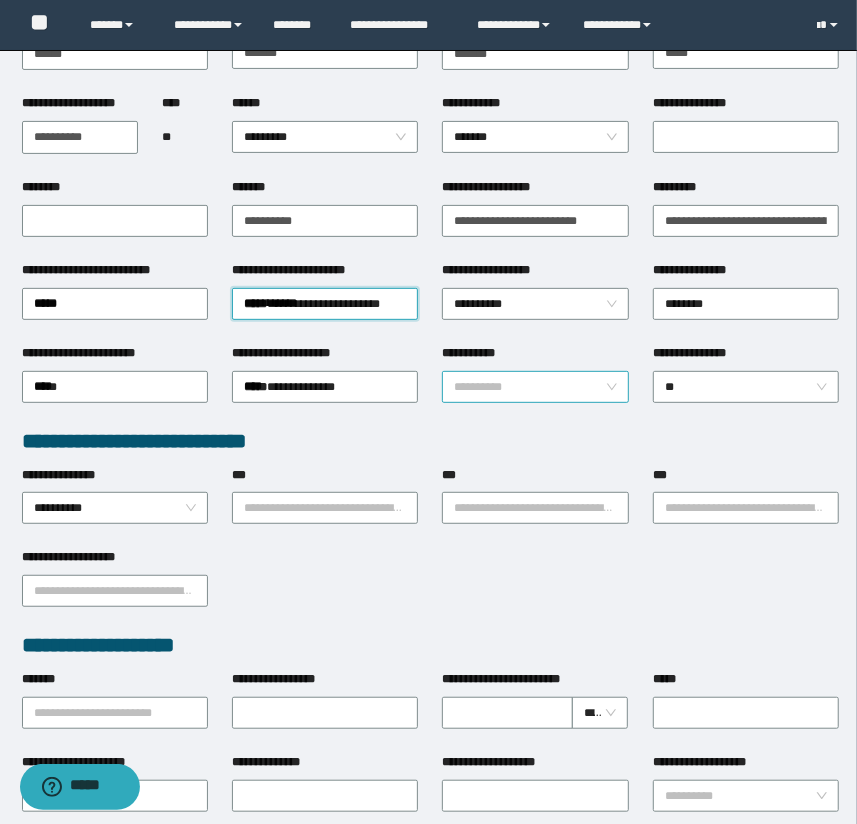 click on "**********" at bounding box center (535, 387) 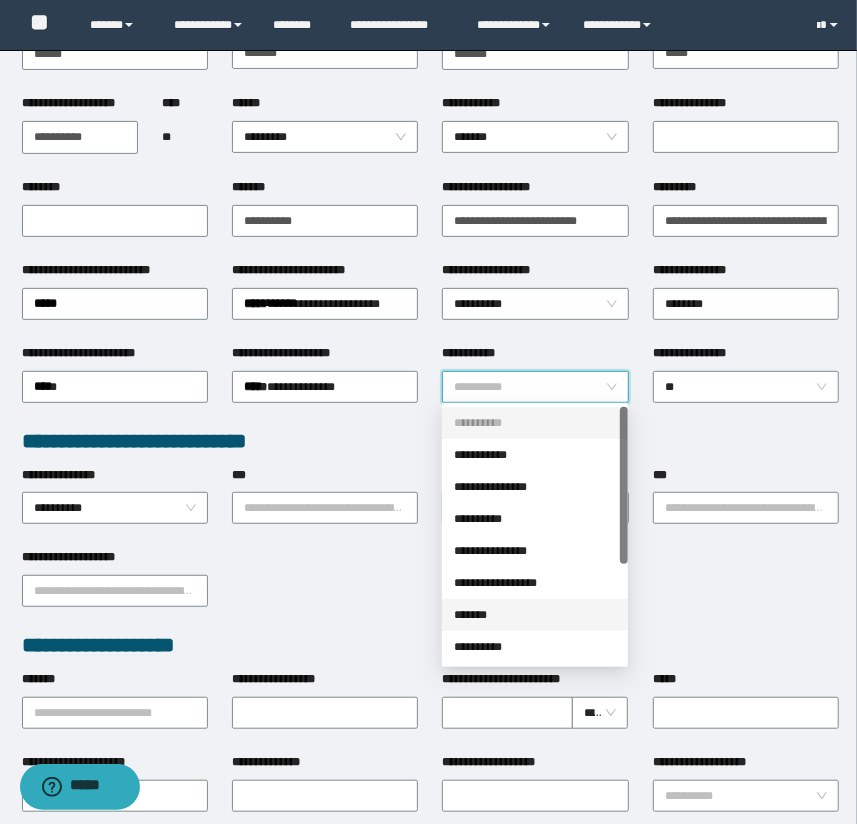 click on "*******" at bounding box center [535, 615] 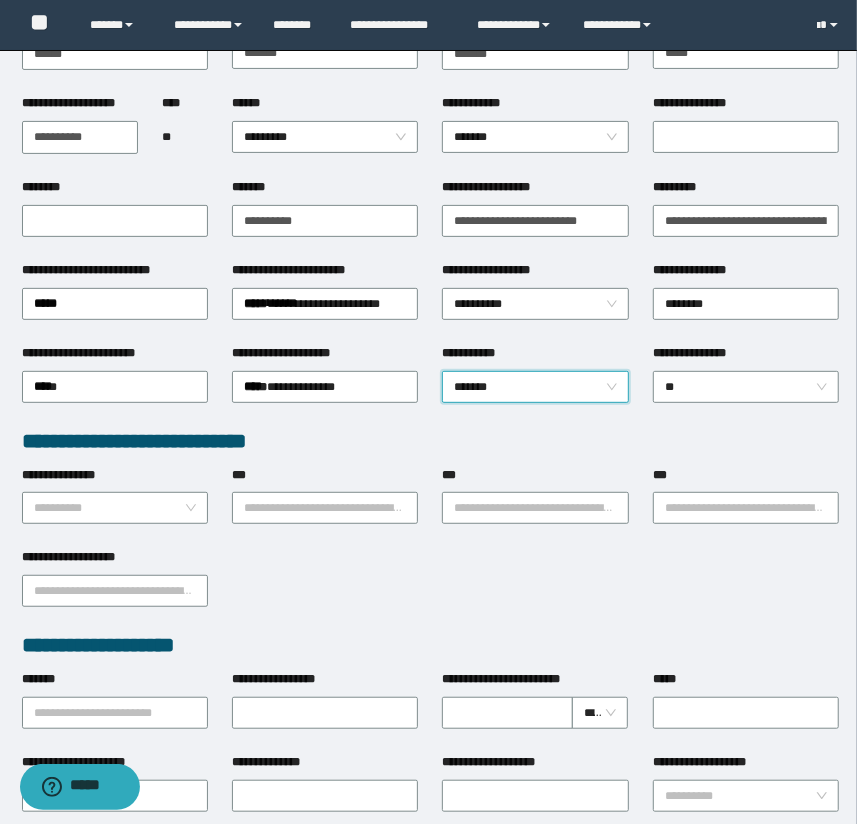 drag, startPoint x: 141, startPoint y: 512, endPoint x: 131, endPoint y: 564, distance: 52.95281 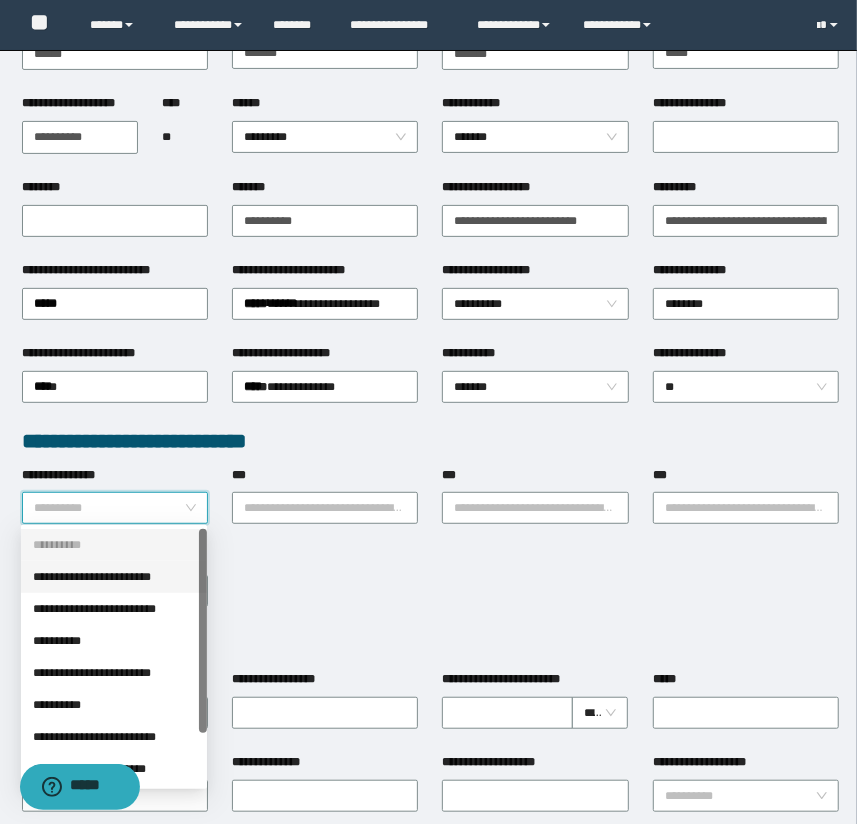 click on "**********" at bounding box center [114, 577] 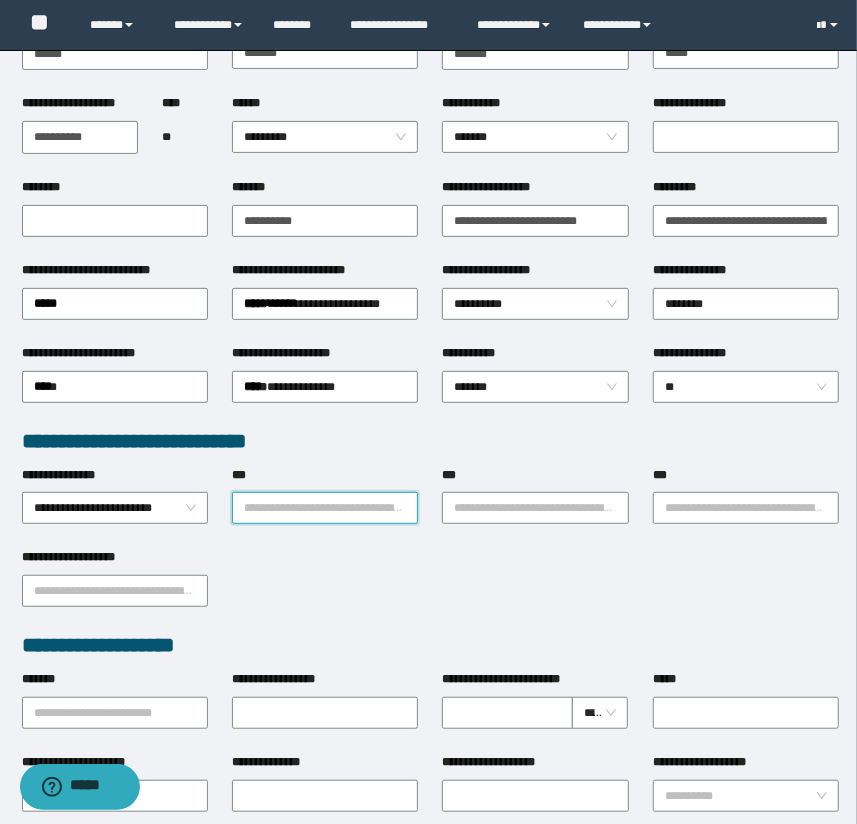 click on "***" at bounding box center (325, 508) 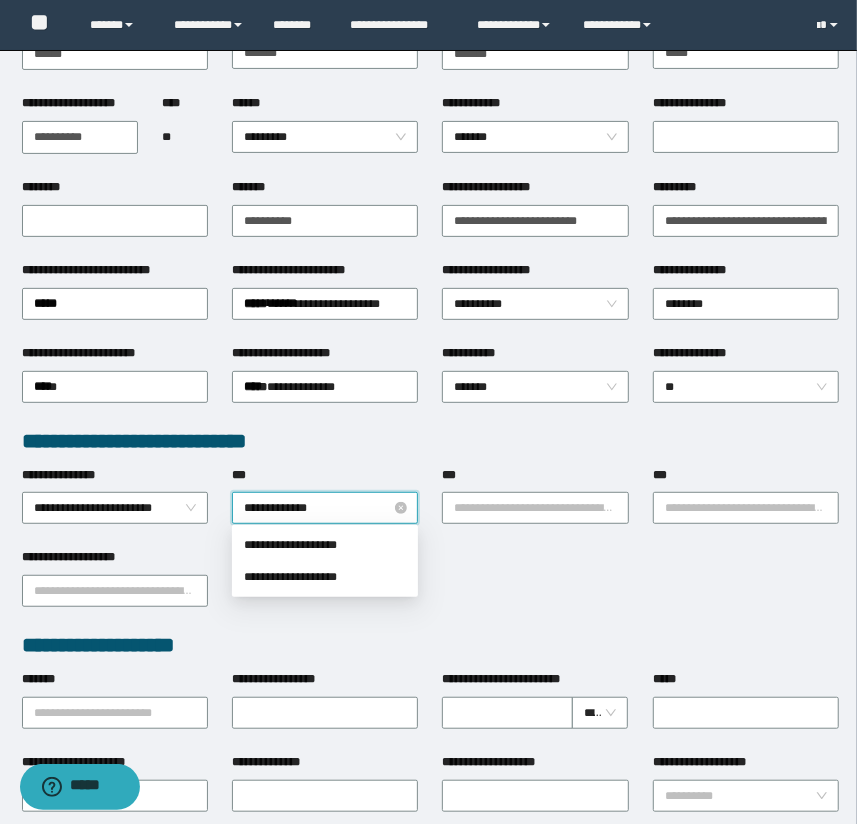 type on "**********" 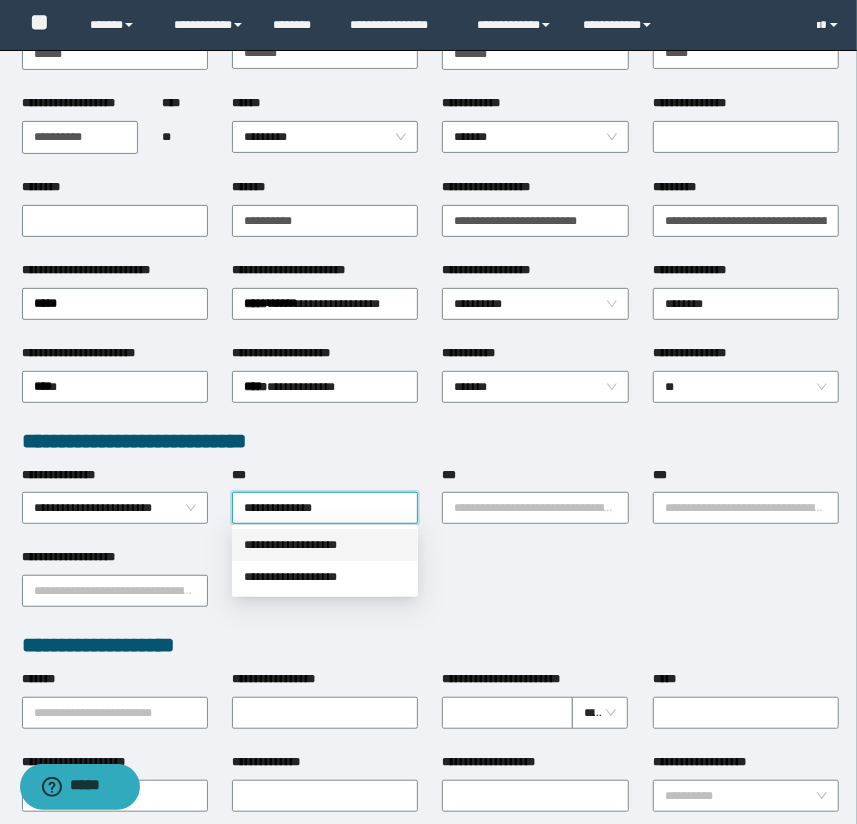 click on "**********" at bounding box center (325, 545) 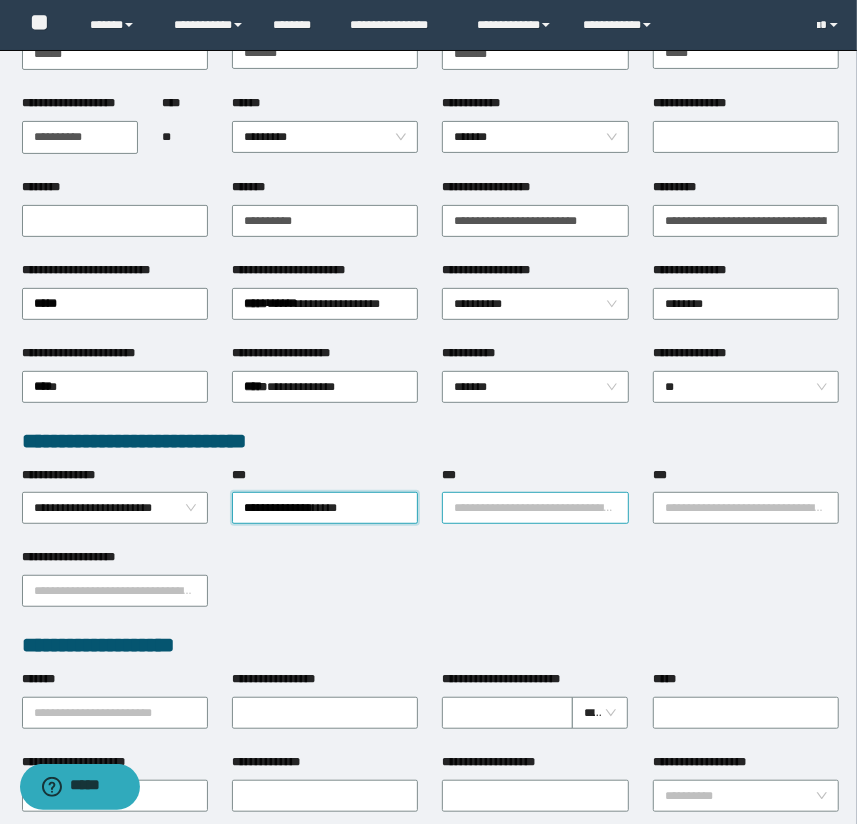 click on "***" at bounding box center (535, 508) 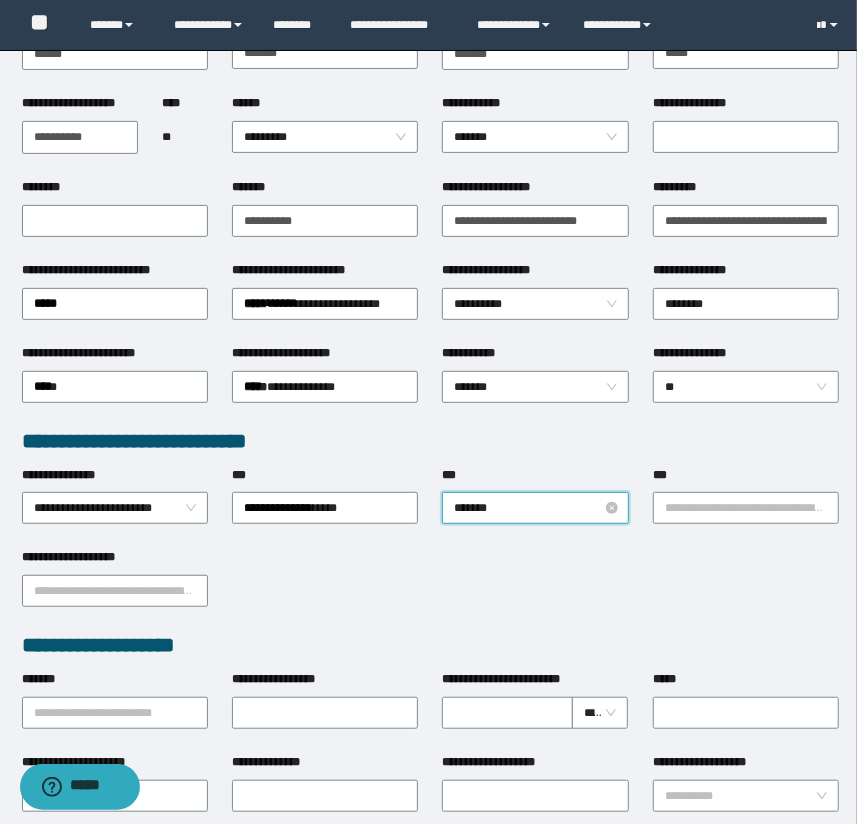 type on "********" 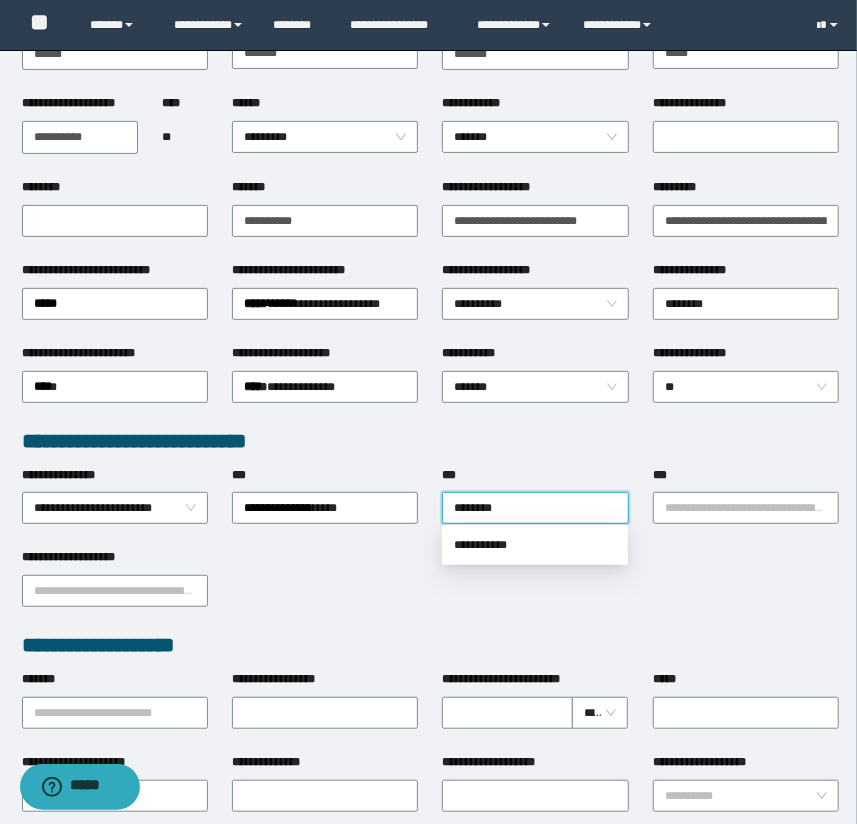 click on "**********" at bounding box center [535, 545] 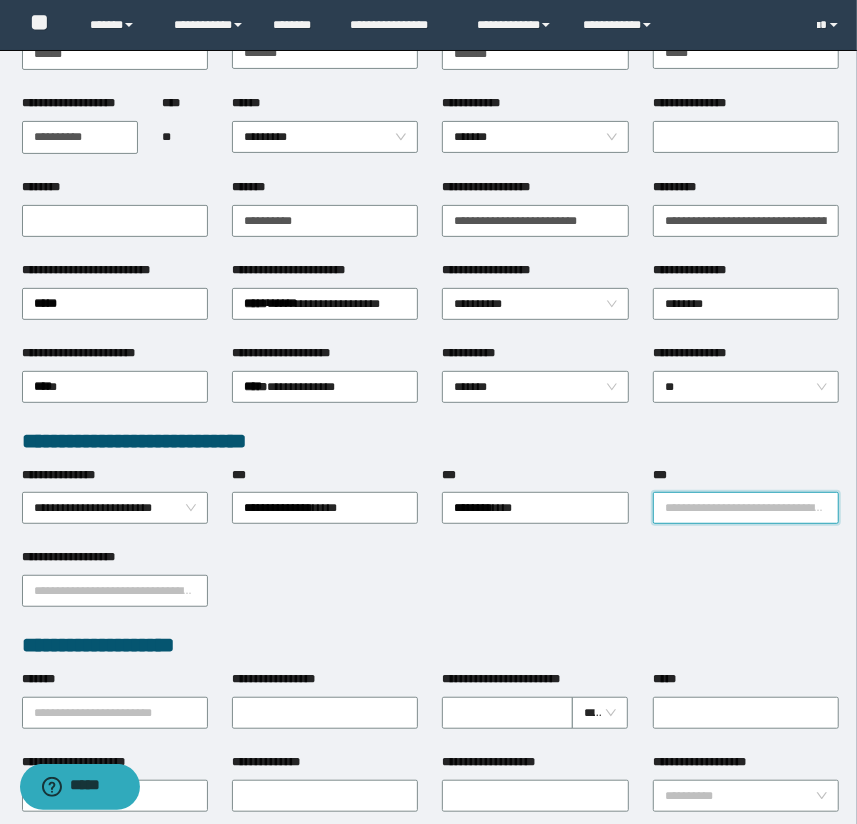 click on "***" at bounding box center (746, 508) 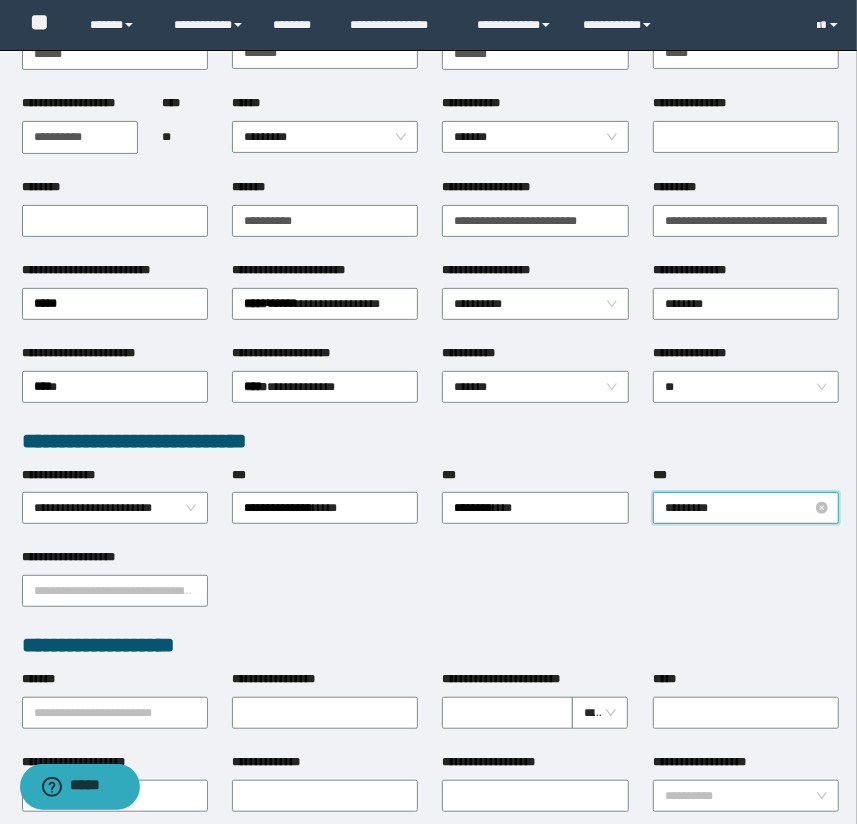 click on "*********" at bounding box center (746, 508) 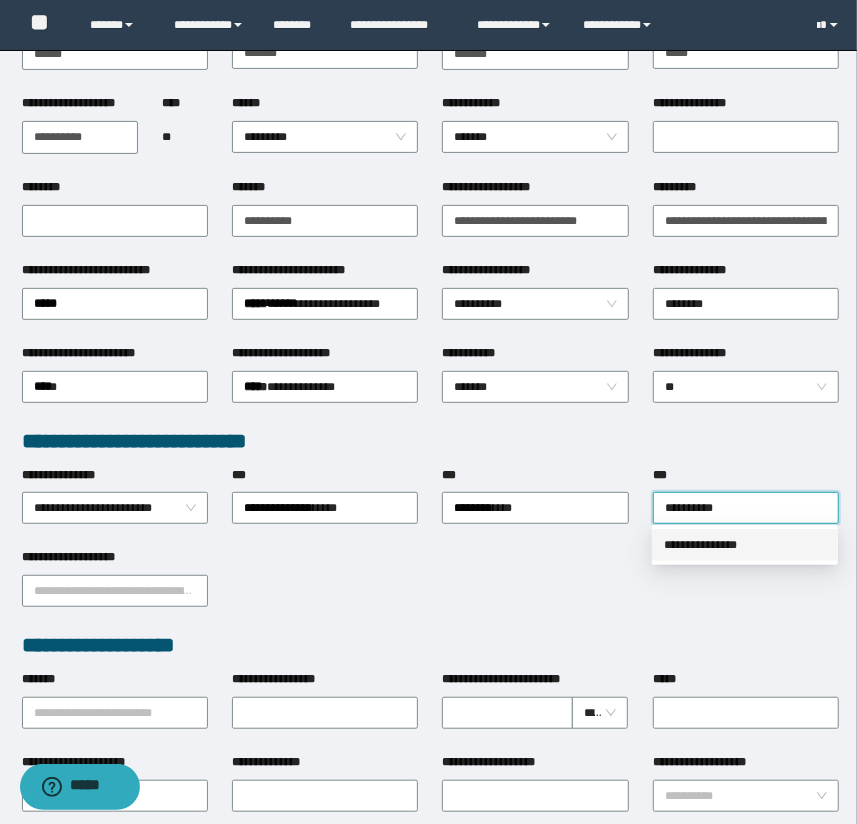 click on "**********" at bounding box center (745, 545) 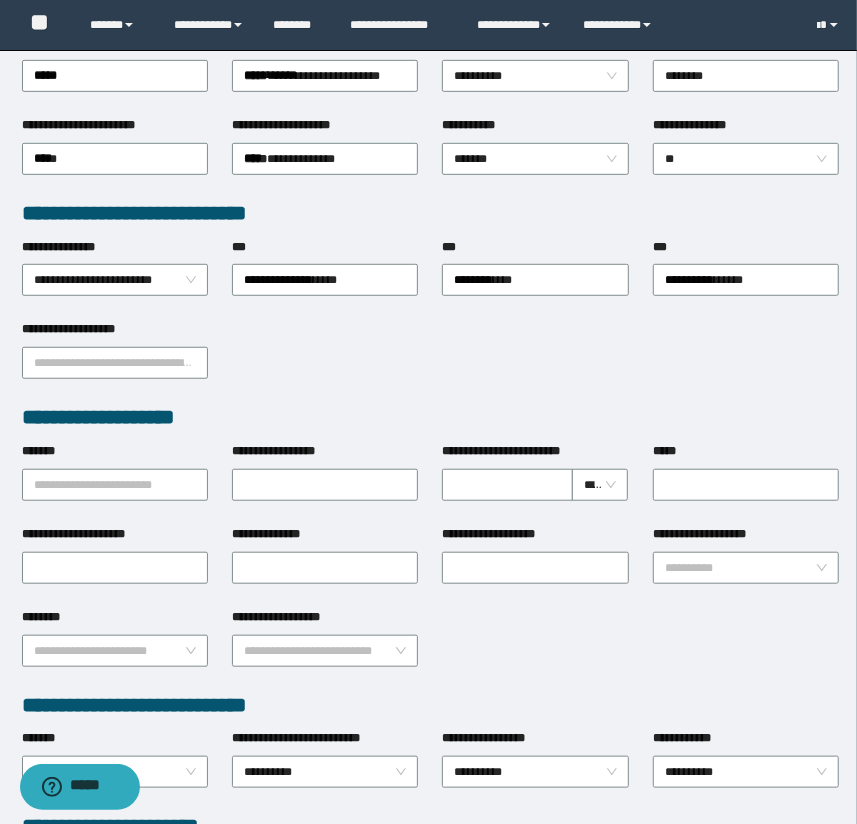 scroll, scrollTop: 454, scrollLeft: 0, axis: vertical 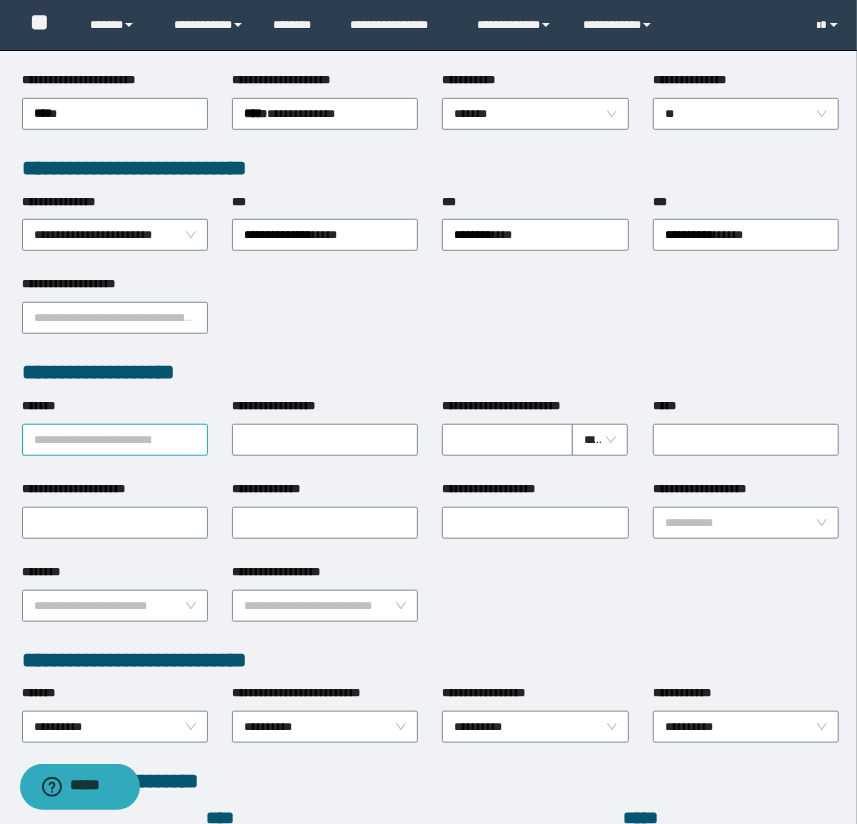 click on "*******" at bounding box center [115, 440] 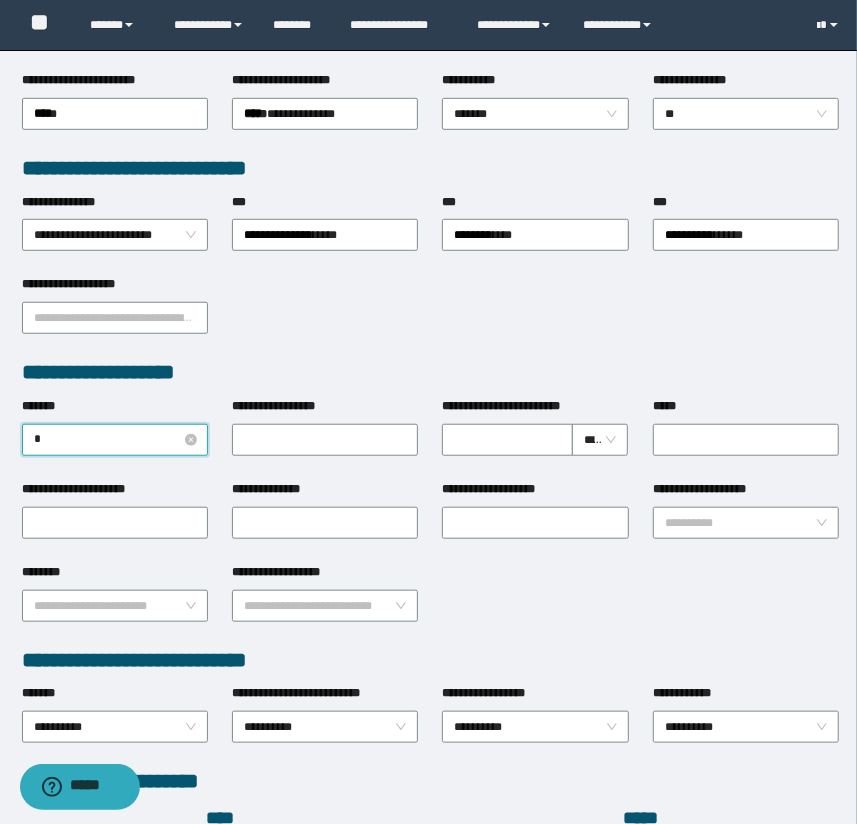 type on "**" 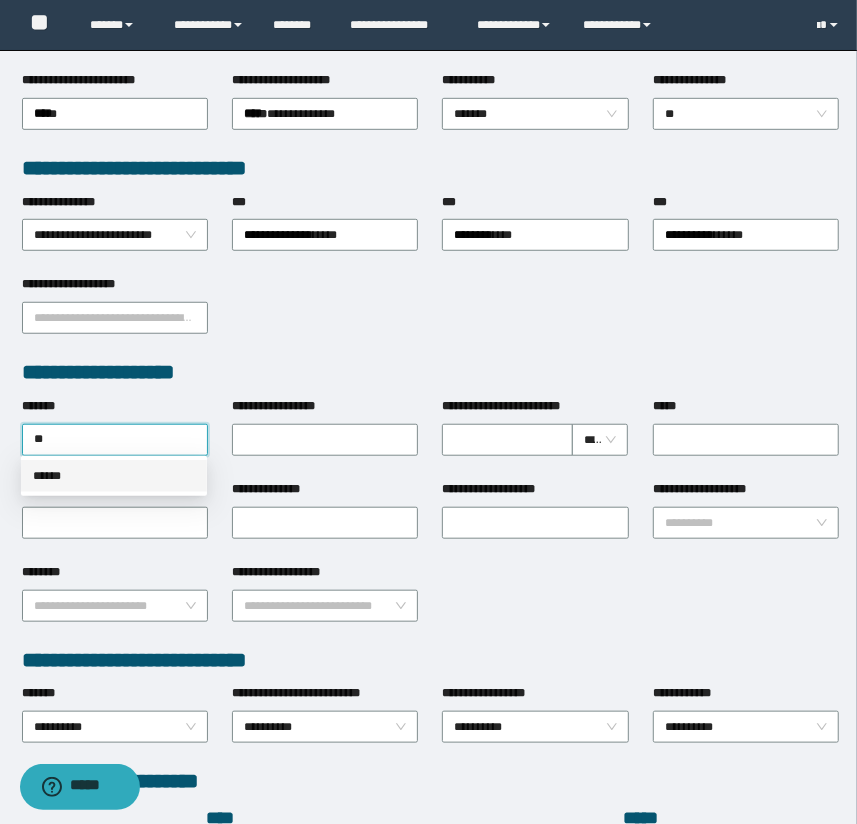 click on "******" at bounding box center (114, 476) 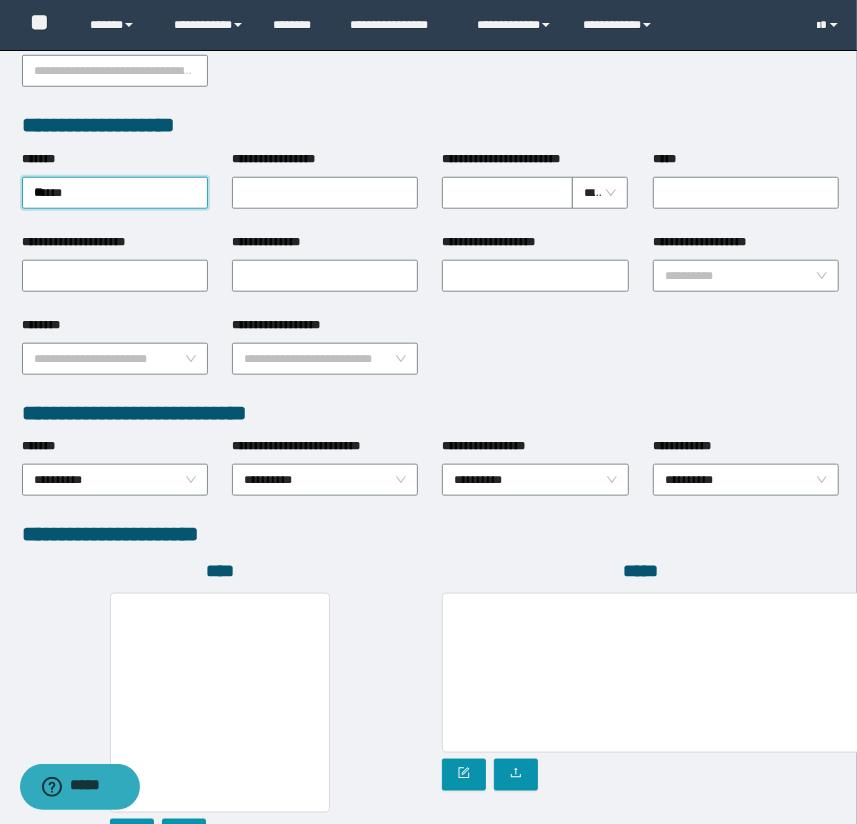 scroll, scrollTop: 878, scrollLeft: 0, axis: vertical 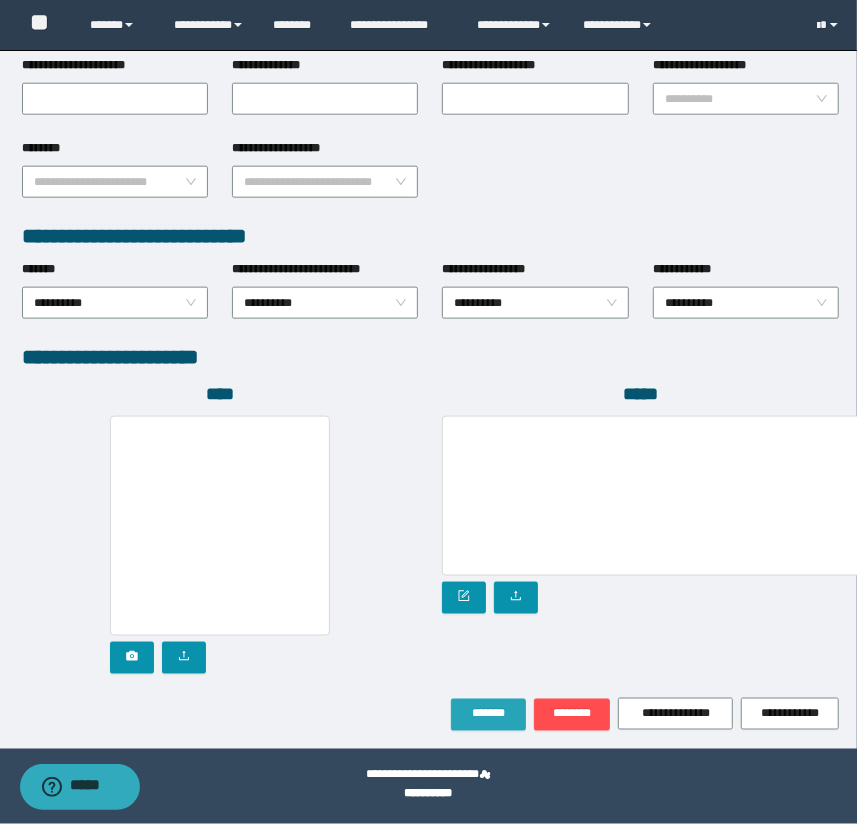 click on "*******" at bounding box center [488, 714] 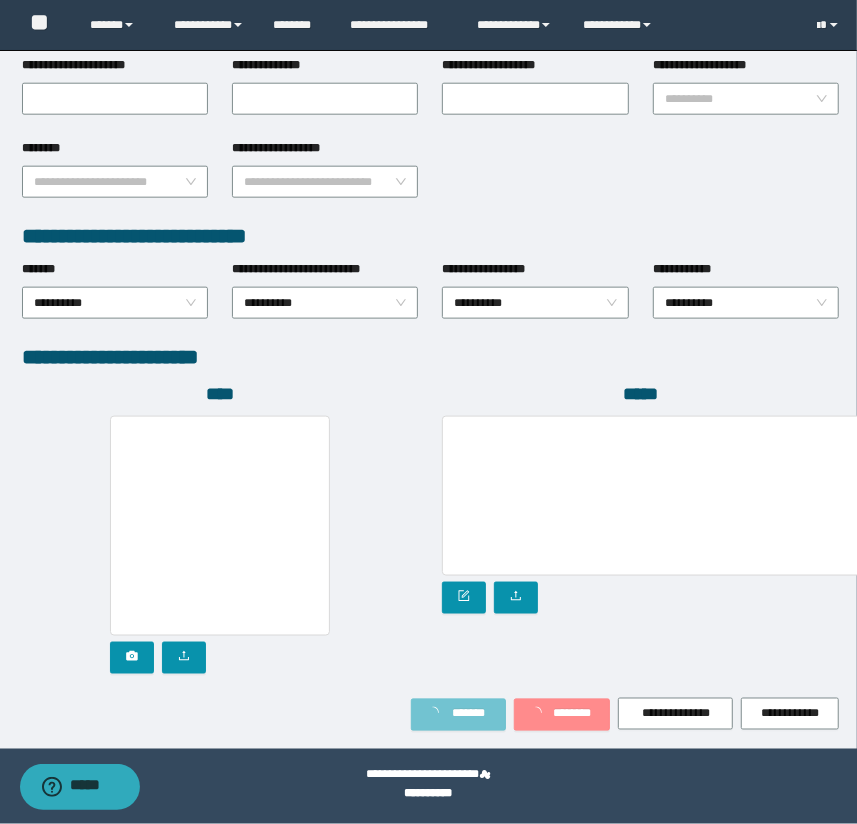 click on "*******" at bounding box center [458, 715] 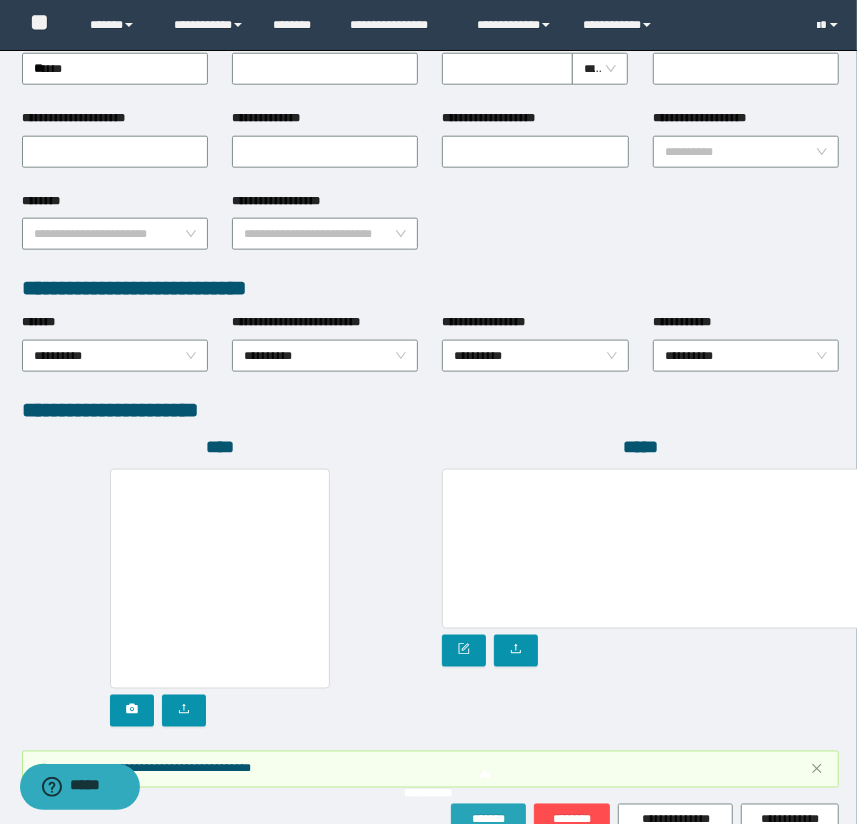 scroll, scrollTop: 930, scrollLeft: 0, axis: vertical 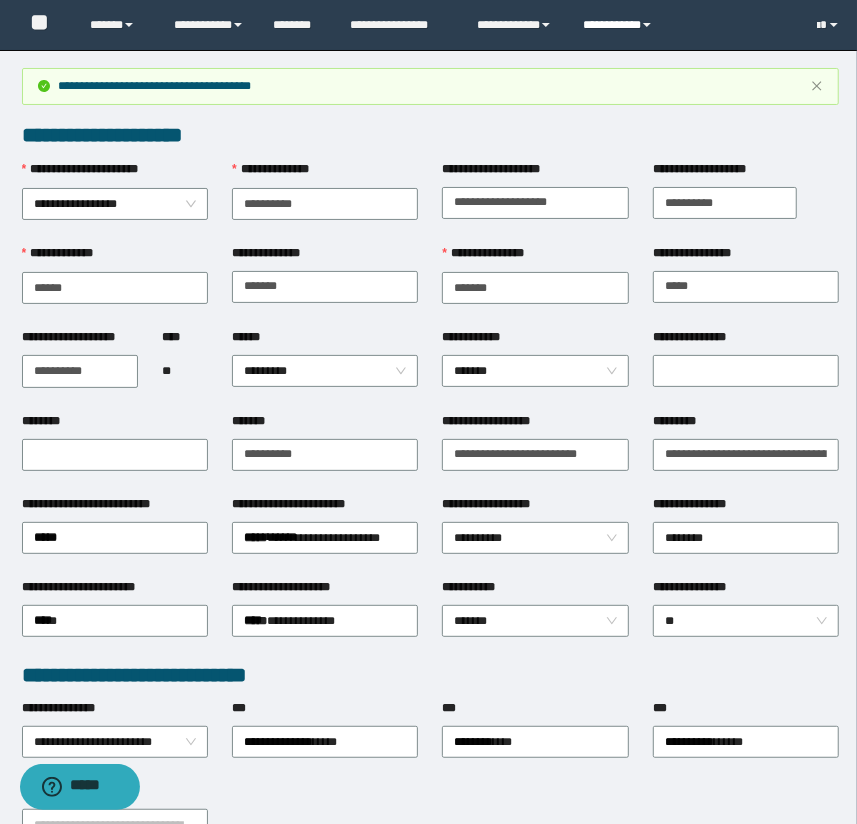 click on "**********" at bounding box center [620, 25] 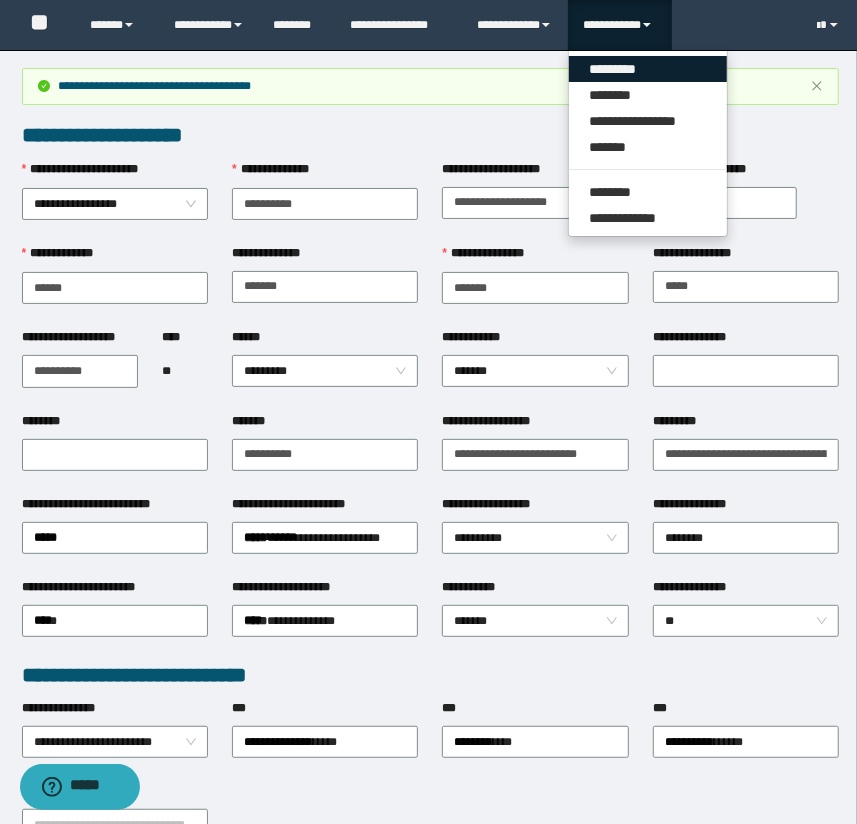 click on "*********" at bounding box center (648, 69) 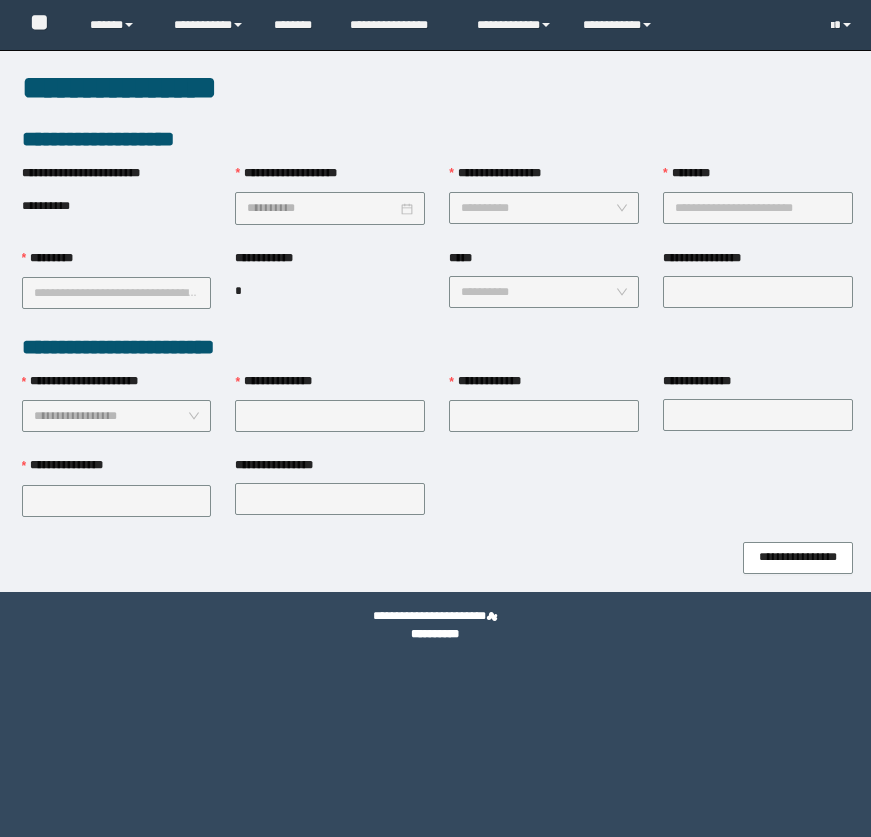 scroll, scrollTop: 0, scrollLeft: 0, axis: both 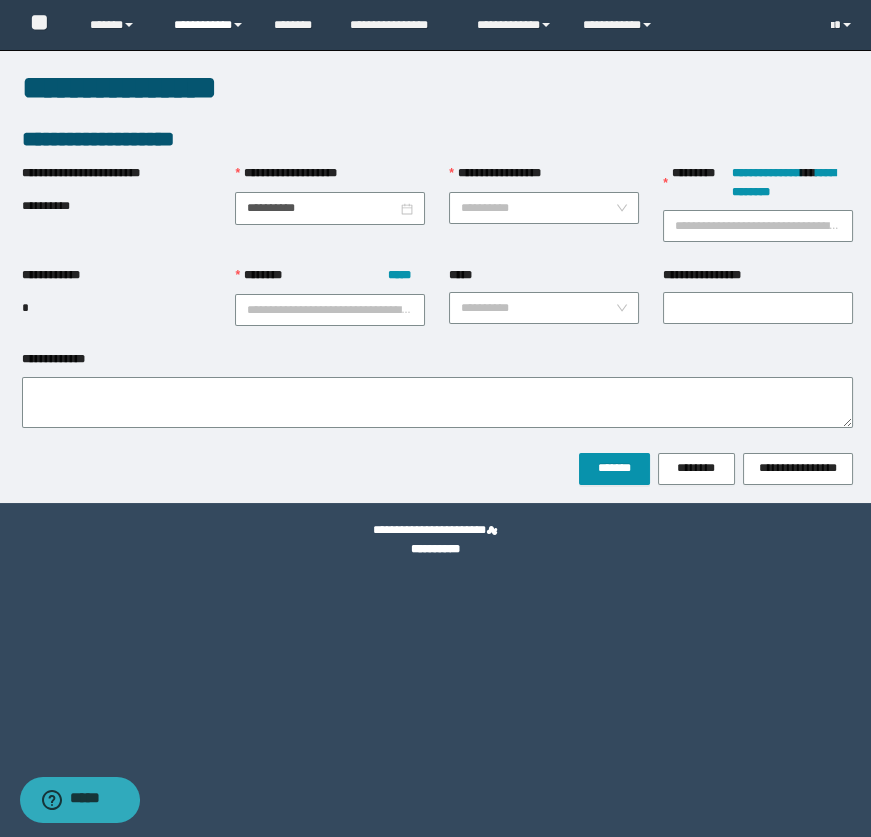 click on "**********" at bounding box center [209, 25] 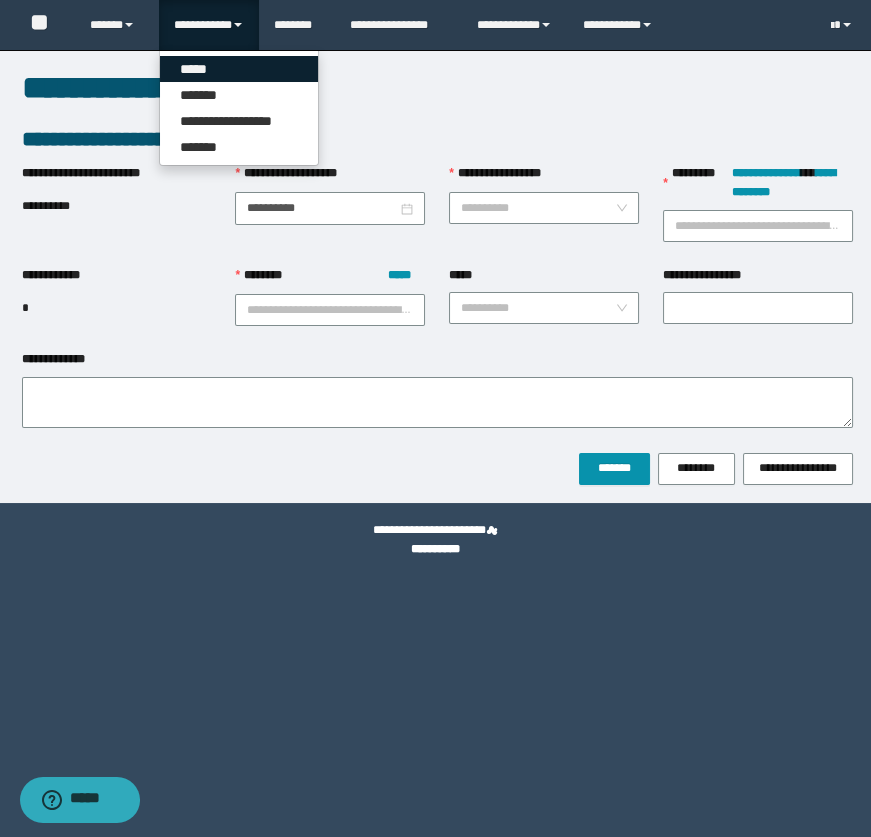 drag, startPoint x: 204, startPoint y: 67, endPoint x: 274, endPoint y: 118, distance: 86.608315 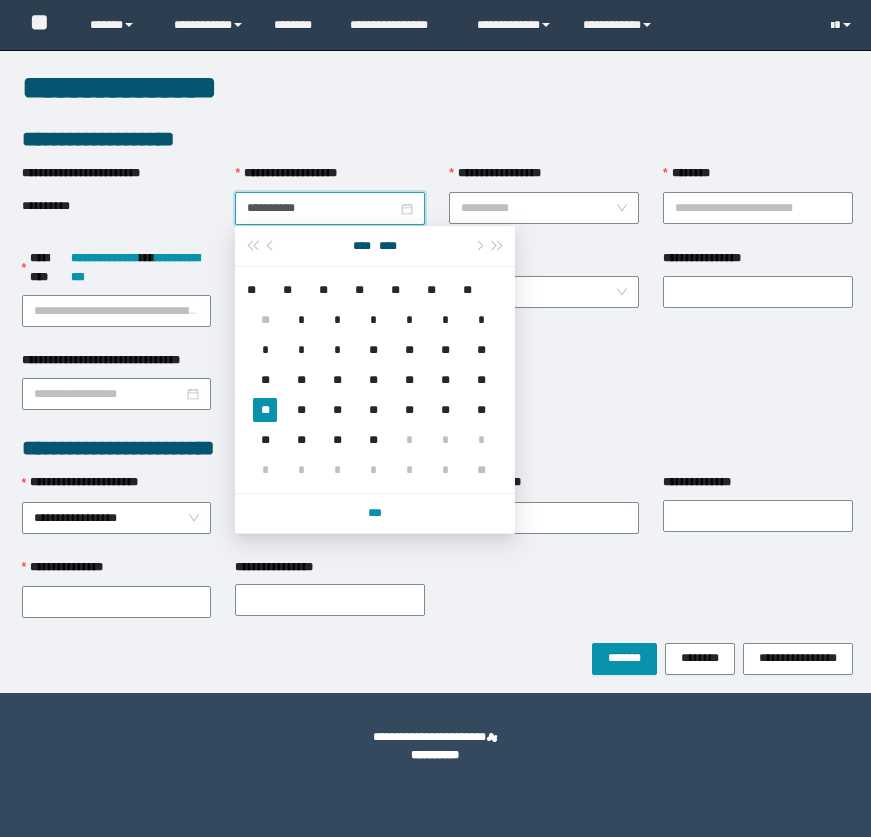 scroll, scrollTop: 0, scrollLeft: 0, axis: both 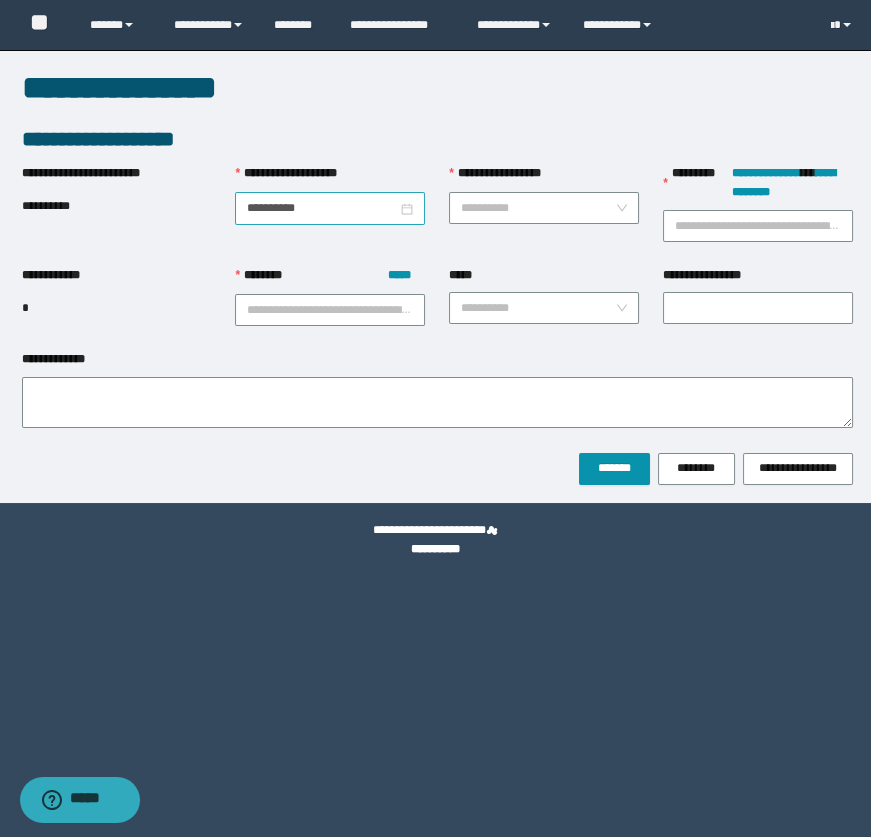 click on "**********" at bounding box center [330, 208] 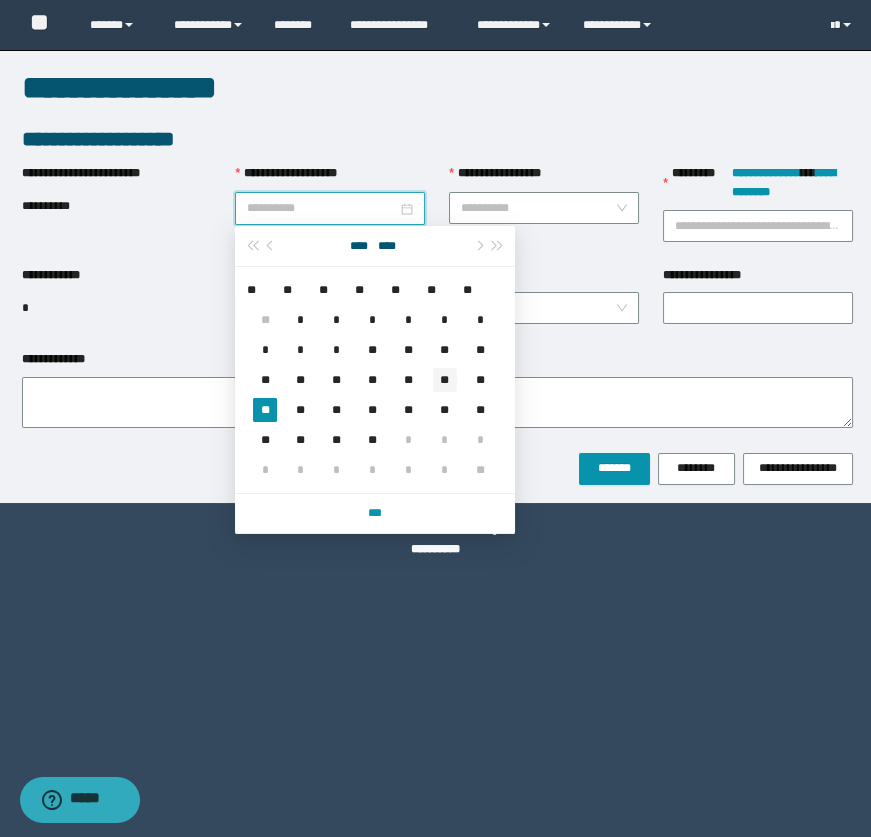 type on "**********" 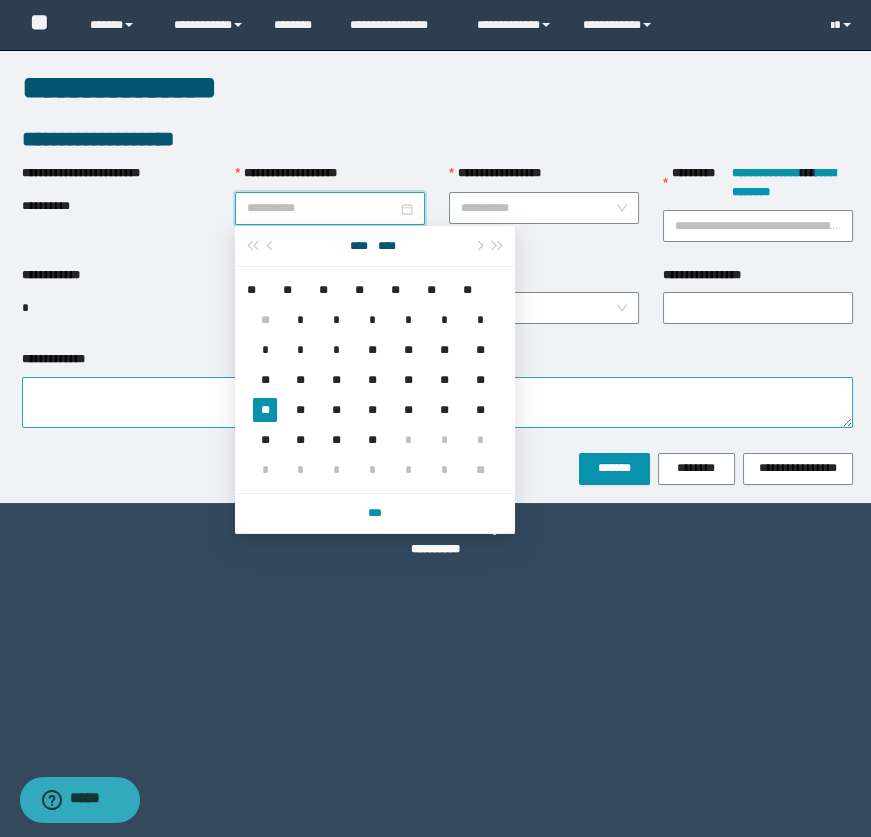 click on "**" at bounding box center [445, 380] 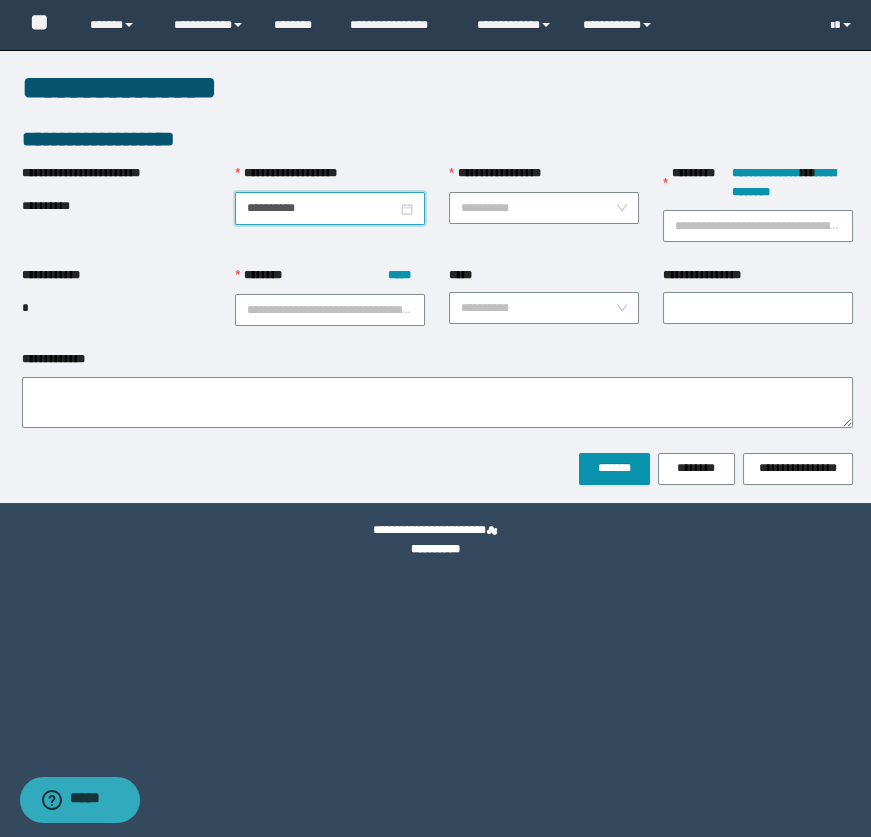 click on "**********" at bounding box center (544, 178) 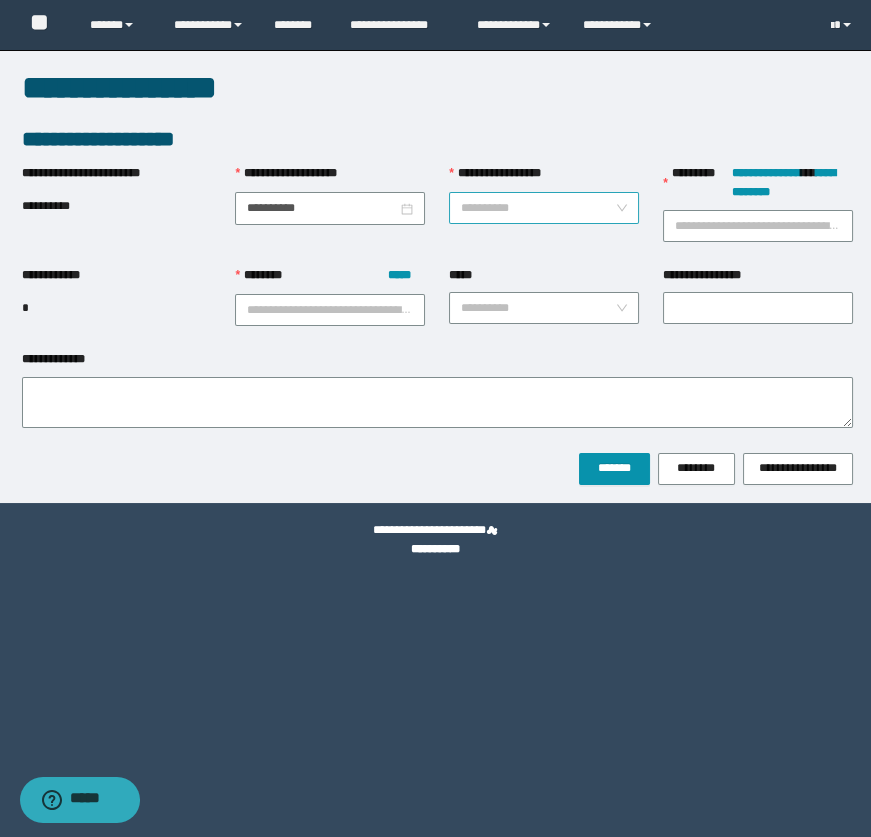 click on "**********" at bounding box center [538, 208] 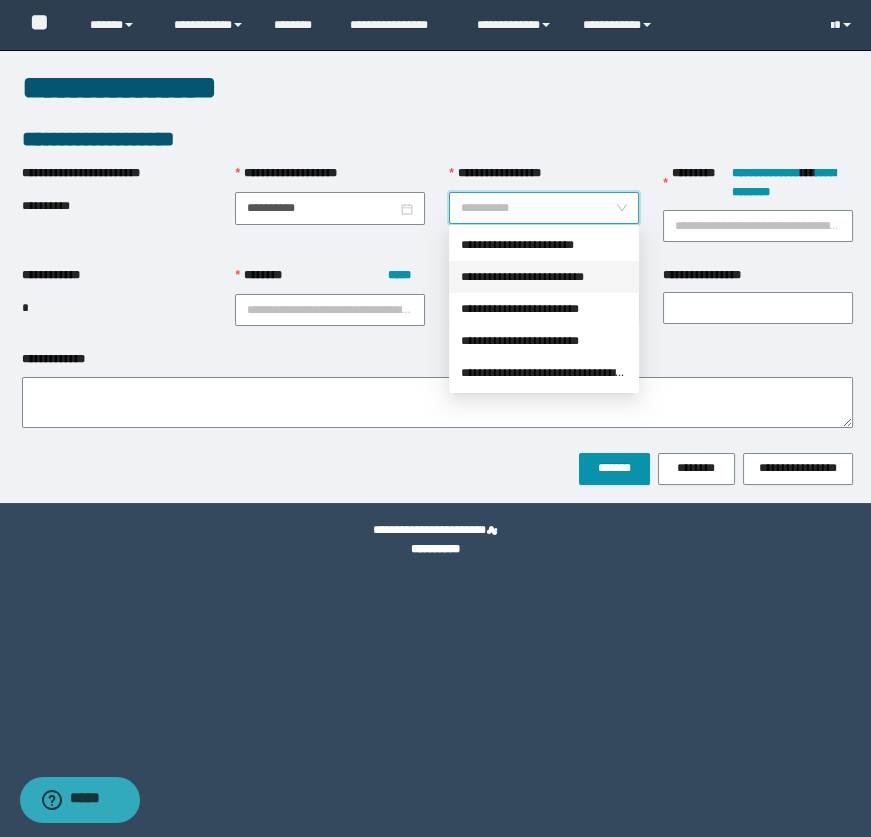 click on "**********" at bounding box center [544, 277] 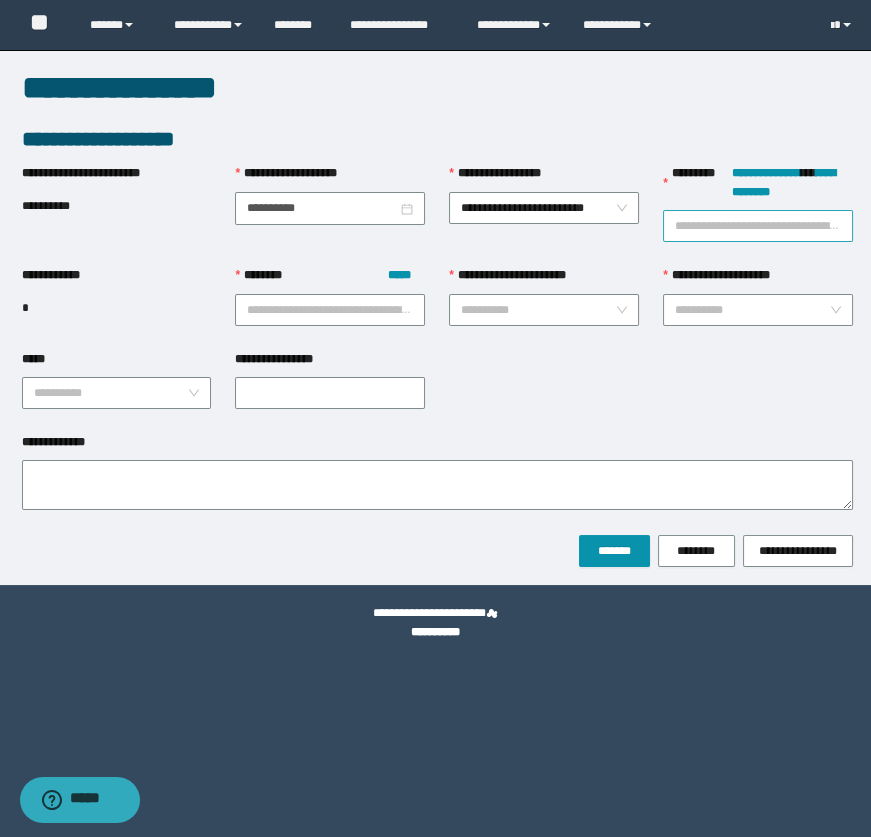 click on "**********" at bounding box center [758, 226] 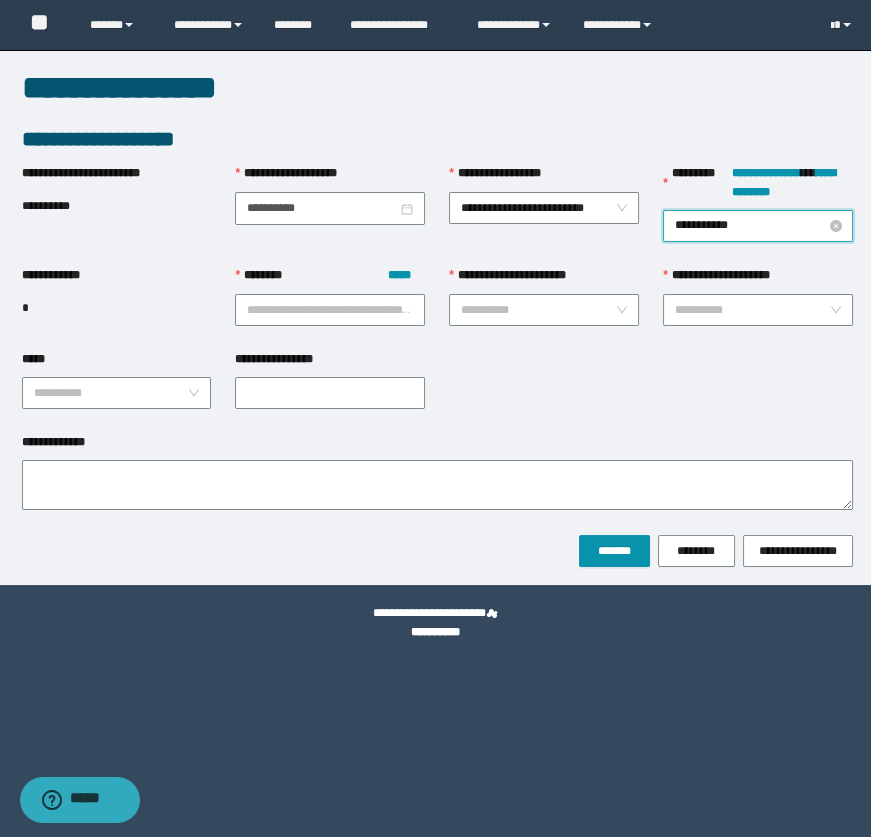 click on "**********" at bounding box center [758, 226] 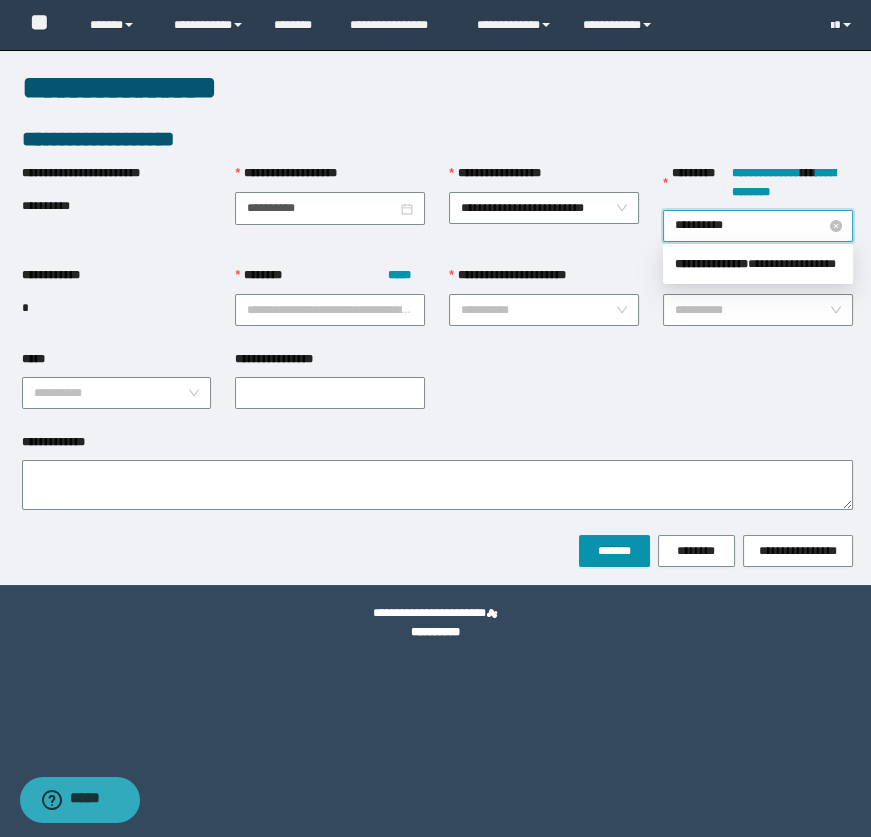 type on "**********" 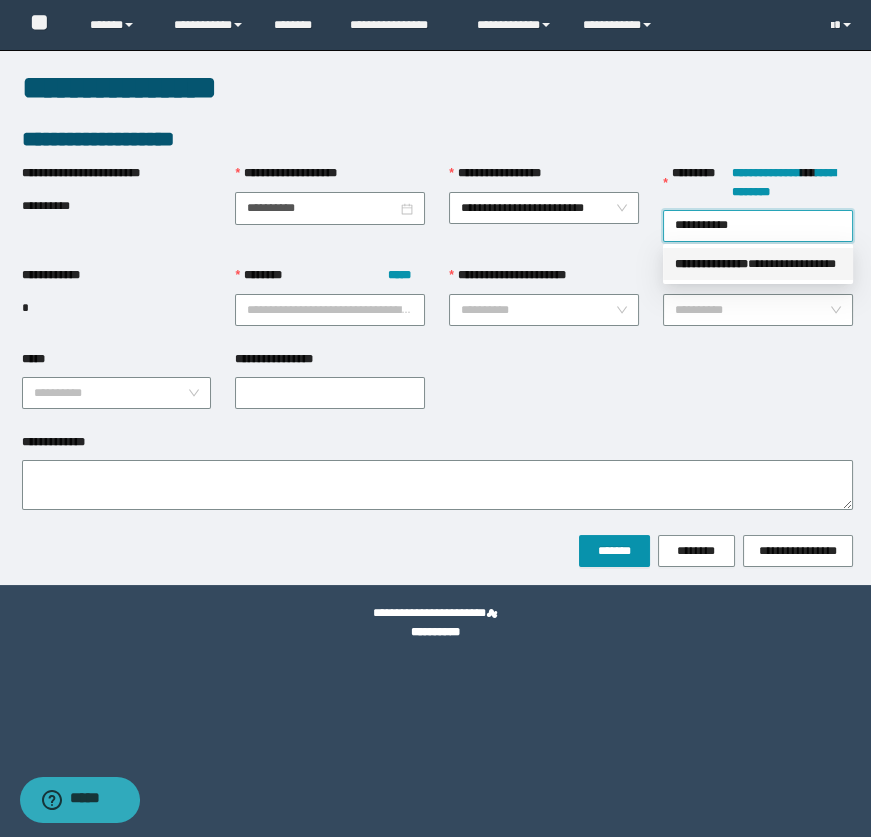 click on "**********" at bounding box center (758, 264) 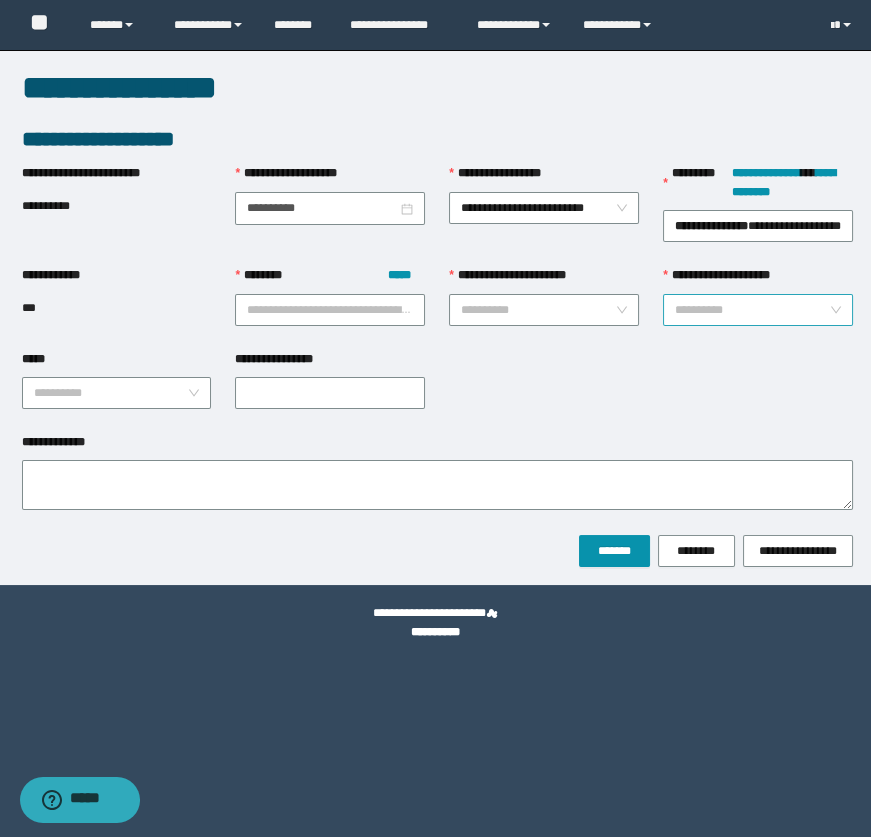 click on "**********" at bounding box center [752, 310] 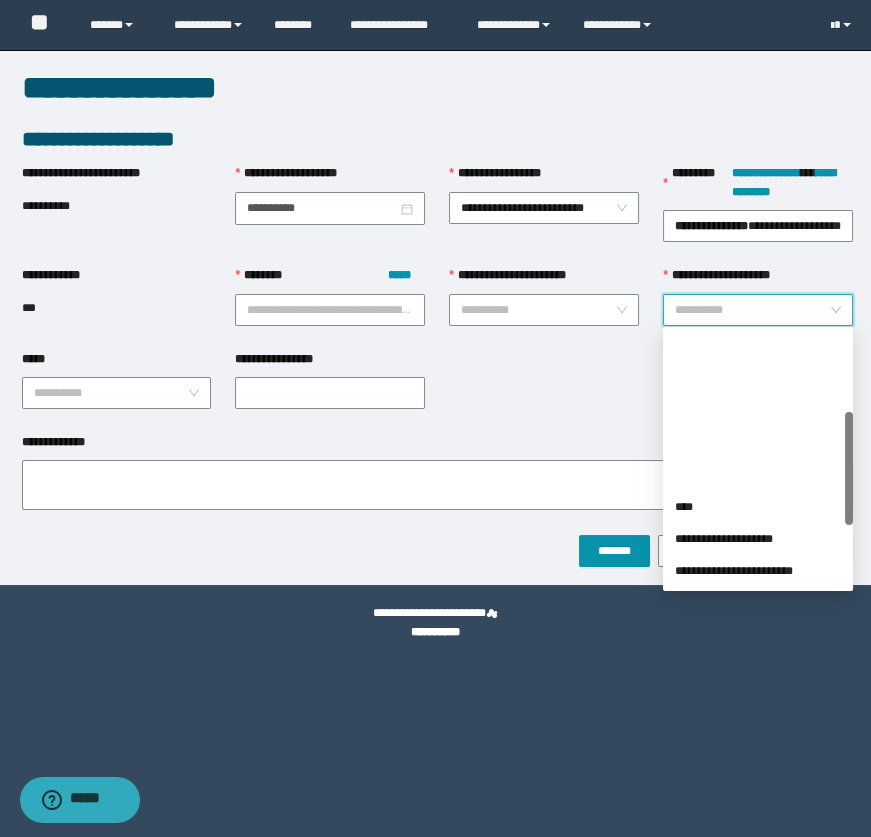 scroll, scrollTop: 320, scrollLeft: 0, axis: vertical 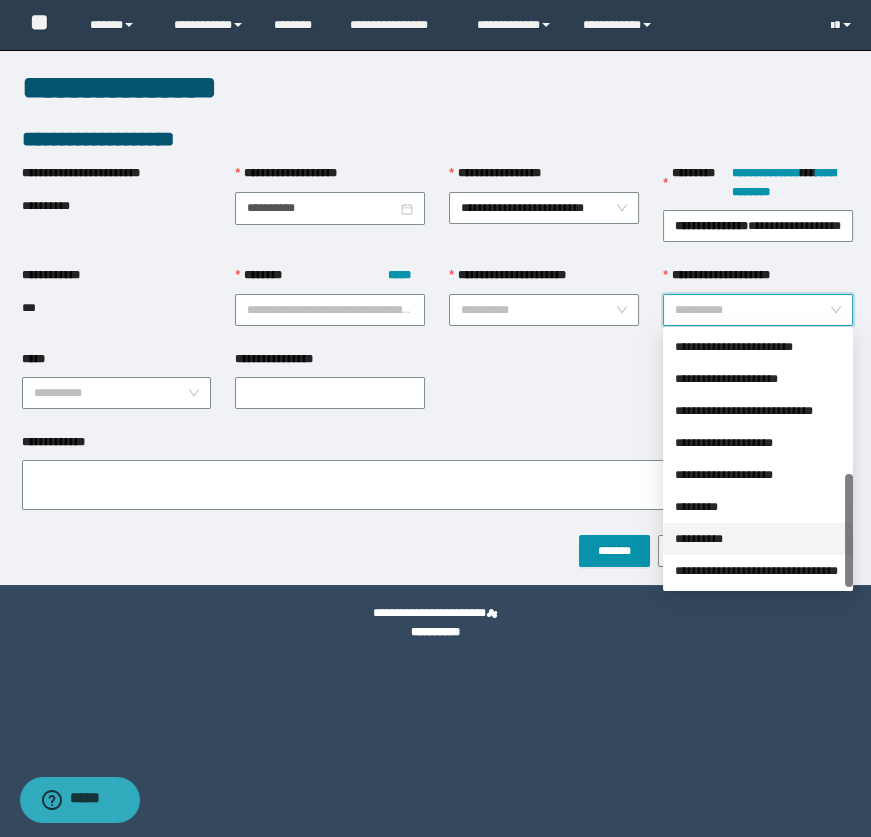 click on "**********" at bounding box center (758, 539) 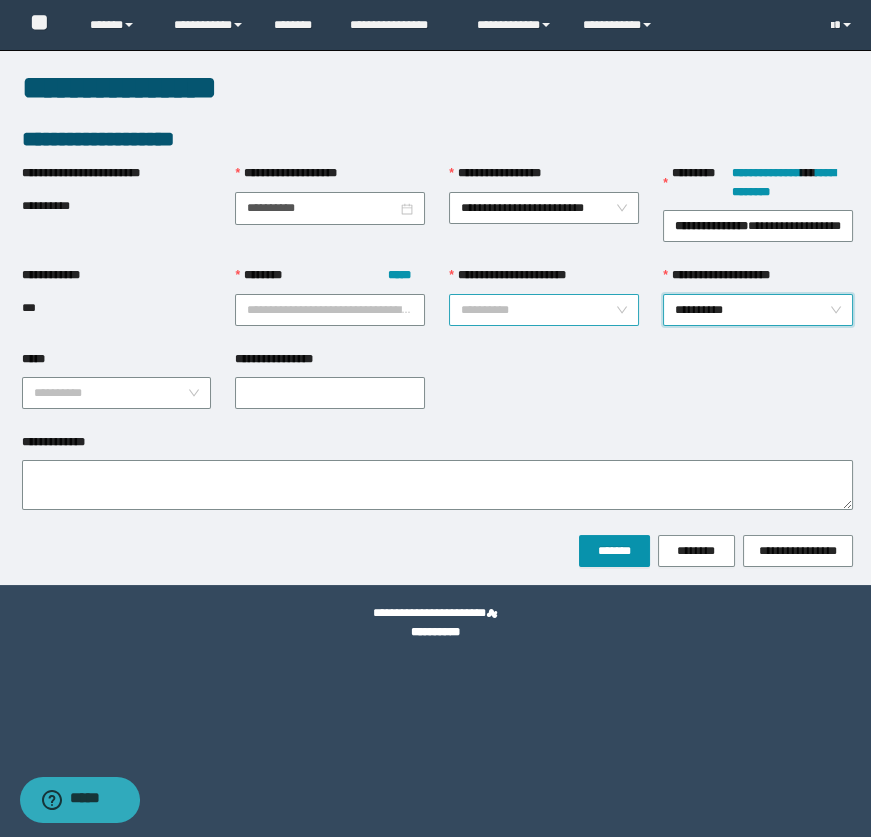 click on "**********" at bounding box center (538, 310) 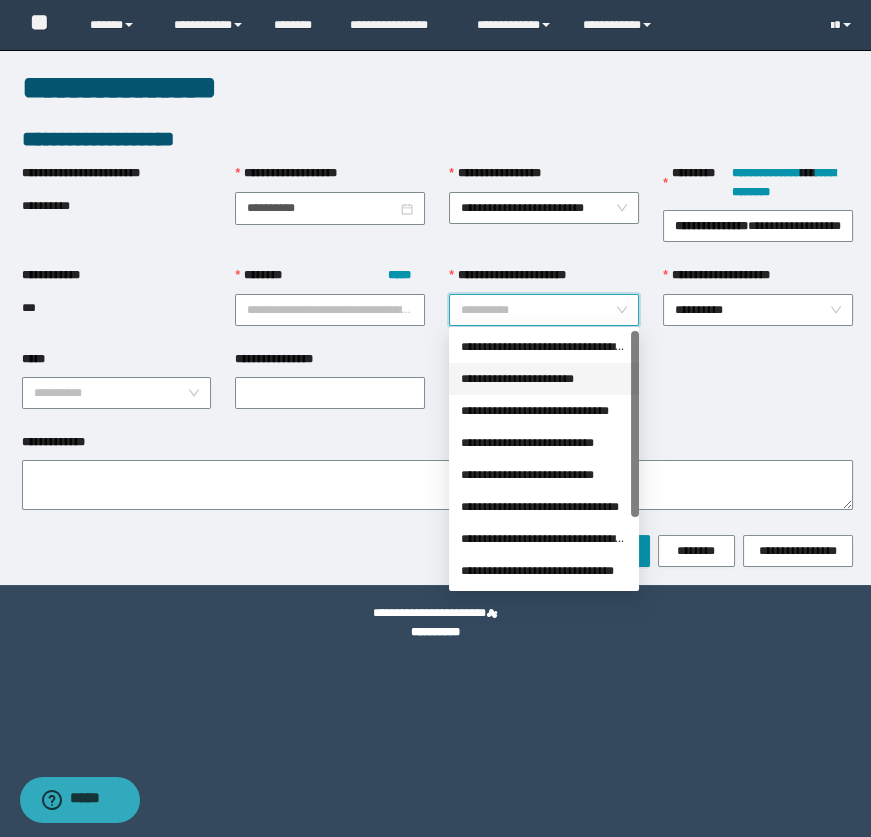click on "**********" at bounding box center [544, 379] 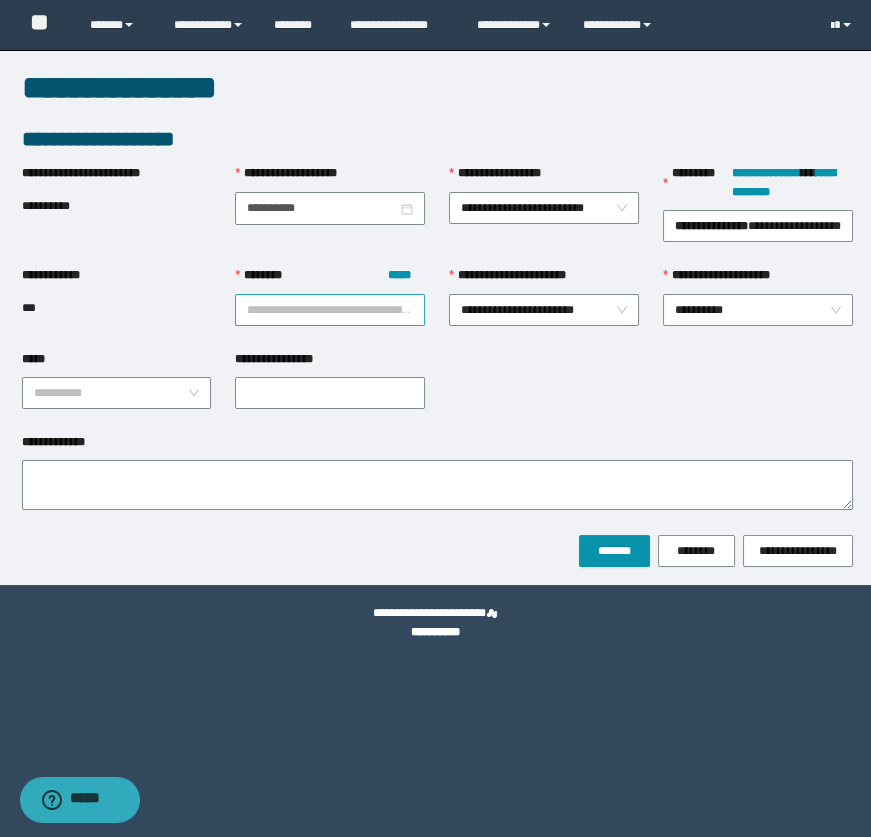 click on "******** *****" at bounding box center [330, 310] 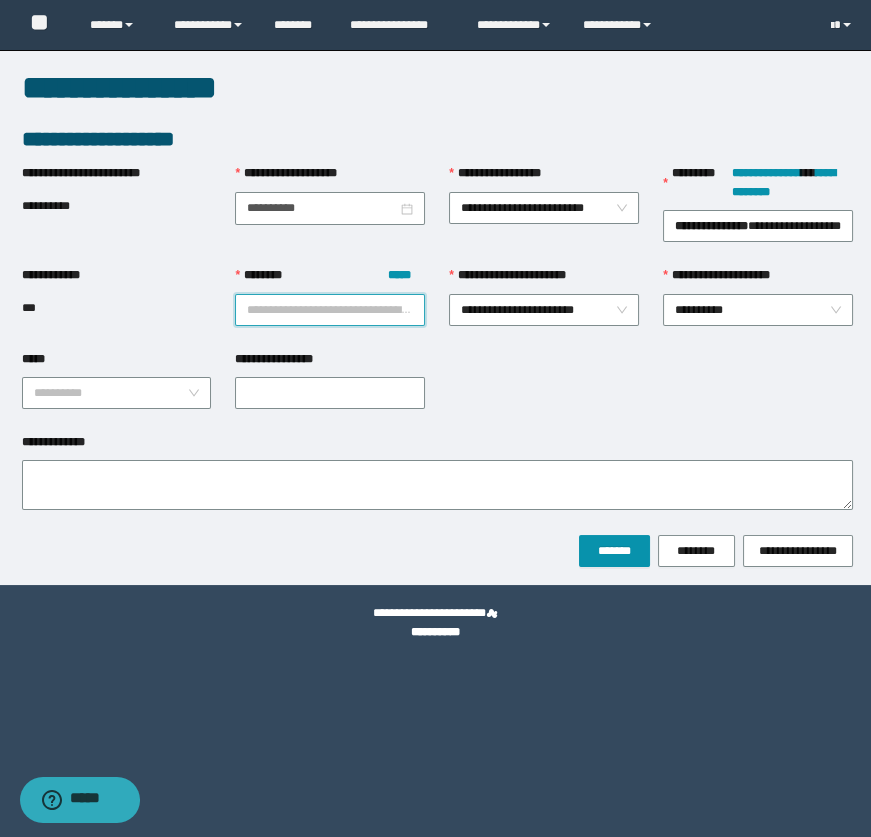 paste on "**********" 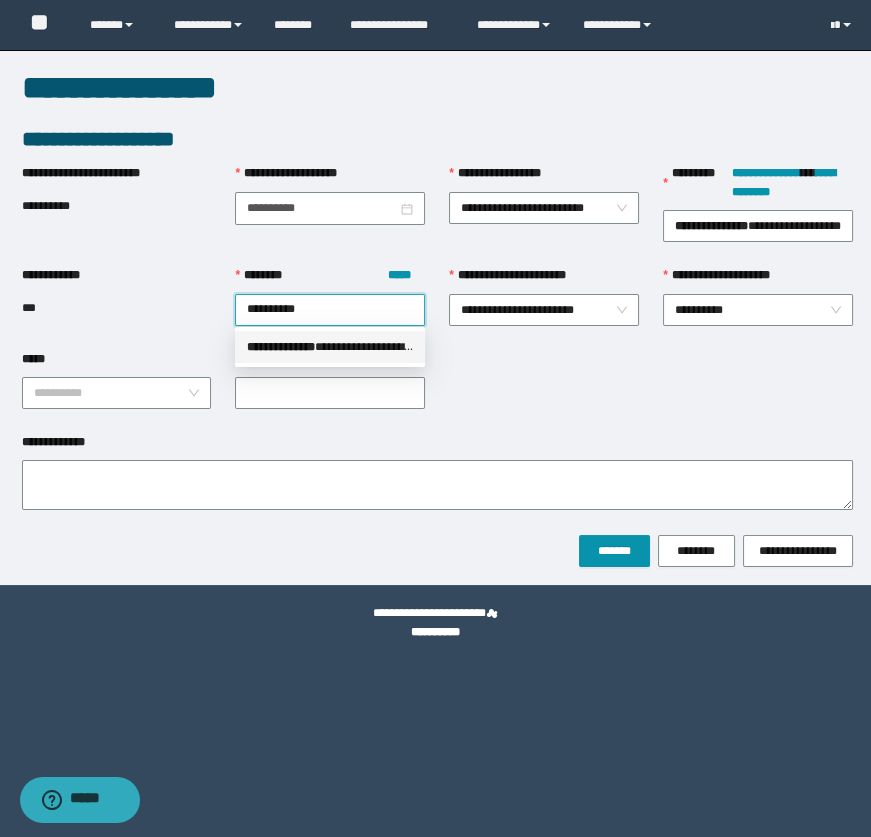 click on "**********" at bounding box center [330, 347] 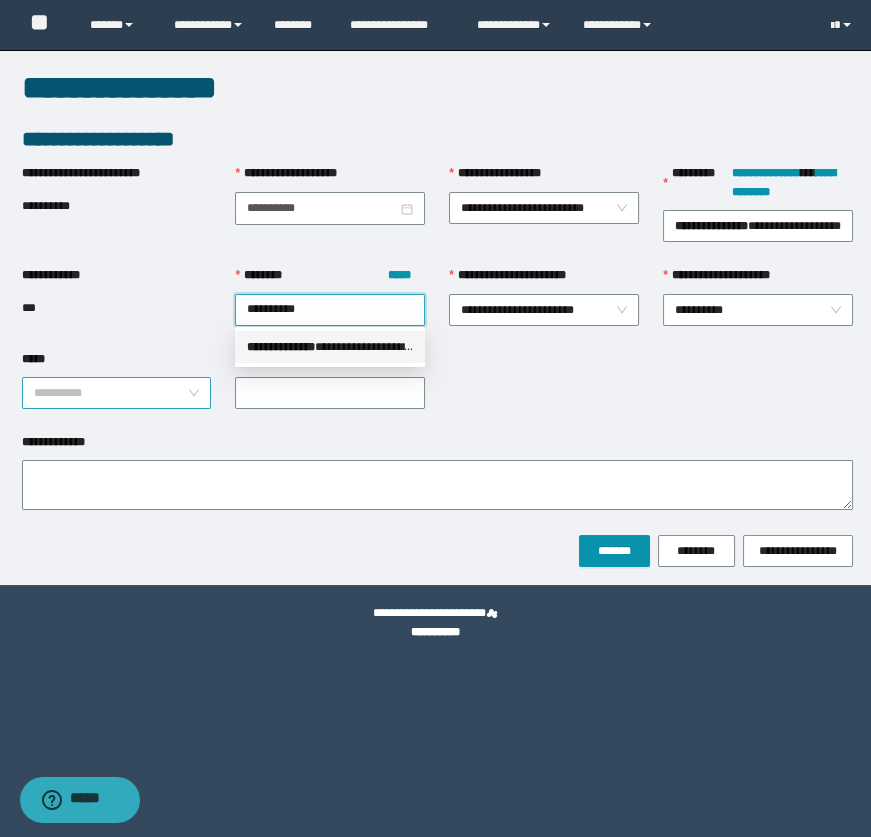 type 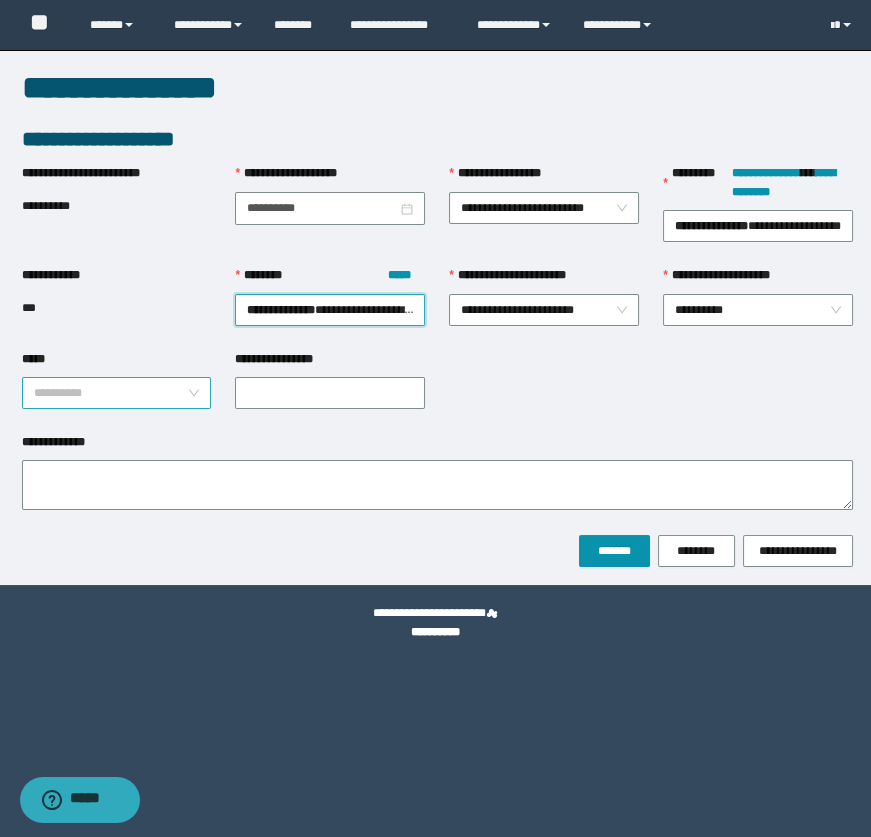 click on "*****" at bounding box center (111, 393) 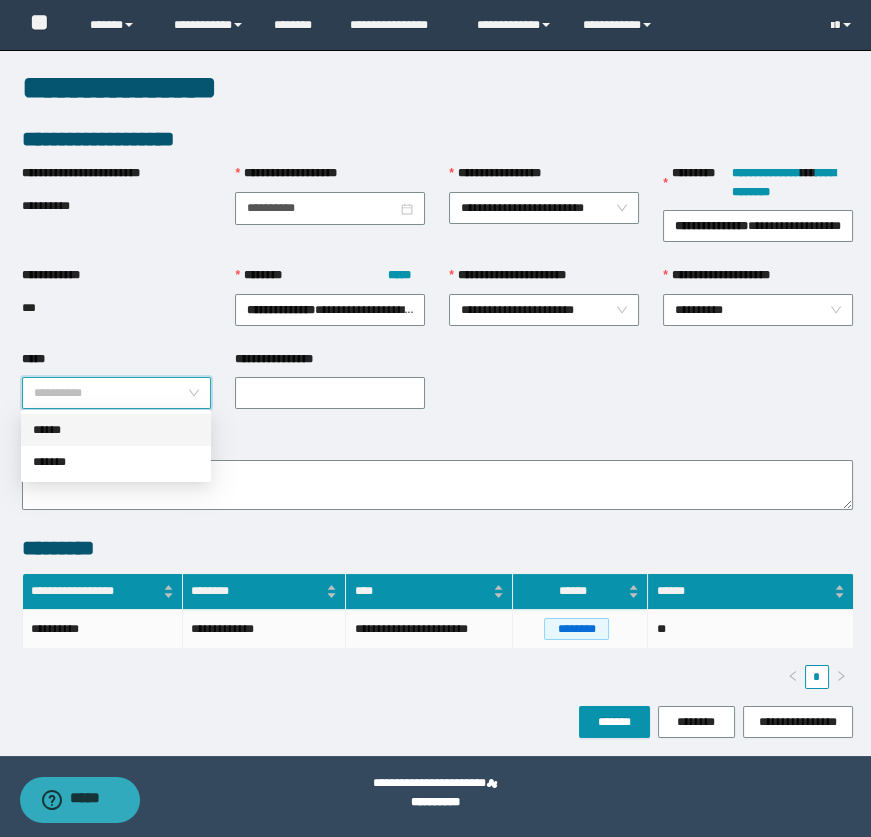 click on "*******" at bounding box center [116, 462] 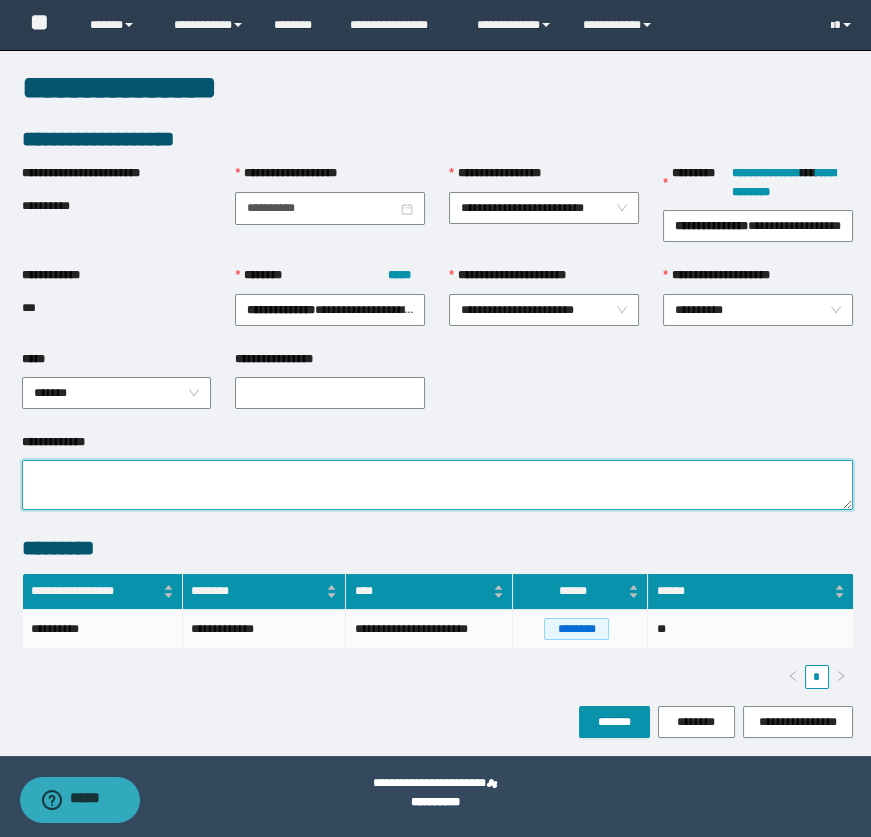 click on "**********" at bounding box center (437, 485) 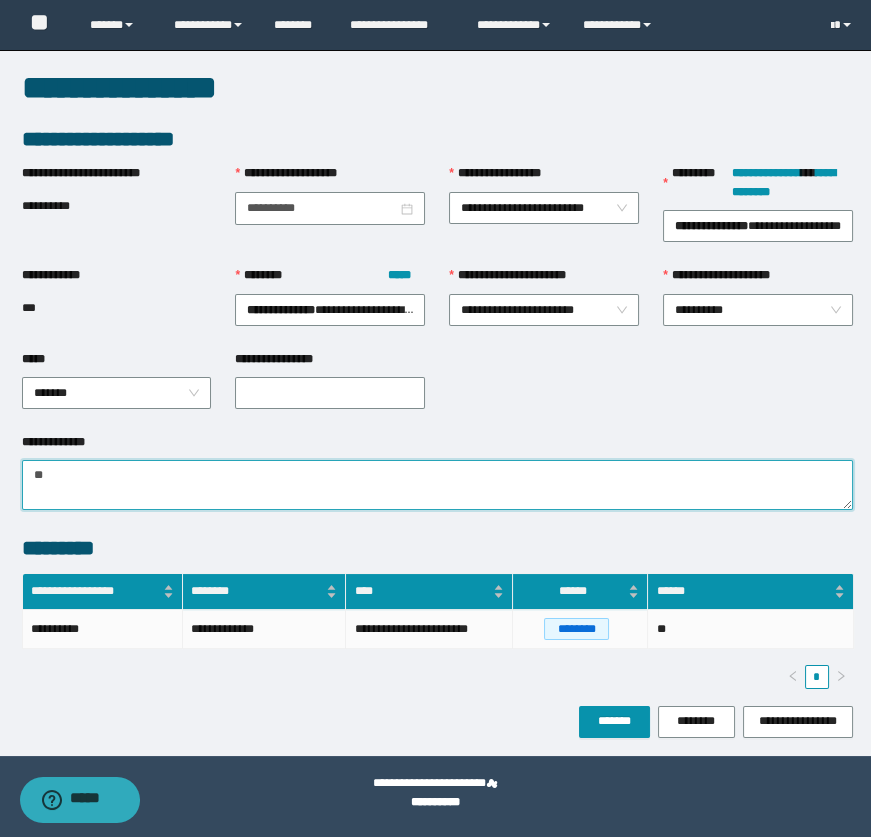 type on "*" 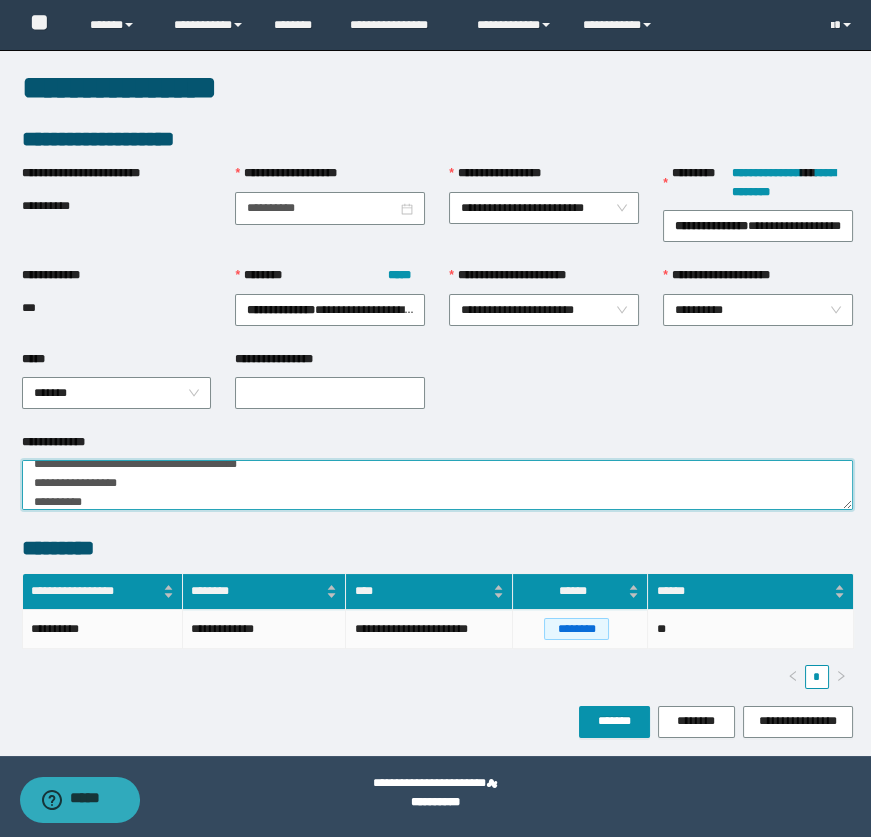 scroll, scrollTop: 6, scrollLeft: 0, axis: vertical 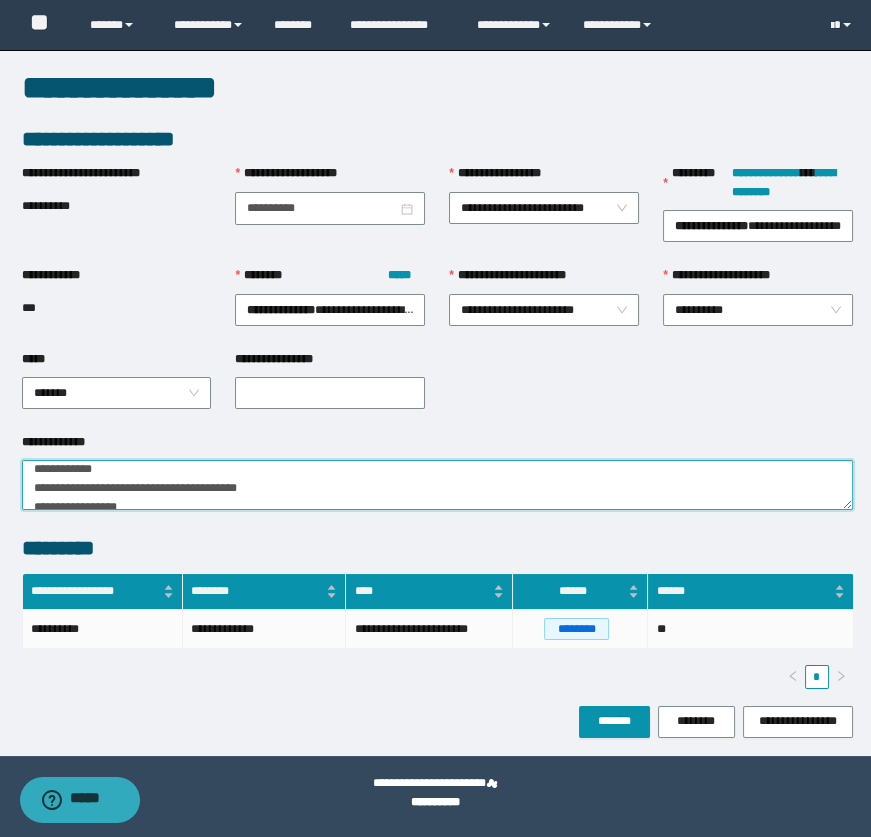 type on "**********" 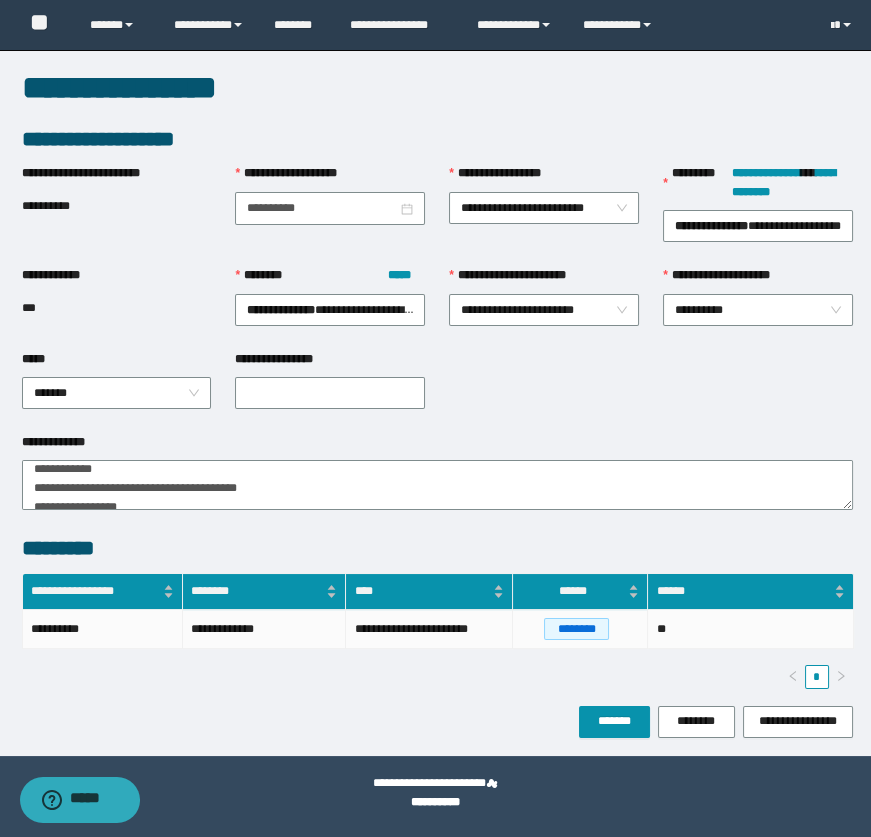 click on "**********" at bounding box center [437, 298] 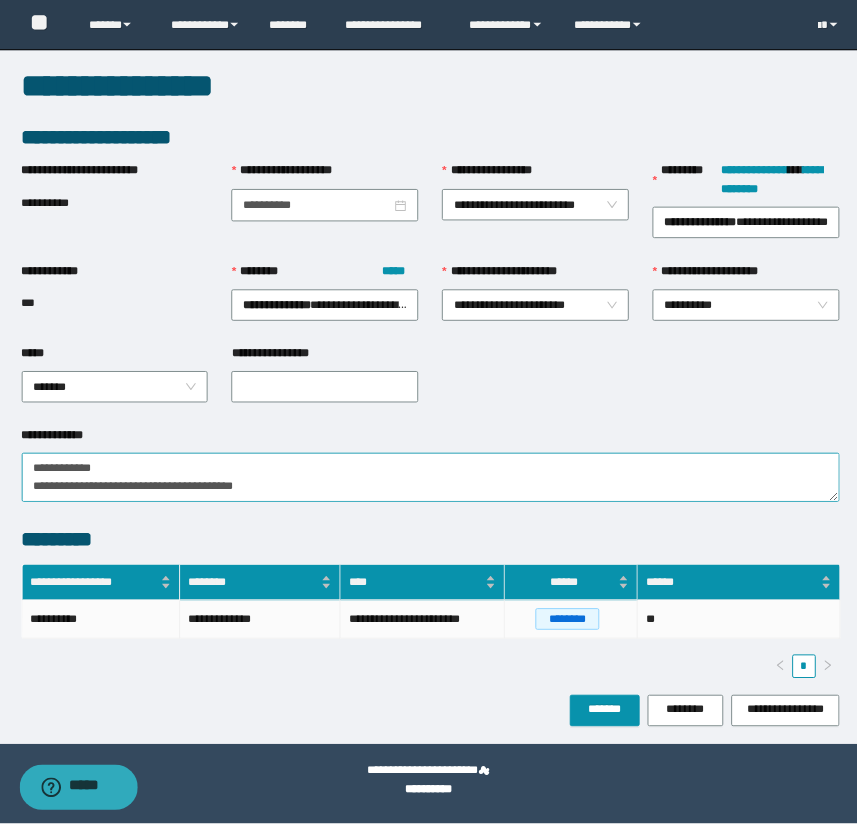 scroll, scrollTop: 0, scrollLeft: 0, axis: both 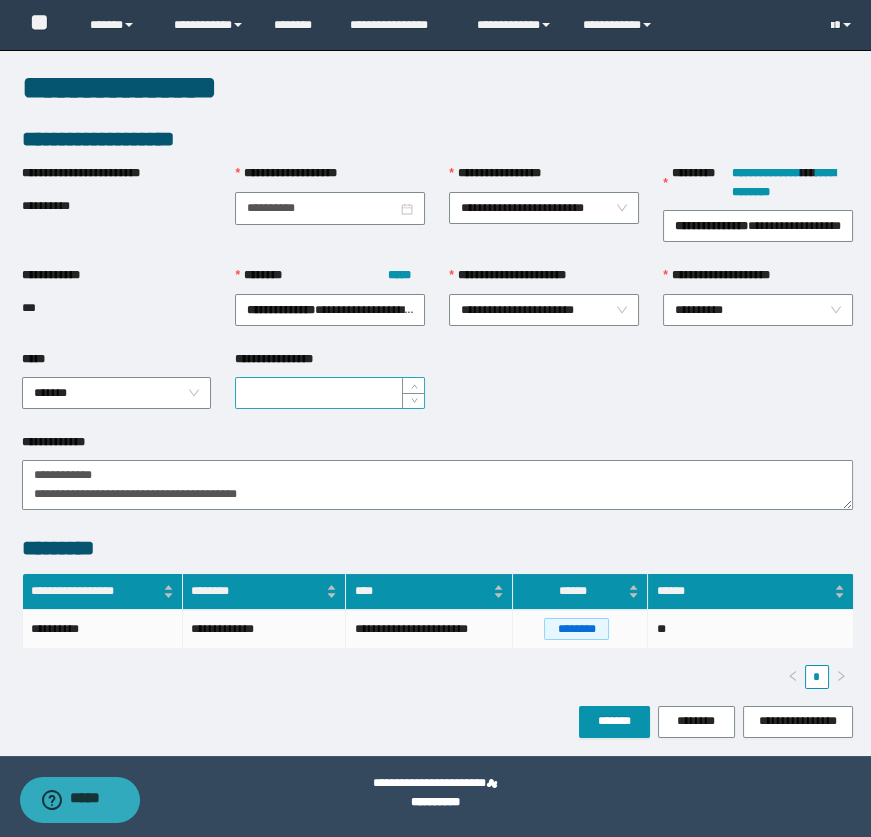 click on "**********" at bounding box center (330, 393) 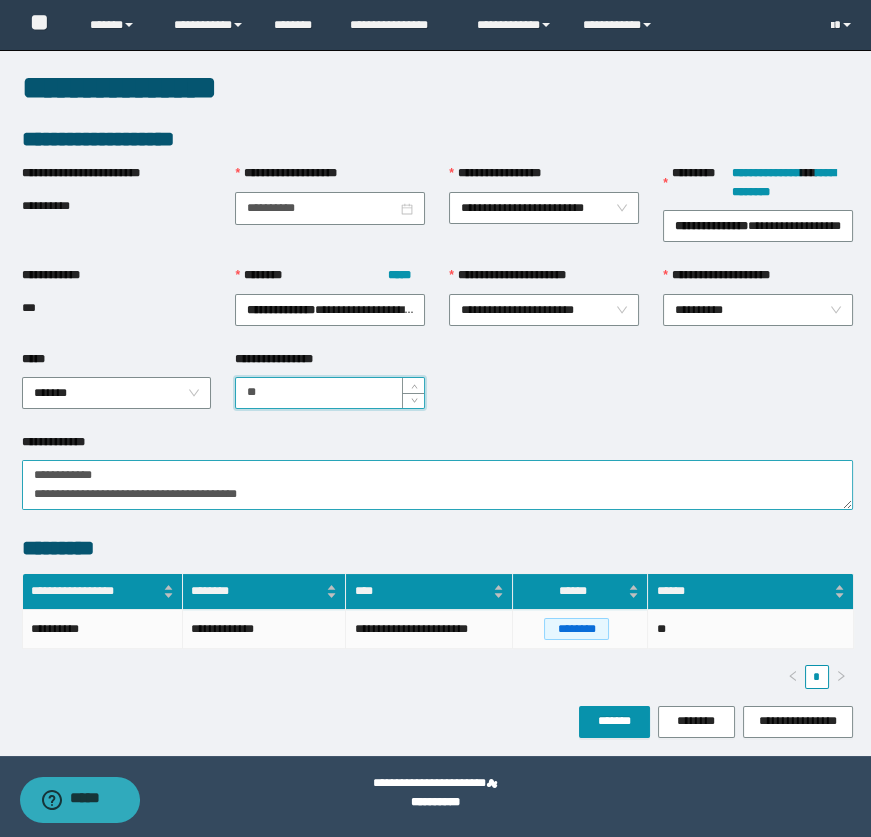type on "**" 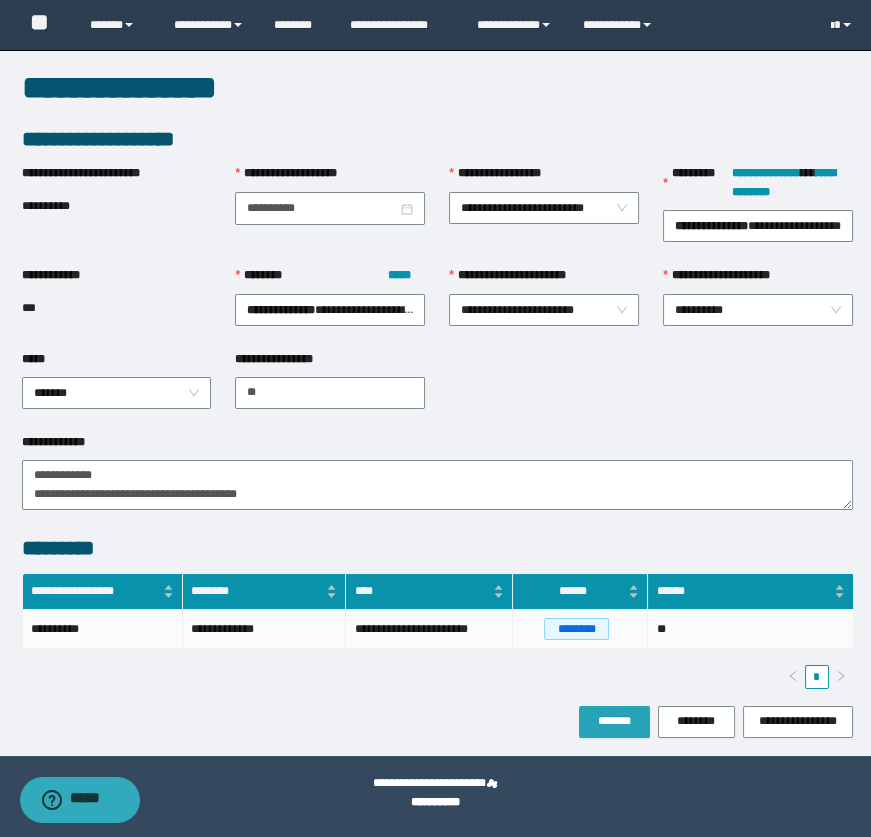click on "*******" at bounding box center [614, 721] 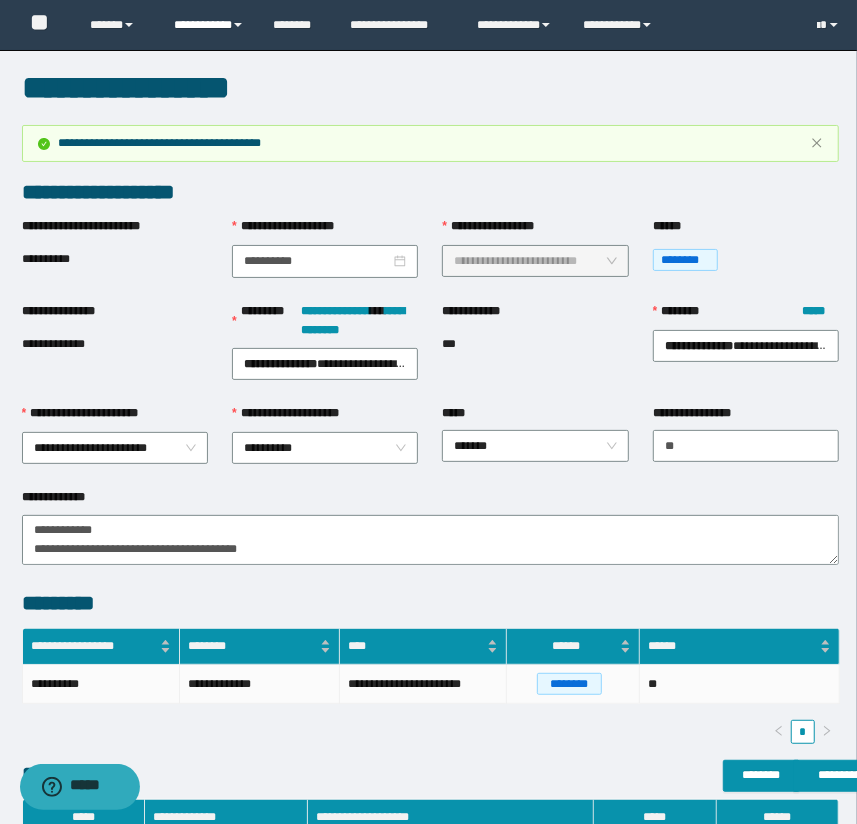 click on "**********" at bounding box center (209, 25) 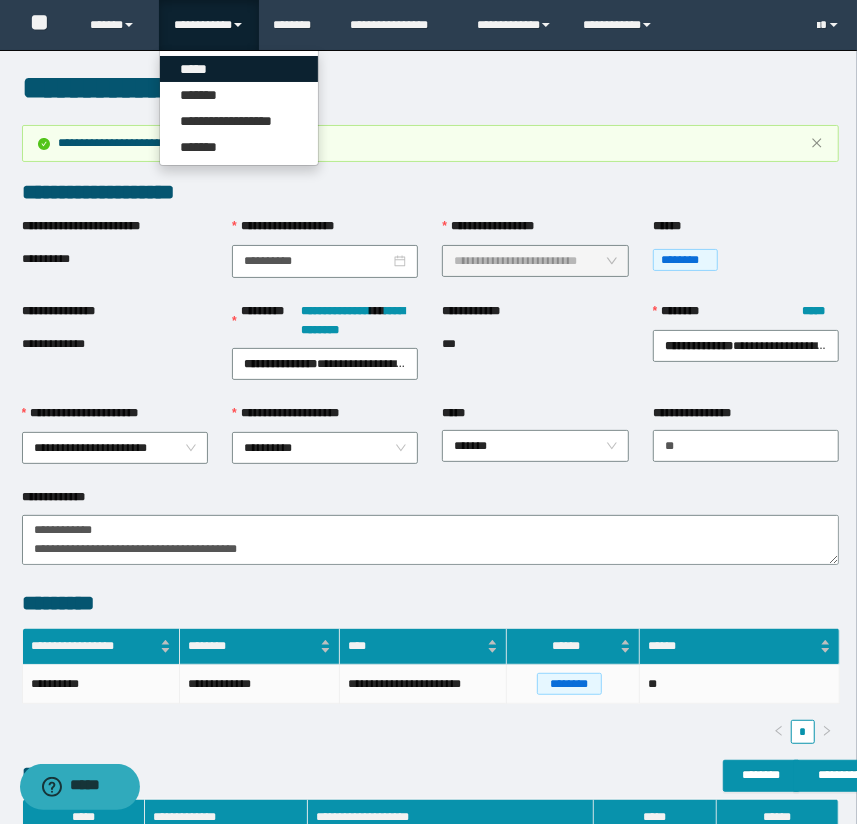click on "*****" at bounding box center (239, 69) 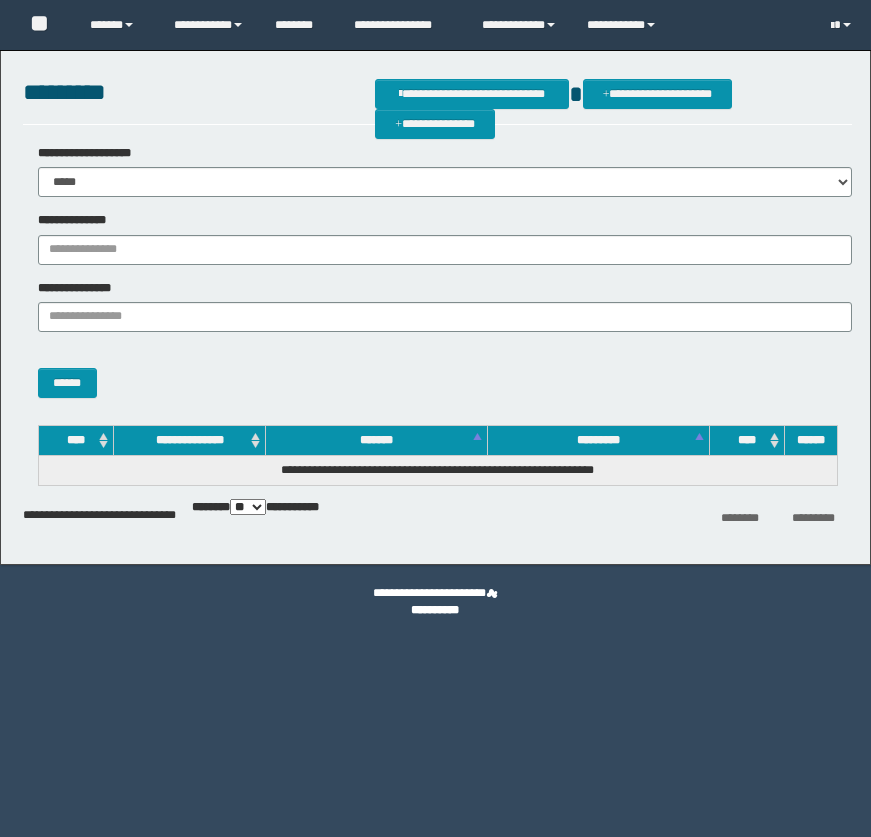 scroll, scrollTop: 0, scrollLeft: 0, axis: both 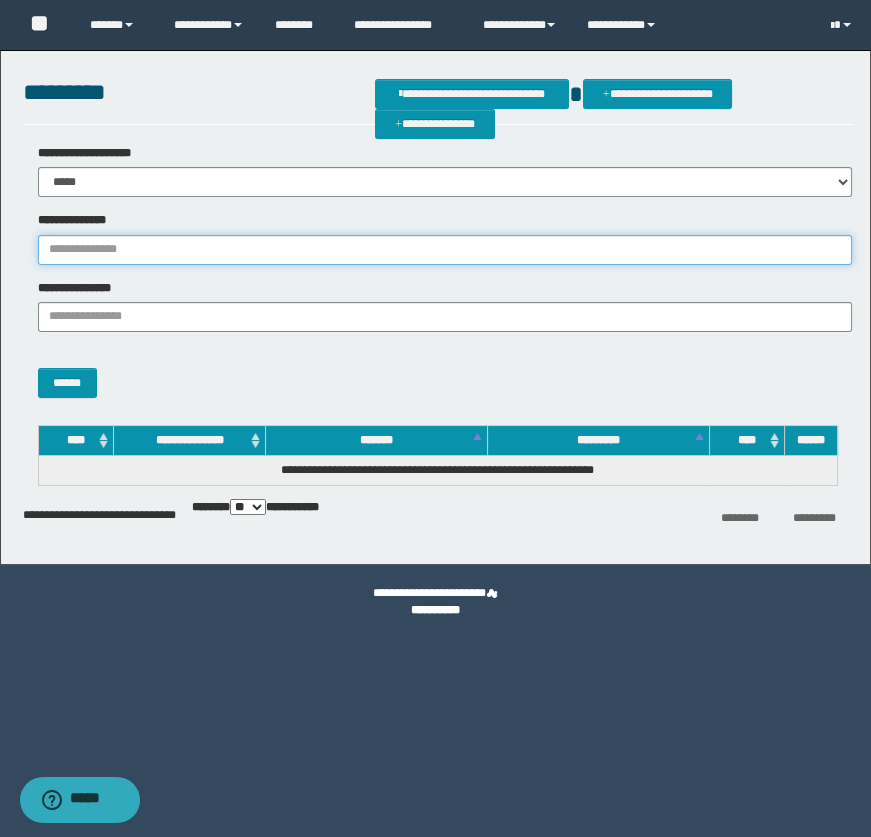 click on "**********" at bounding box center (445, 250) 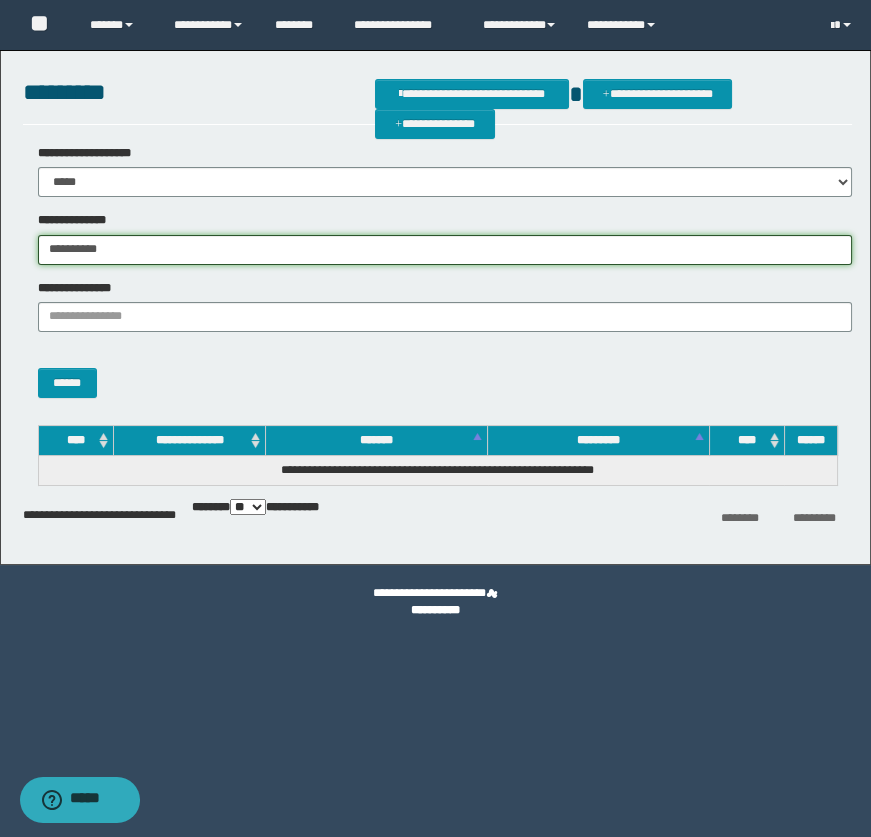 type on "**********" 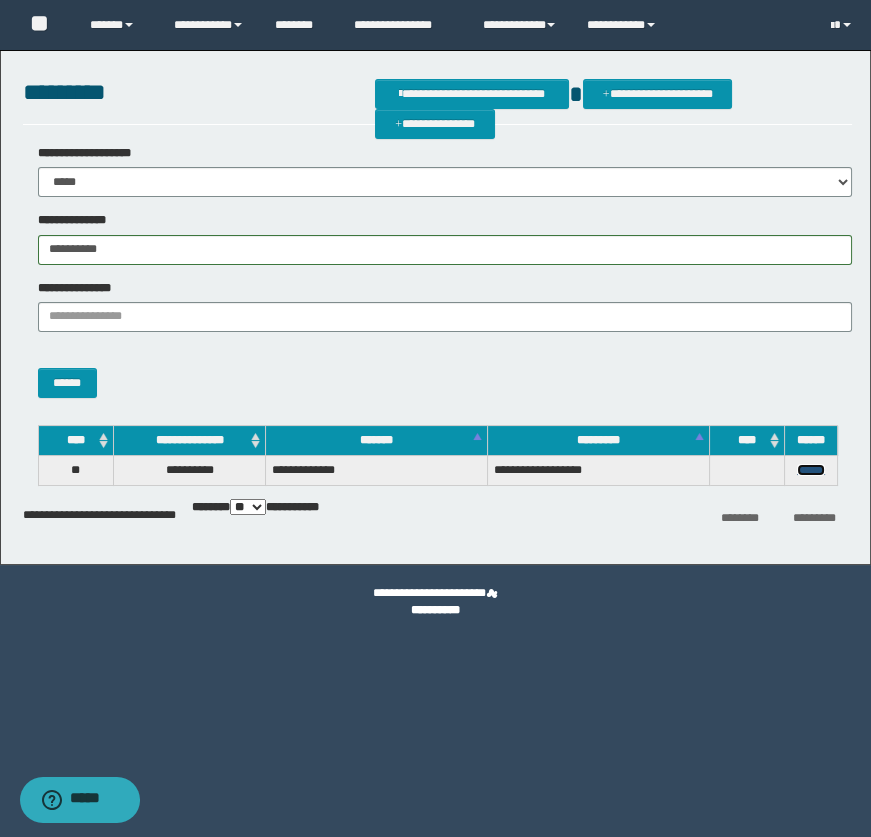 click on "******" at bounding box center [811, 470] 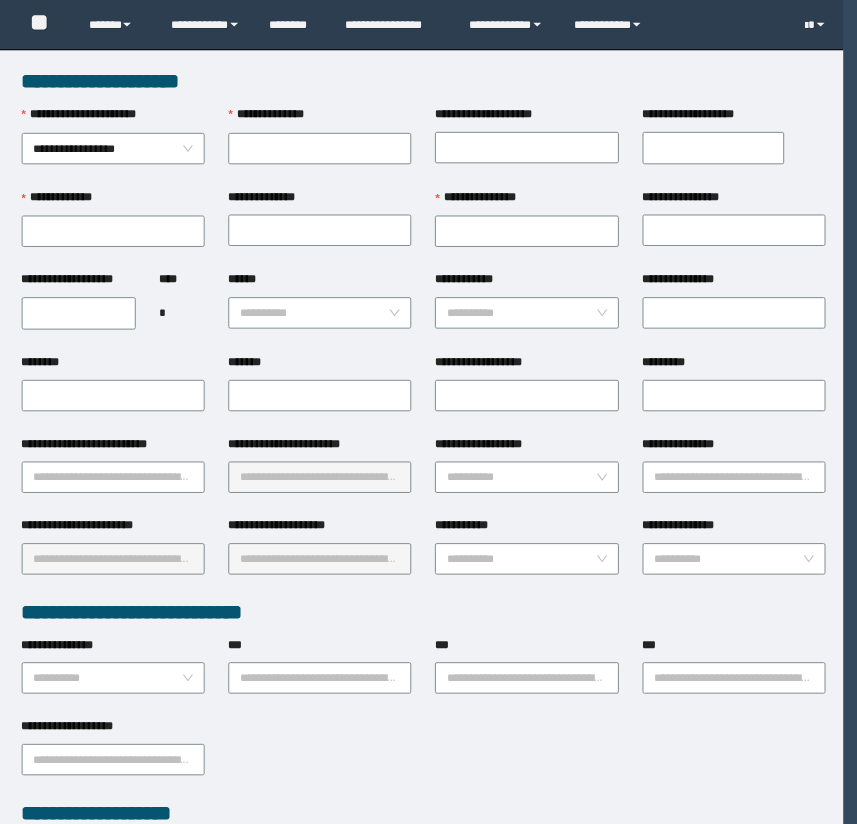 scroll, scrollTop: 0, scrollLeft: 0, axis: both 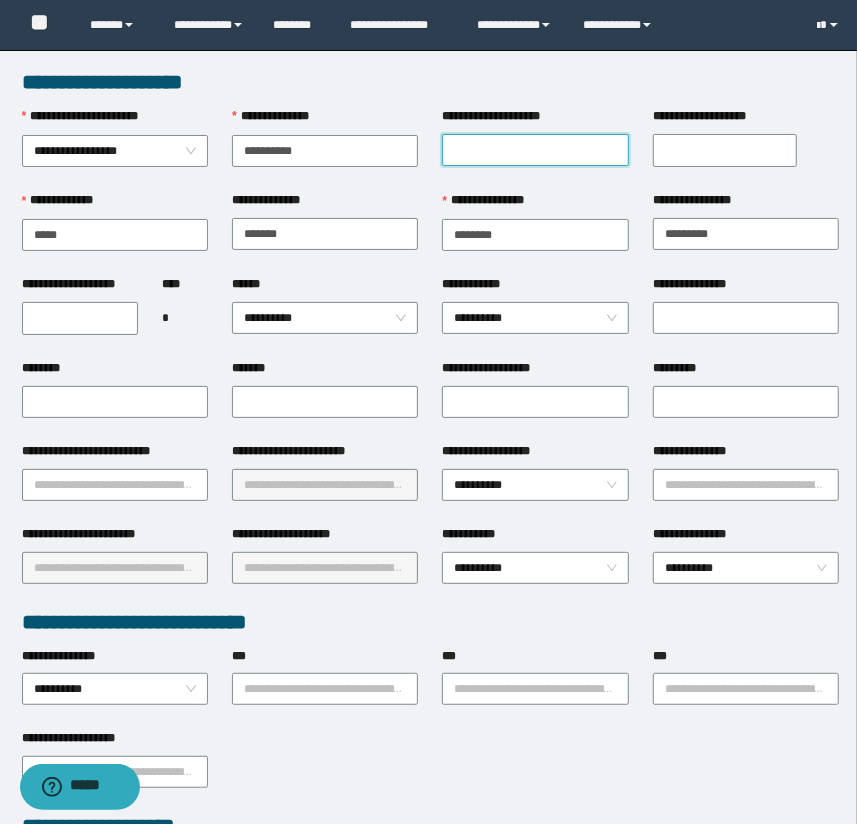 click on "**********" at bounding box center (535, 150) 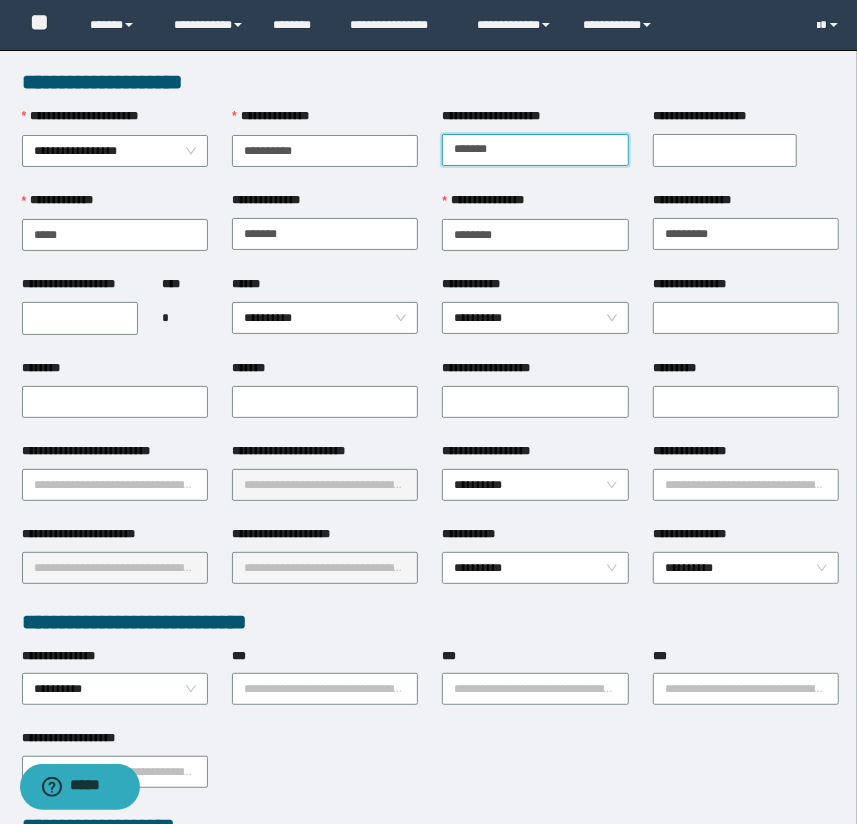 type on "*******" 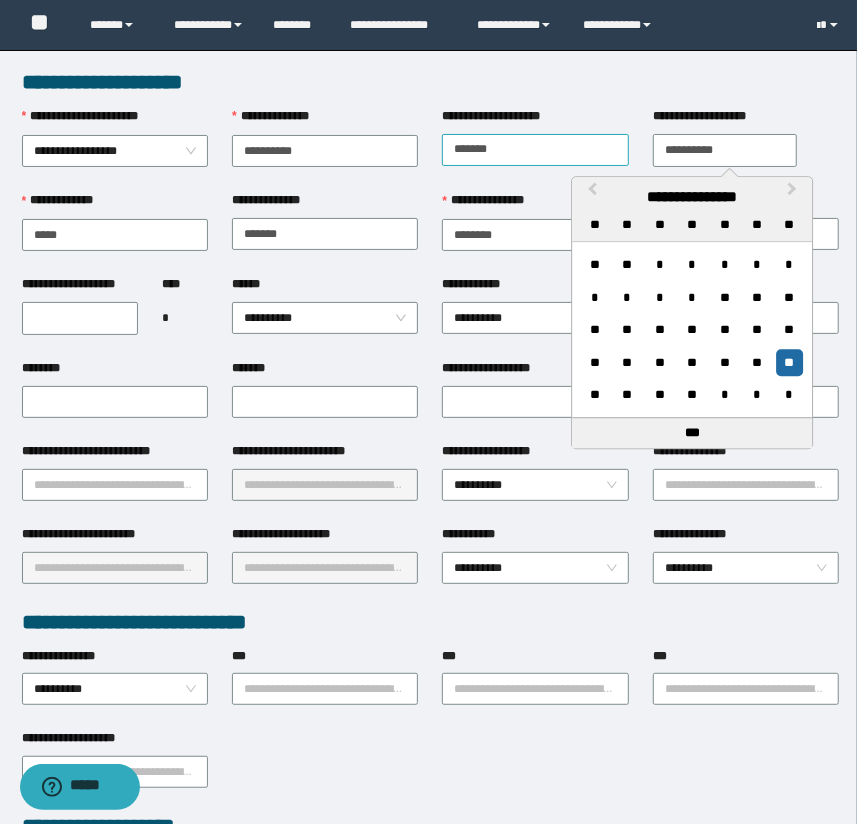 type on "**********" 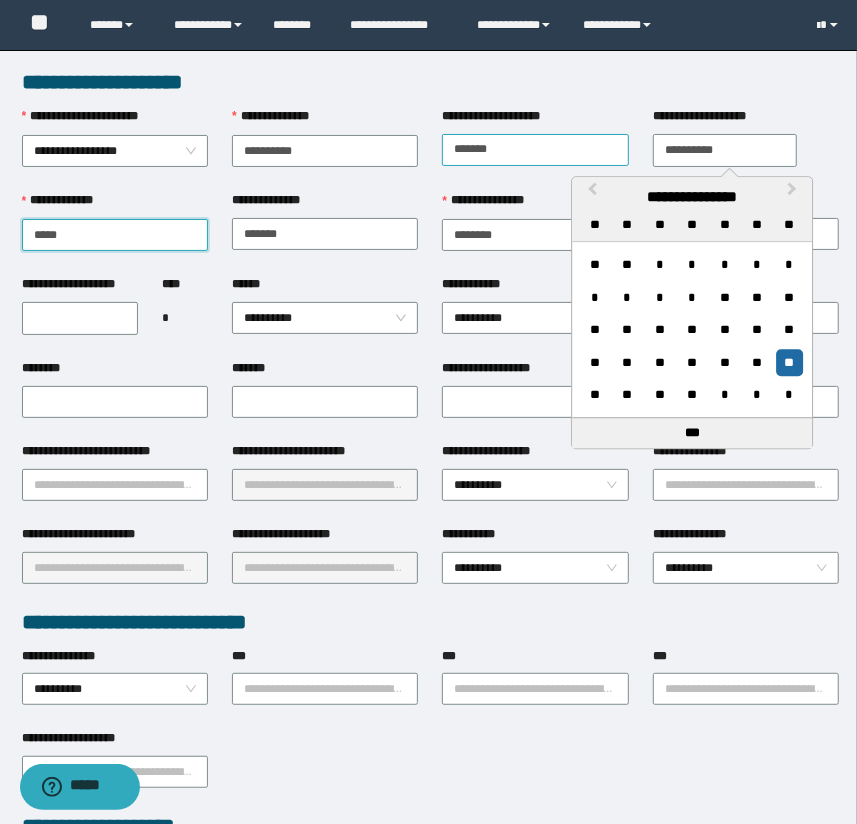 type on "*****" 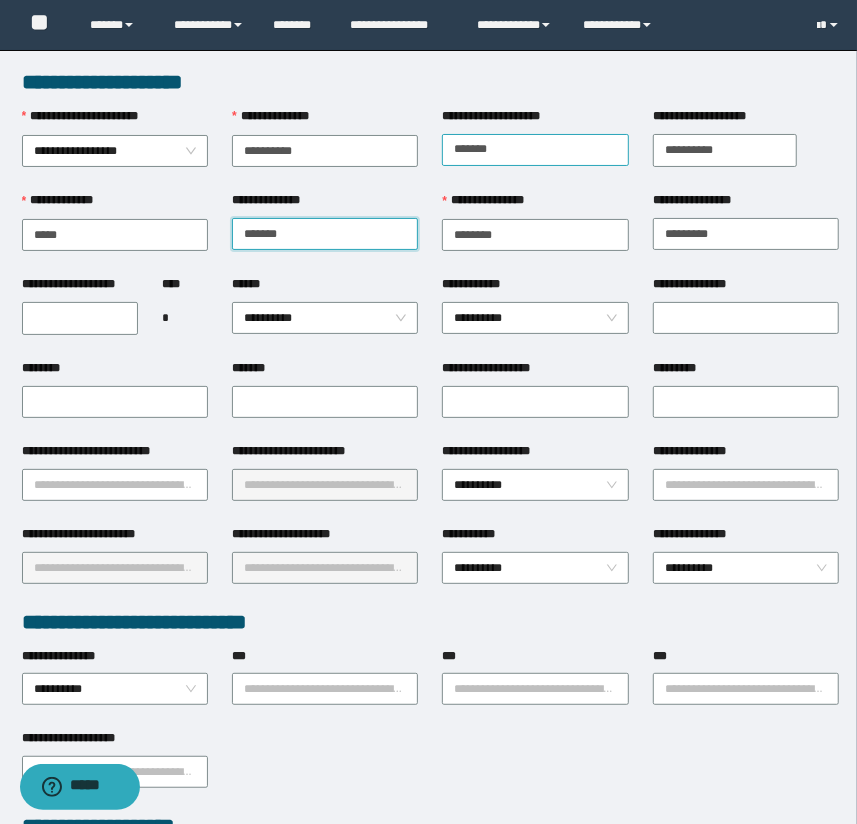 type on "*******" 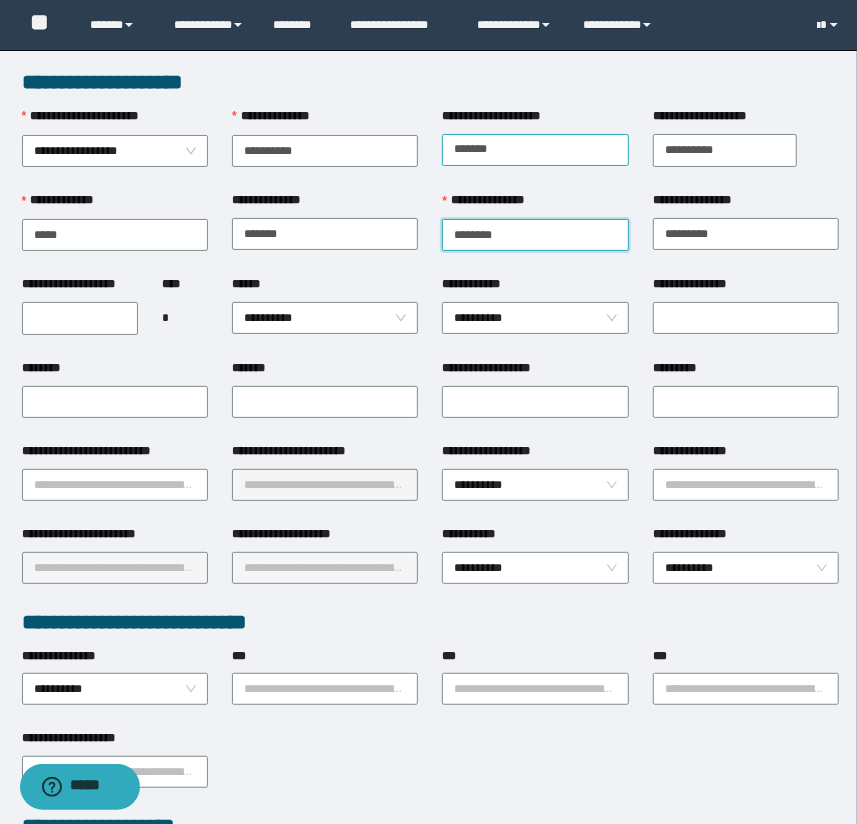 type on "********" 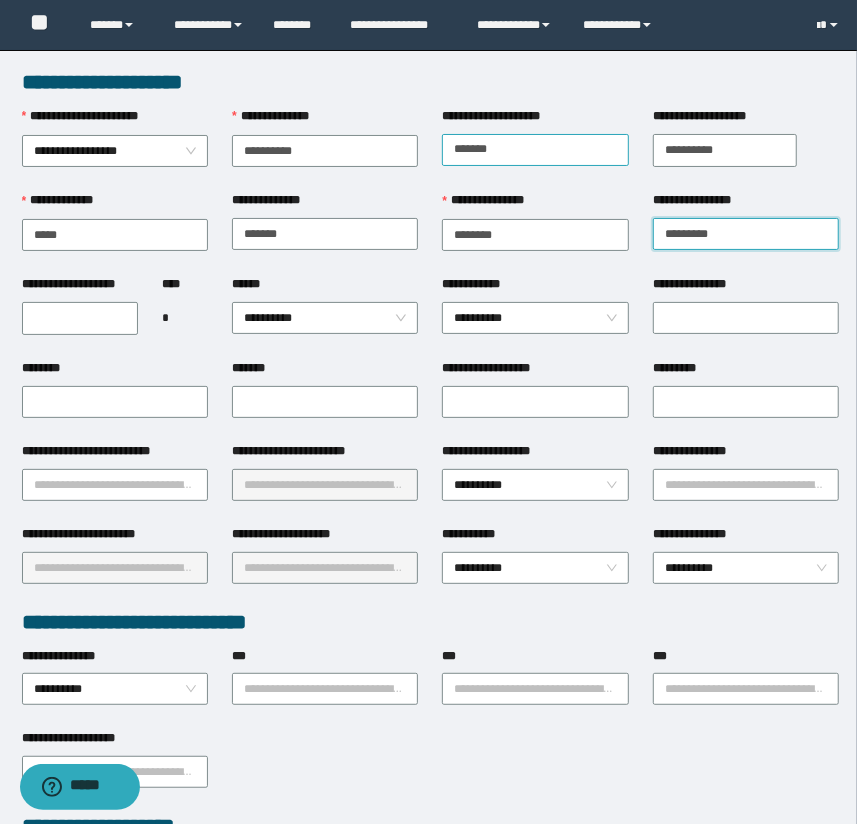 type on "*********" 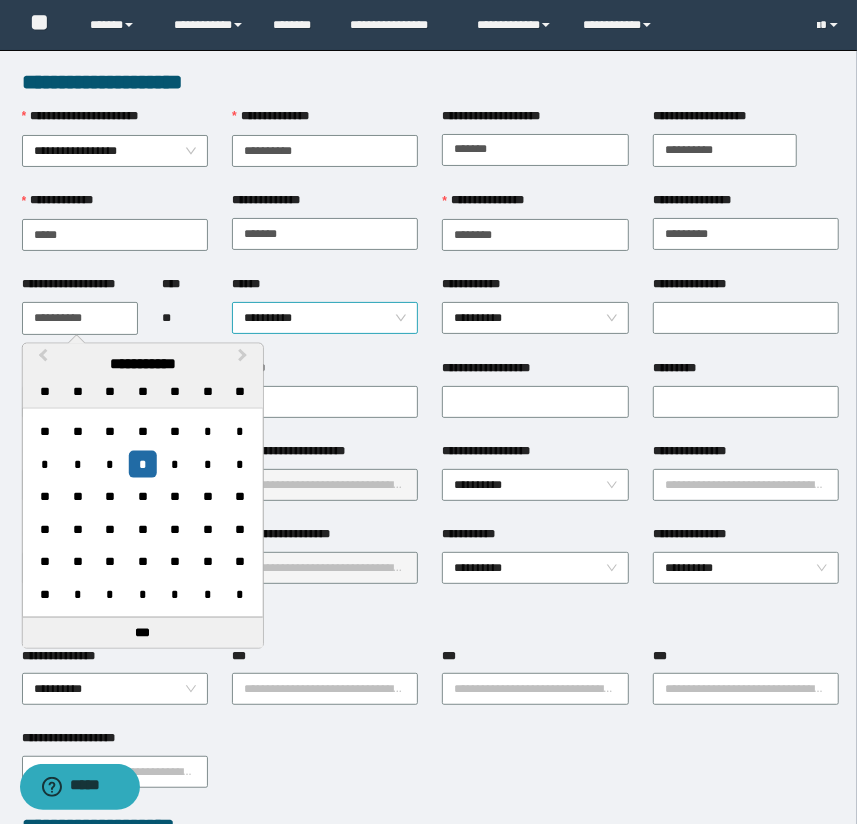 type on "**********" 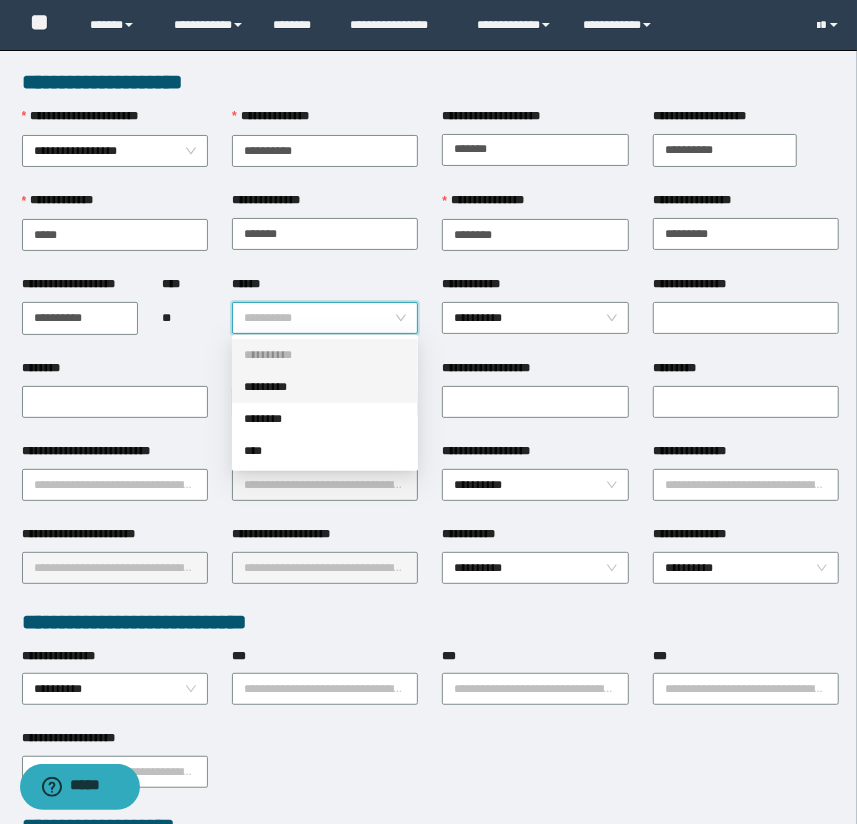 click on "*********" at bounding box center (325, 387) 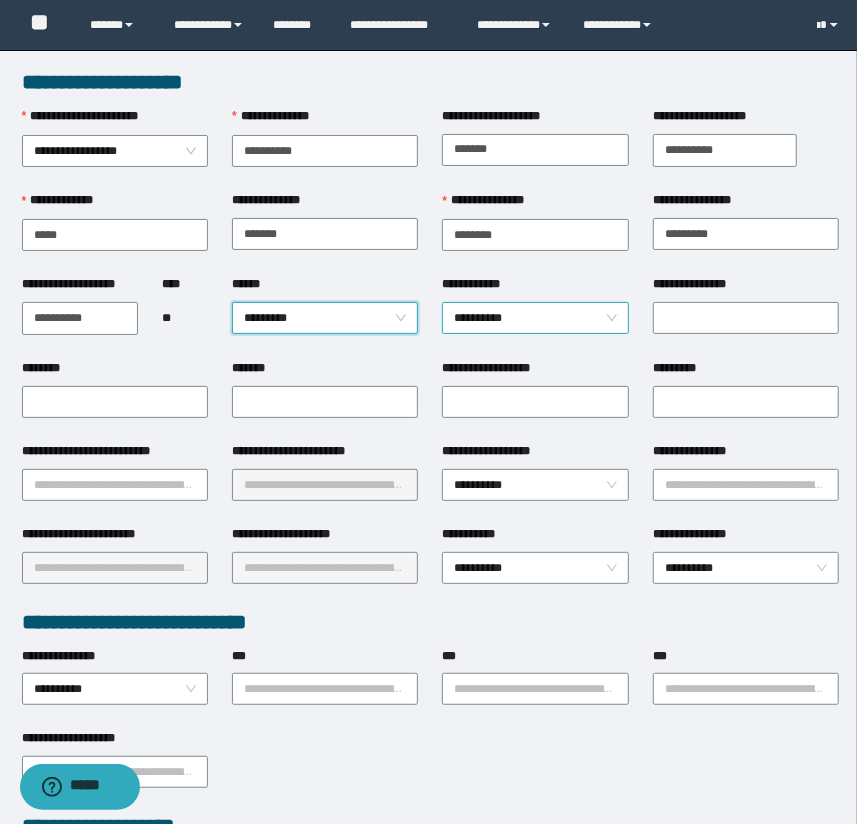 click on "**********" at bounding box center [535, 318] 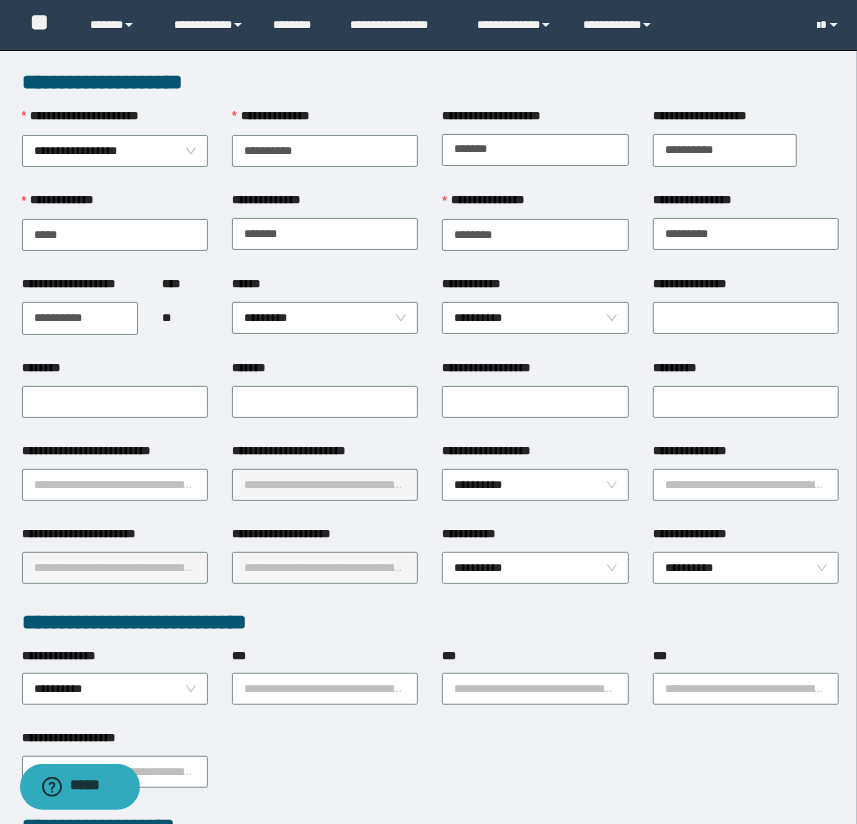 click on "**********" at bounding box center [535, 288] 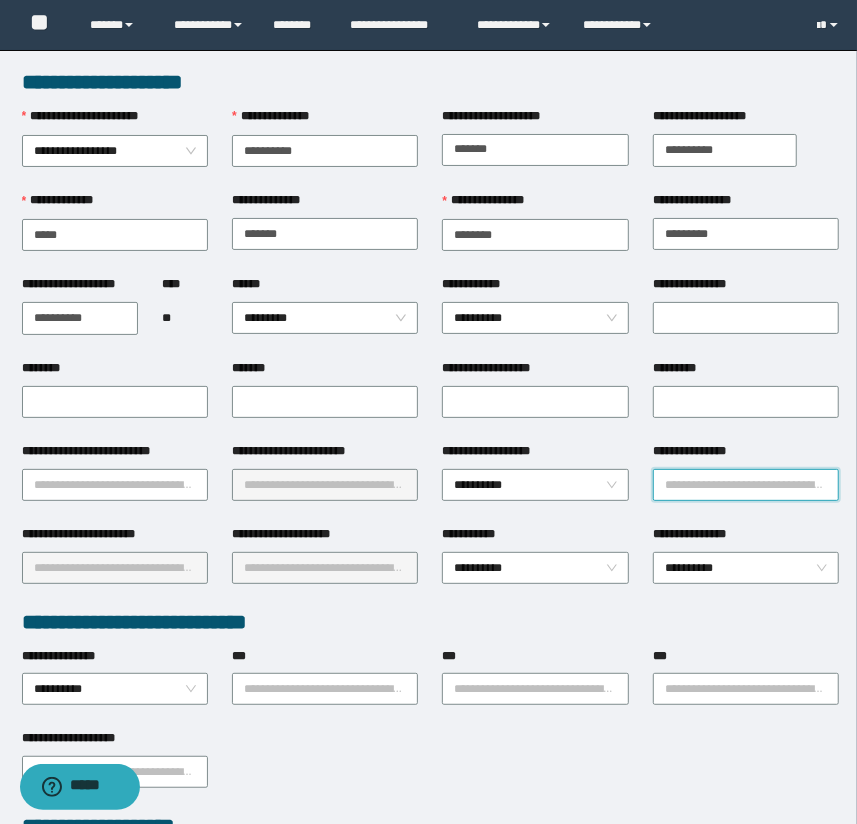 click on "**********" at bounding box center (746, 485) 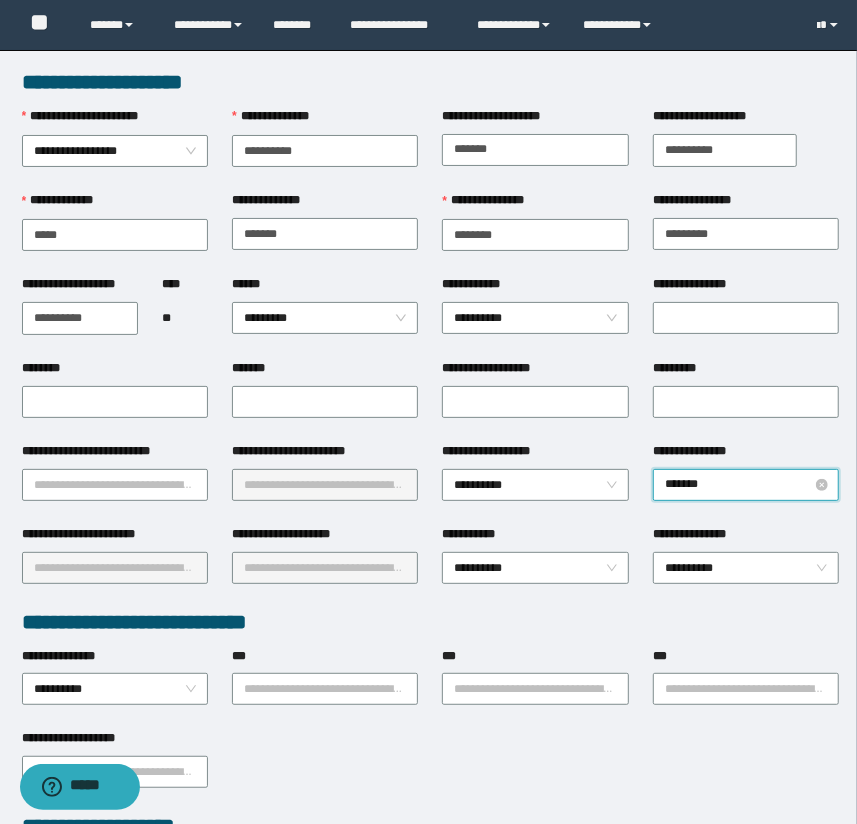 type on "********" 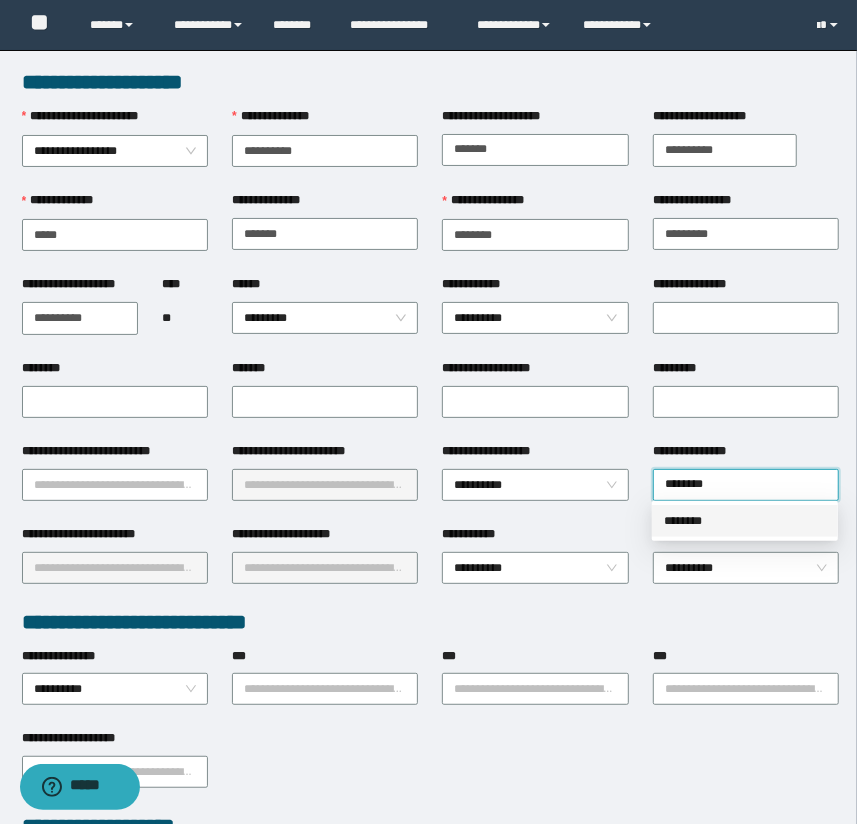 click on "********" at bounding box center [745, 521] 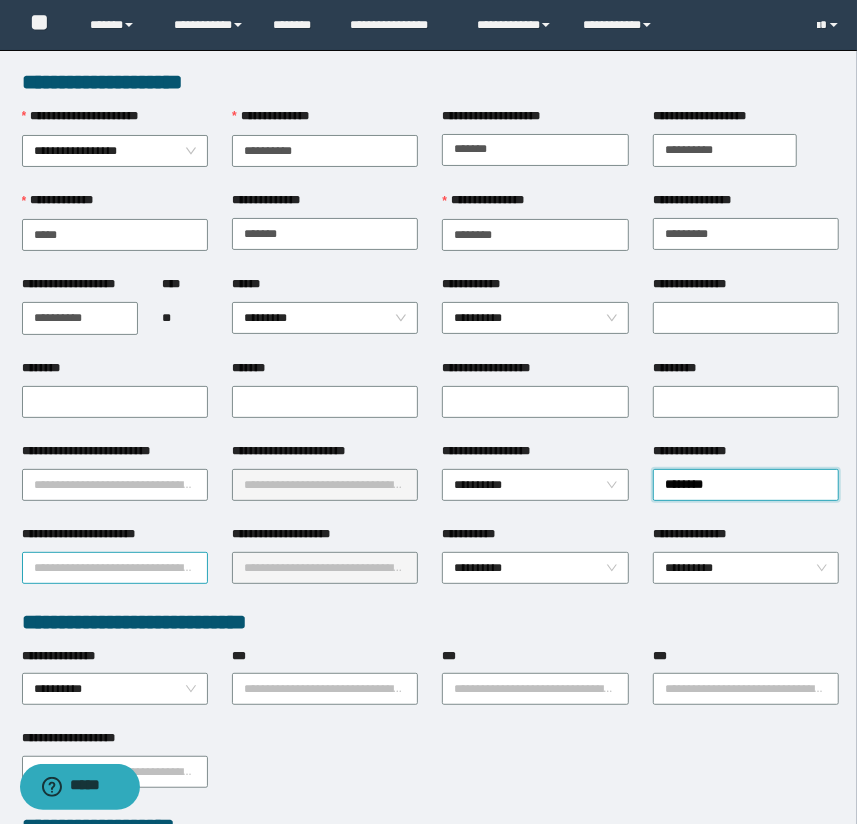 click on "**********" at bounding box center (115, 568) 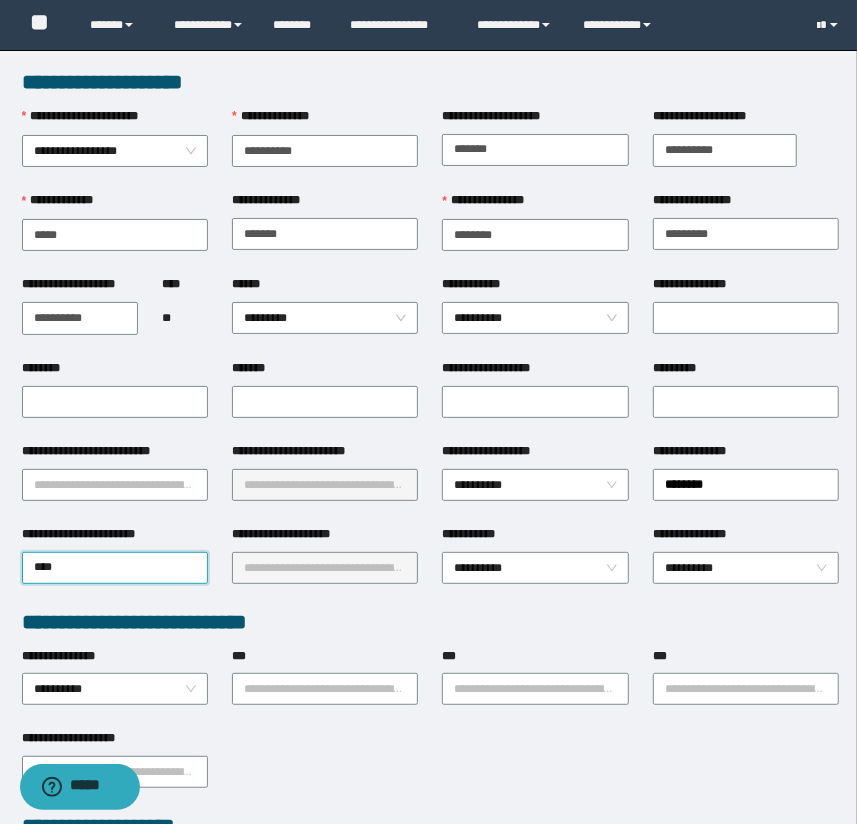 type on "*****" 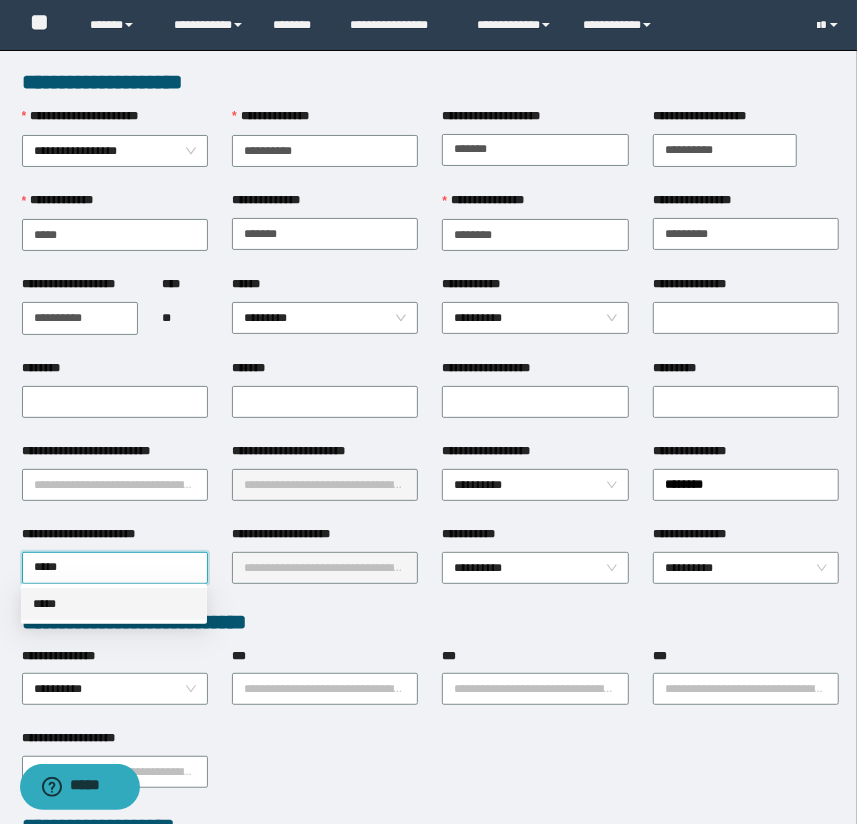 click on "*****" at bounding box center [114, 604] 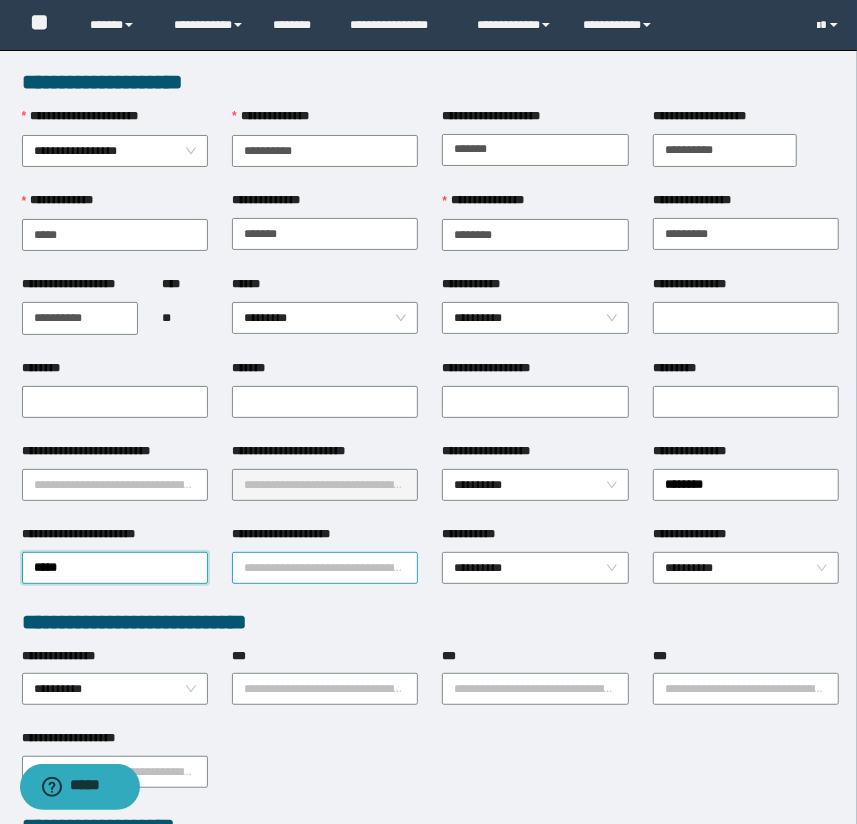 click on "**********" at bounding box center [325, 568] 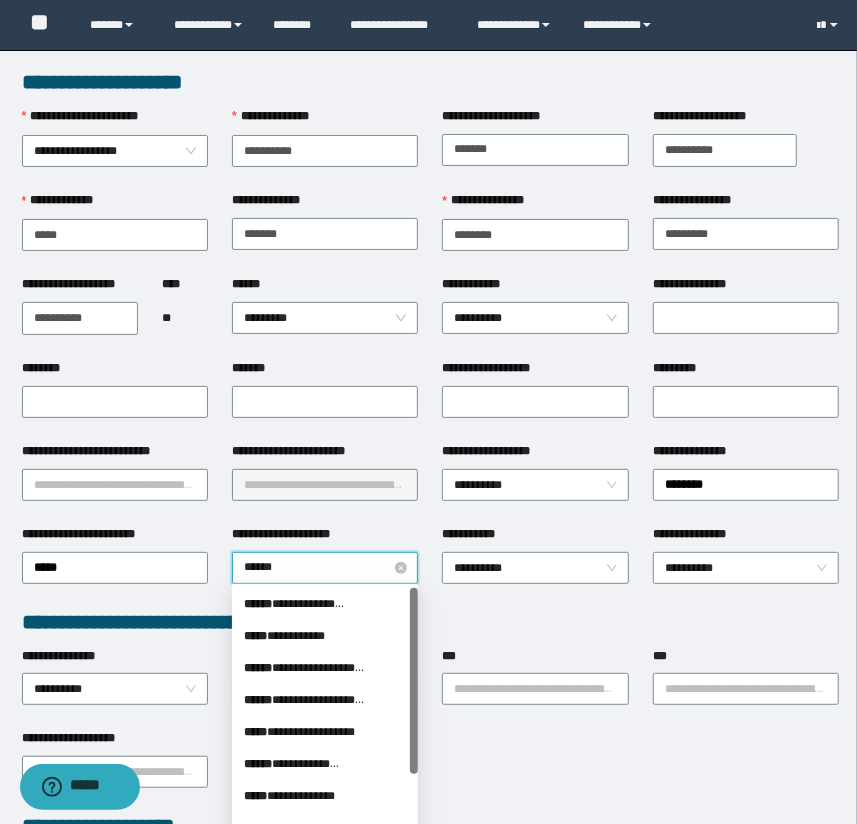 type on "*******" 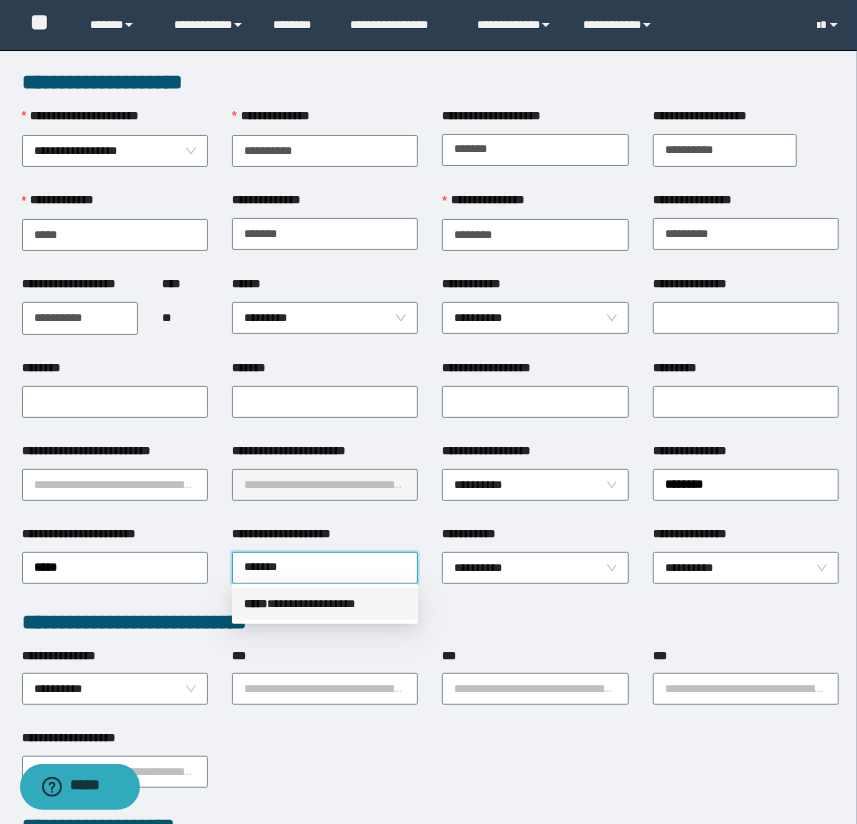 click on "**********" at bounding box center (325, 604) 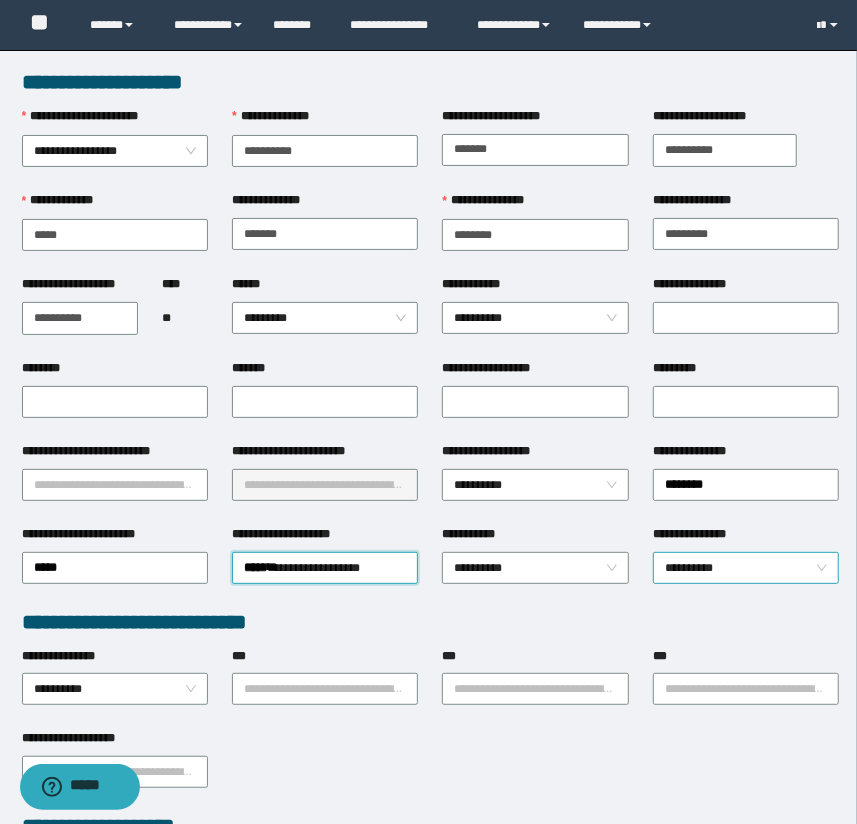 click on "**********" at bounding box center (746, 568) 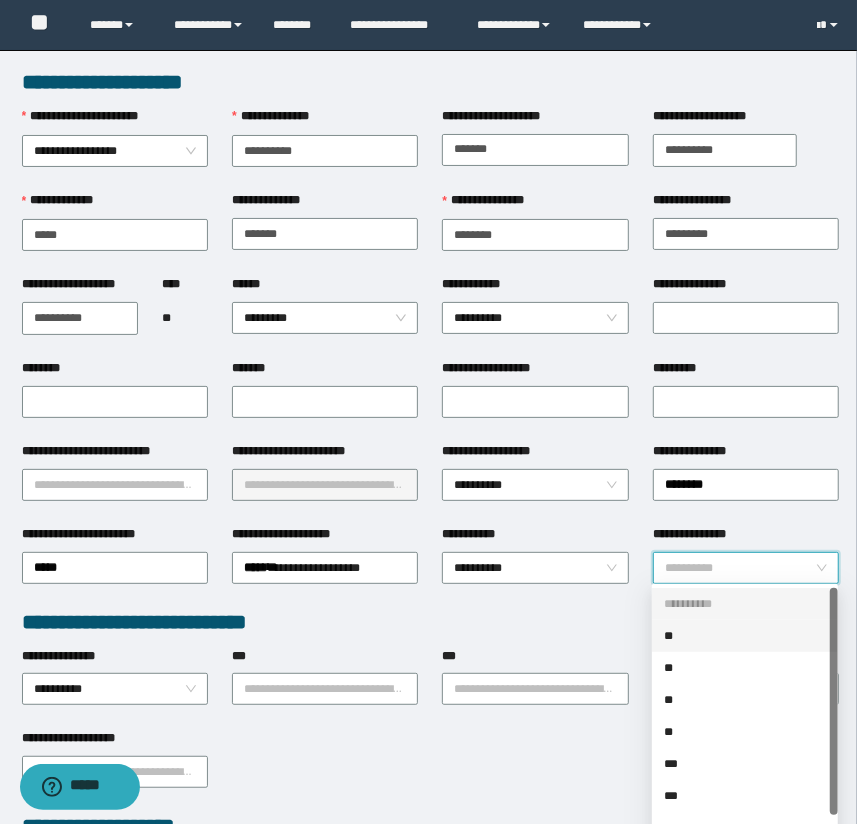 click on "**" at bounding box center [745, 636] 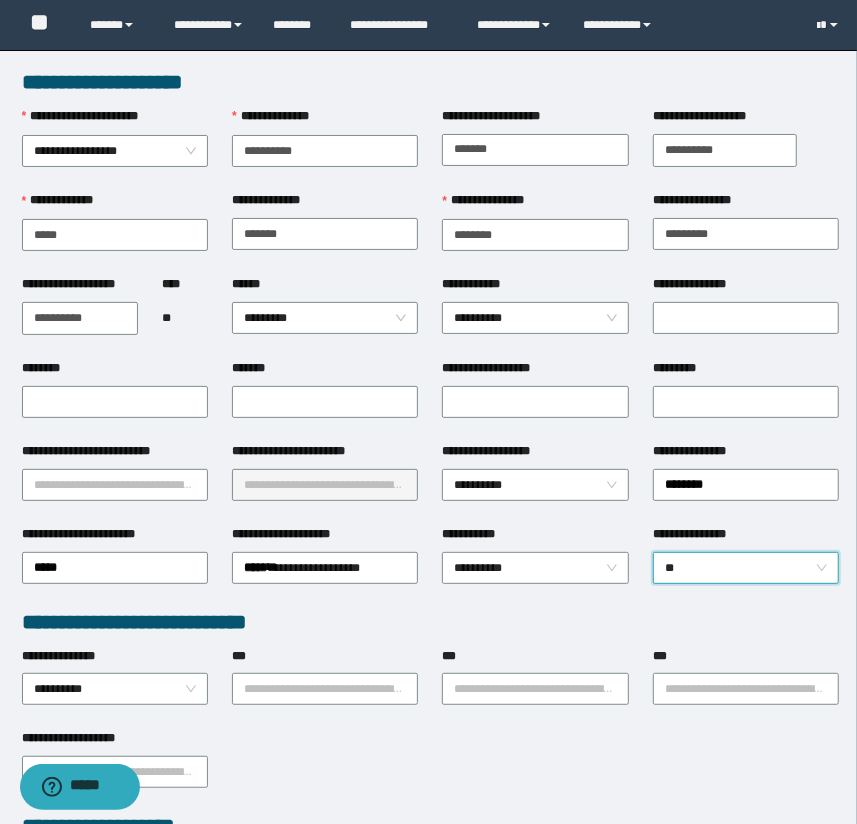 click on "**********" at bounding box center [535, 566] 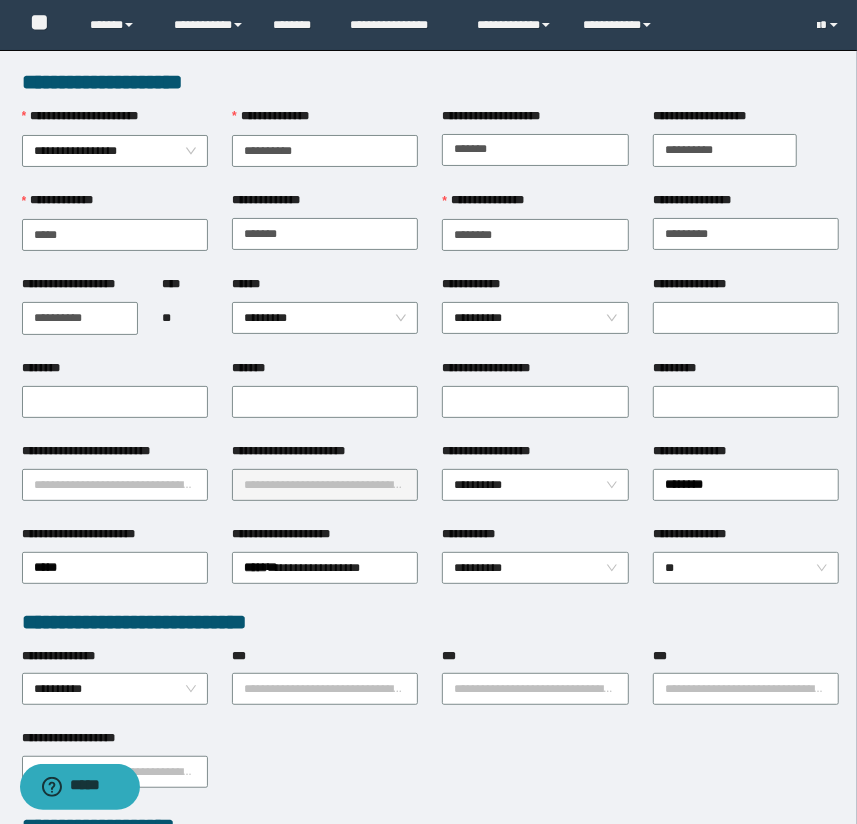 click on "*******" at bounding box center [325, 372] 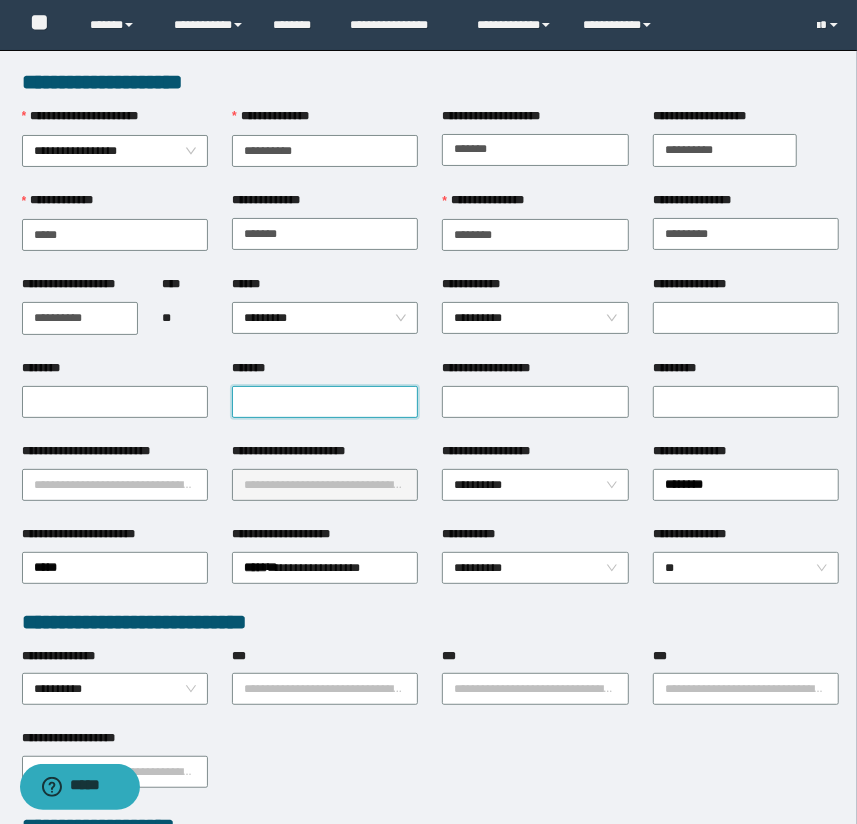 click on "*******" at bounding box center [325, 402] 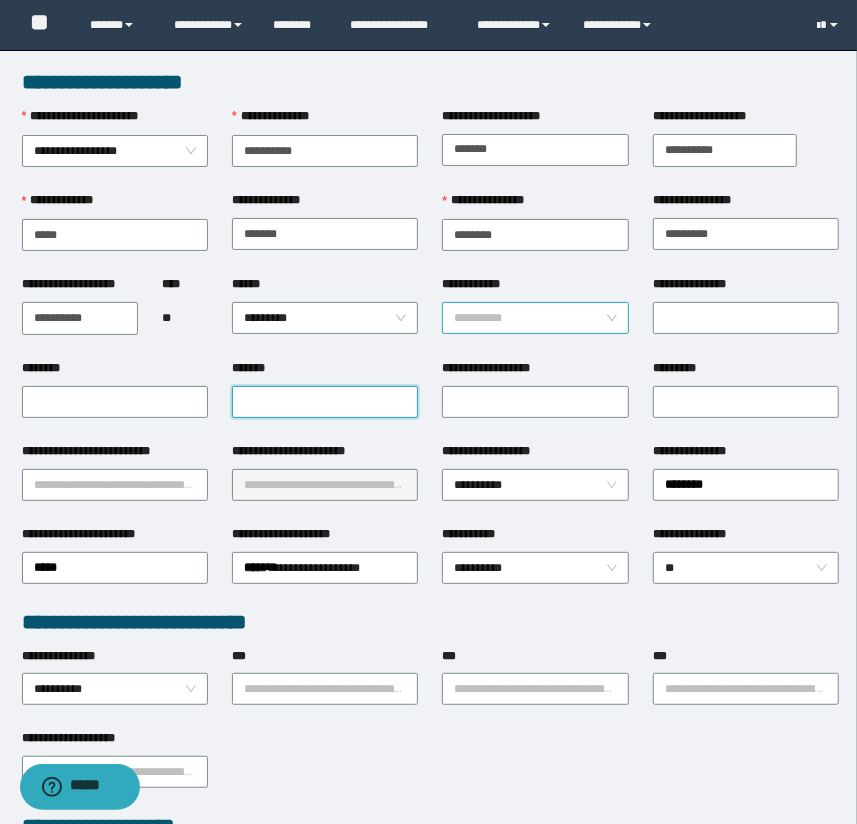 click on "**********" at bounding box center (535, 318) 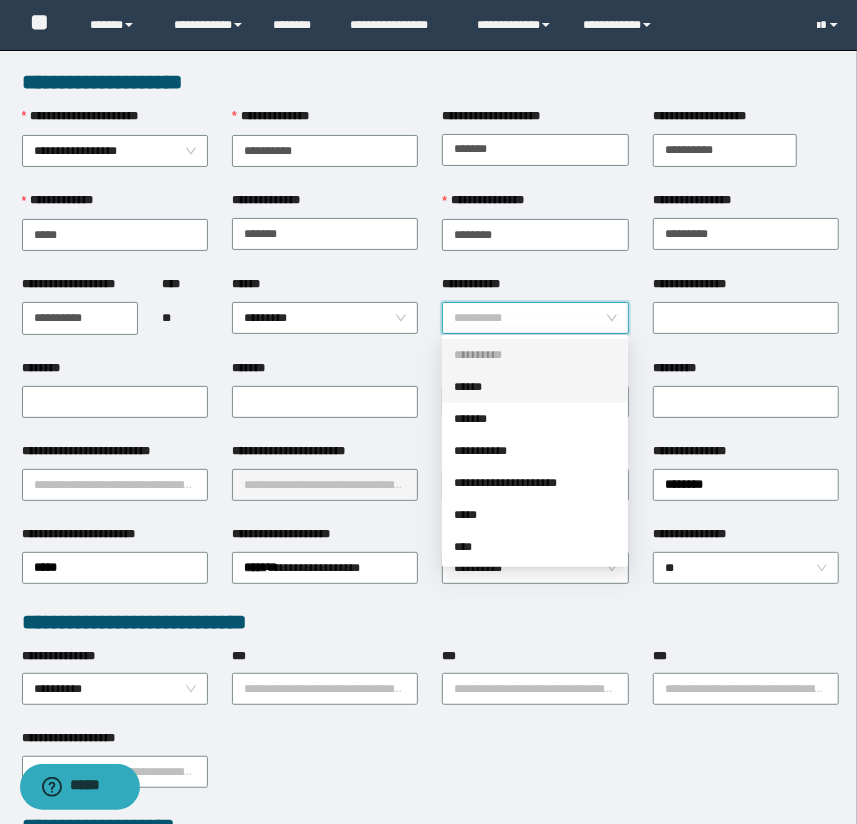 click on "******" at bounding box center (535, 387) 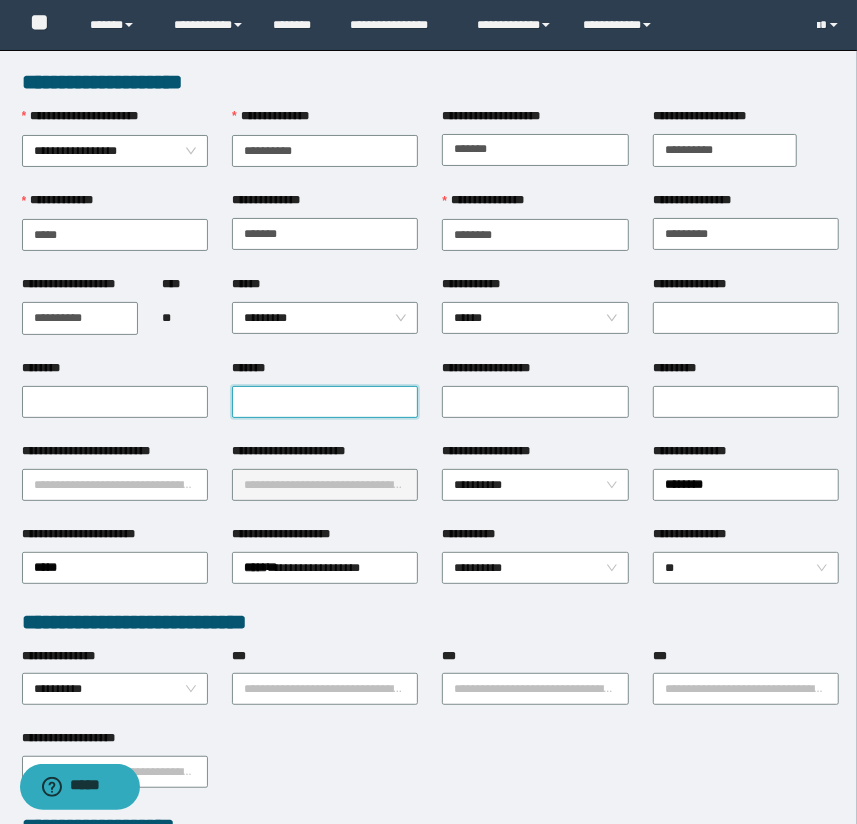 click on "*******" at bounding box center (325, 402) 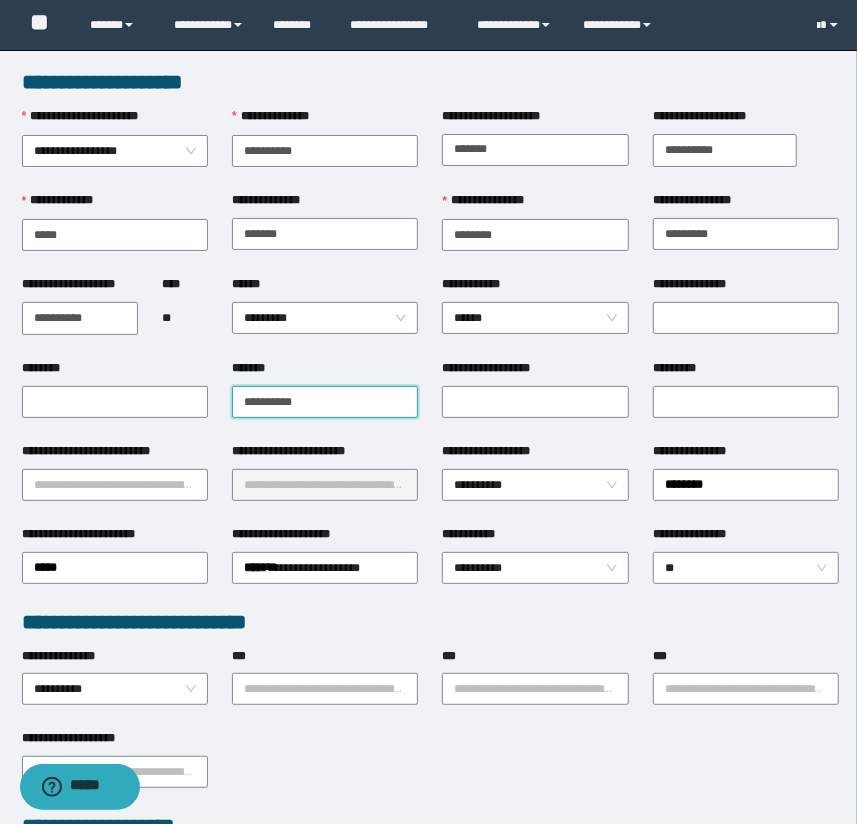 type on "**********" 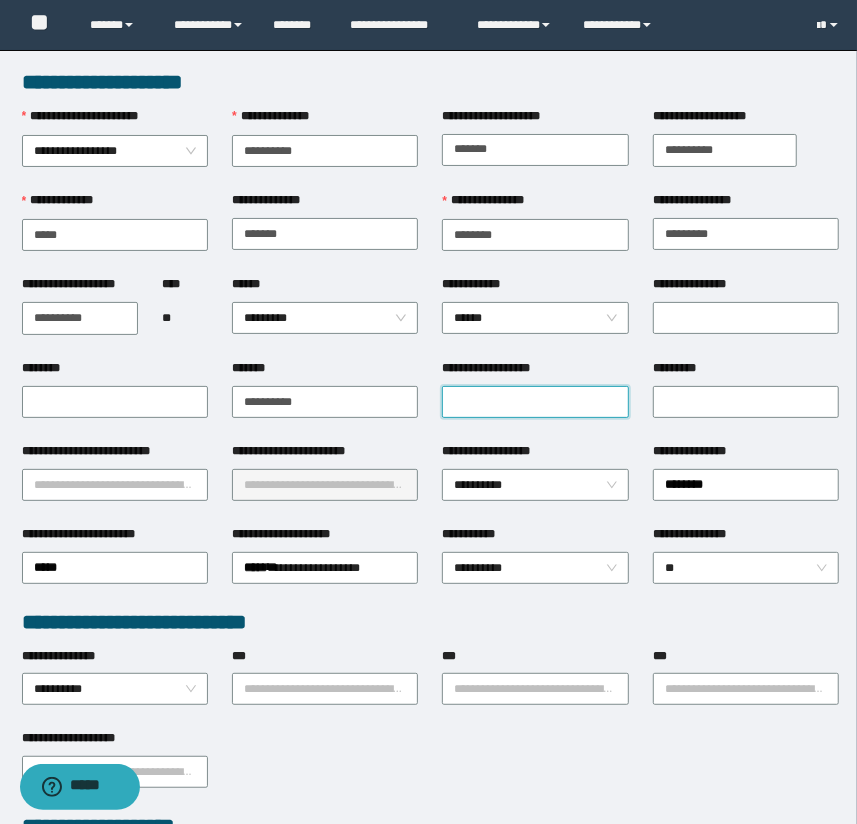 click on "**********" at bounding box center [535, 402] 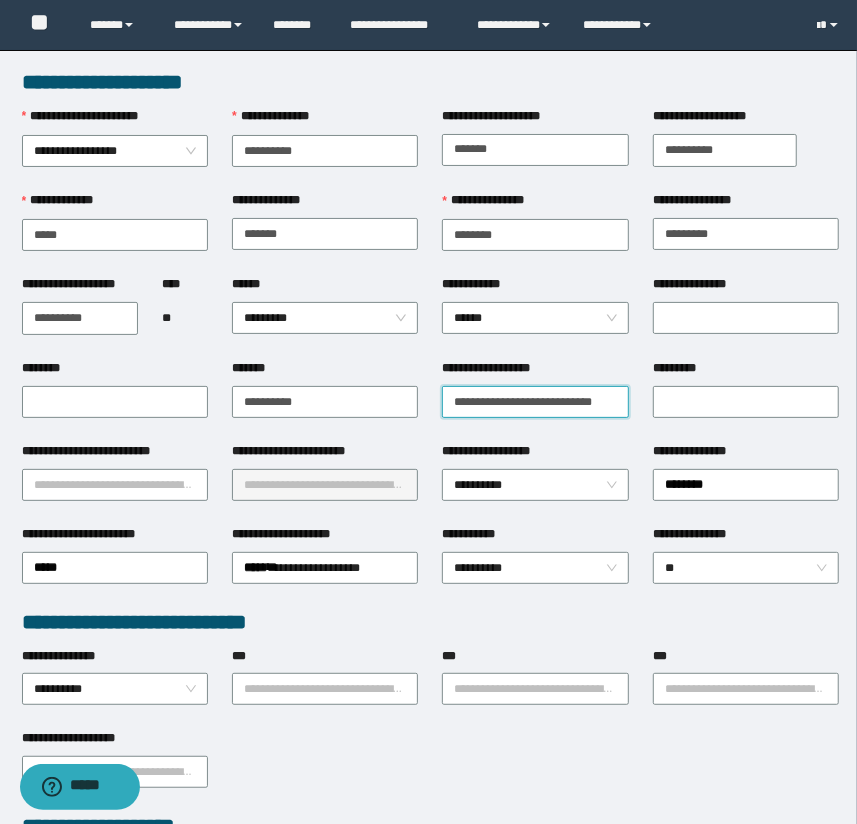 scroll, scrollTop: 0, scrollLeft: 0, axis: both 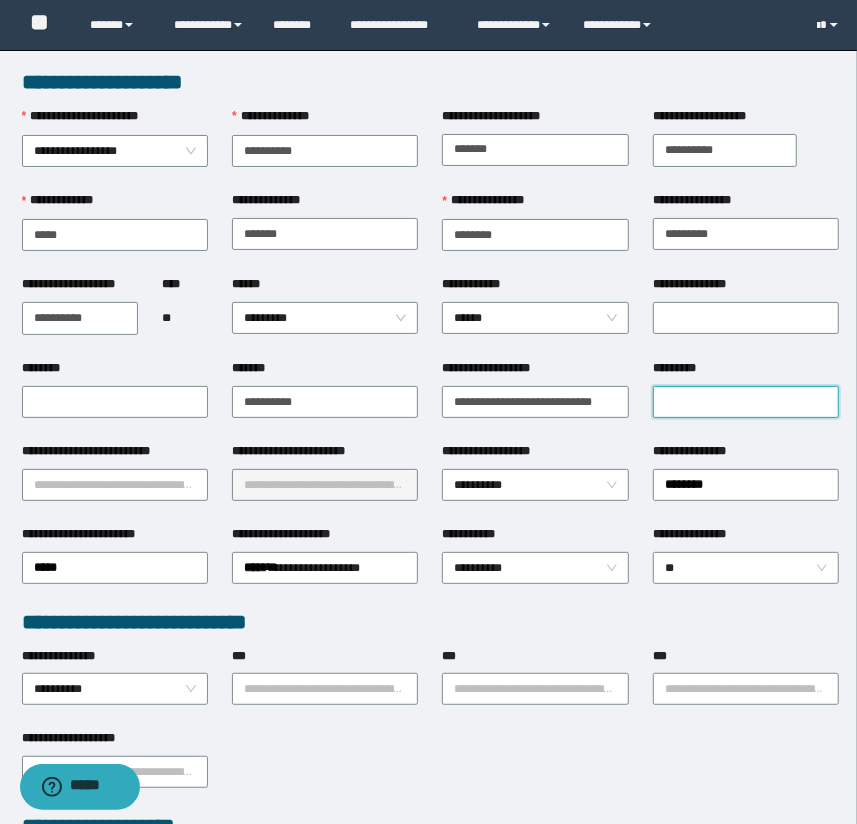 drag, startPoint x: 820, startPoint y: 406, endPoint x: 810, endPoint y: 405, distance: 10.049875 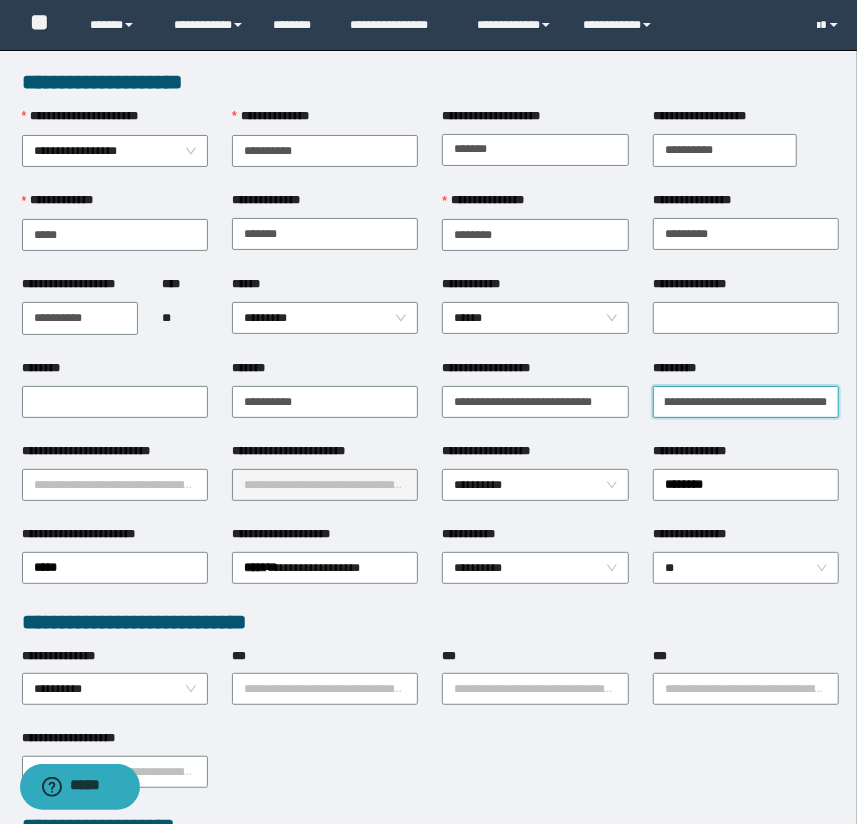 scroll, scrollTop: 0, scrollLeft: 0, axis: both 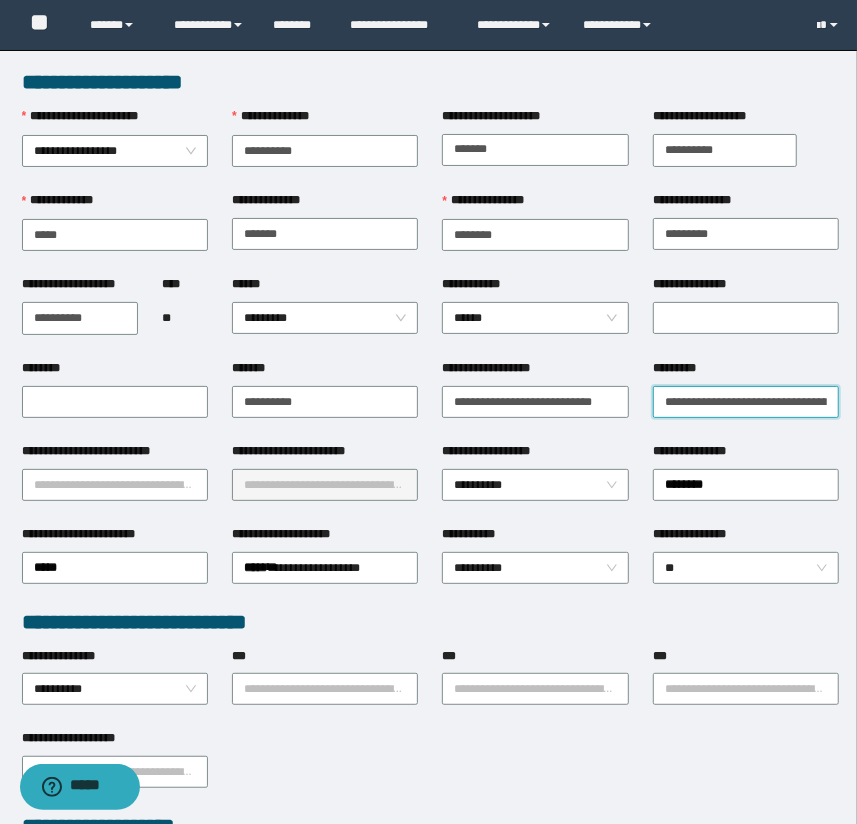 type on "**********" 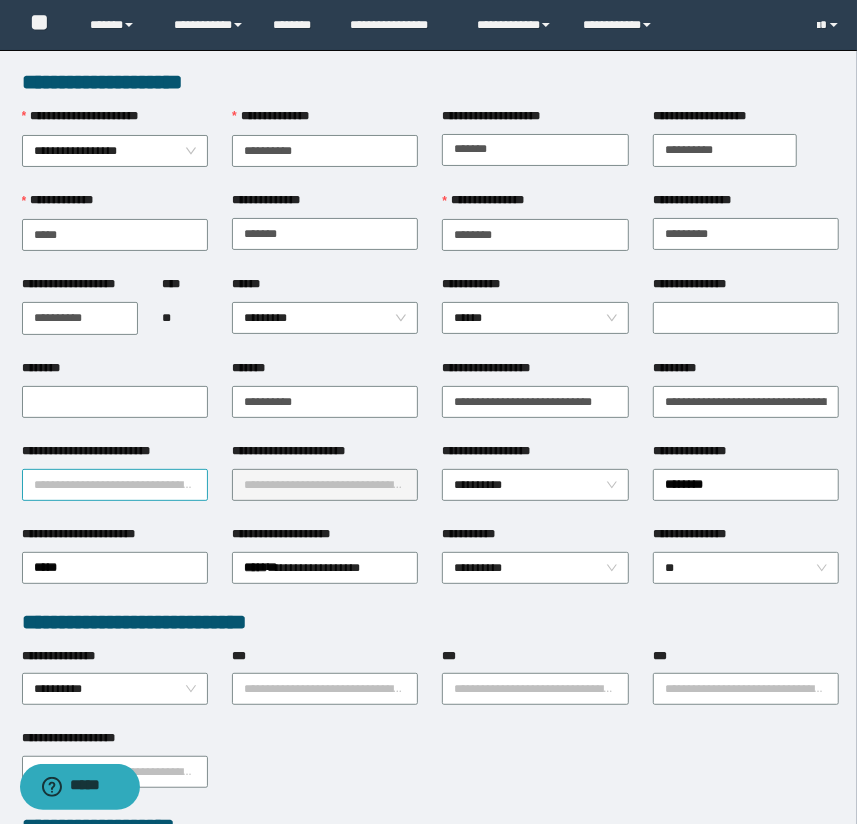 click on "**********" at bounding box center (115, 485) 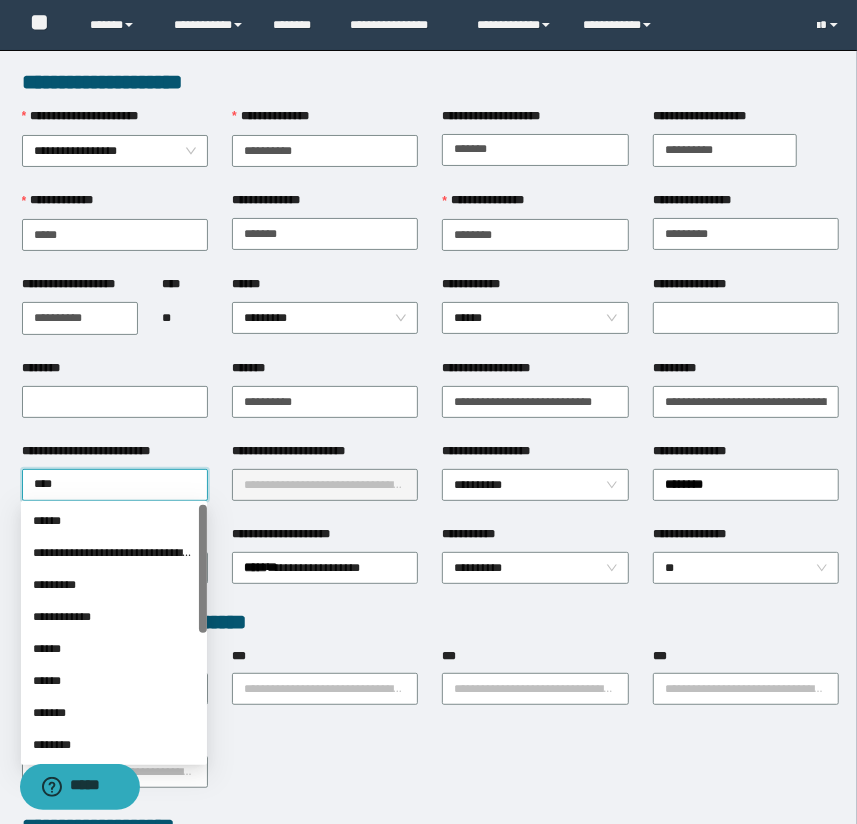 type on "*****" 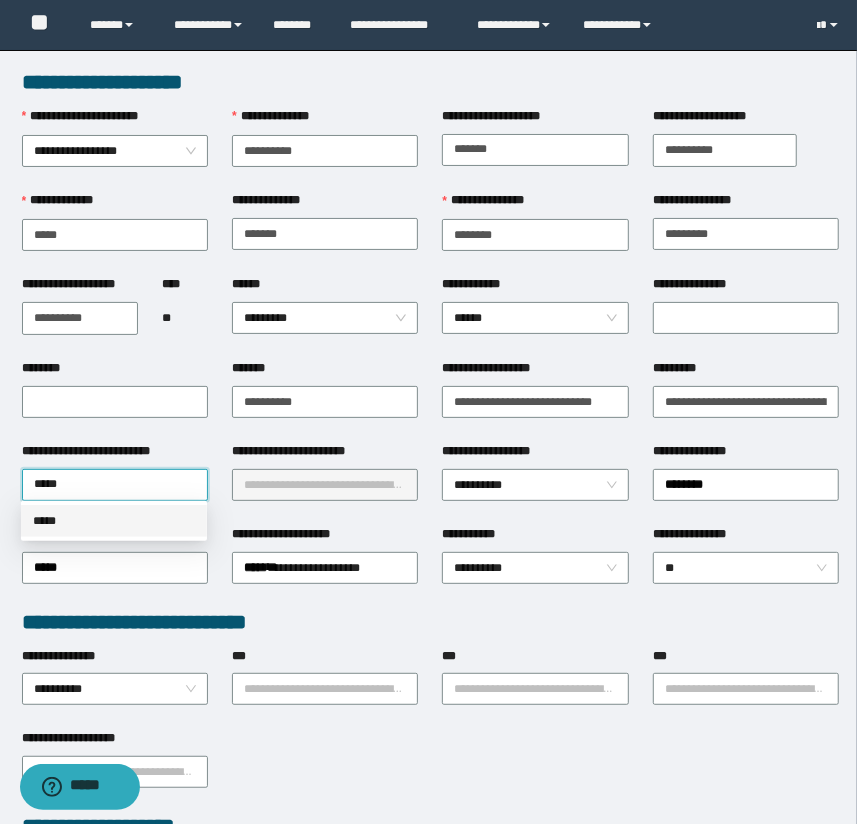 click on "*****" at bounding box center [114, 521] 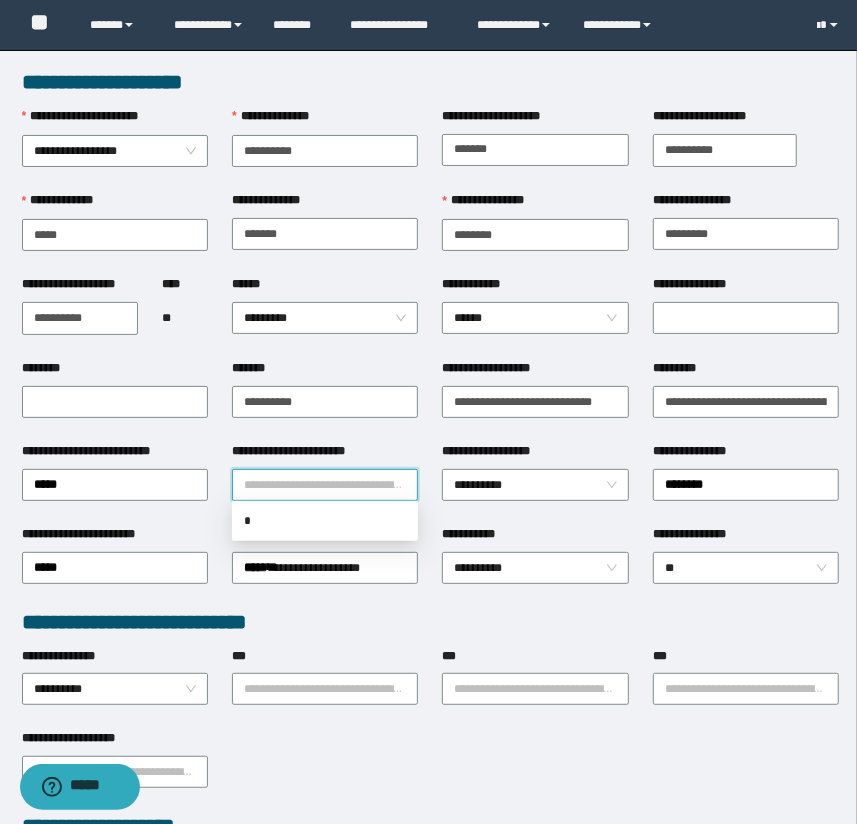click on "**********" at bounding box center (325, 485) 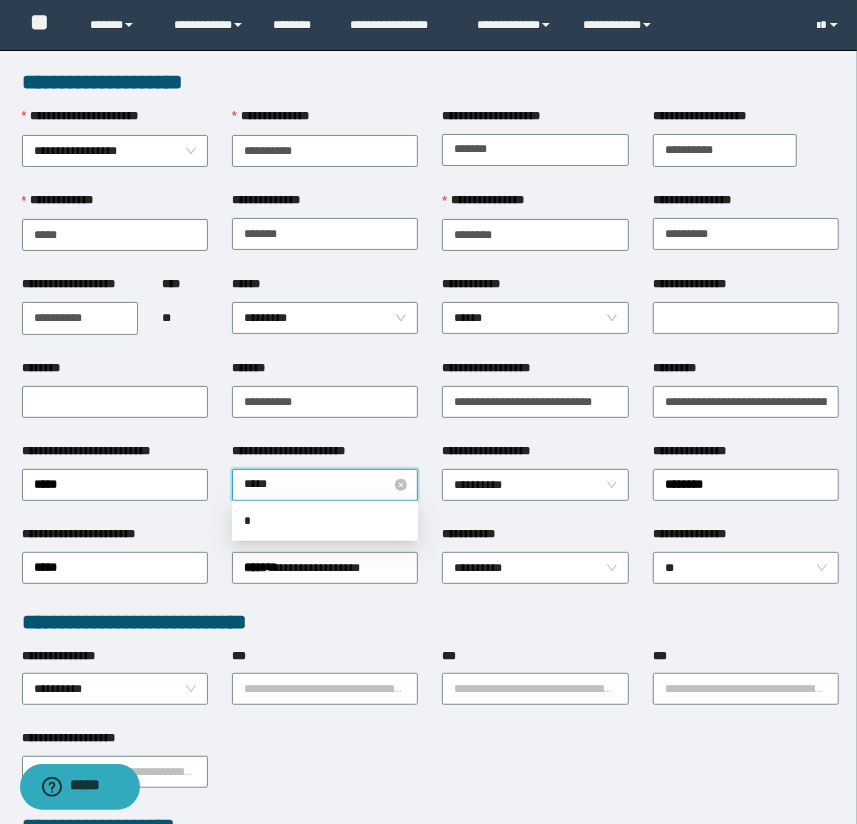 type on "******" 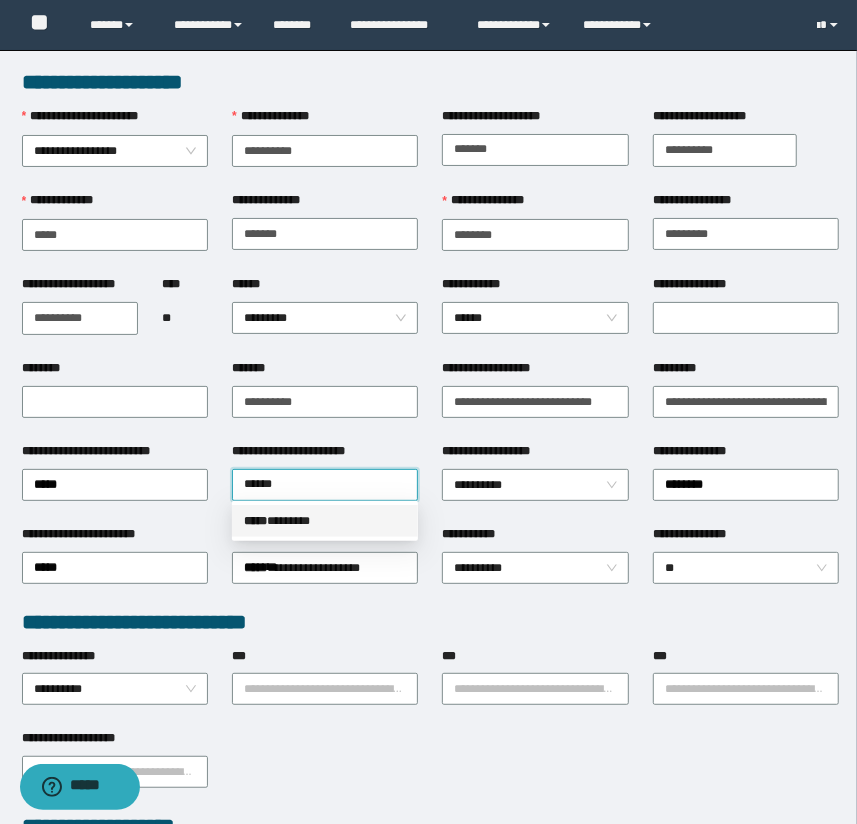 click on "***** * ******" at bounding box center (325, 521) 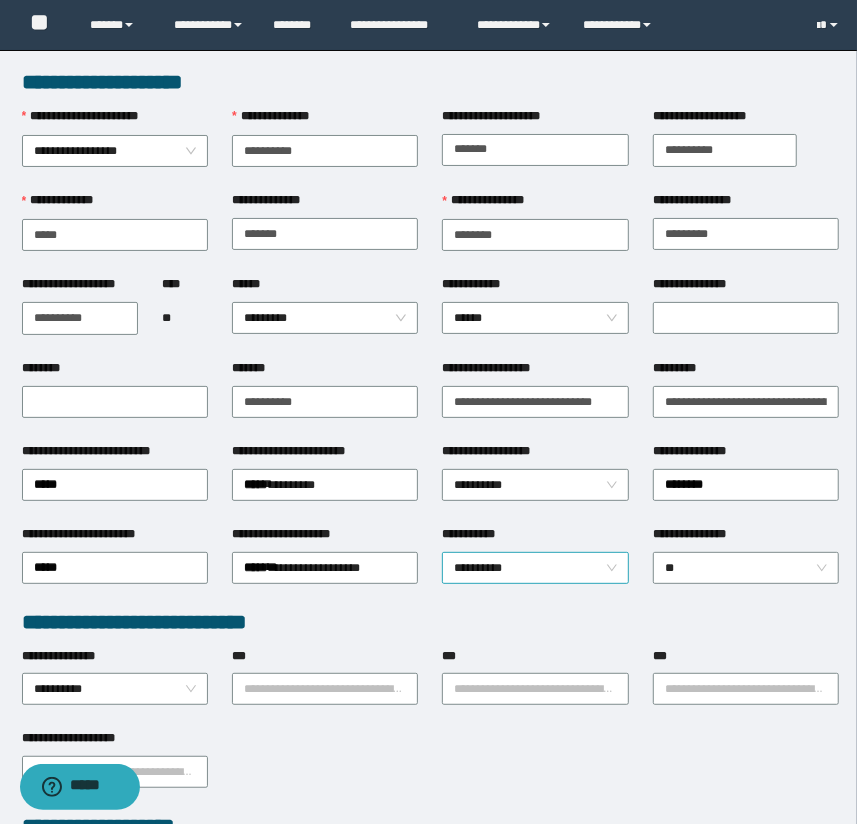 click on "**********" at bounding box center (535, 568) 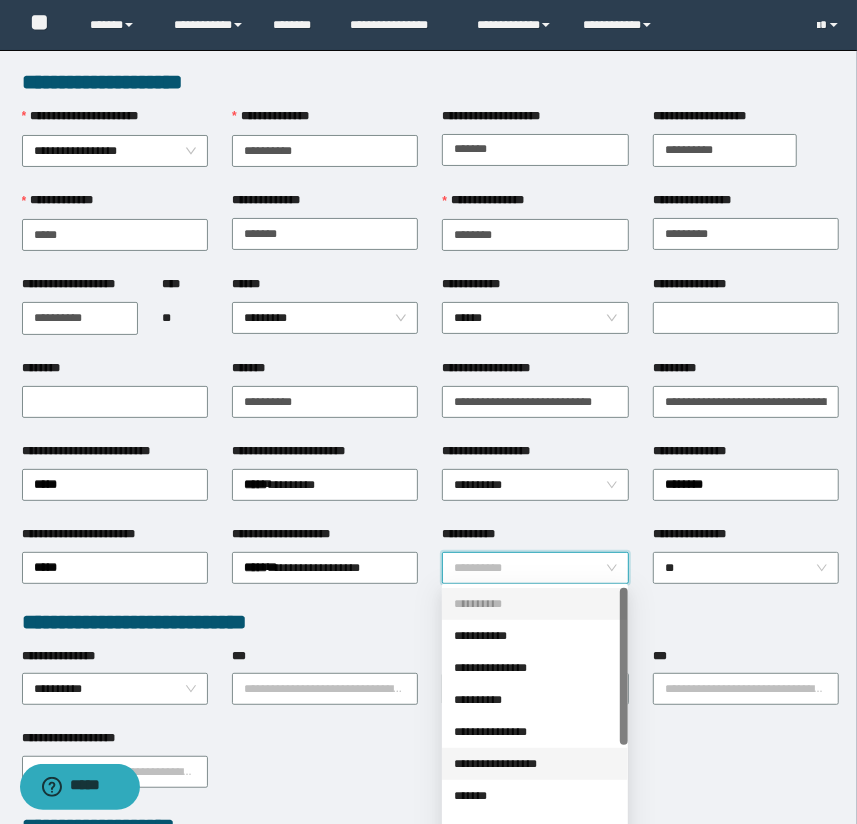 click on "**********" at bounding box center (535, 764) 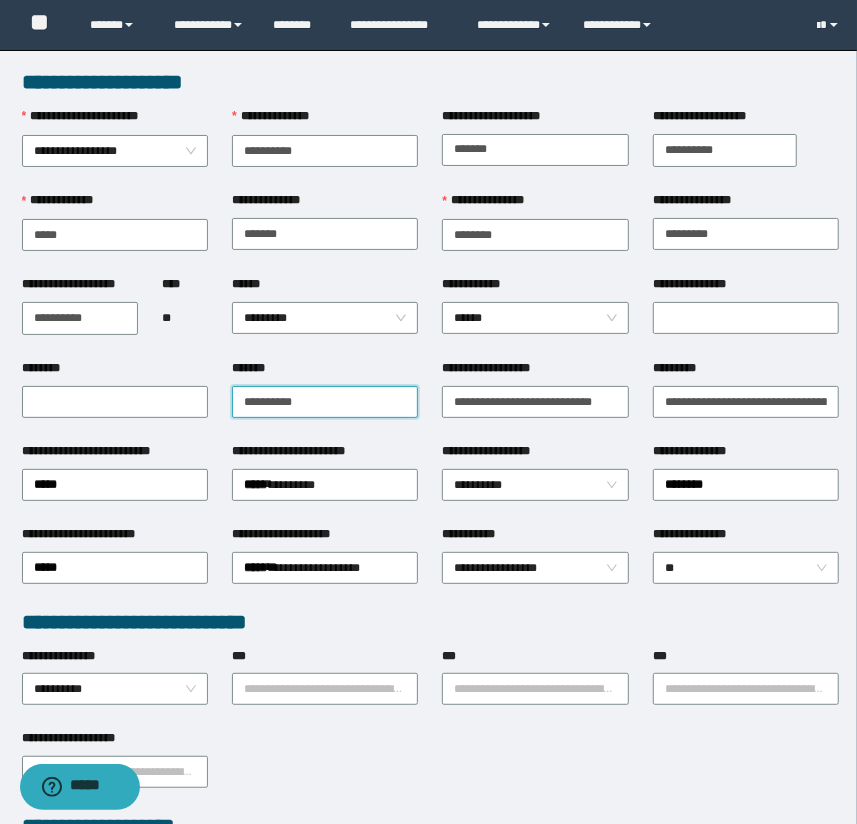 click on "**********" at bounding box center [325, 402] 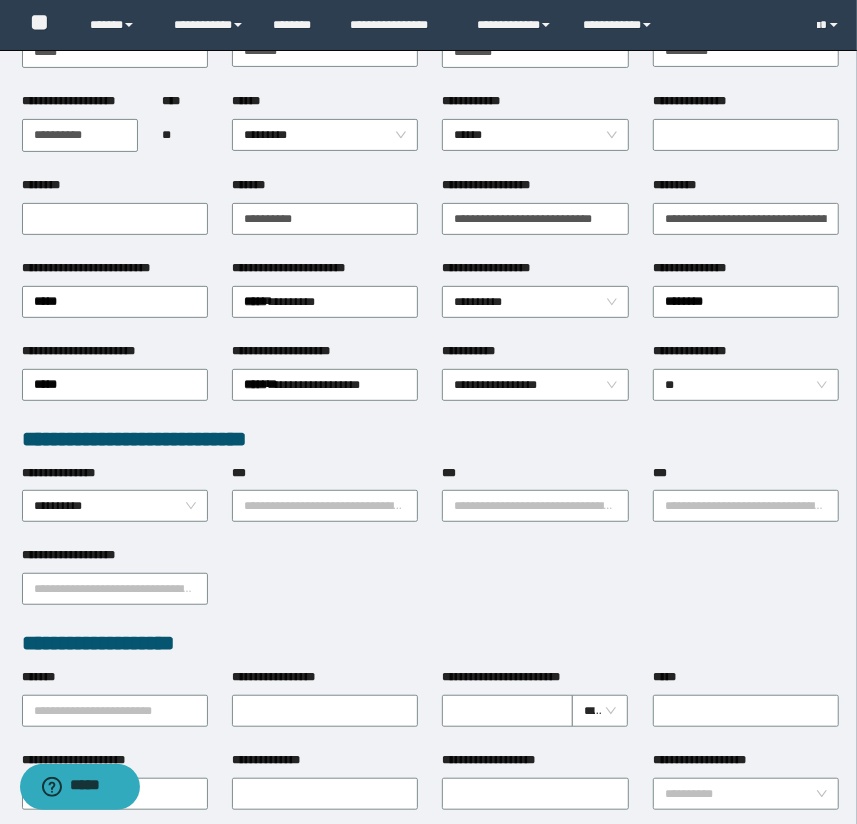 scroll, scrollTop: 272, scrollLeft: 0, axis: vertical 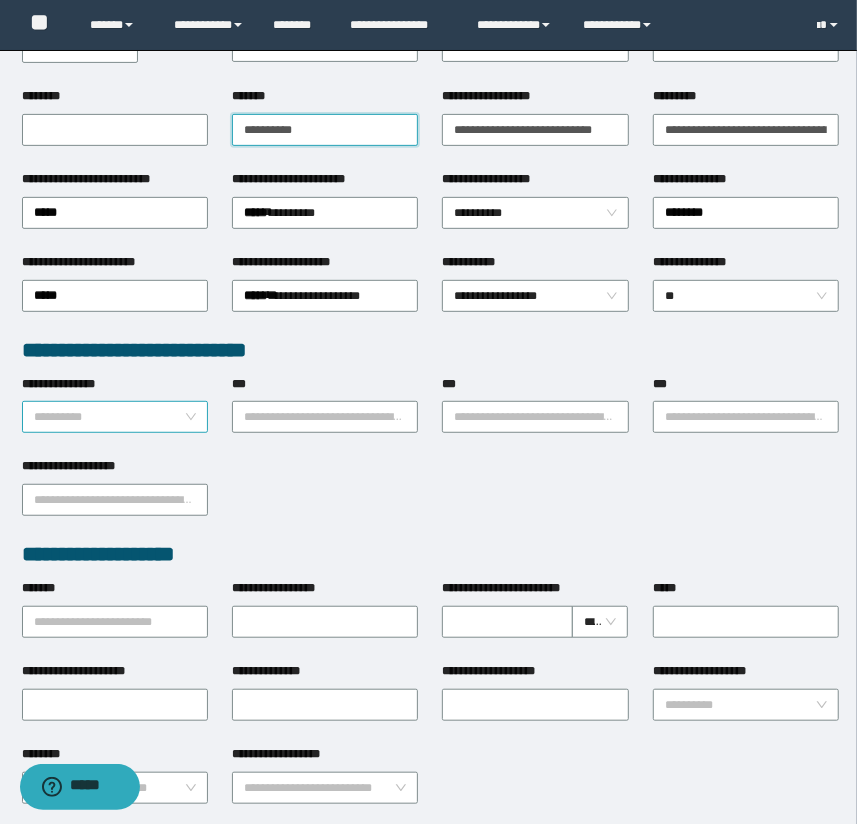 click on "**********" at bounding box center (115, 417) 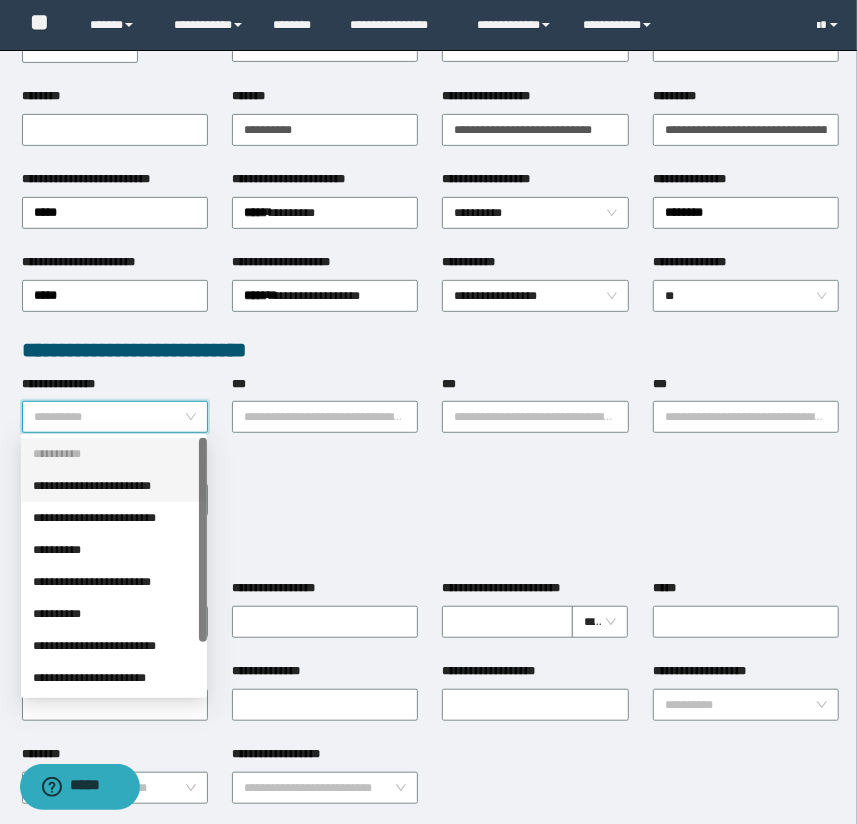 click on "**********" at bounding box center [114, 486] 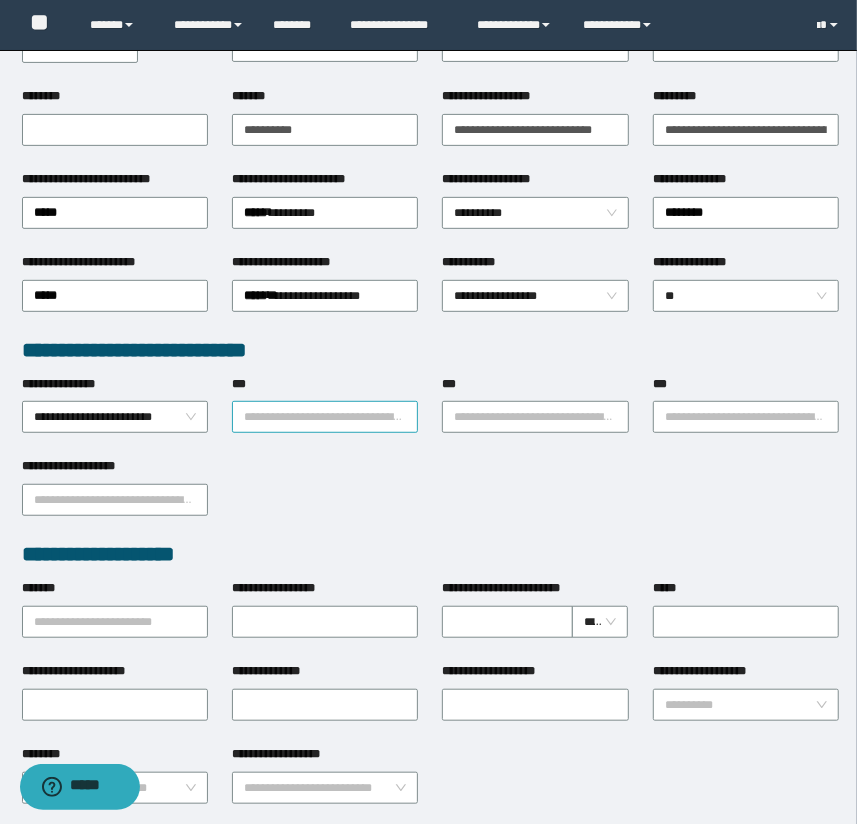 click on "***" at bounding box center (325, 417) 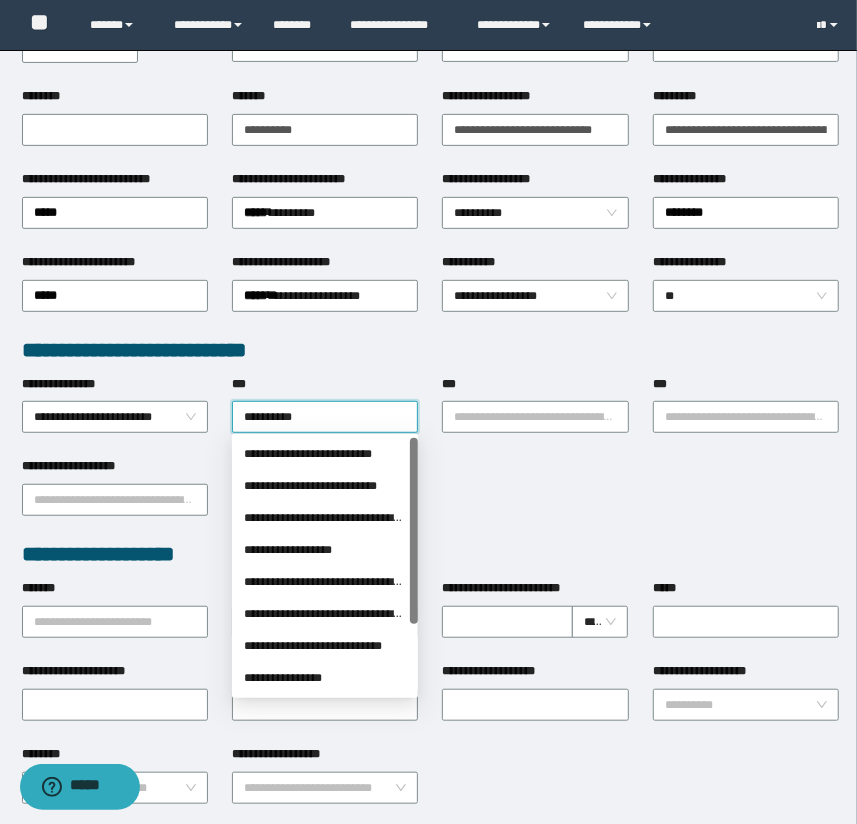 type on "**********" 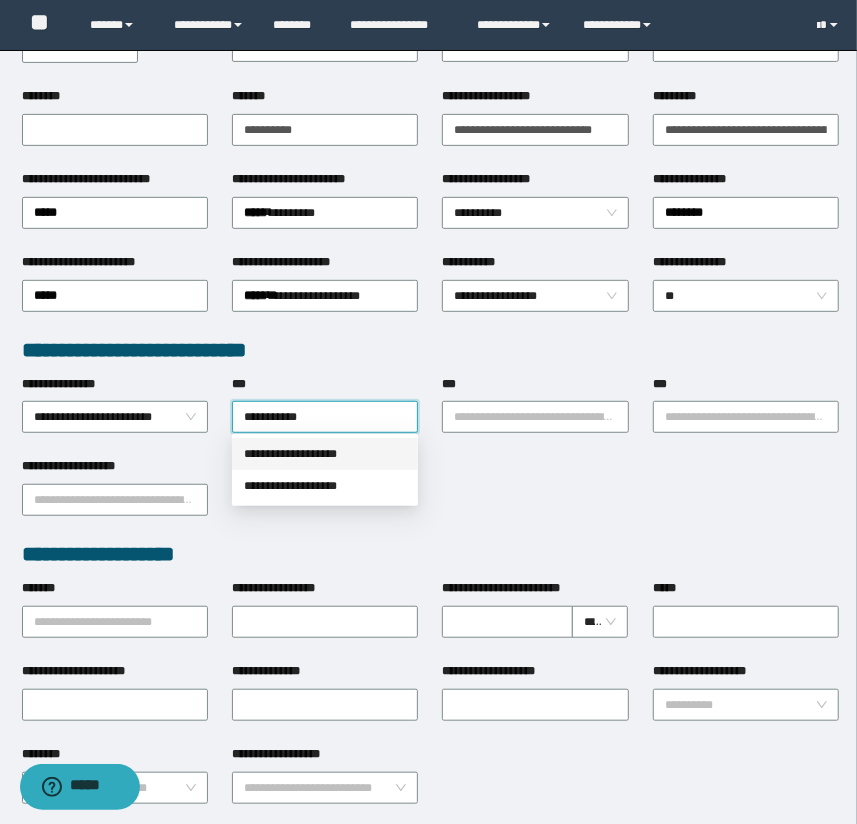 click on "**********" at bounding box center [325, 454] 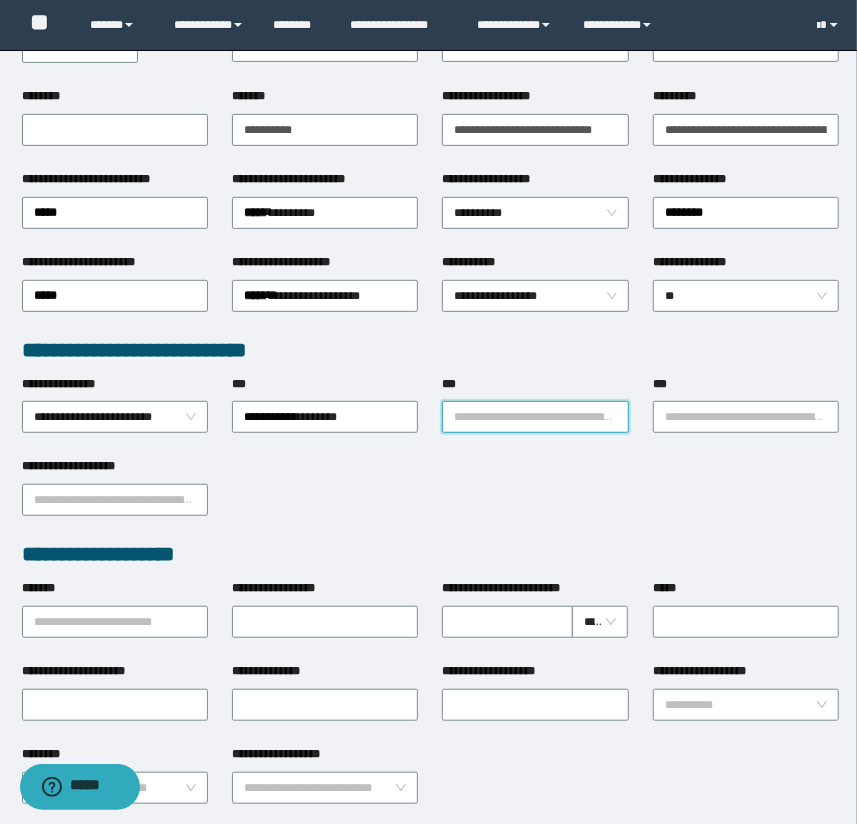 click on "***" at bounding box center [535, 417] 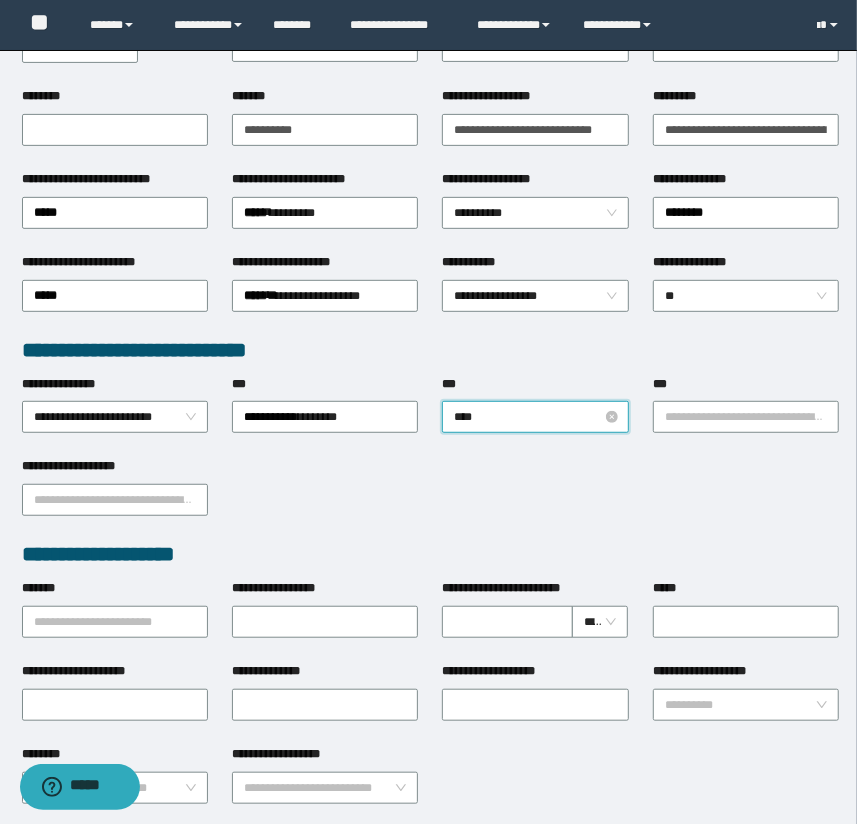 type on "*****" 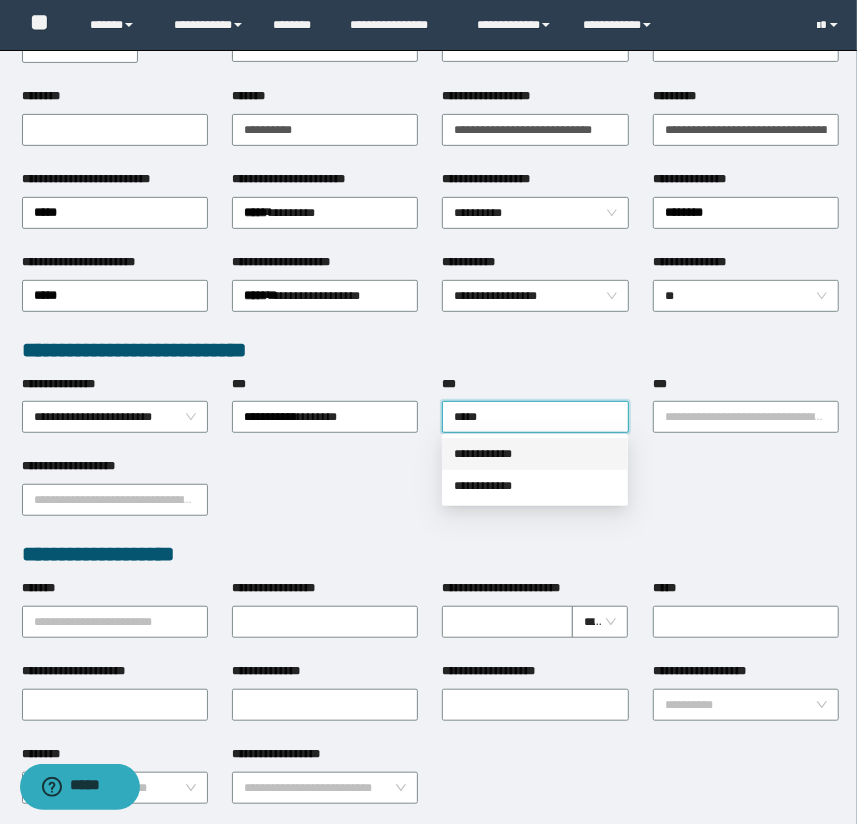 click on "**********" at bounding box center (535, 454) 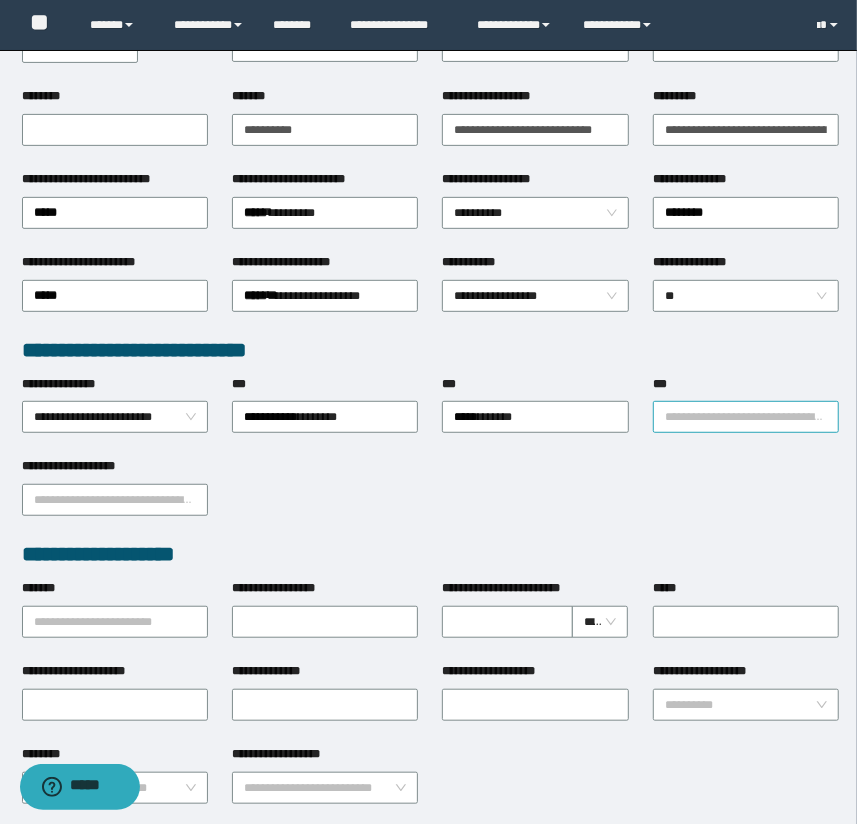 click on "***" at bounding box center (746, 417) 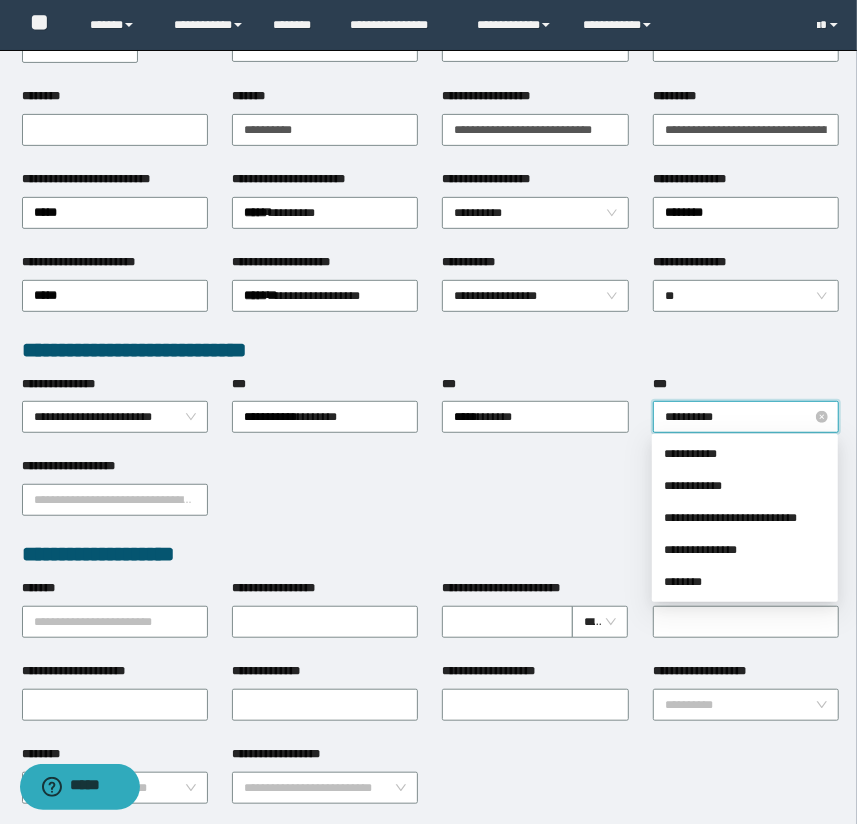 type on "**********" 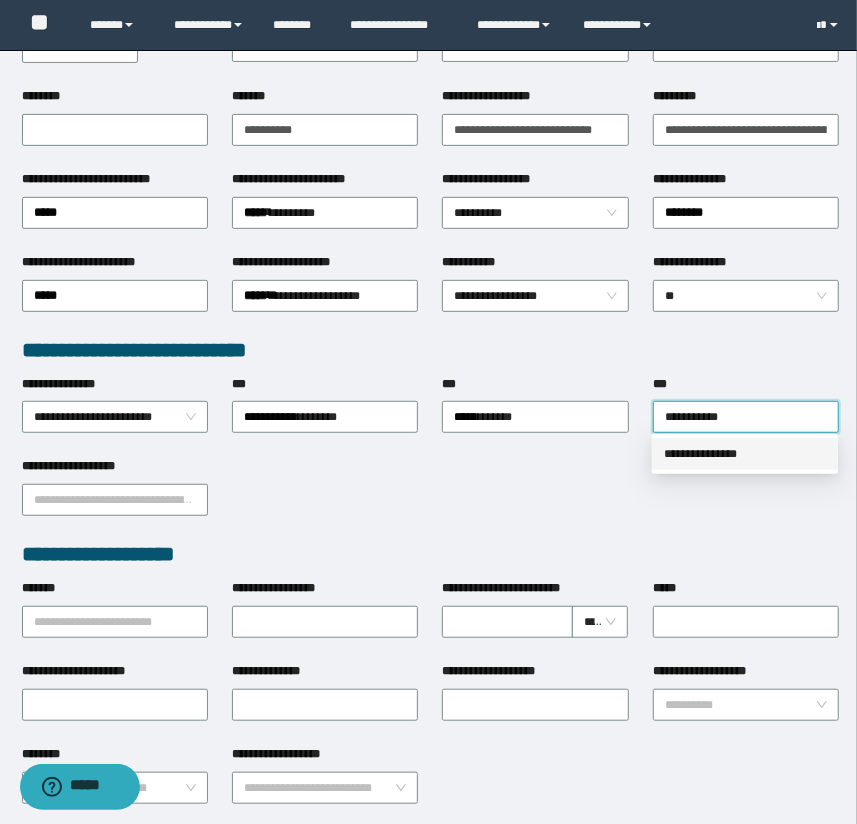 click on "**********" at bounding box center [745, 454] 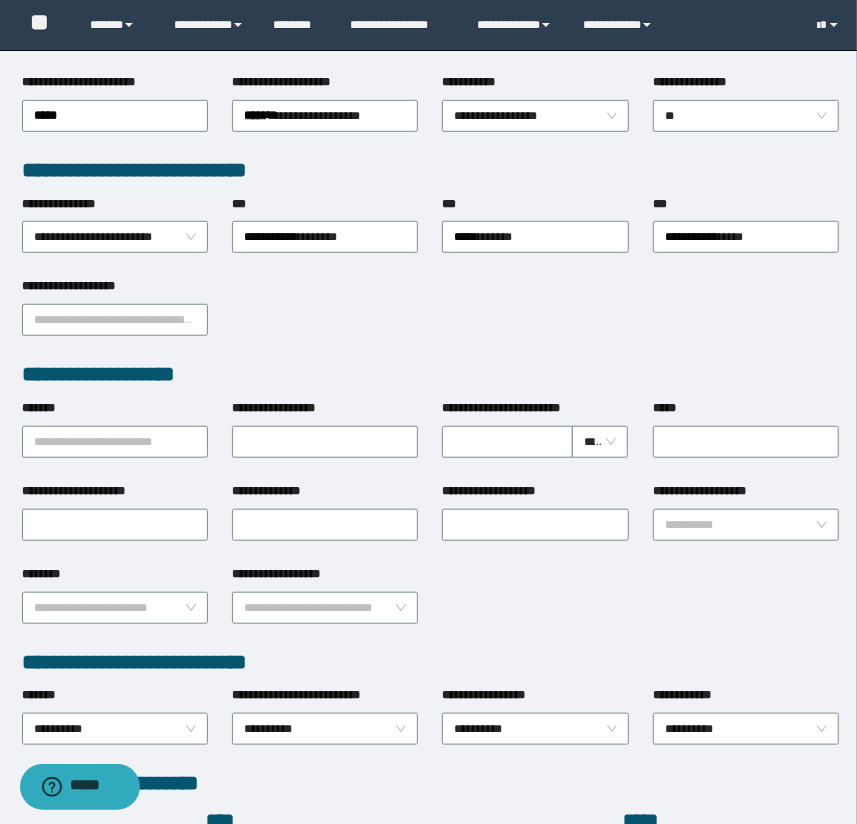 scroll, scrollTop: 454, scrollLeft: 0, axis: vertical 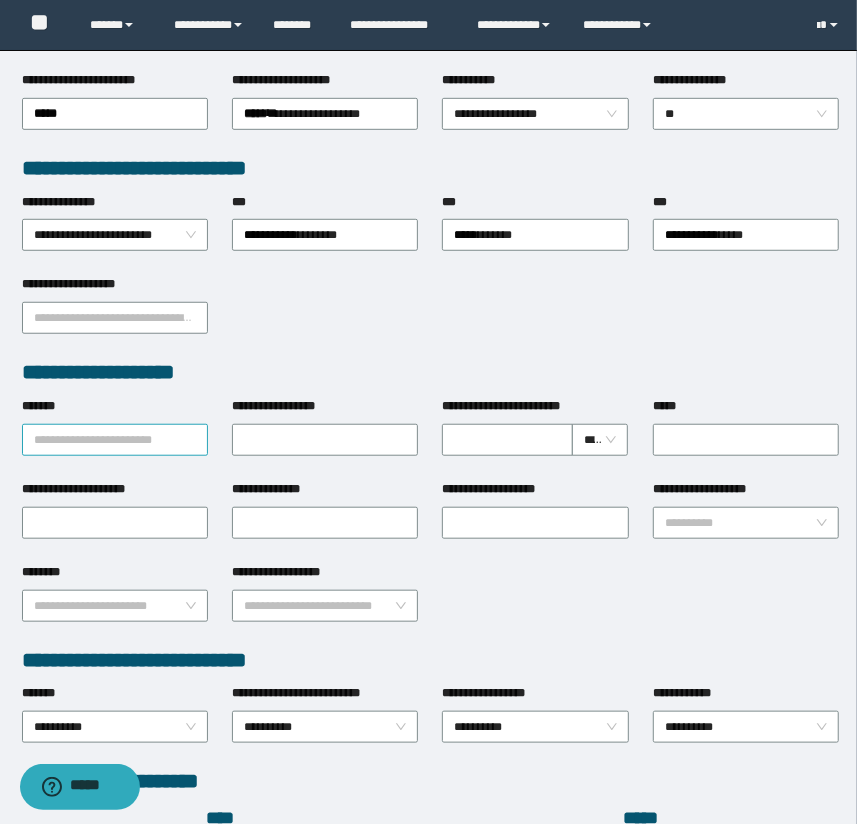 click on "*******" at bounding box center (115, 440) 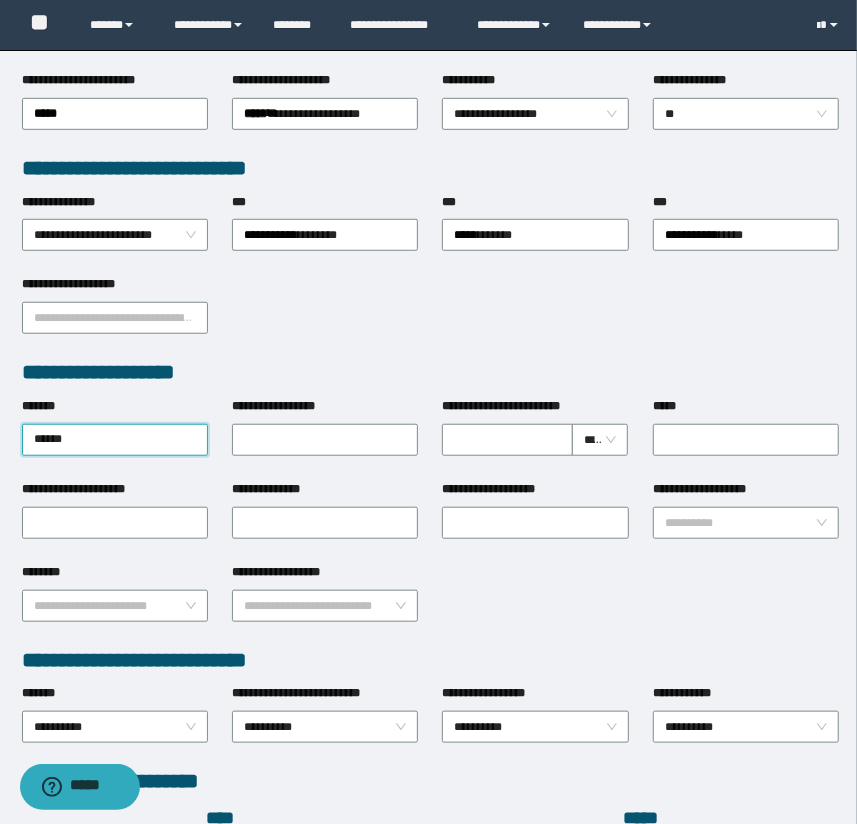 type on "*******" 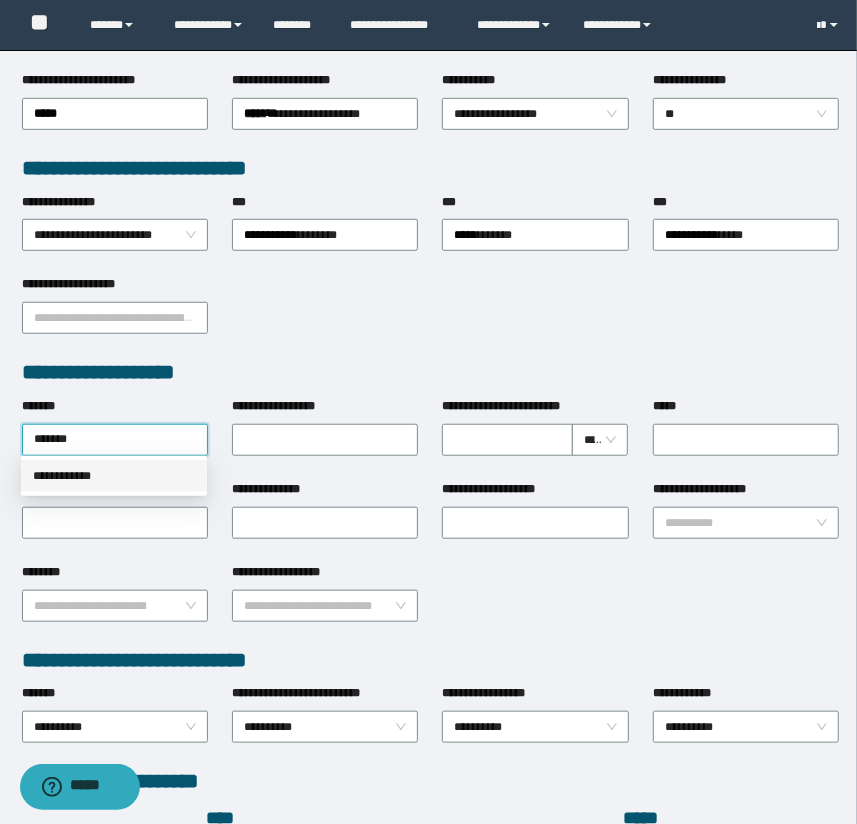 click on "**********" at bounding box center [114, 476] 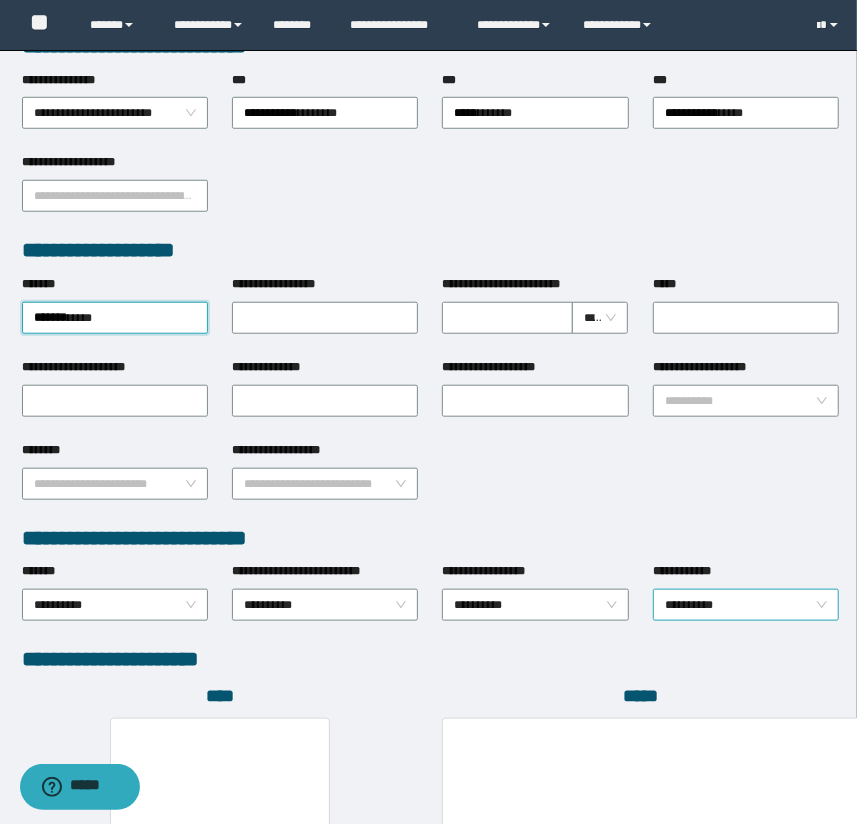 scroll, scrollTop: 818, scrollLeft: 0, axis: vertical 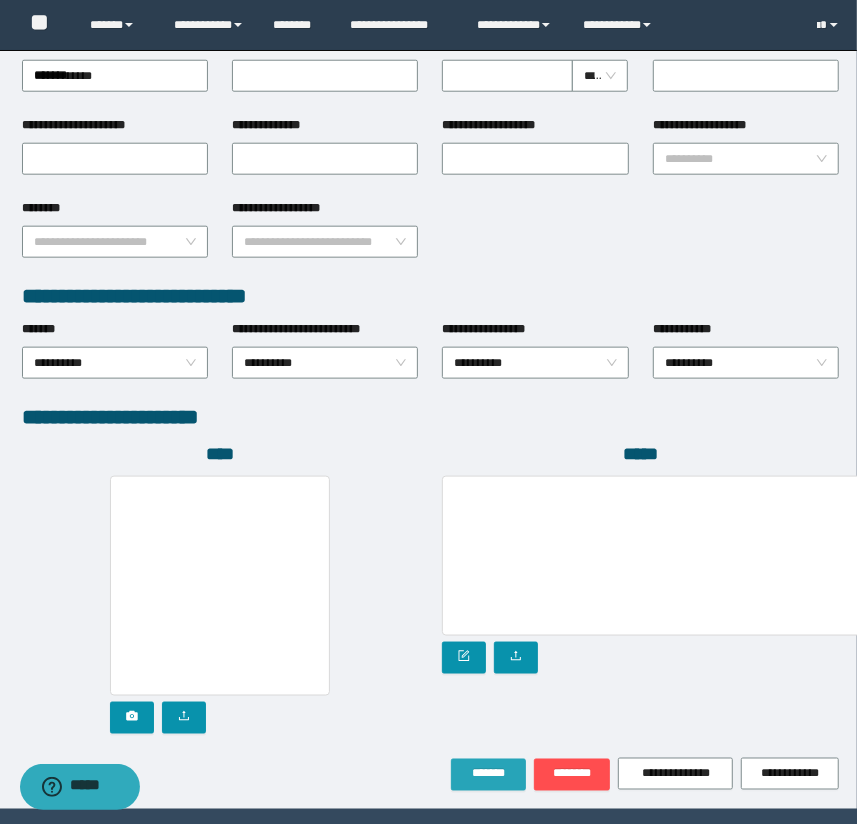 click on "*******" at bounding box center [488, 774] 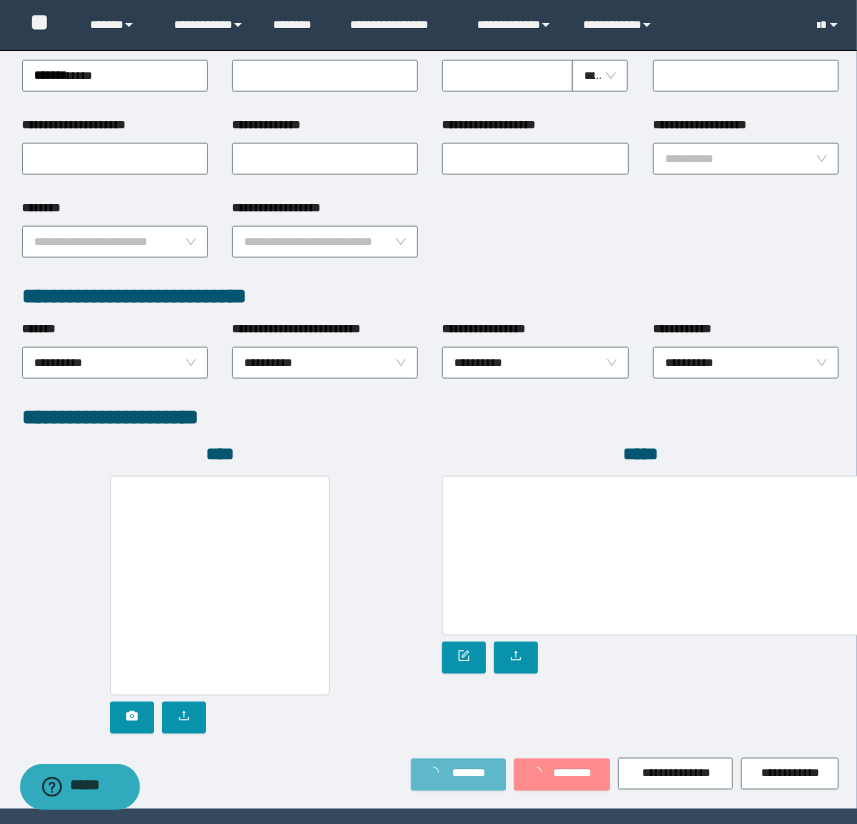 click on "**********" at bounding box center [431, 774] 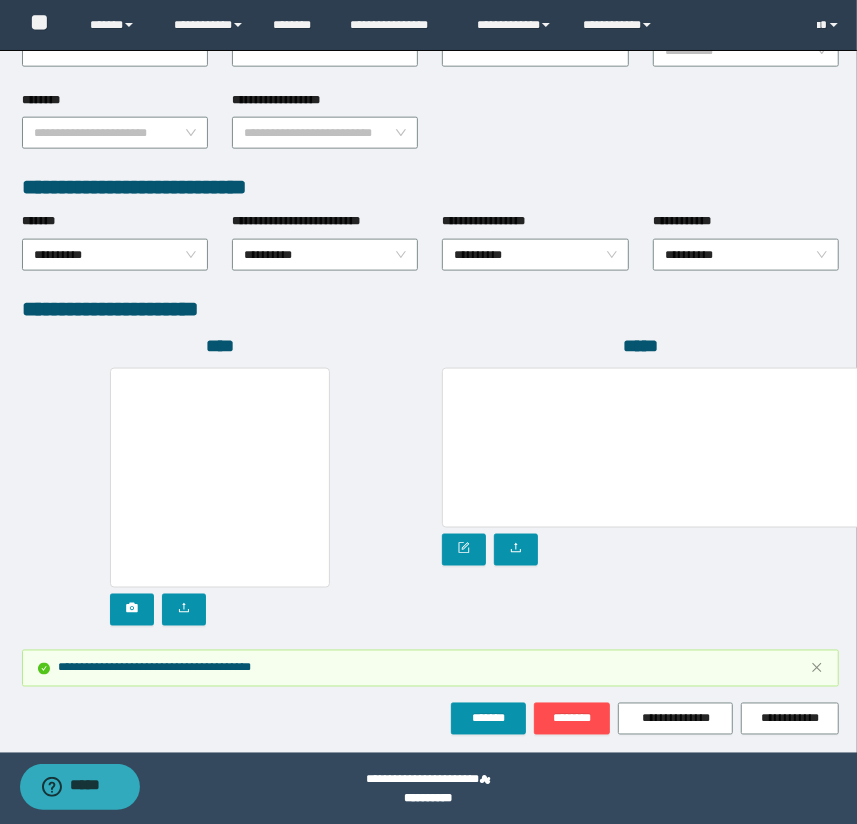 scroll, scrollTop: 983, scrollLeft: 0, axis: vertical 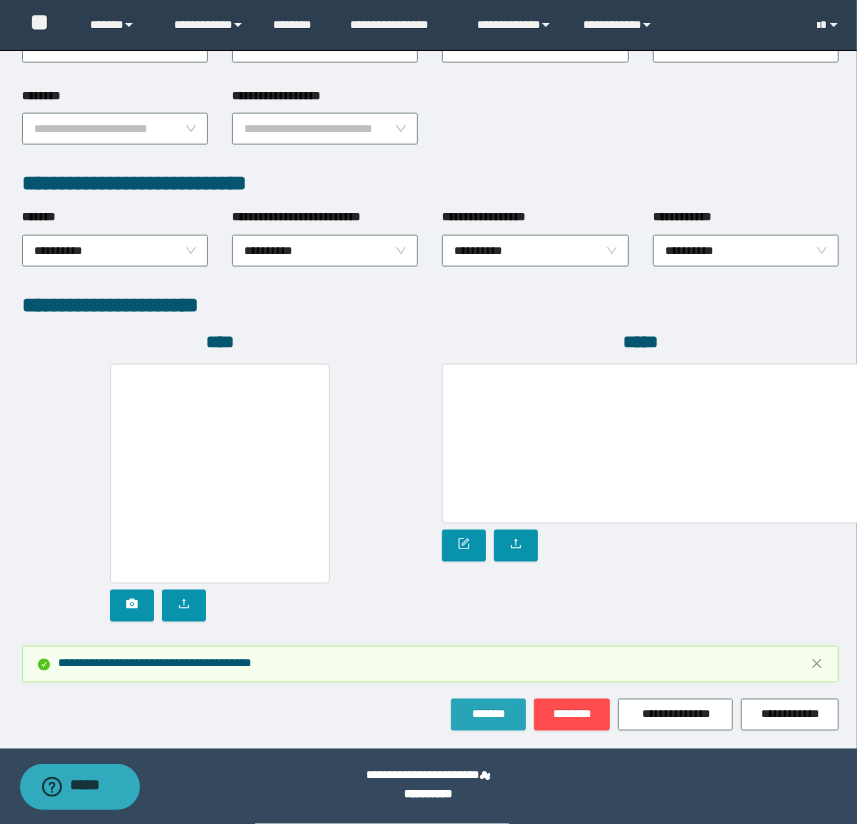 click on "*******" at bounding box center [488, 715] 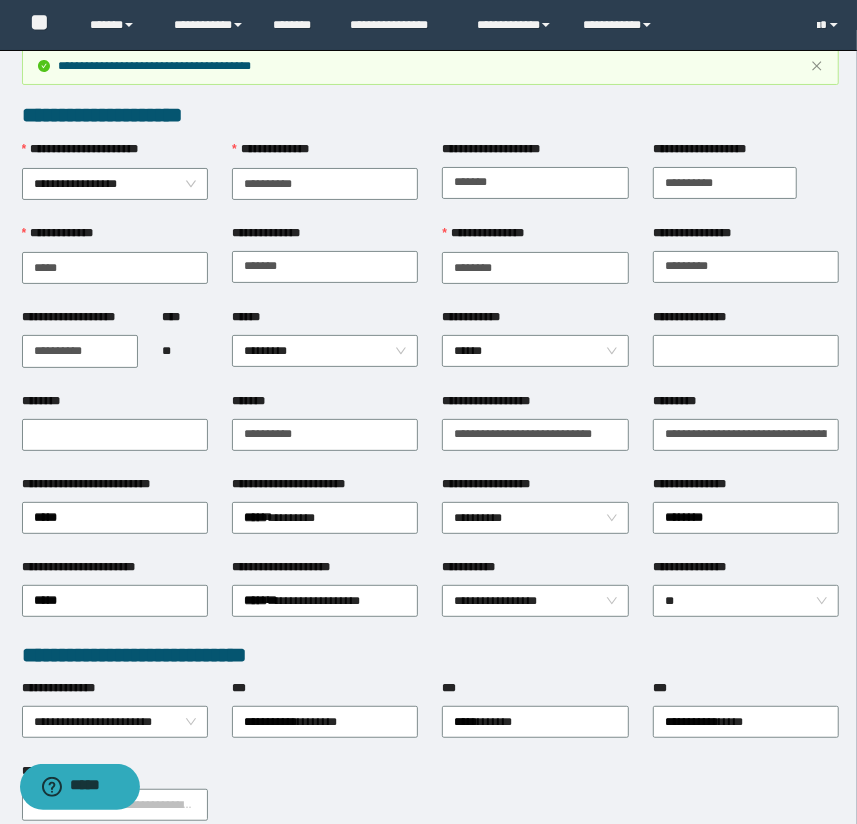 scroll, scrollTop: 0, scrollLeft: 0, axis: both 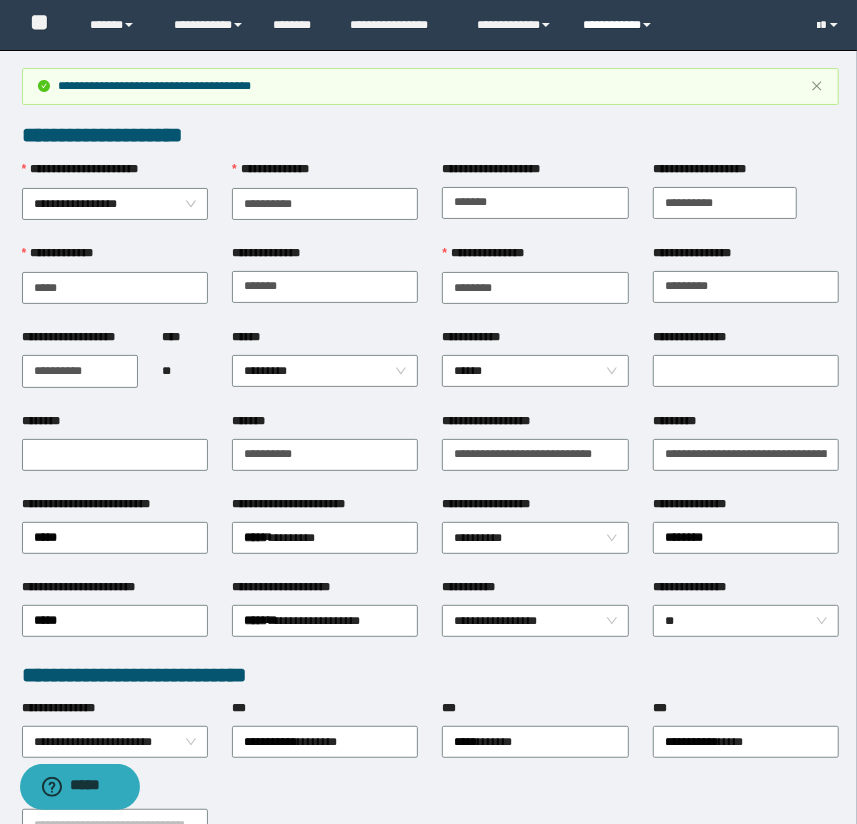 click on "**********" at bounding box center [620, 25] 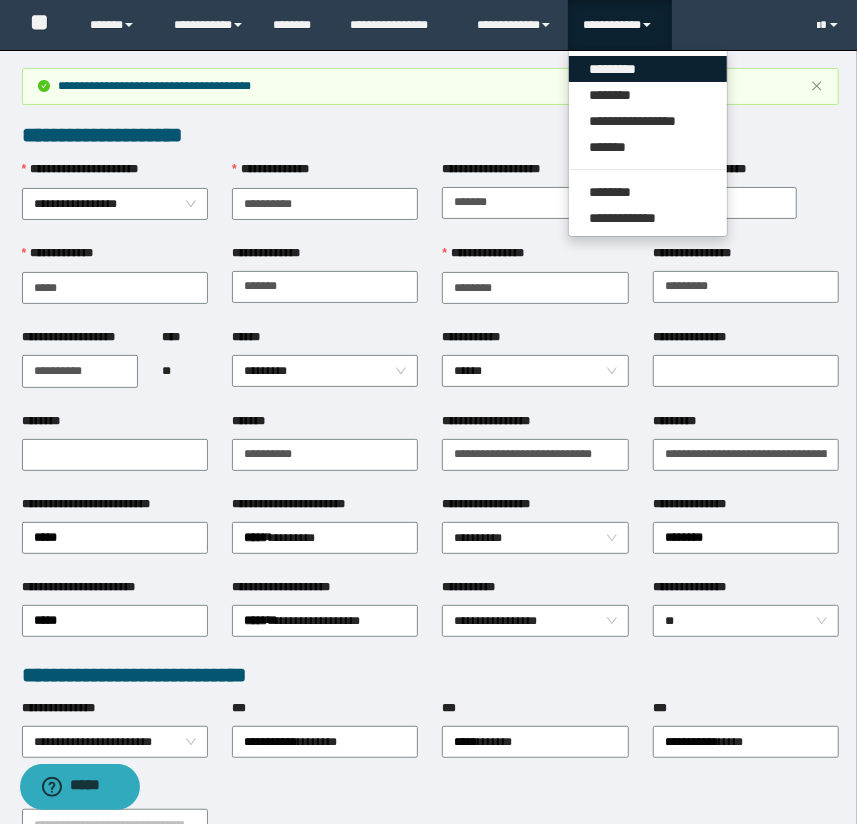 click on "*********" at bounding box center (648, 69) 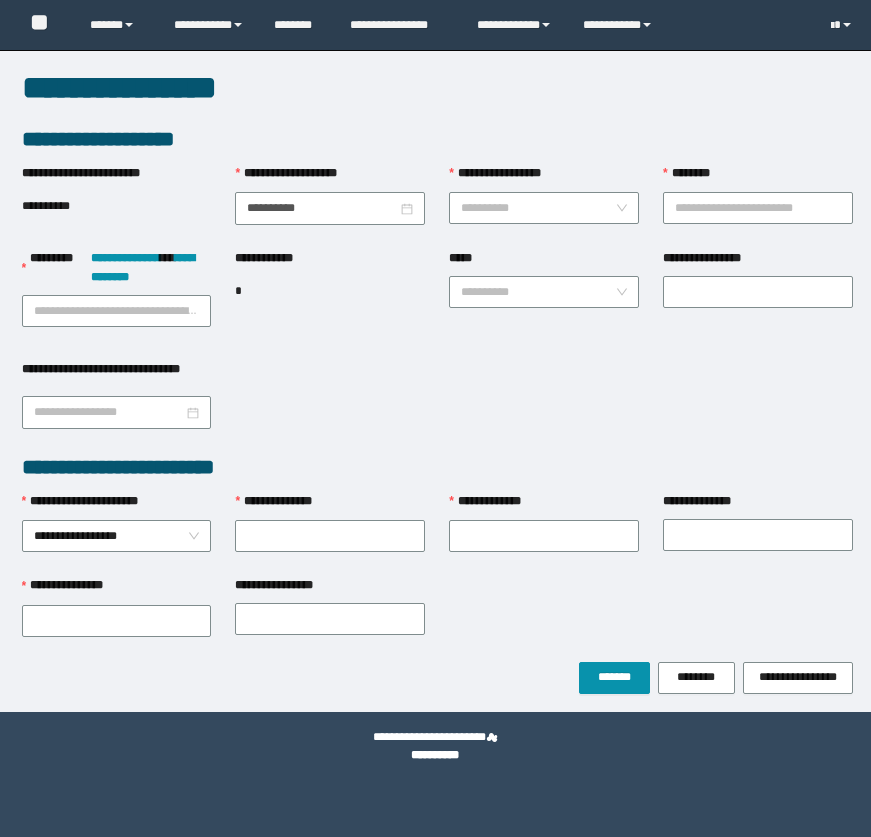 scroll, scrollTop: 0, scrollLeft: 0, axis: both 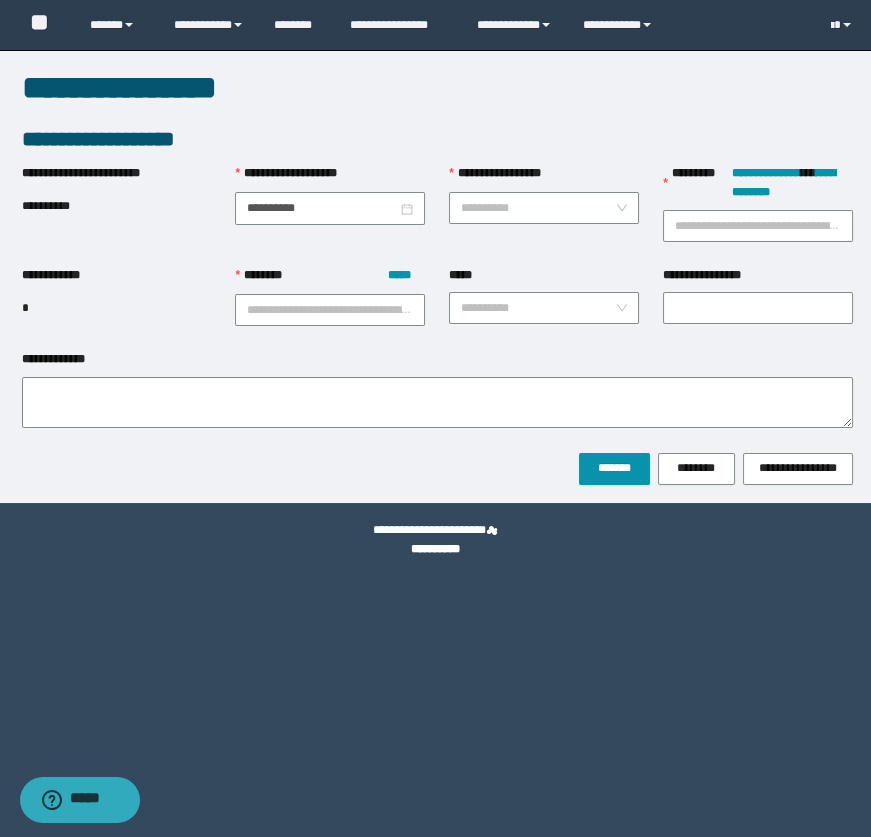 click on "**********" at bounding box center [330, 178] 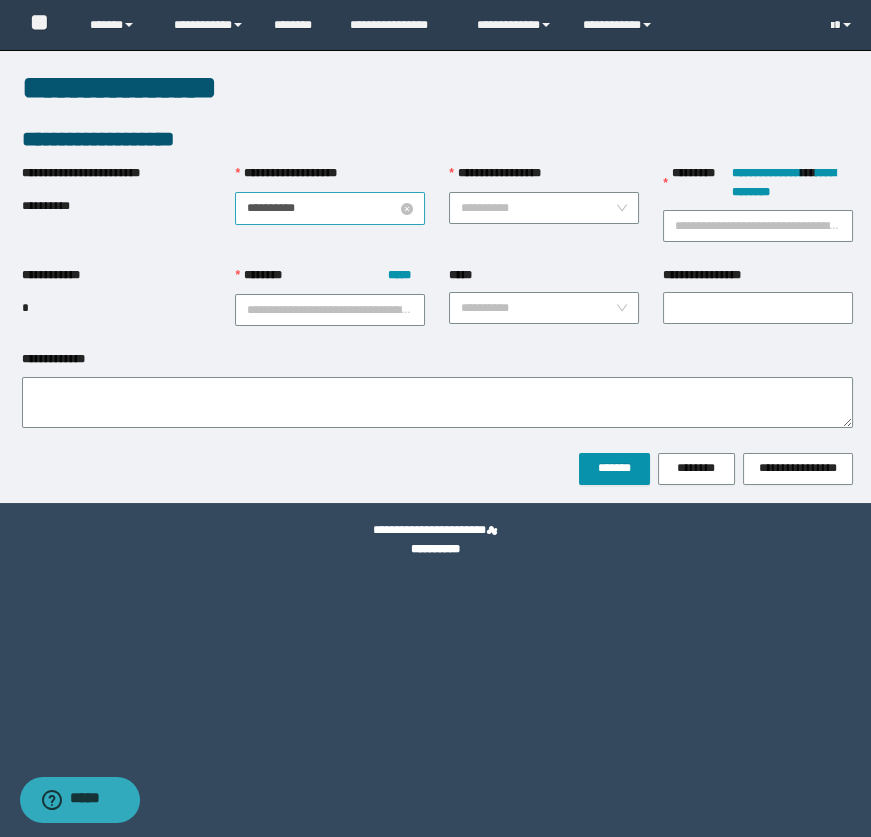 click on "**********" at bounding box center (322, 208) 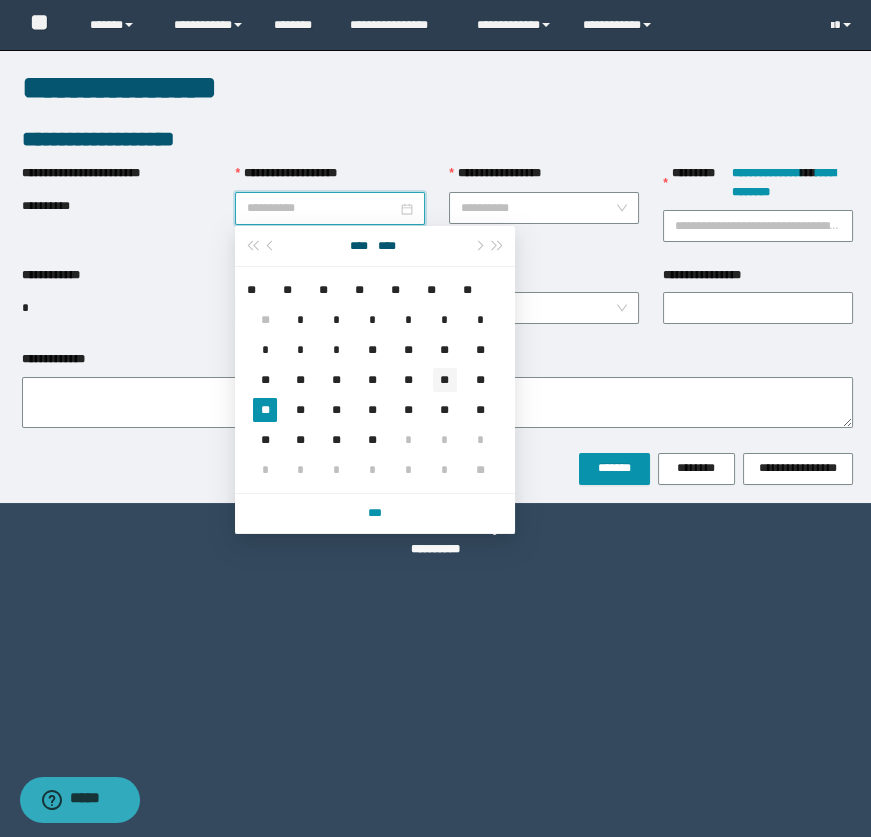 type on "**********" 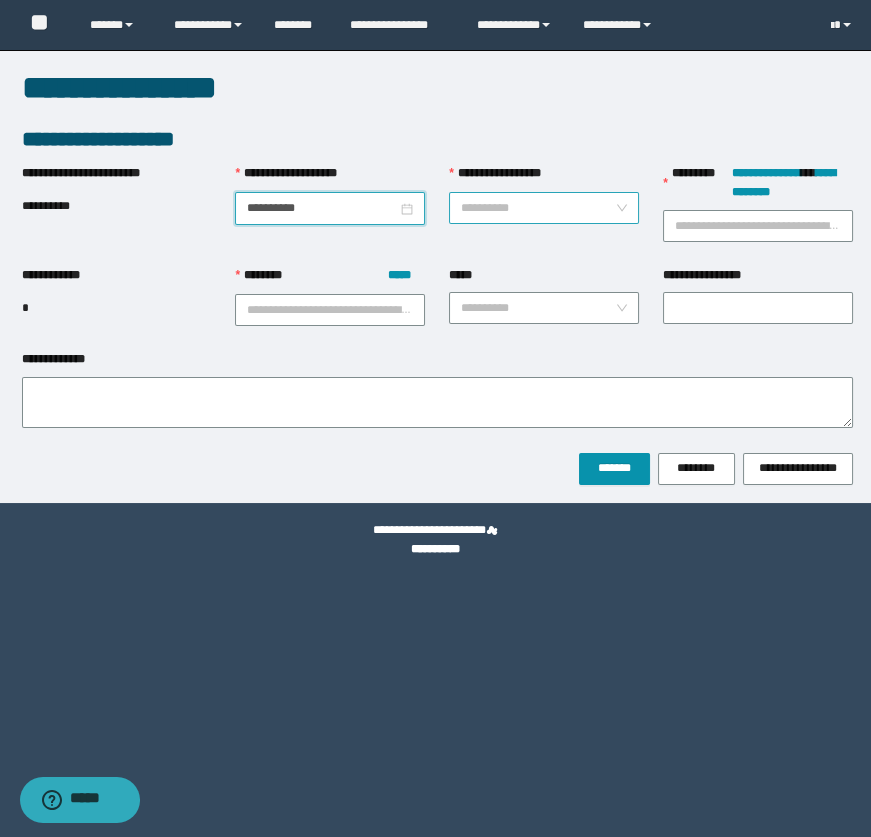 click on "**********" at bounding box center [544, 208] 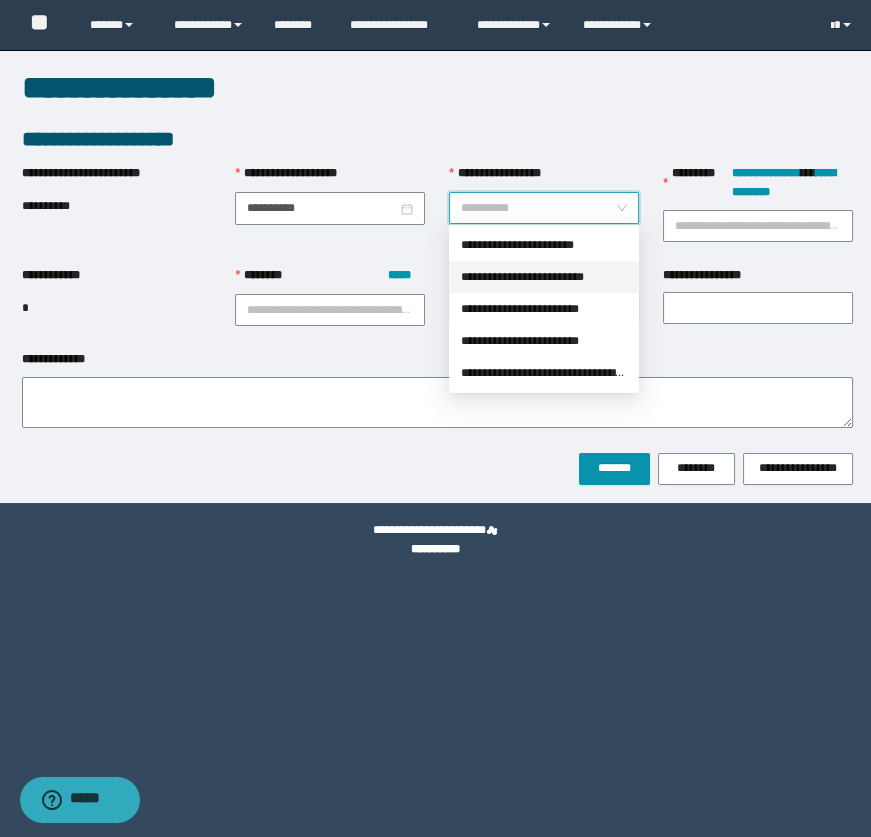 click on "**********" at bounding box center [544, 277] 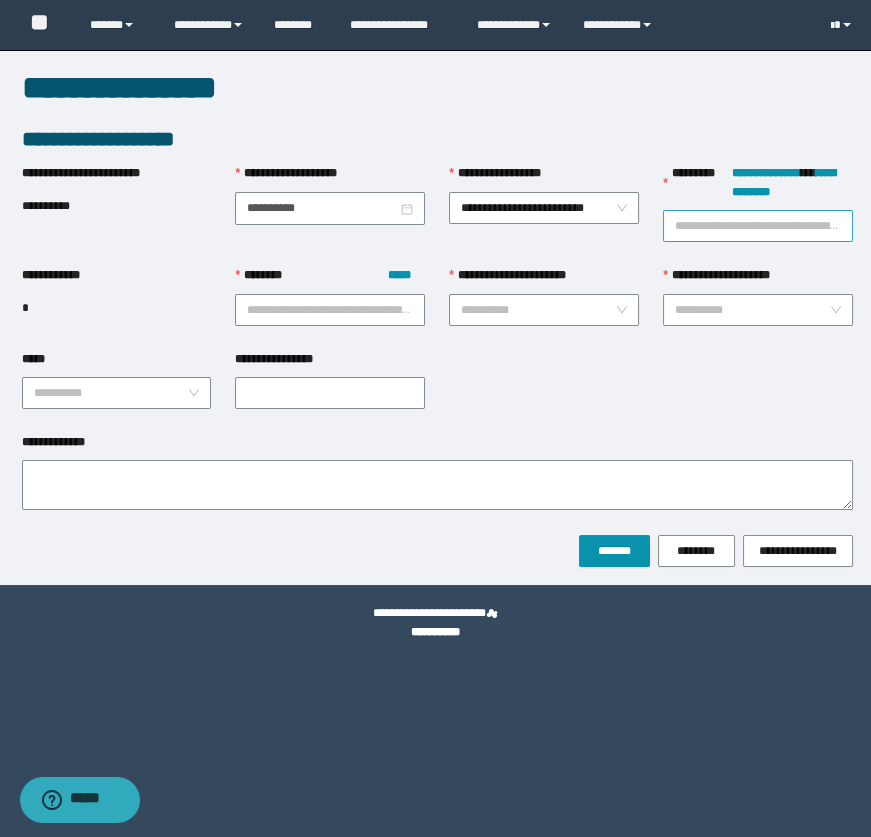 click on "**********" at bounding box center (758, 226) 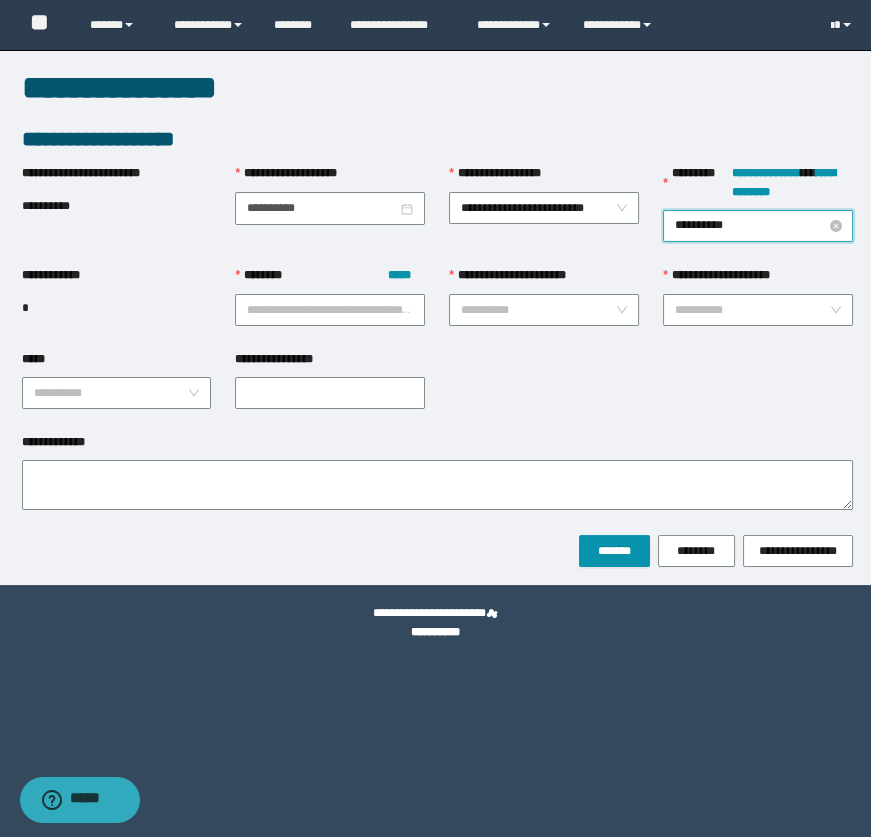 type on "**********" 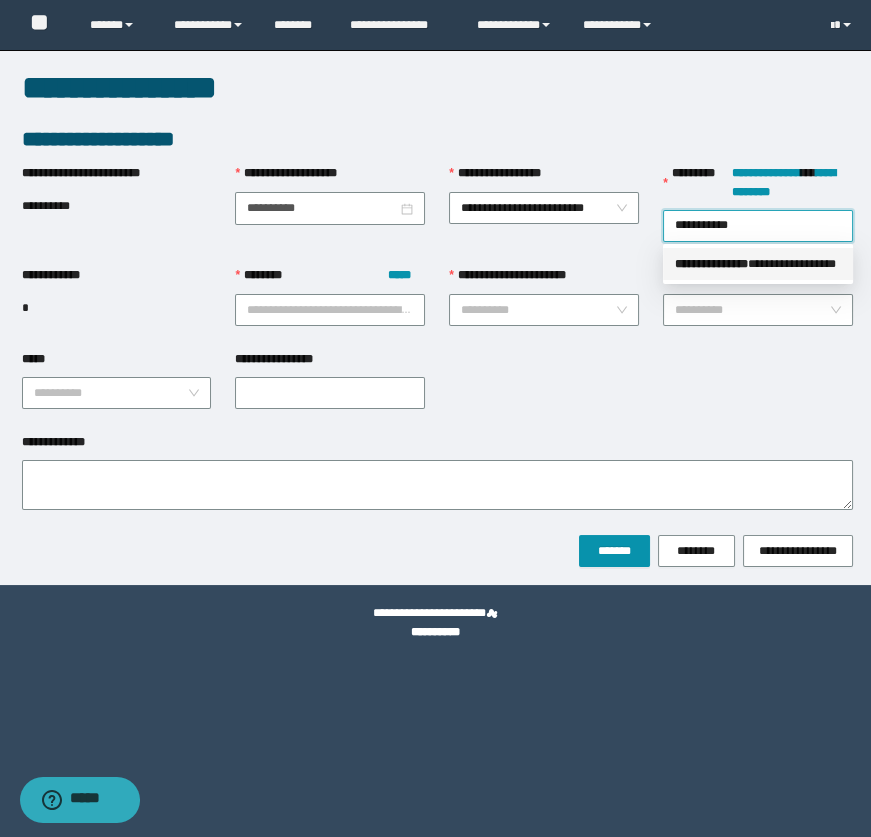 click on "**********" at bounding box center (758, 264) 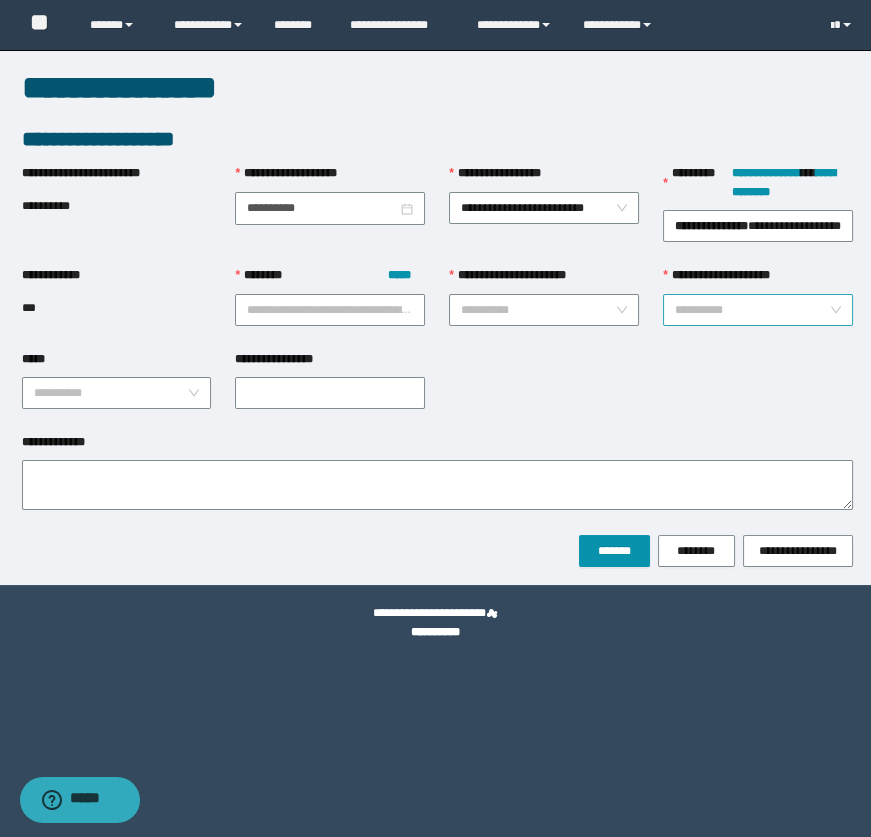 click on "**********" at bounding box center [752, 310] 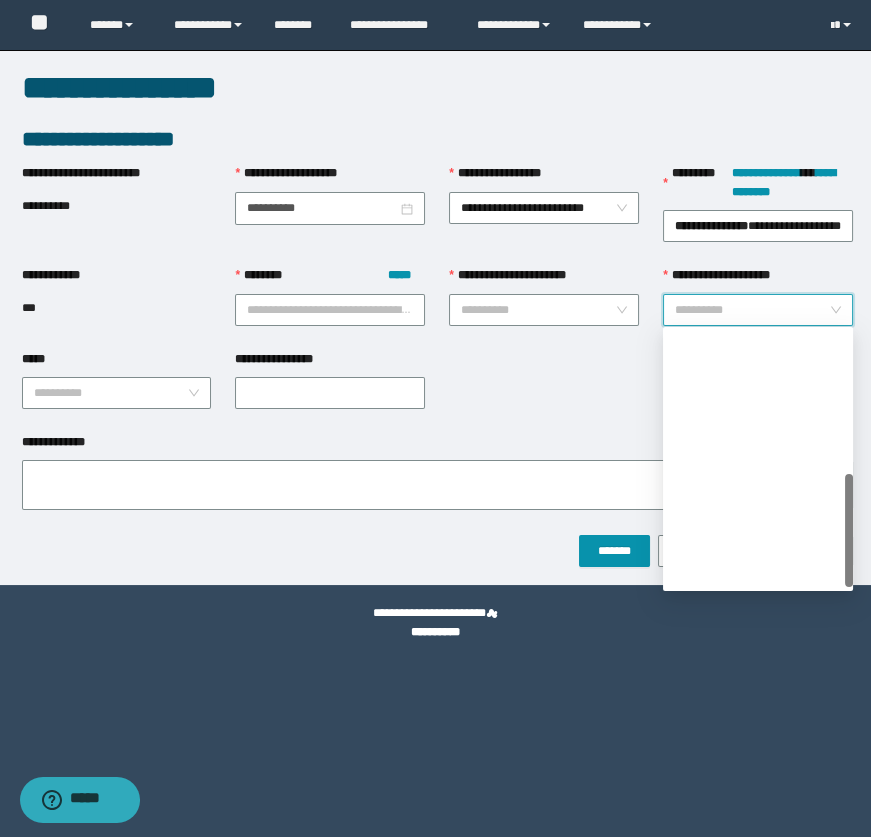 scroll, scrollTop: 320, scrollLeft: 0, axis: vertical 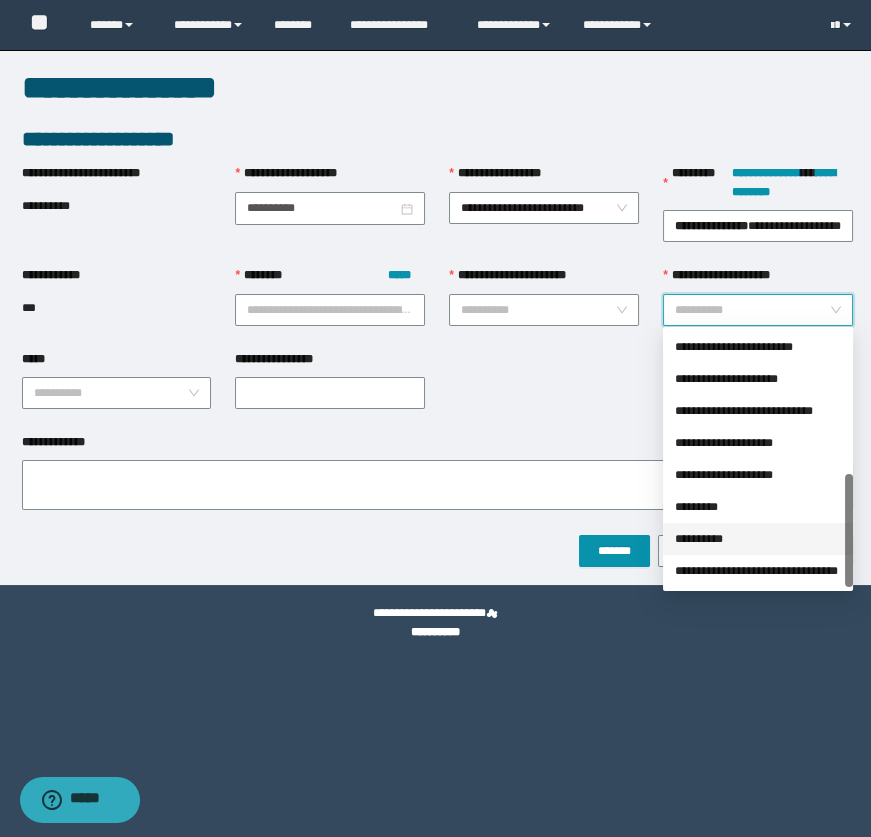 click on "**********" at bounding box center [758, 539] 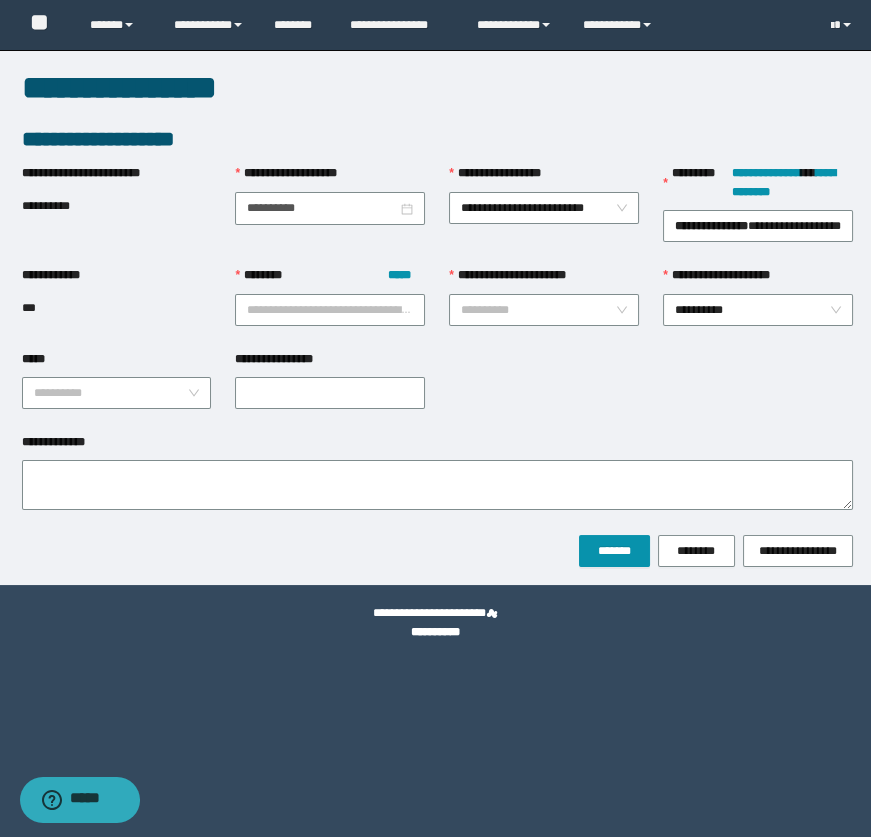 drag, startPoint x: 589, startPoint y: 309, endPoint x: 576, endPoint y: 328, distance: 23.021729 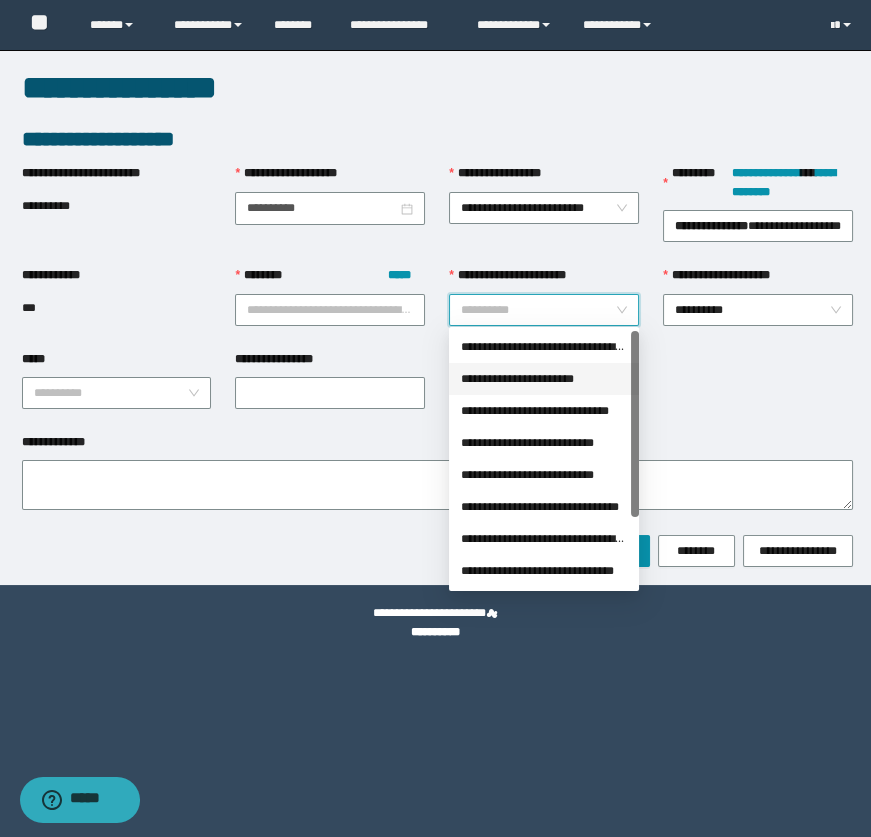 click on "**********" at bounding box center [544, 379] 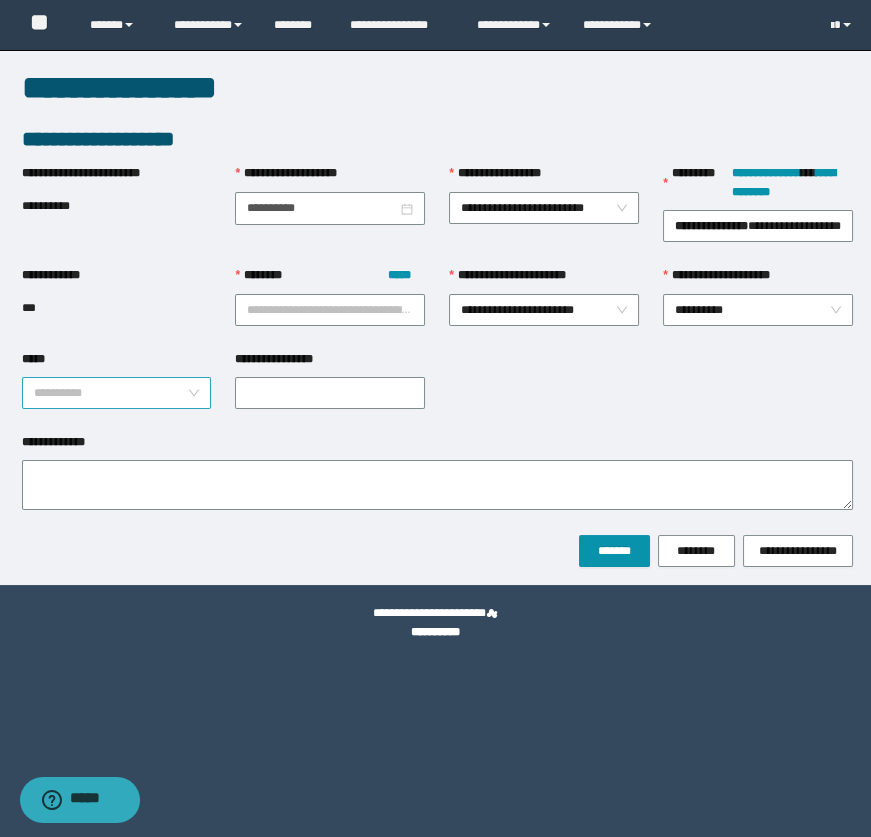 click on "**********" at bounding box center [117, 393] 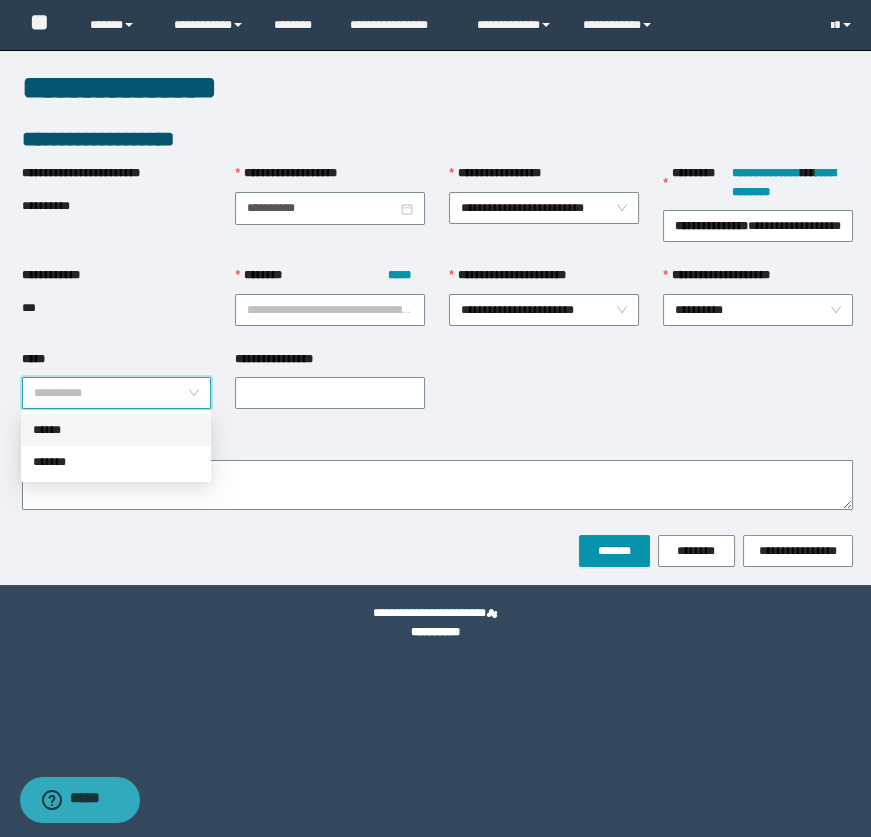 click on "******" at bounding box center (116, 430) 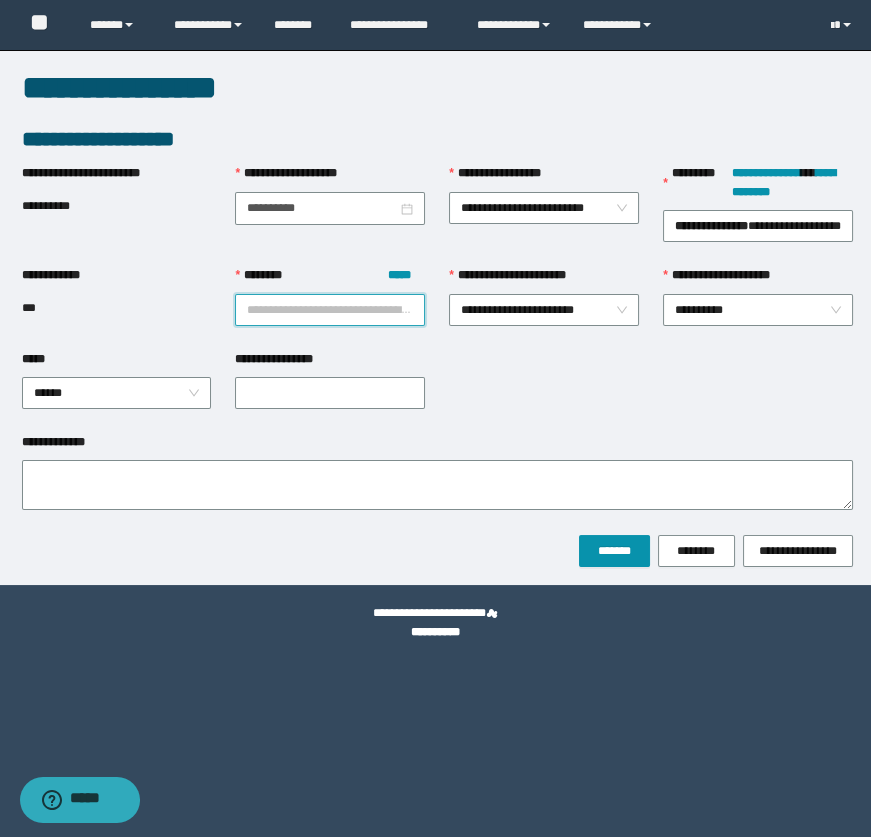 click on "******** *****" at bounding box center [330, 310] 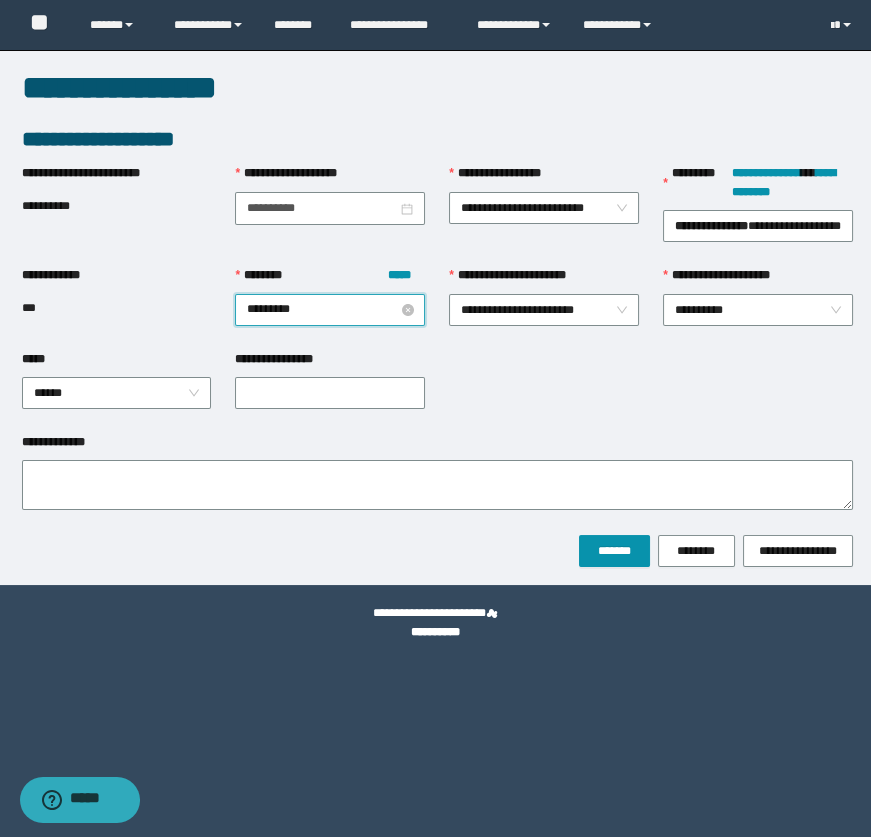 type on "**********" 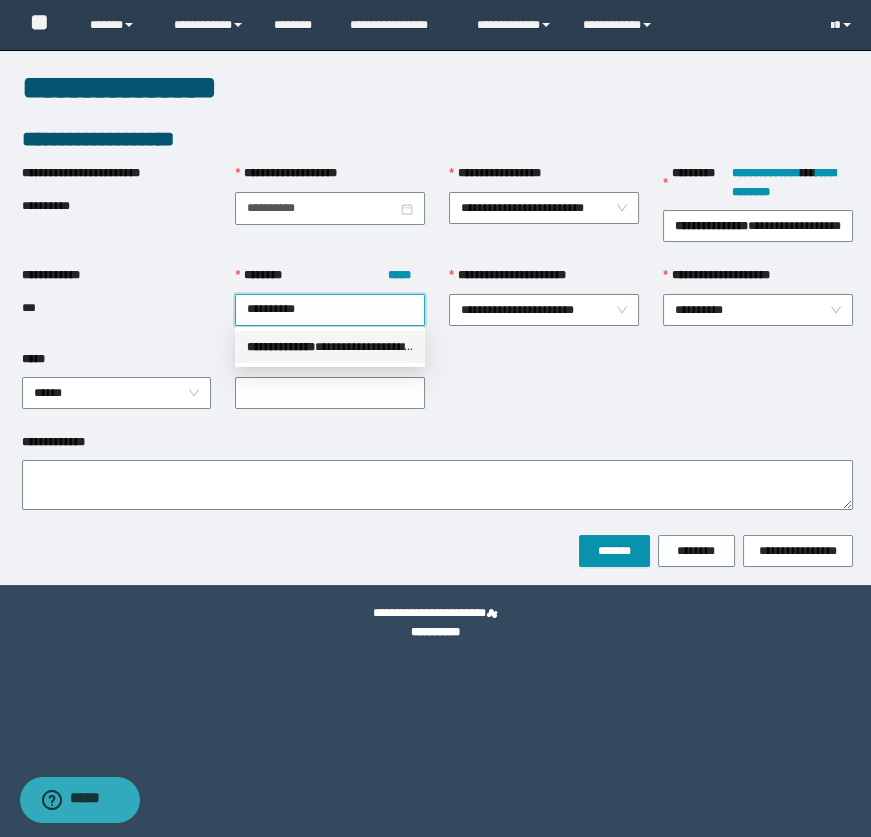 click on "**********" at bounding box center (330, 347) 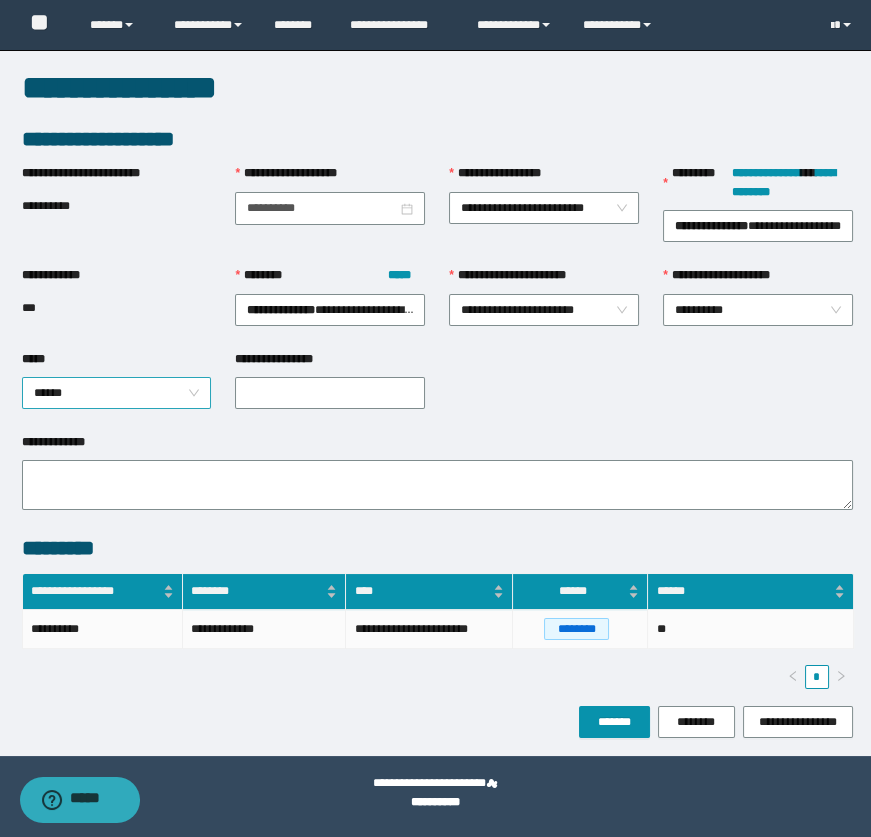 click on "******" at bounding box center [117, 393] 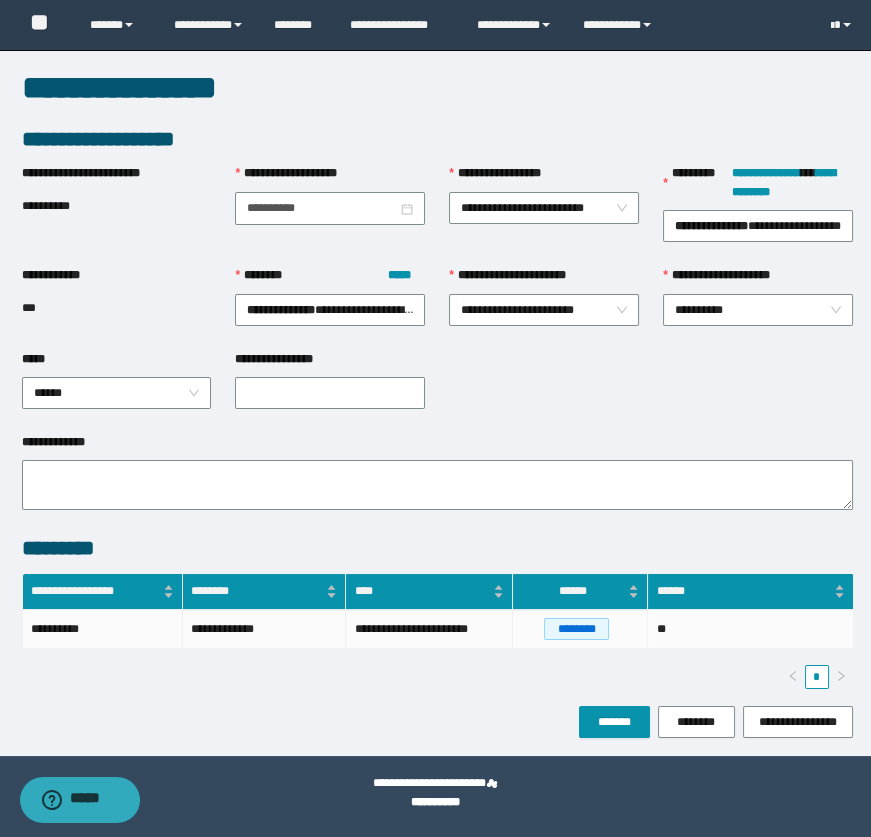 click on "***" at bounding box center [117, 308] 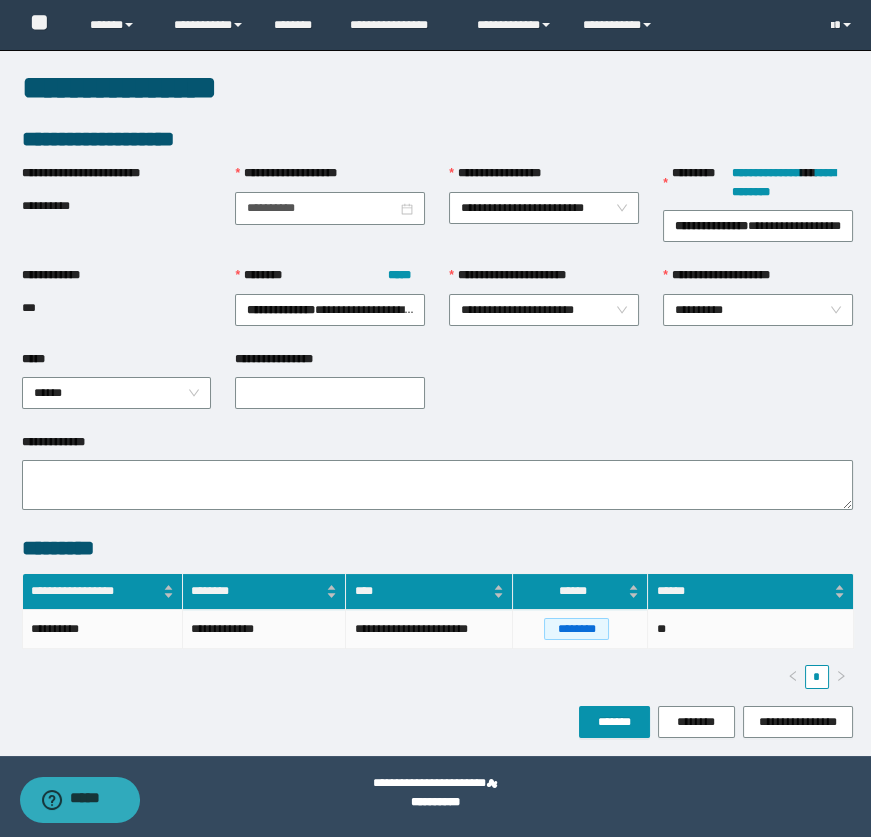 click on "**********" at bounding box center [437, 298] 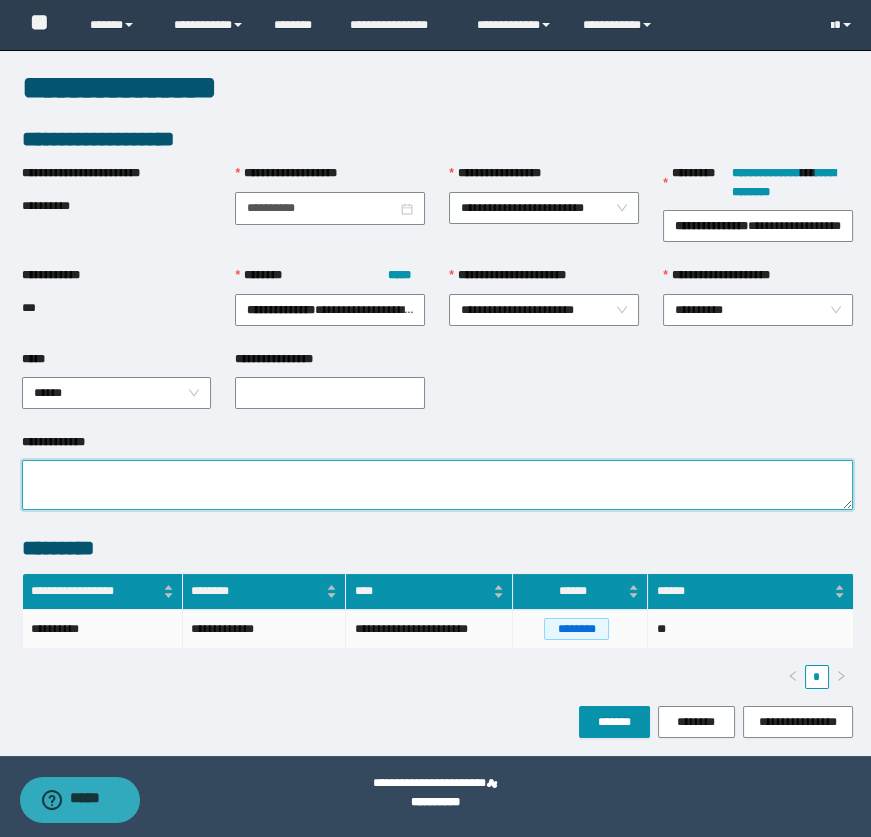 click on "**********" at bounding box center (437, 485) 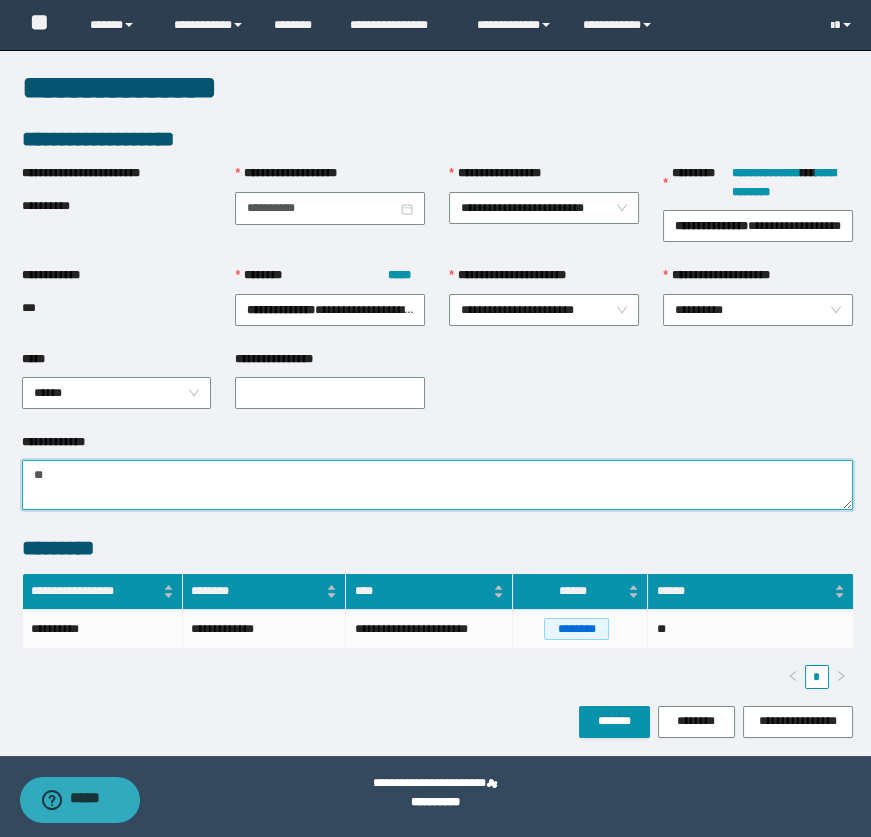 type on "*" 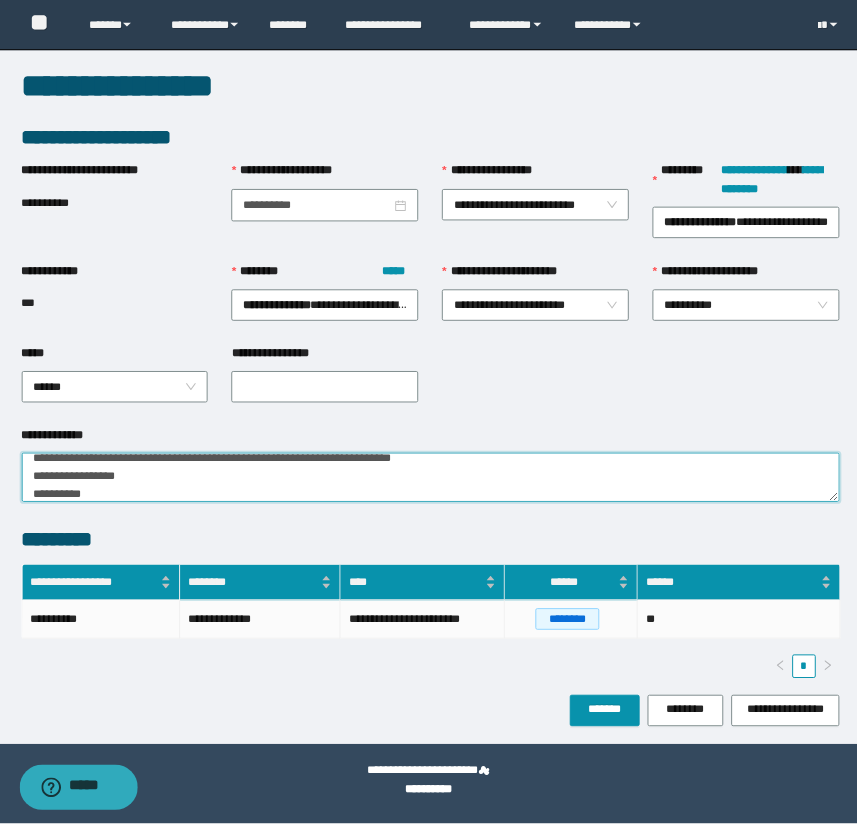 scroll, scrollTop: 6, scrollLeft: 0, axis: vertical 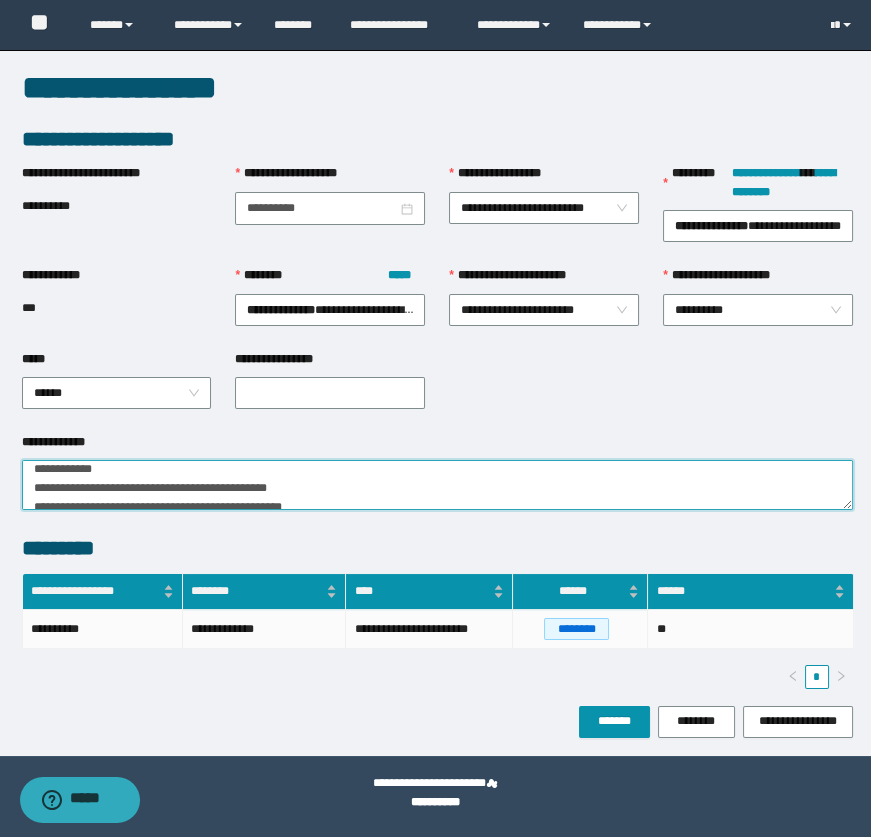 type on "**********" 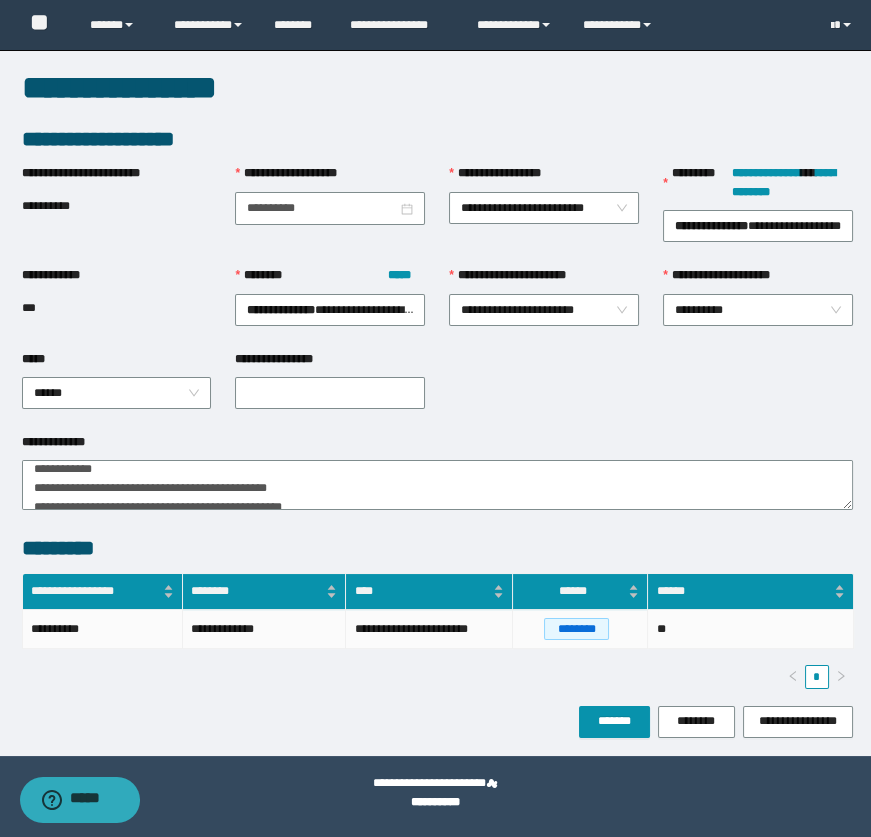 click on "**********" at bounding box center (330, 363) 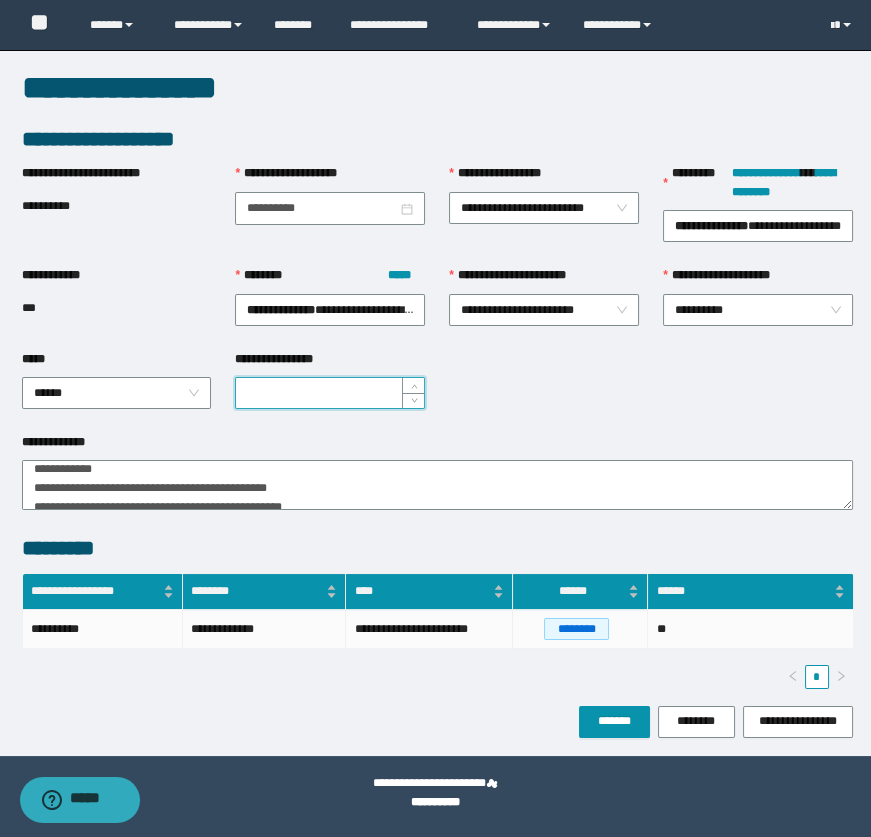 click on "**********" at bounding box center (330, 393) 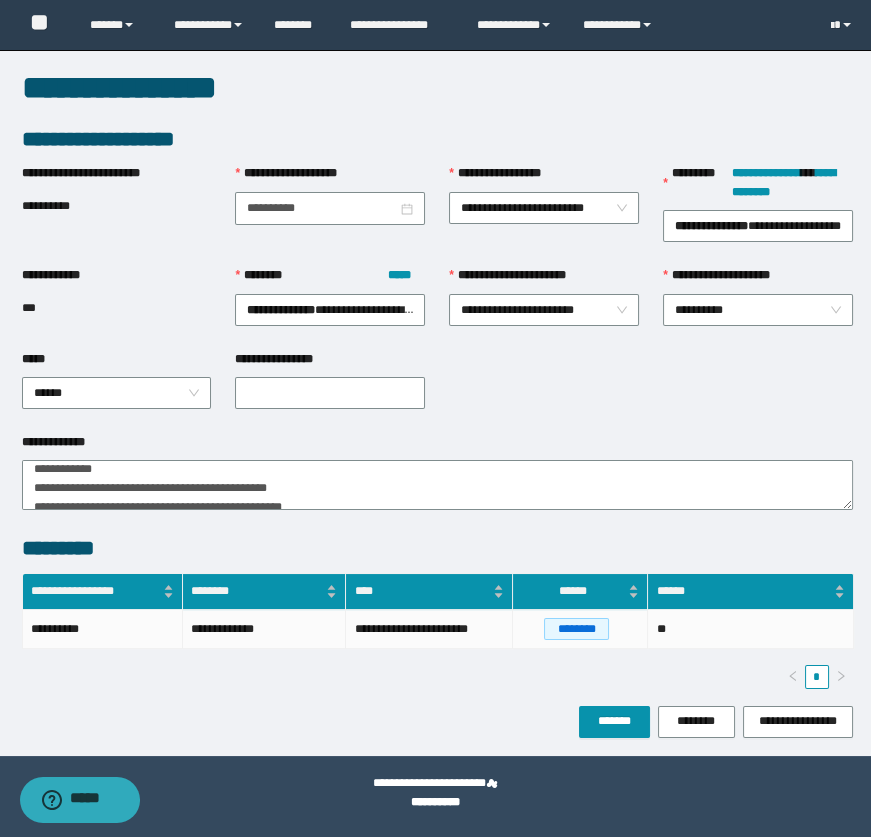 click on "**********" at bounding box center (330, 391) 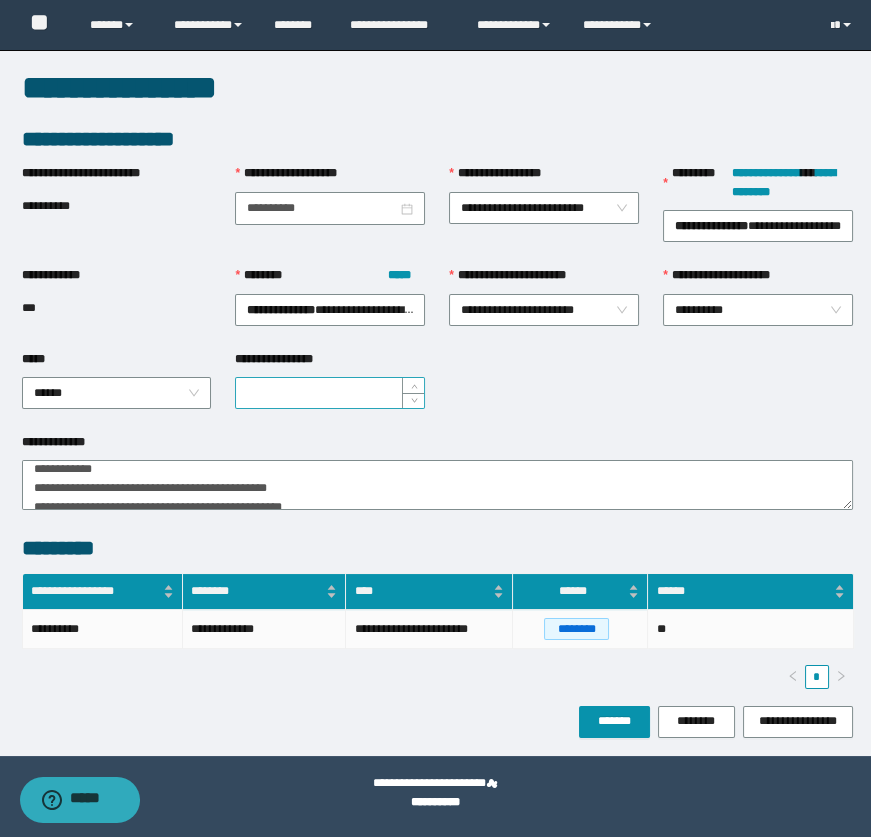 click on "**********" at bounding box center [330, 393] 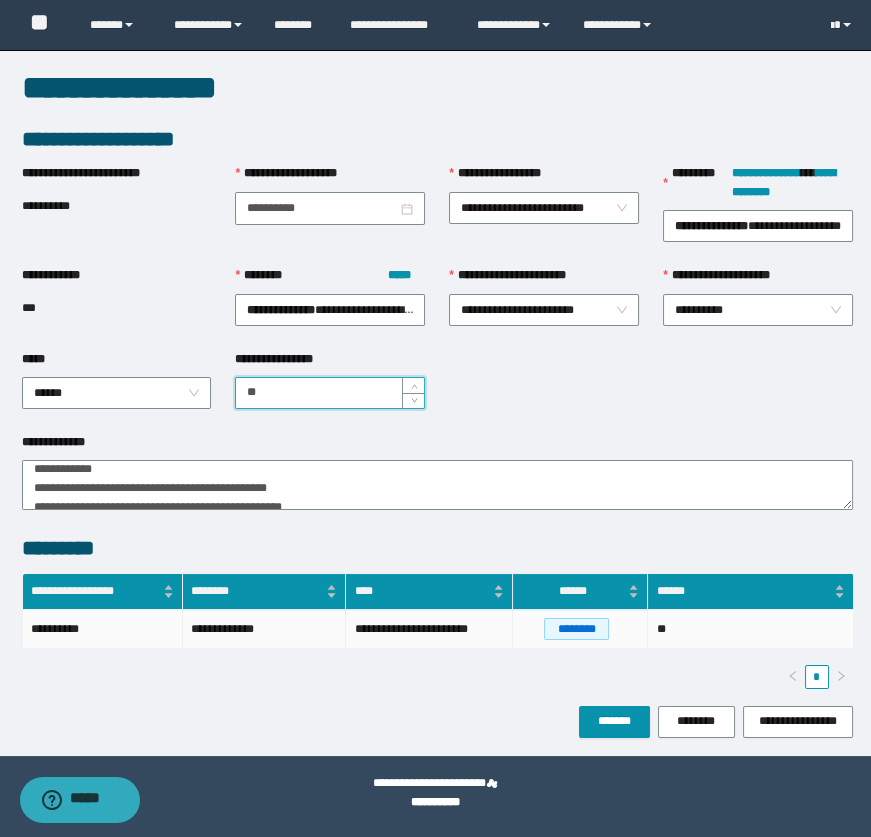 type on "**" 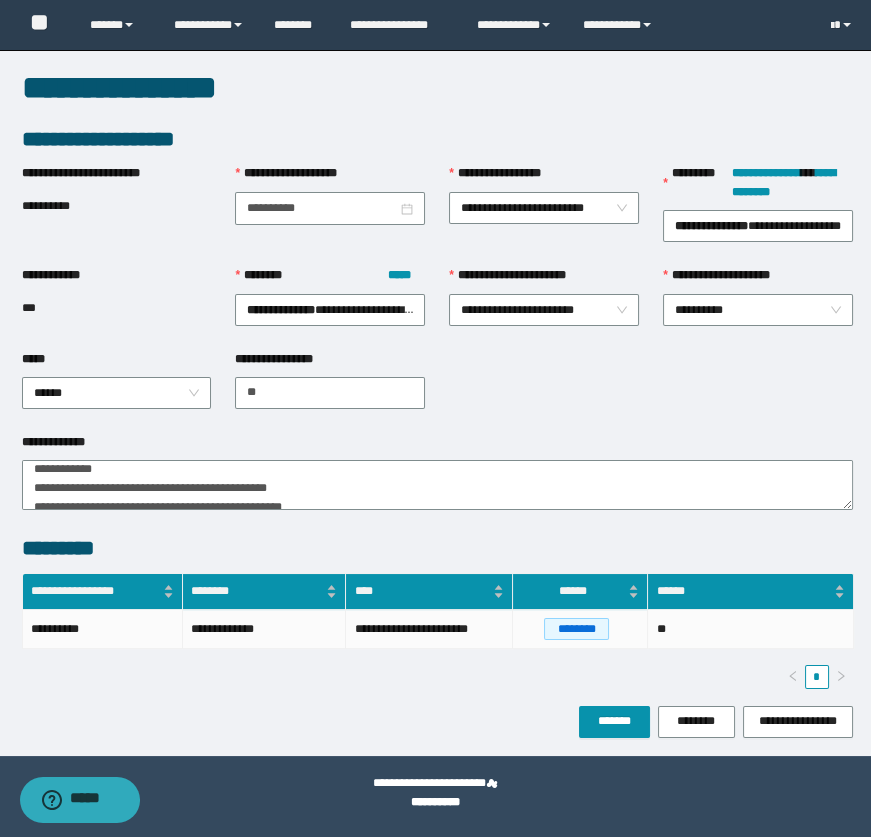 click on "**********" at bounding box center [437, 298] 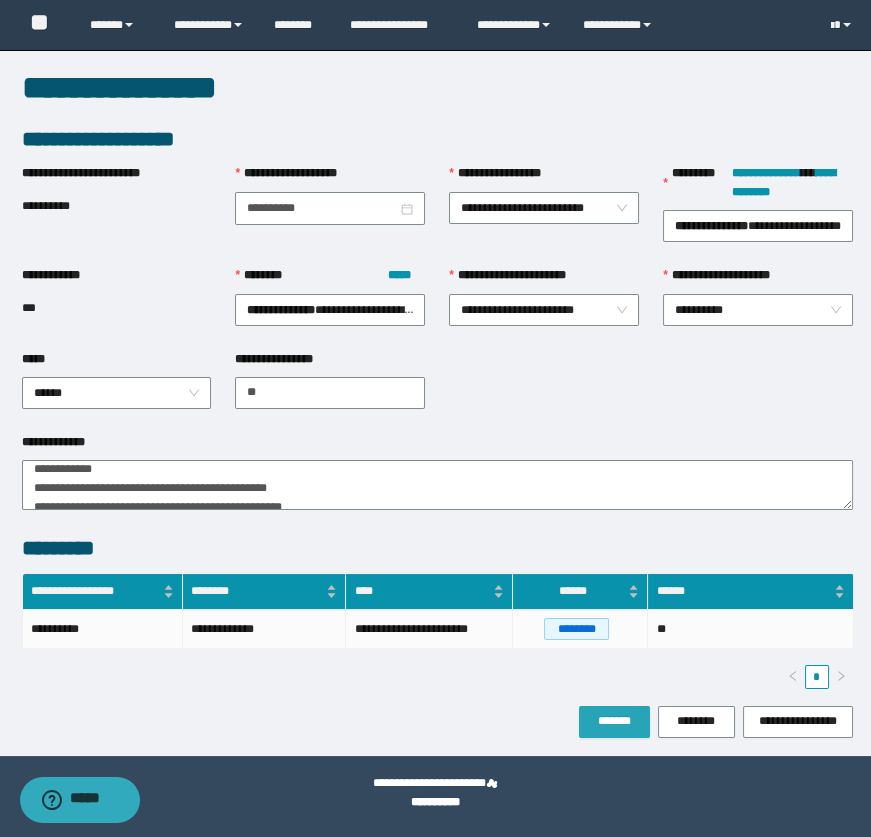click on "*******" at bounding box center [614, 721] 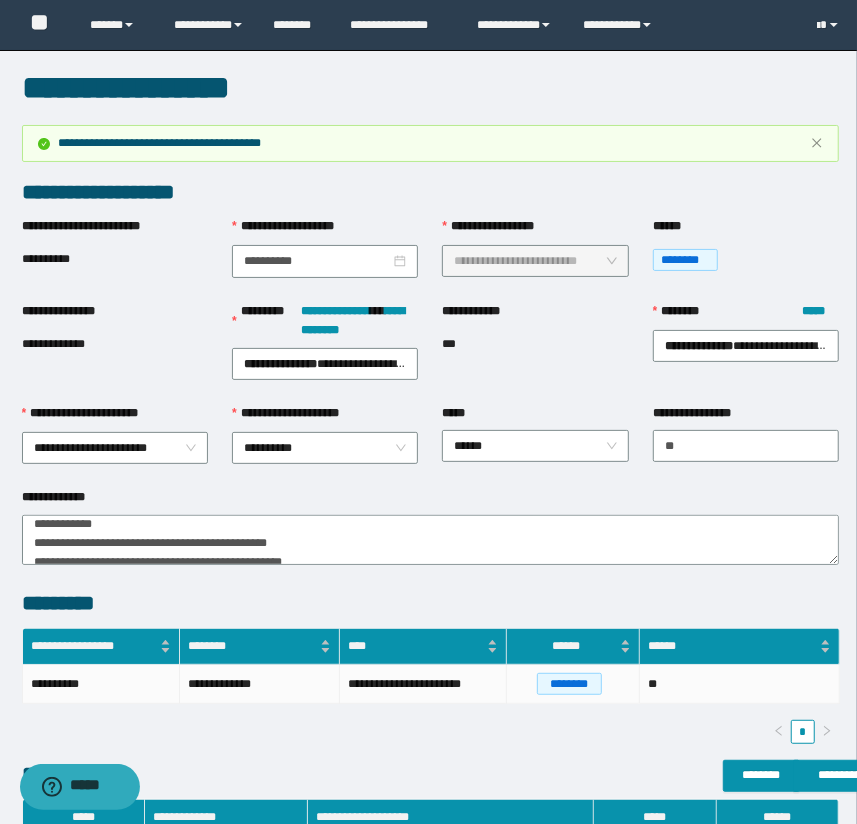 click on "**********" at bounding box center [535, 353] 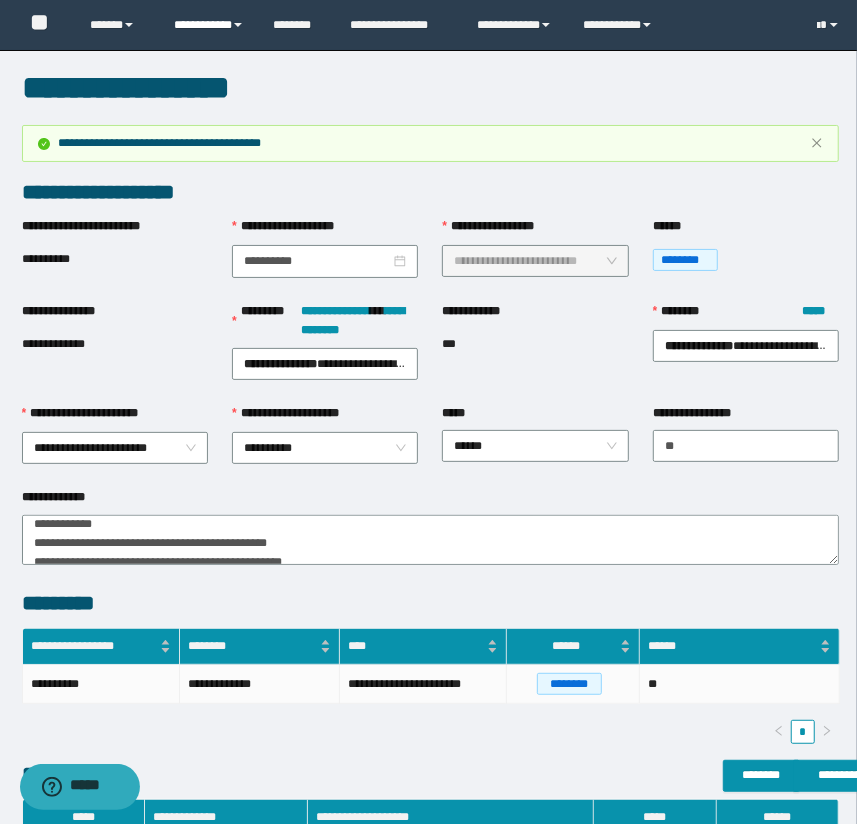 click on "**********" at bounding box center [209, 25] 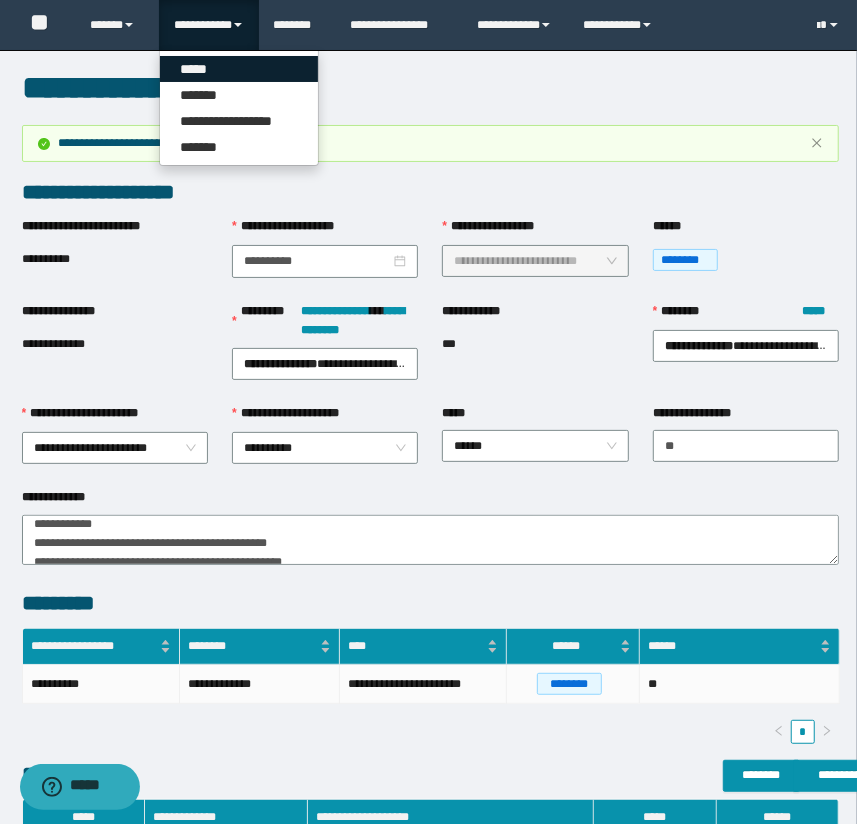 click on "*****" at bounding box center (239, 69) 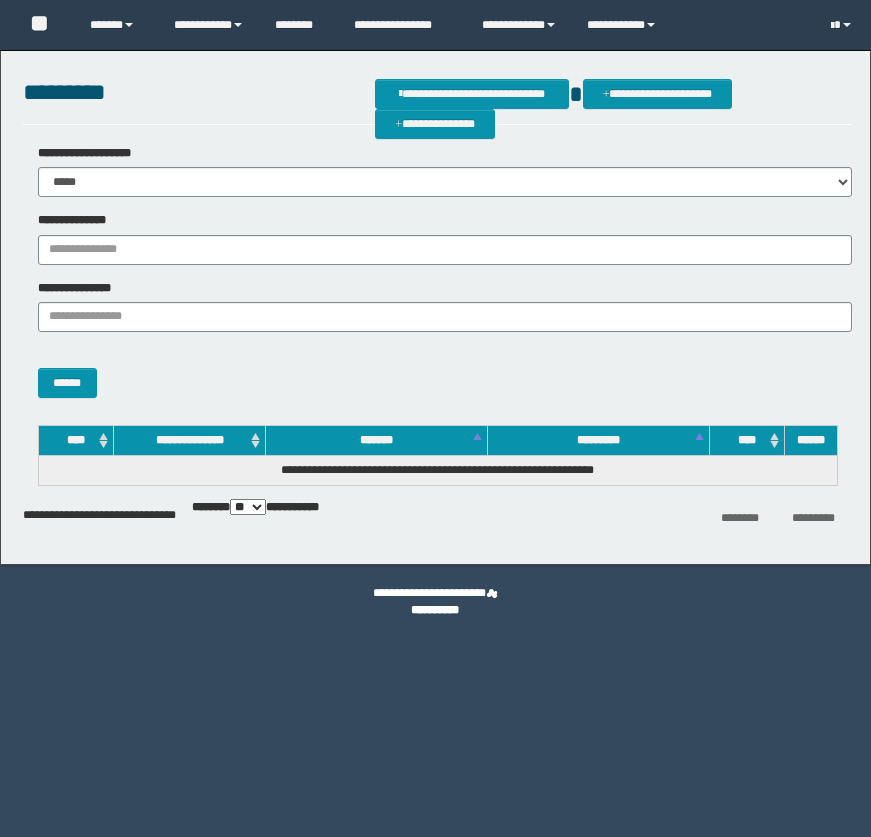 scroll, scrollTop: 0, scrollLeft: 0, axis: both 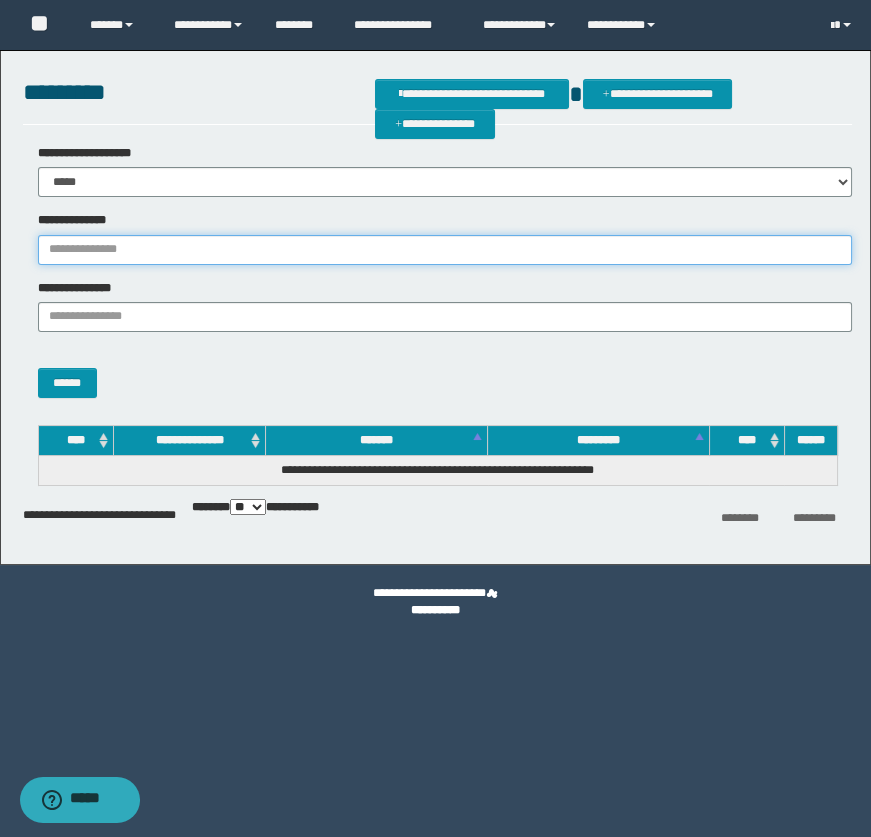 click on "**********" at bounding box center [445, 250] 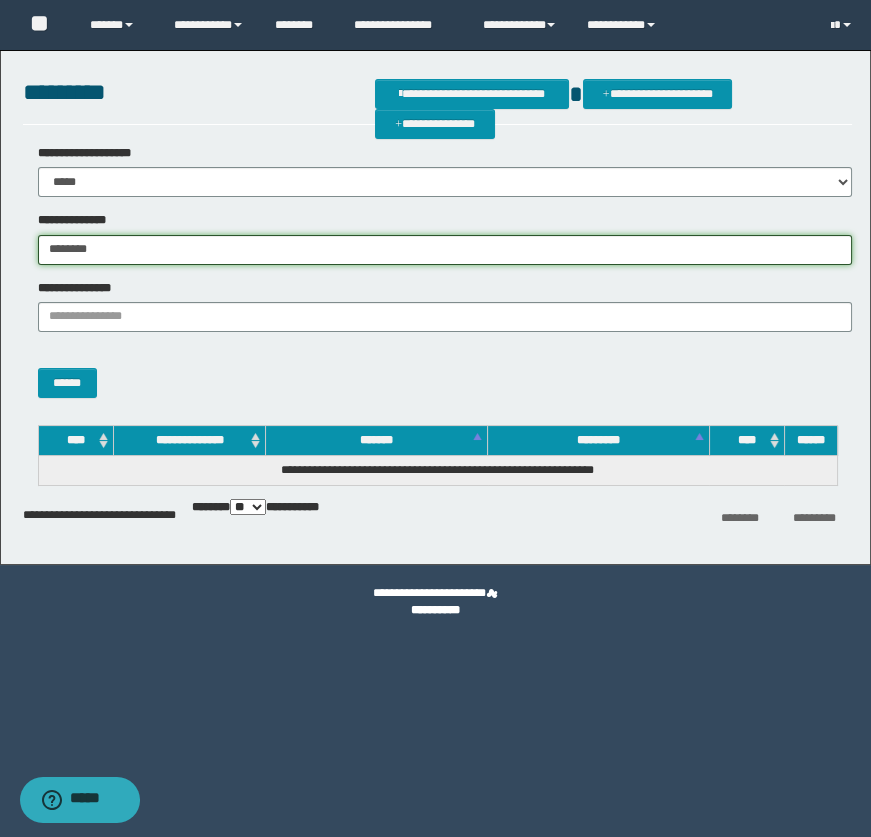 type on "********" 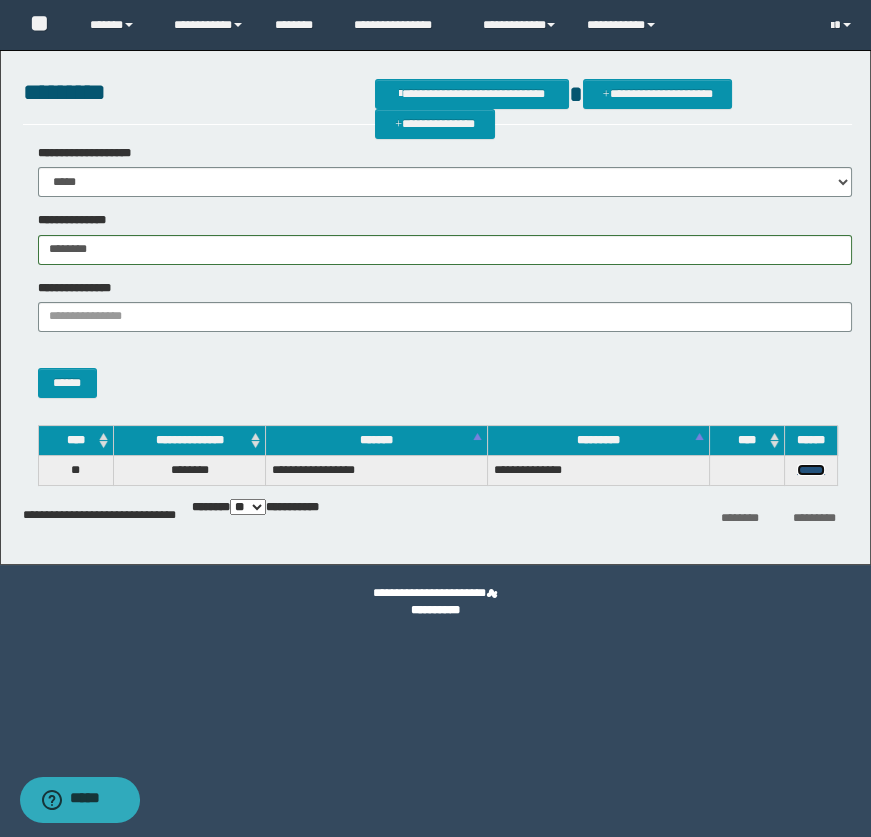 drag, startPoint x: 801, startPoint y: 472, endPoint x: 858, endPoint y: 429, distance: 71.40028 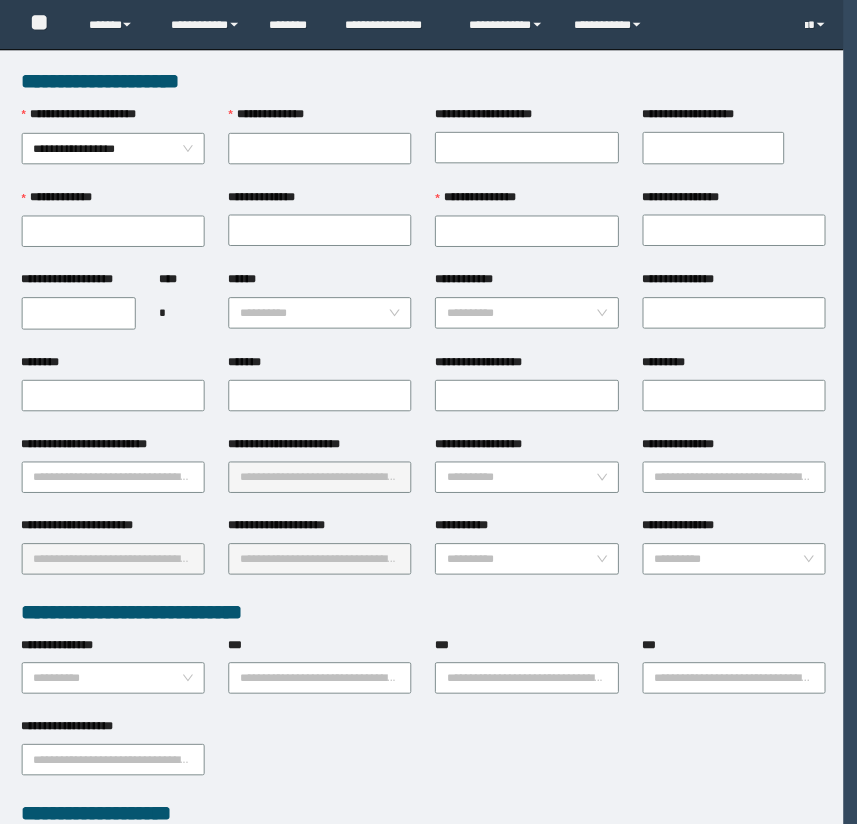 scroll, scrollTop: 0, scrollLeft: 0, axis: both 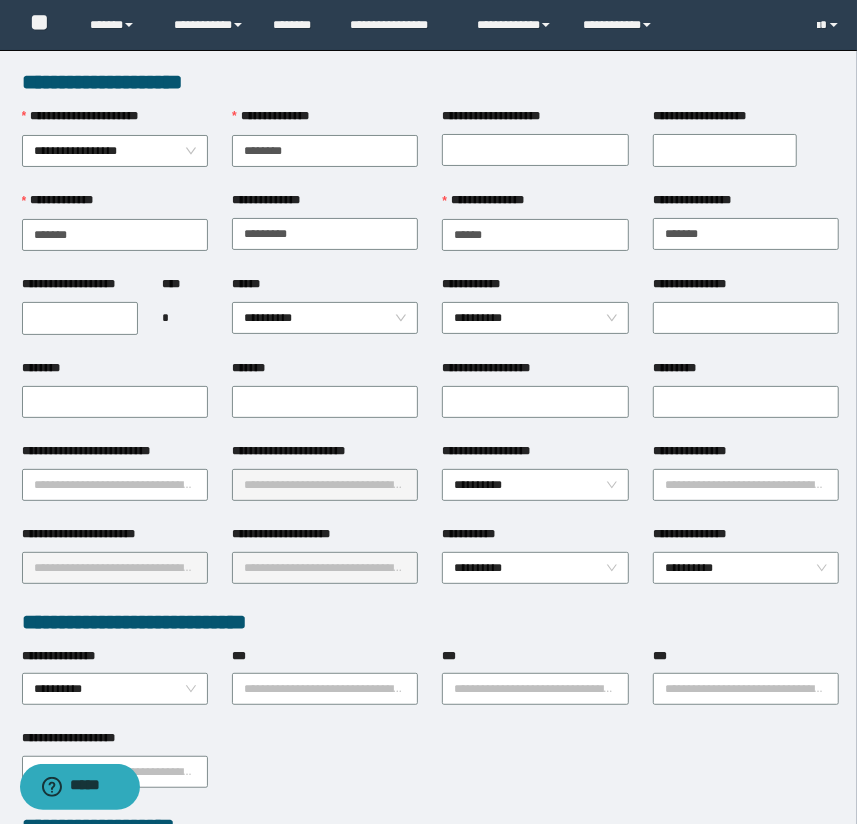 click on "**********" at bounding box center [535, 120] 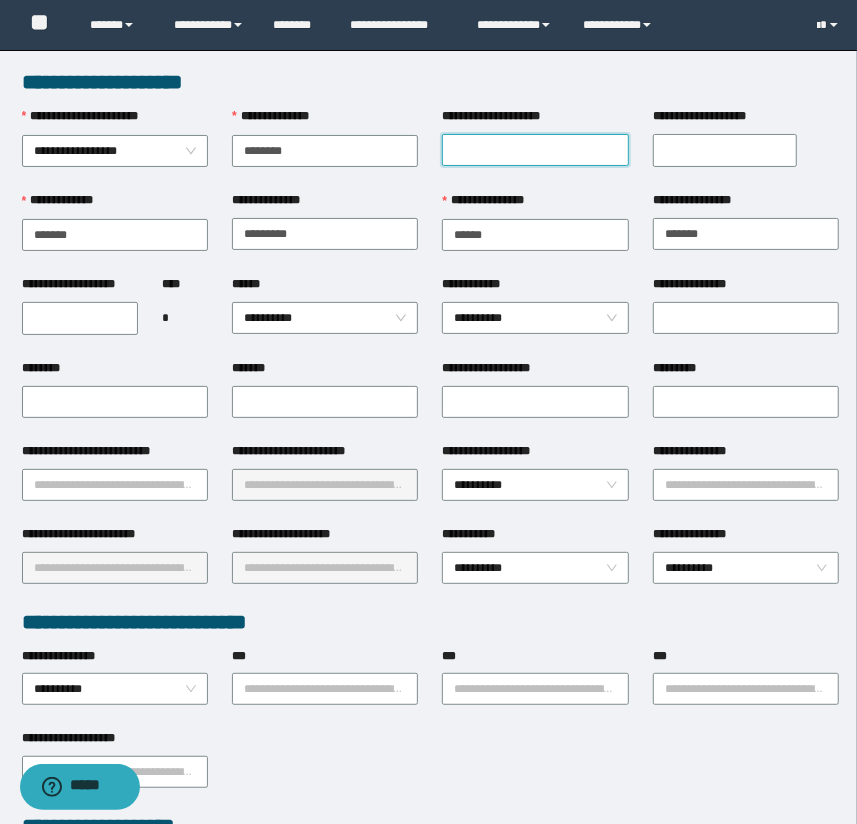 click on "**********" at bounding box center (535, 150) 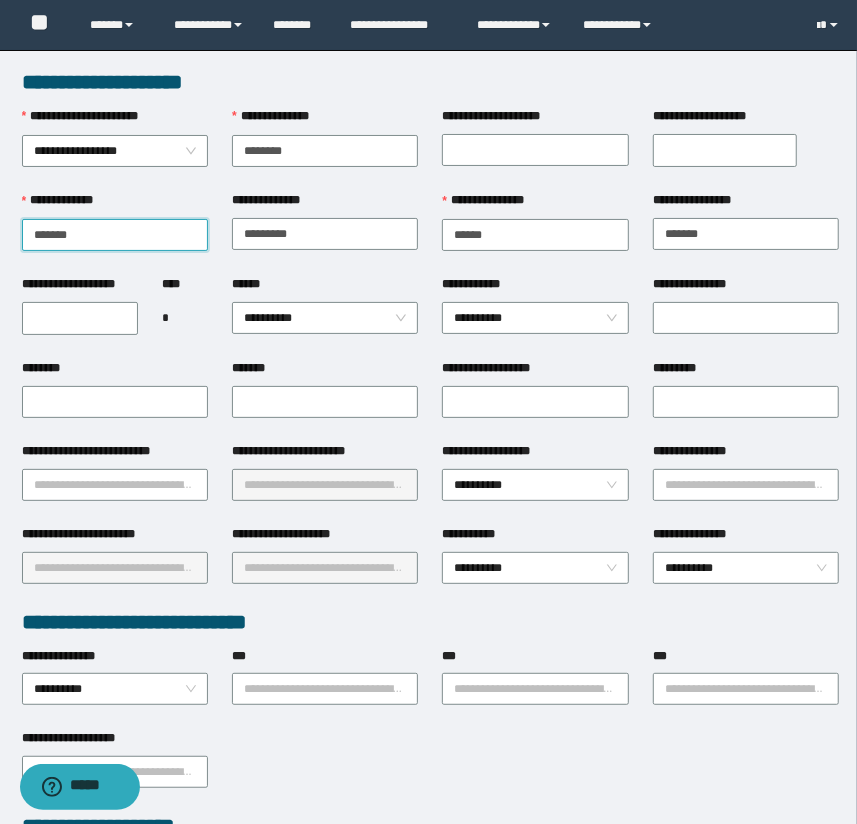 click on "**********" at bounding box center [115, 235] 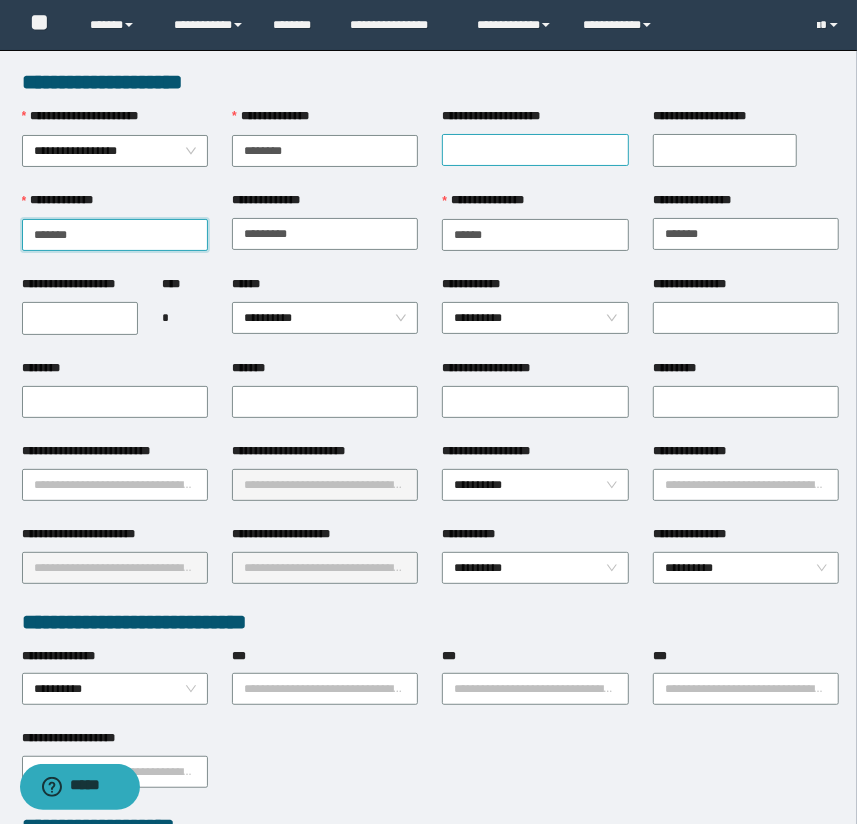 type on "*******" 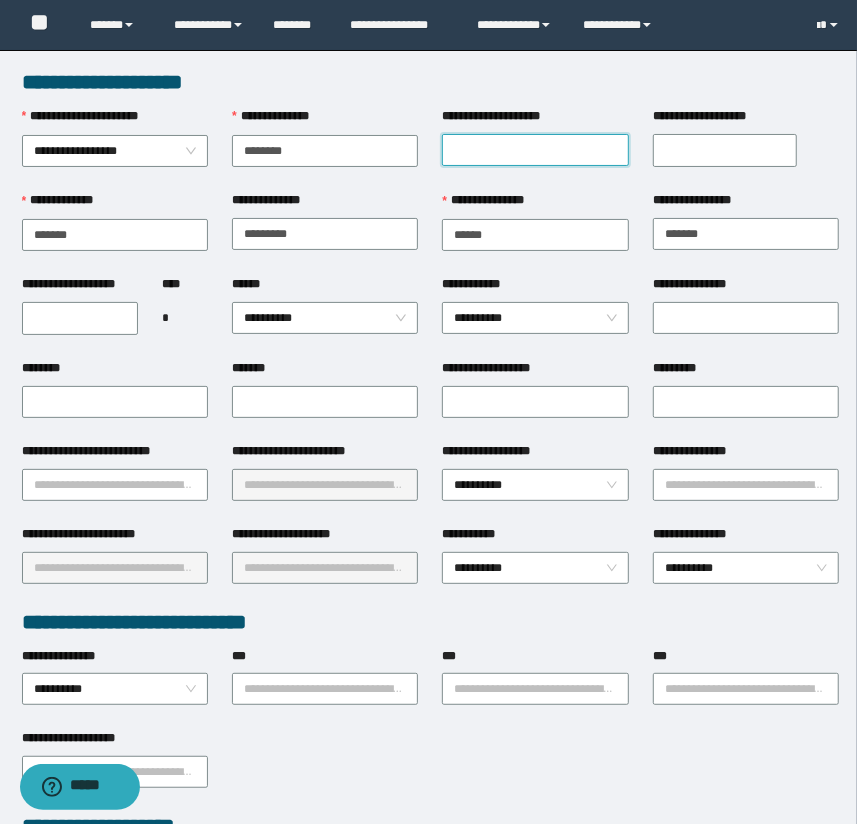 click on "**********" at bounding box center (535, 150) 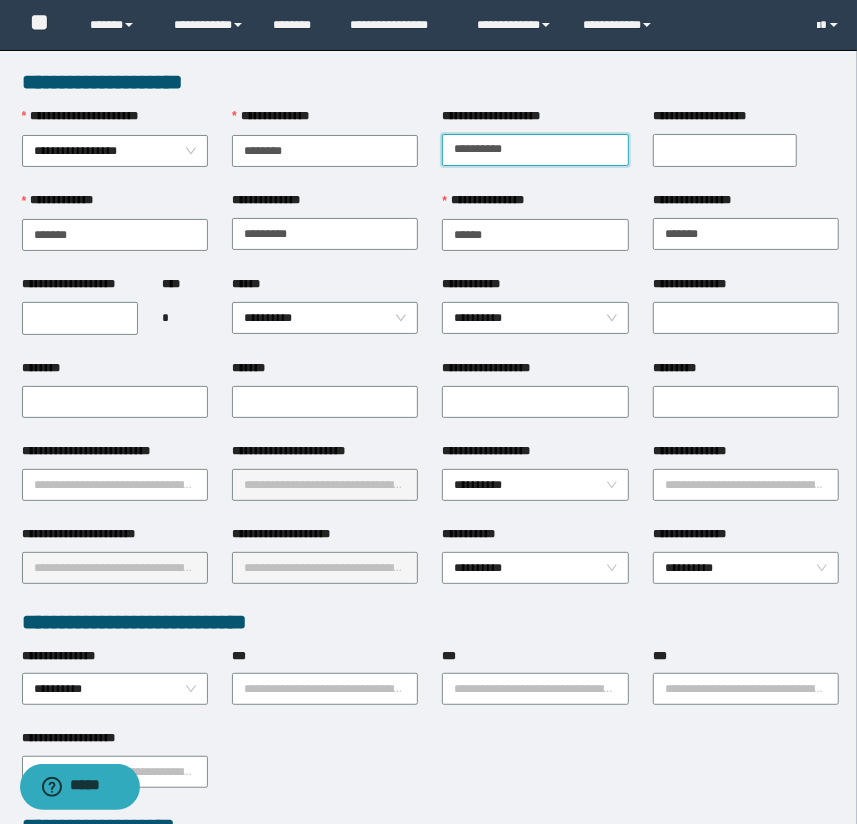 type on "**********" 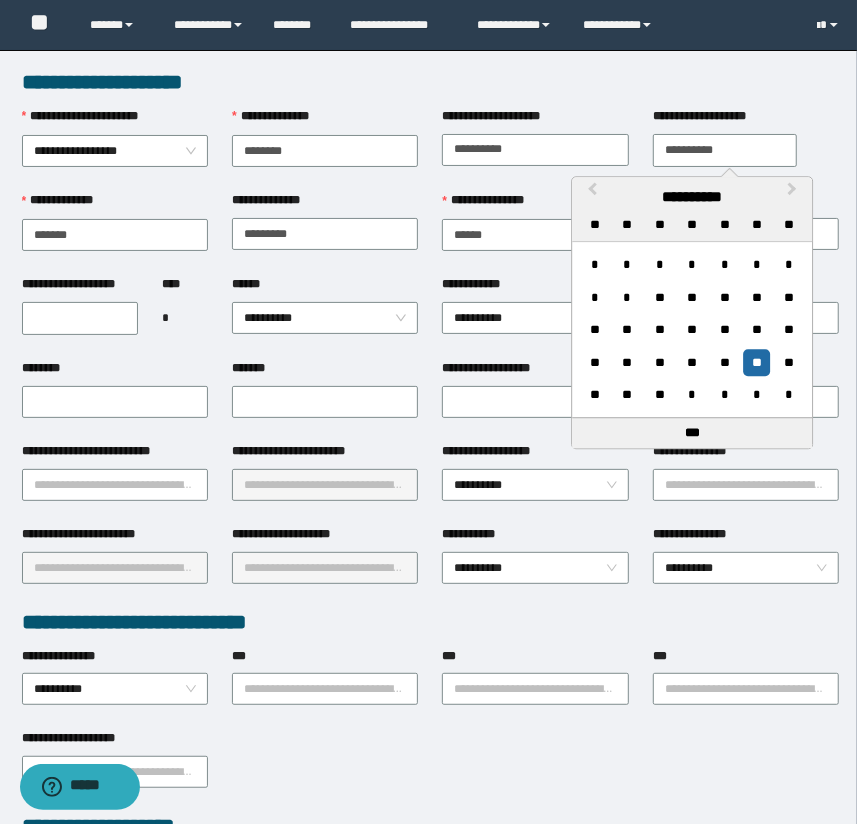 type on "**********" 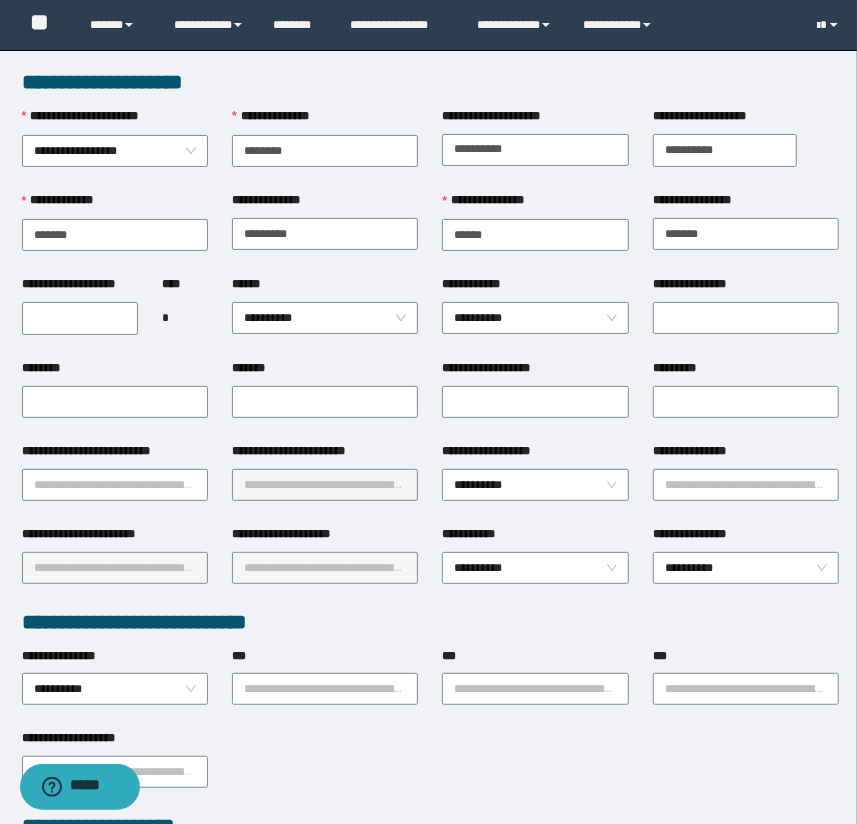 click on "**********" at bounding box center (80, 318) 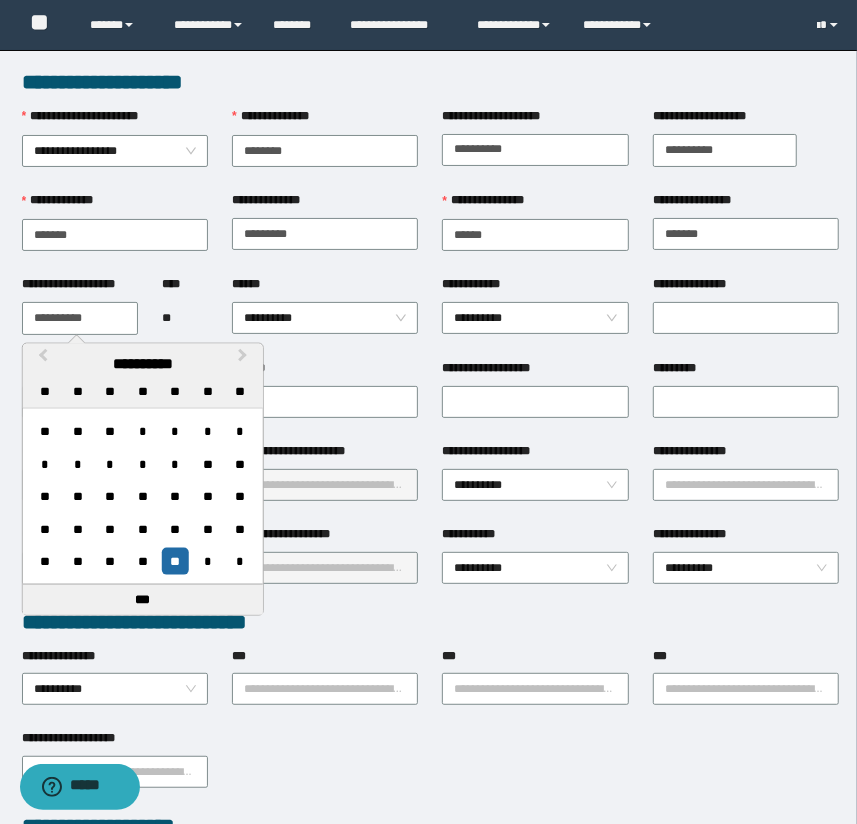 type on "**********" 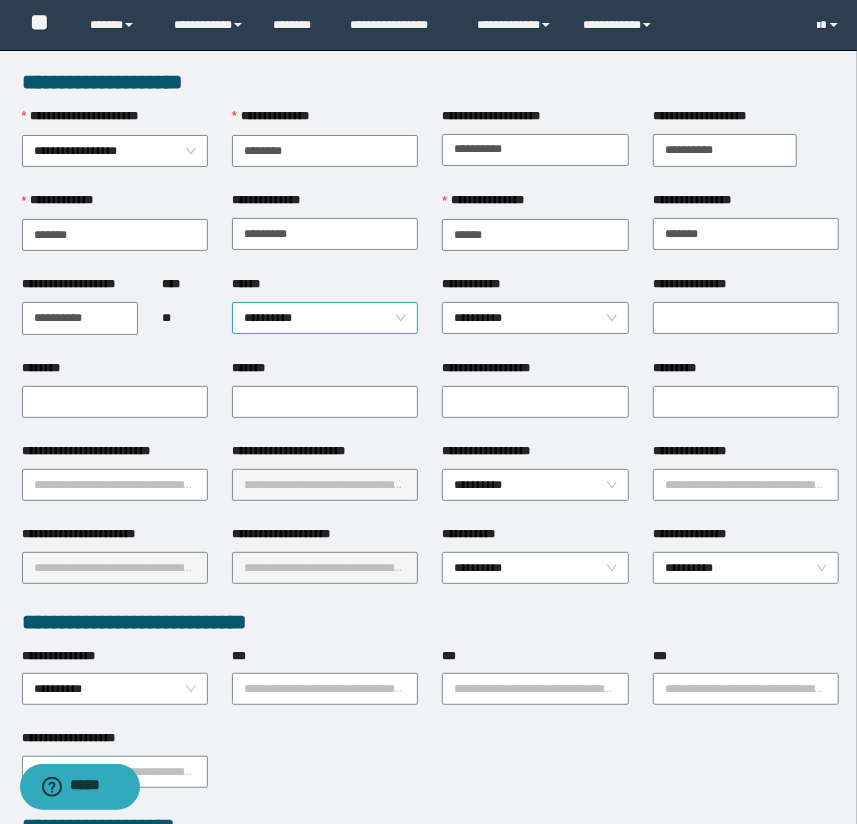 click on "**********" at bounding box center [325, 318] 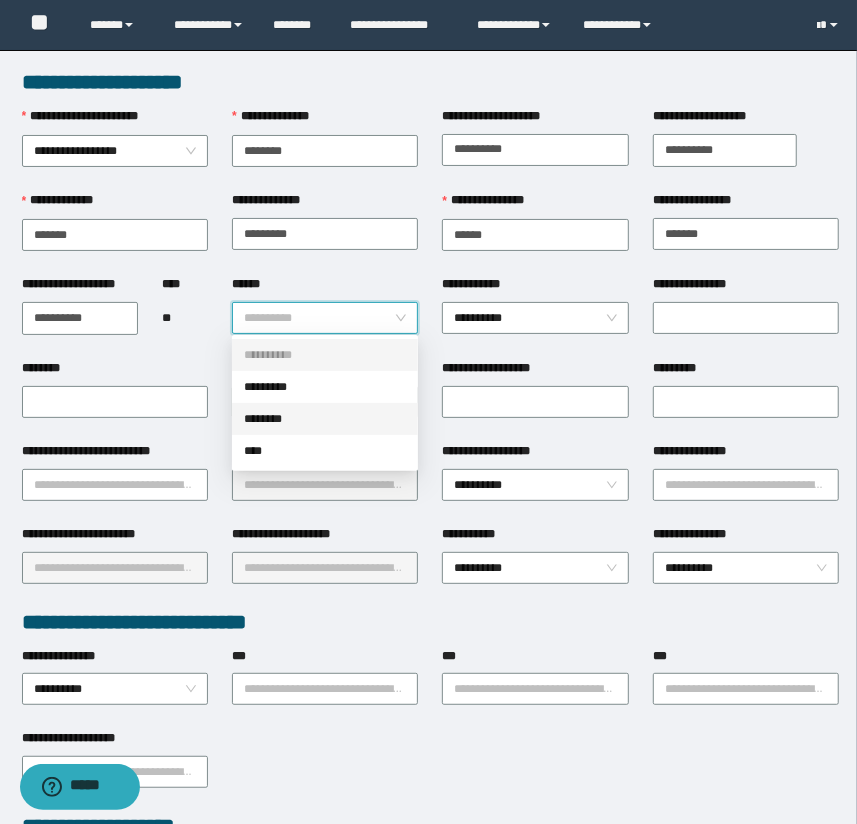click on "********" at bounding box center [325, 419] 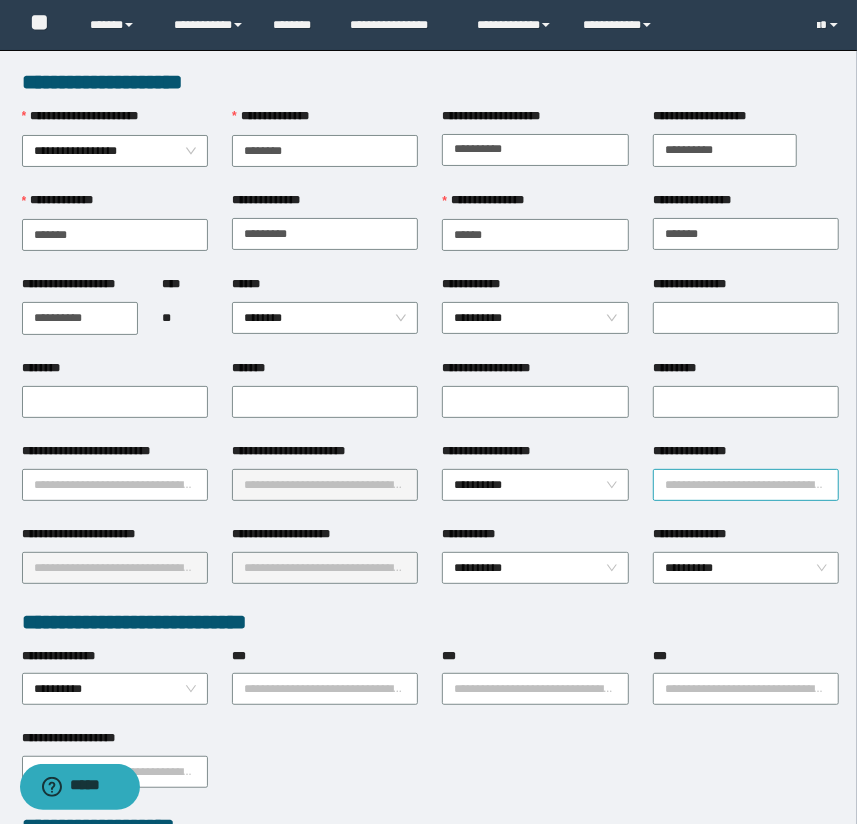 click on "**********" at bounding box center [746, 485] 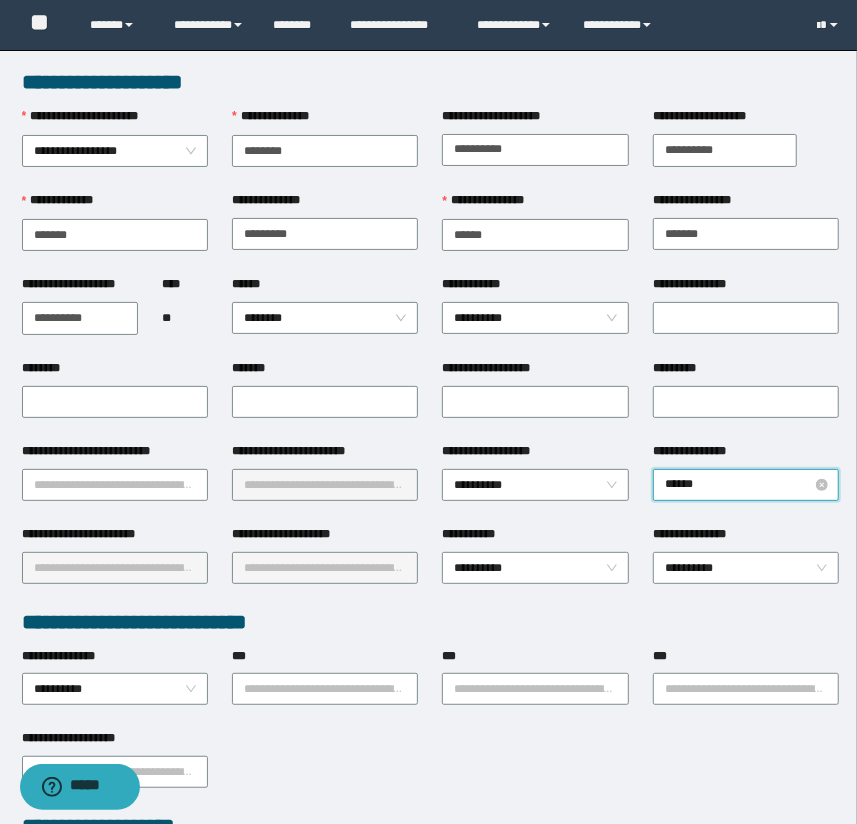 type on "*******" 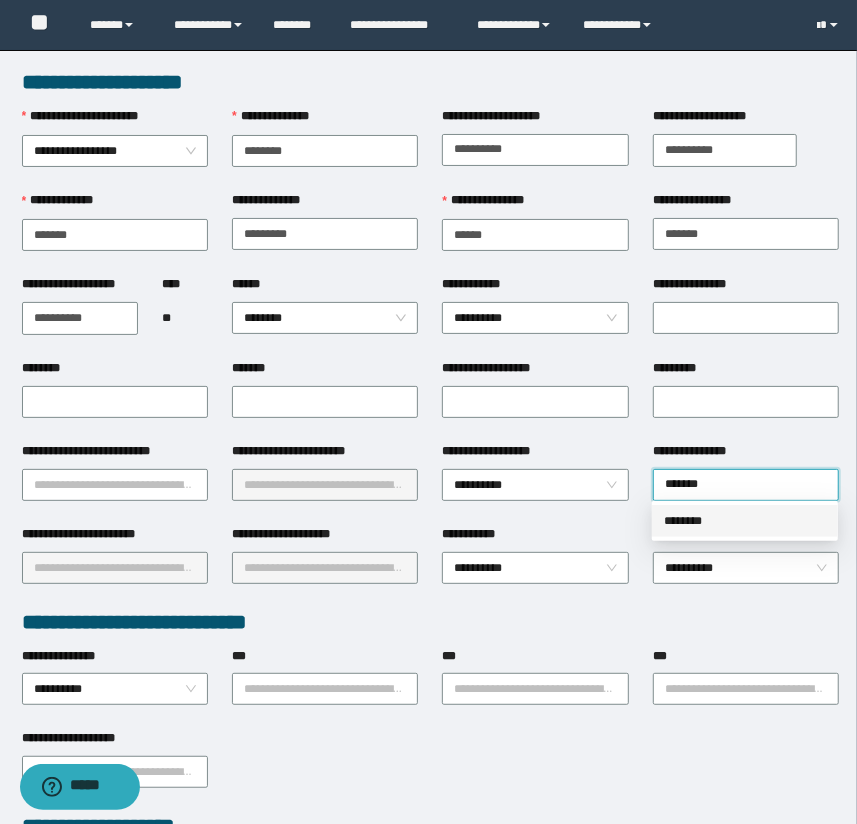 click on "********" at bounding box center [745, 521] 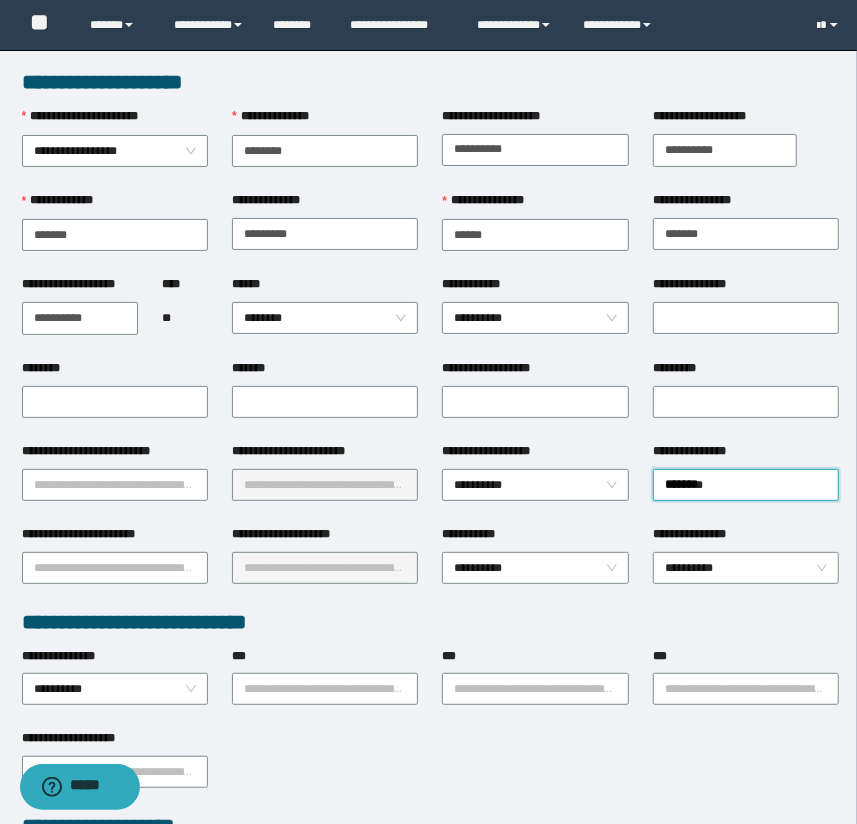 click on "**********" at bounding box center [535, 483] 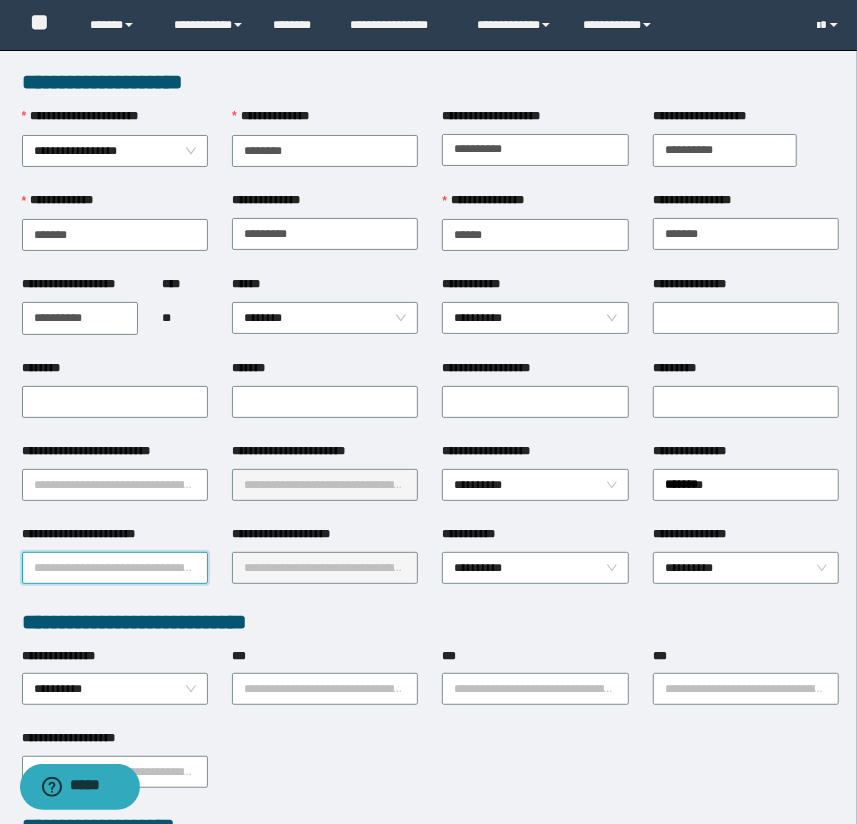 click on "**********" at bounding box center (115, 568) 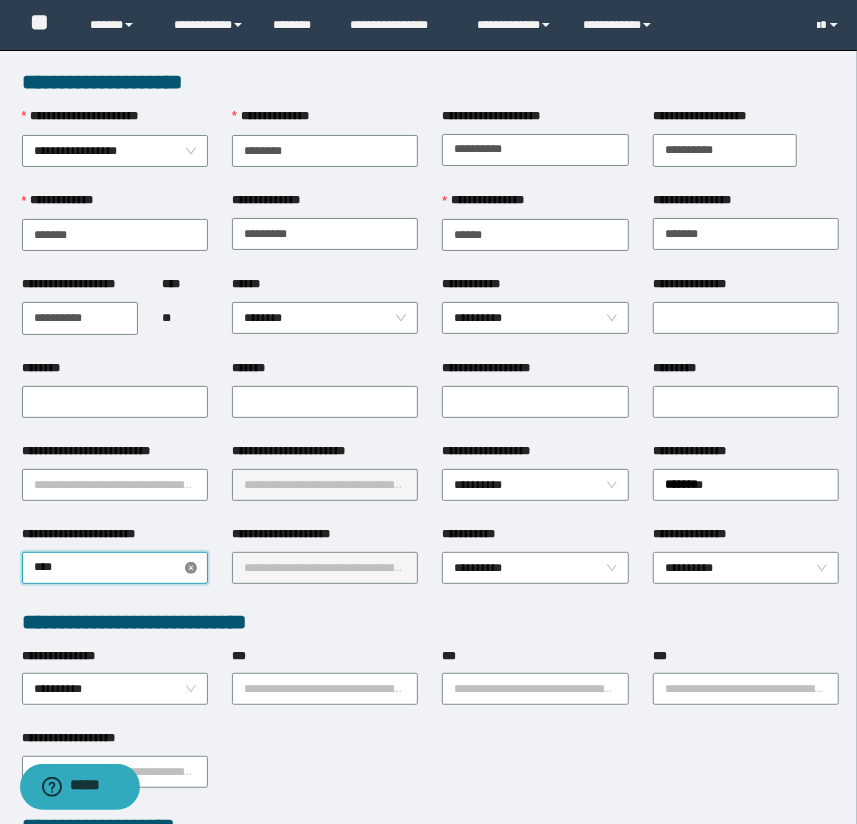 type on "*****" 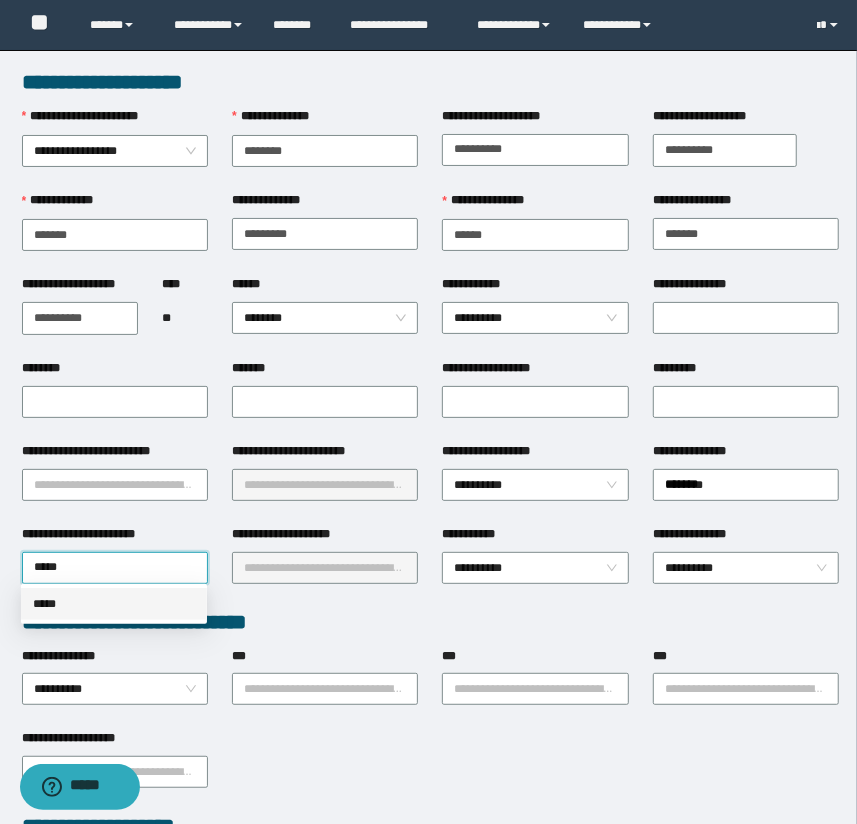 click on "*****" at bounding box center (114, 604) 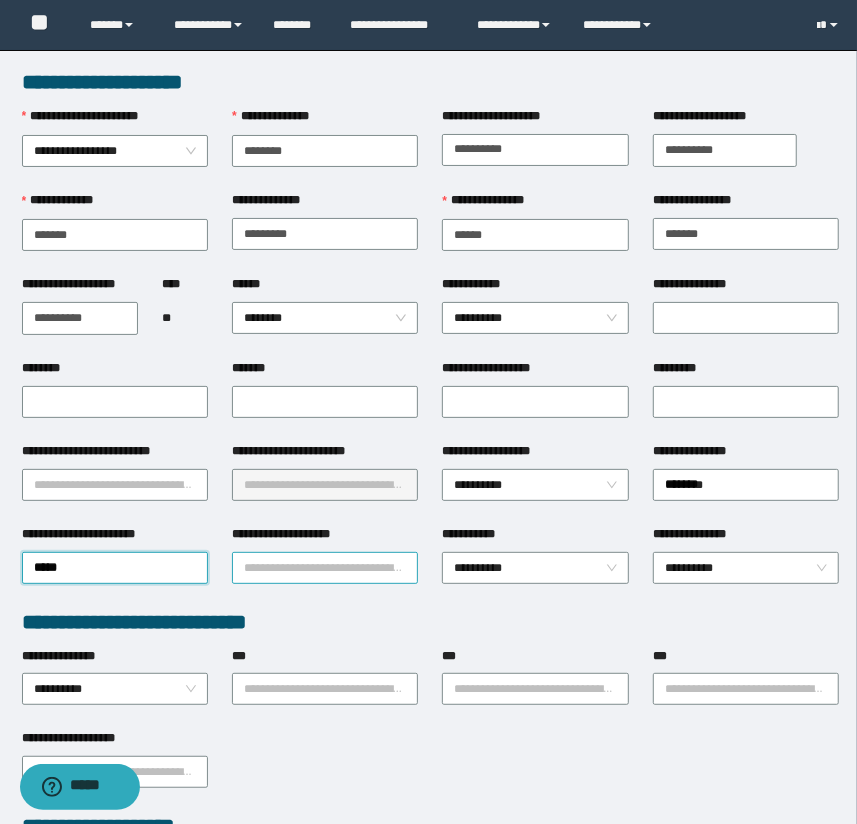 click on "**********" at bounding box center [325, 568] 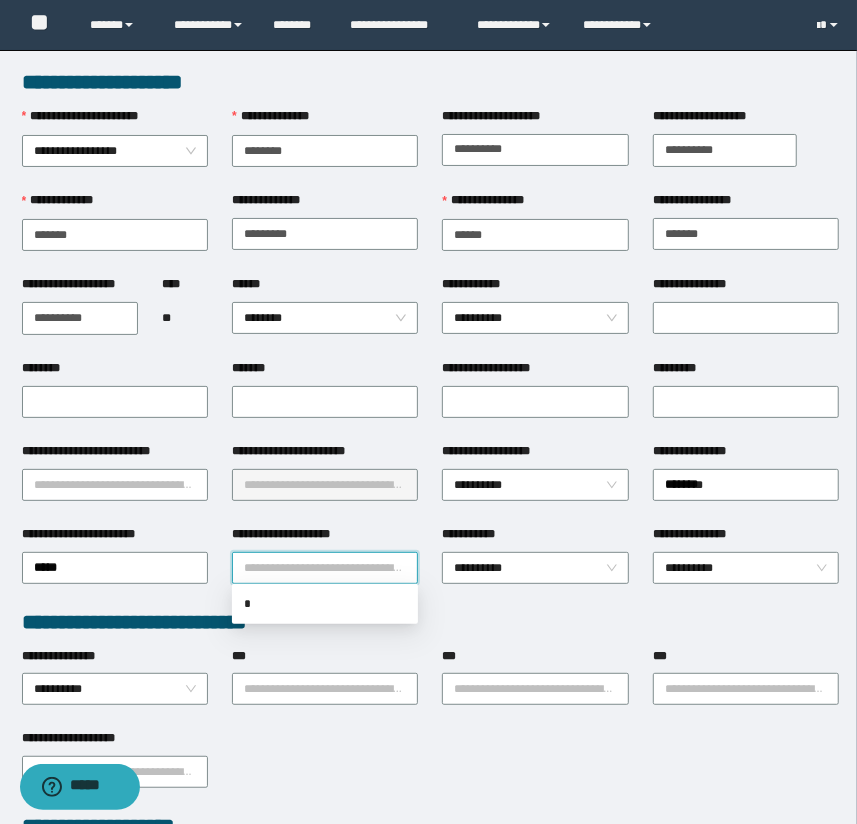 click on "**********" at bounding box center [325, 568] 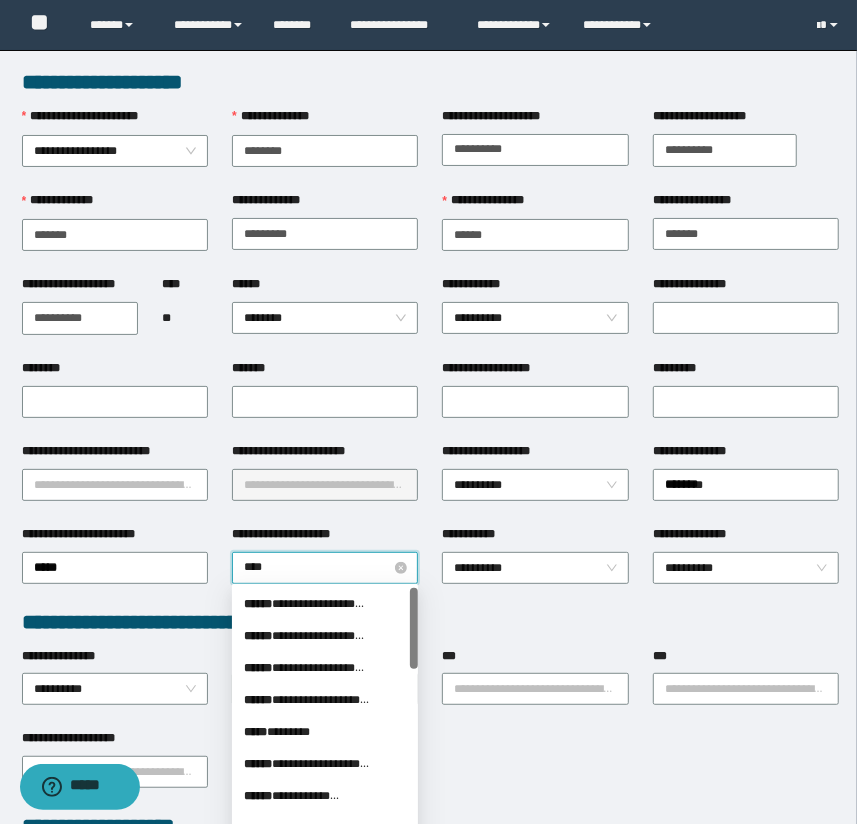 type on "*****" 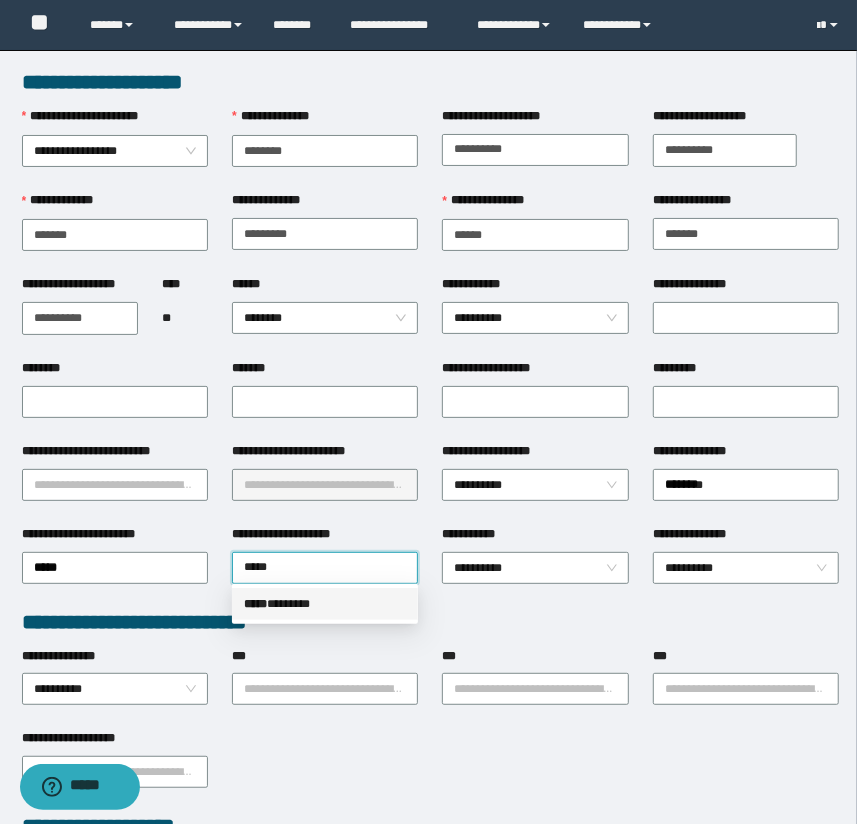 click on "***** * ******" at bounding box center [325, 604] 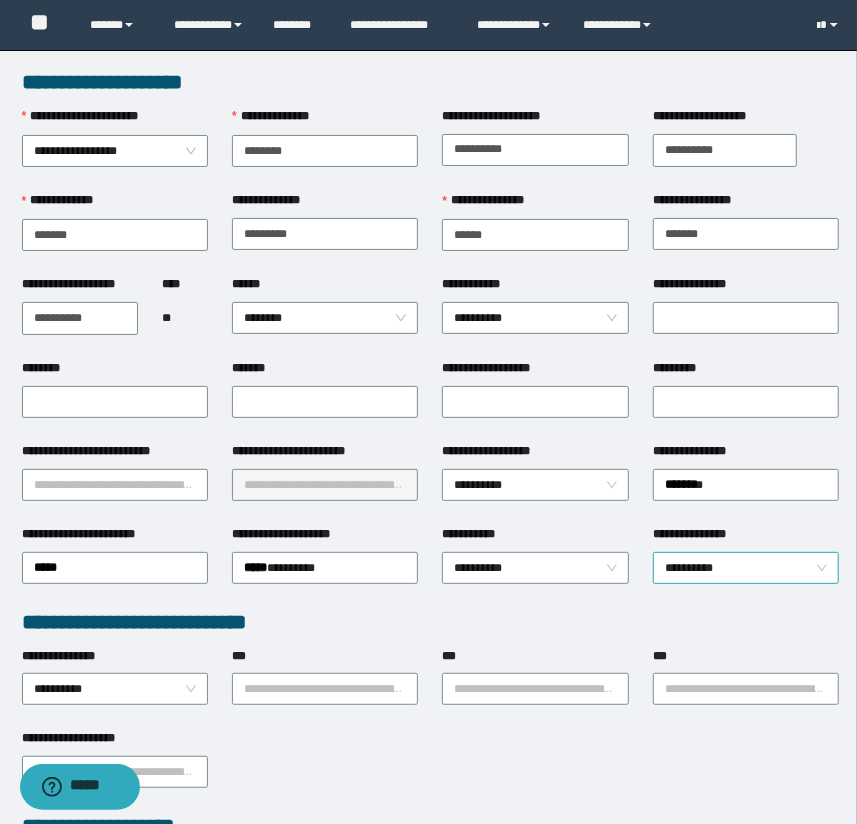 click on "**********" at bounding box center (746, 568) 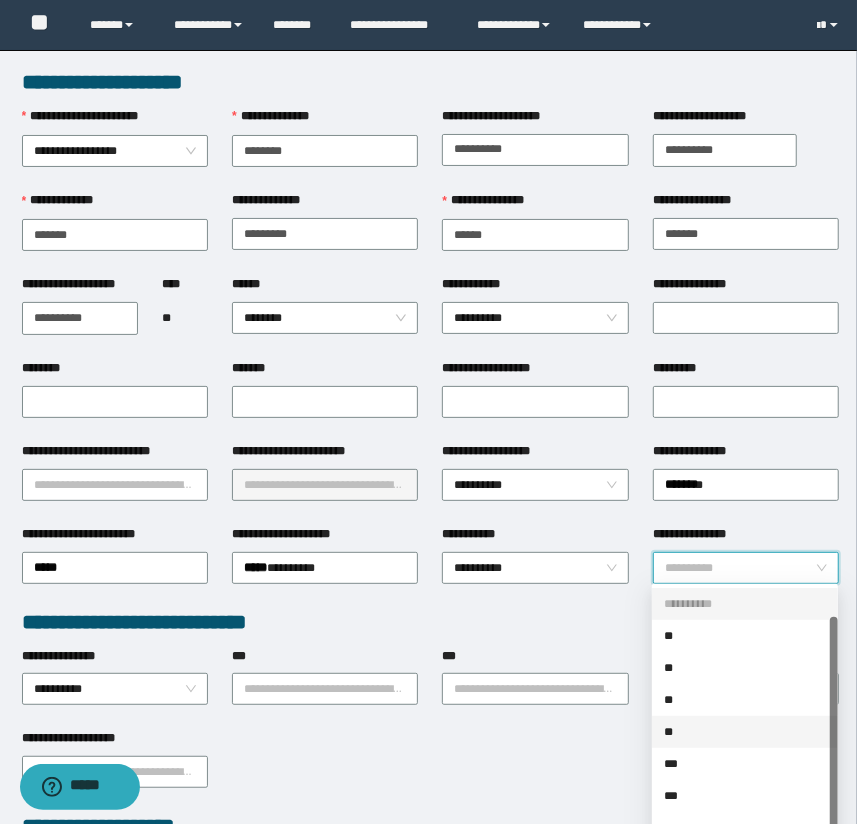 scroll, scrollTop: 31, scrollLeft: 0, axis: vertical 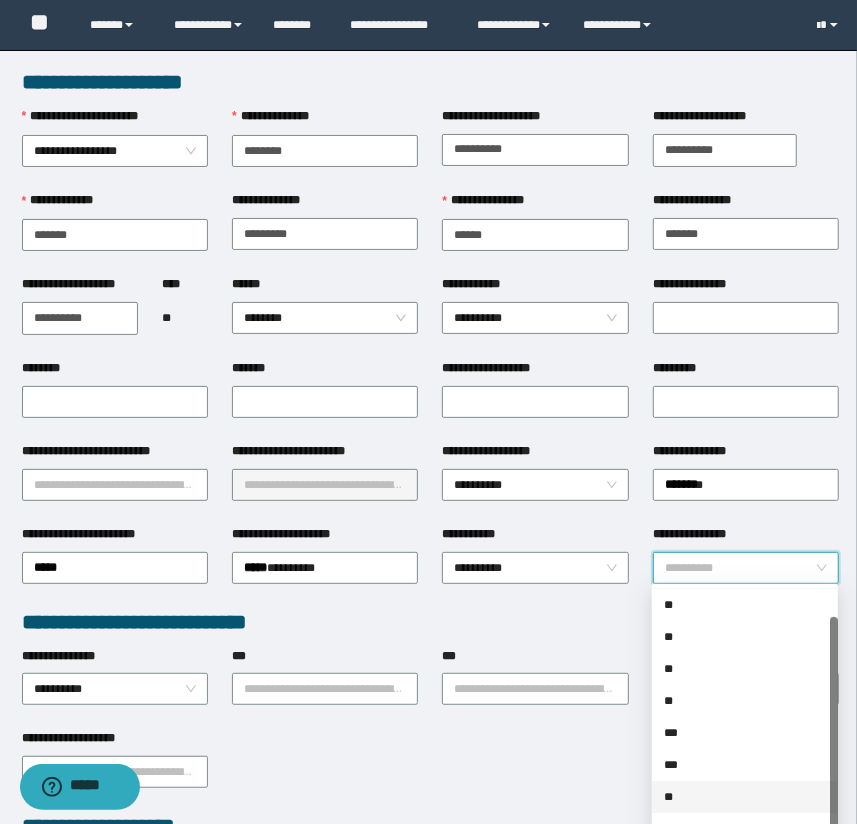 click on "**" at bounding box center [745, 797] 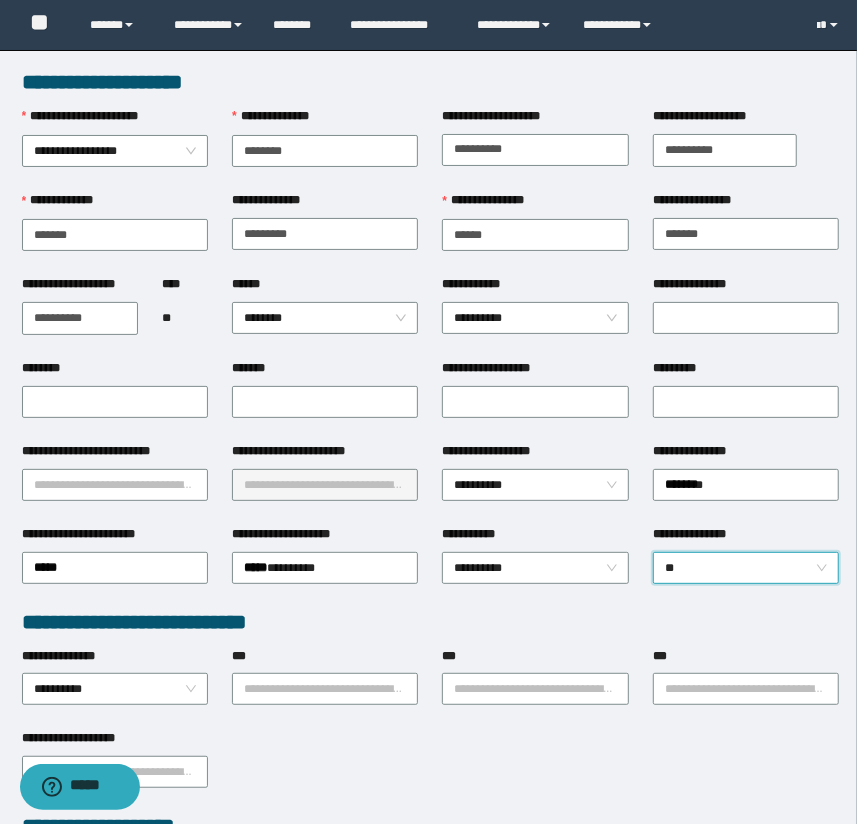 click on "**********" at bounding box center [431, 622] 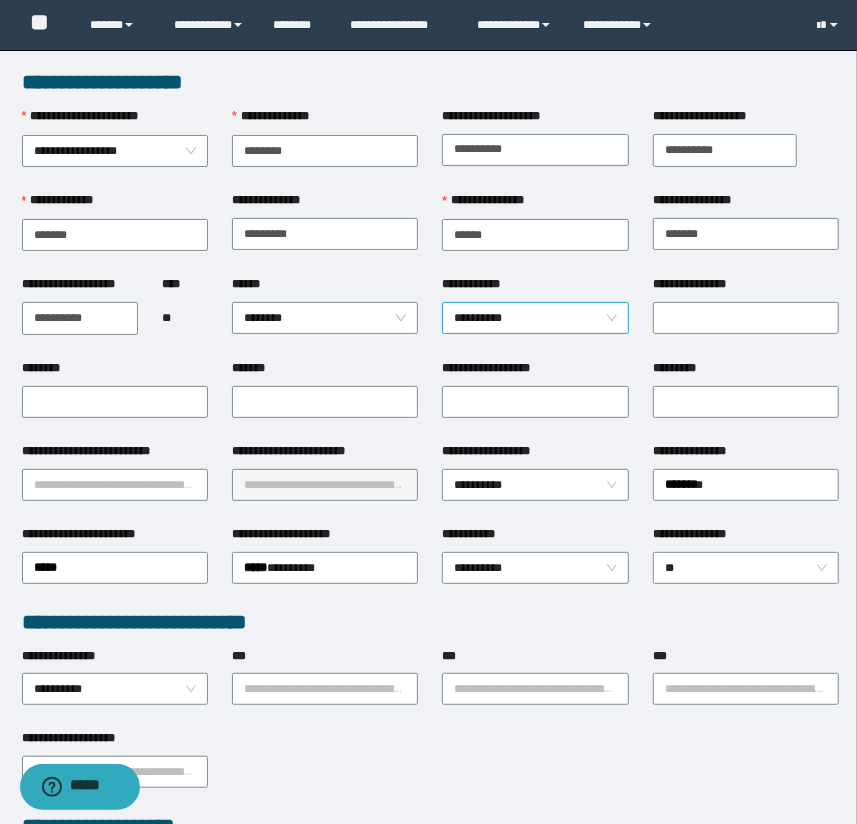 click on "**********" at bounding box center (535, 318) 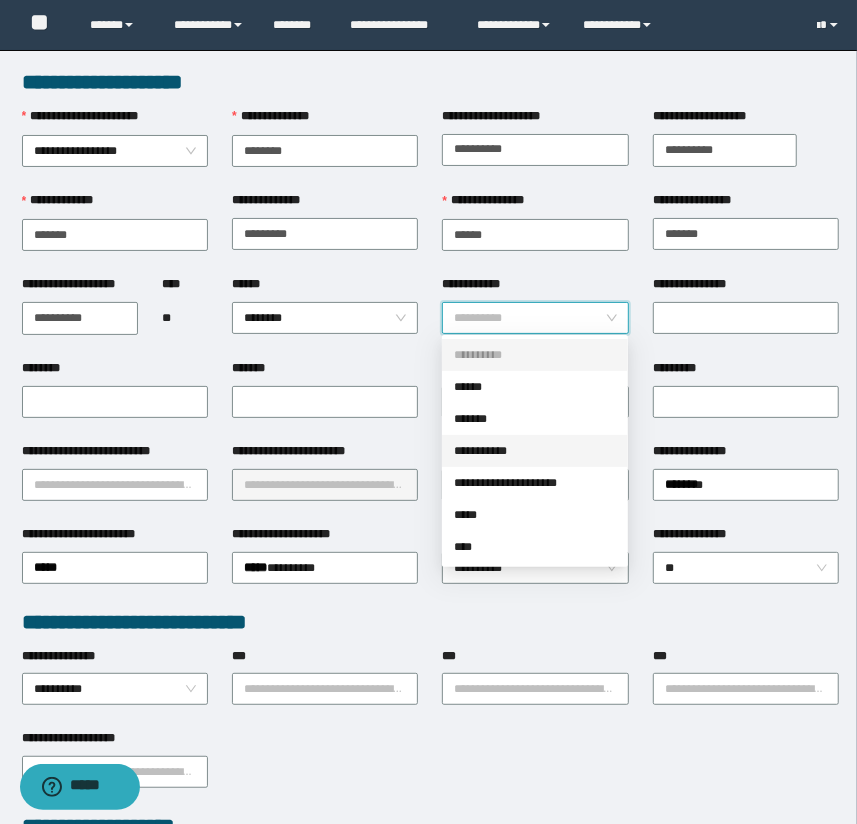 click on "**********" at bounding box center [535, 451] 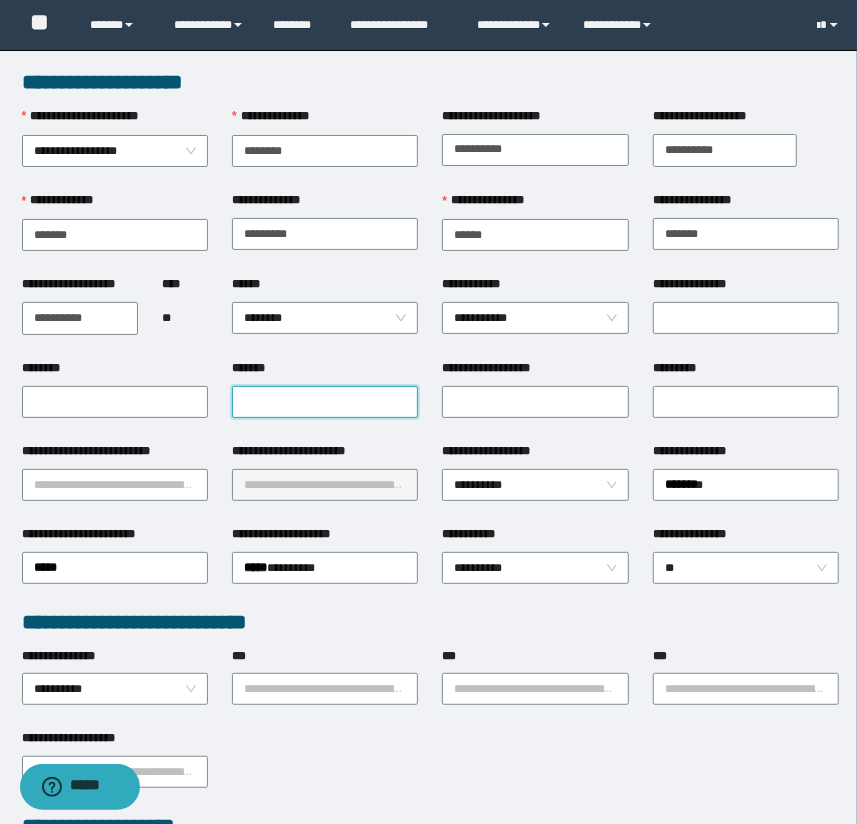click on "*******" at bounding box center [325, 402] 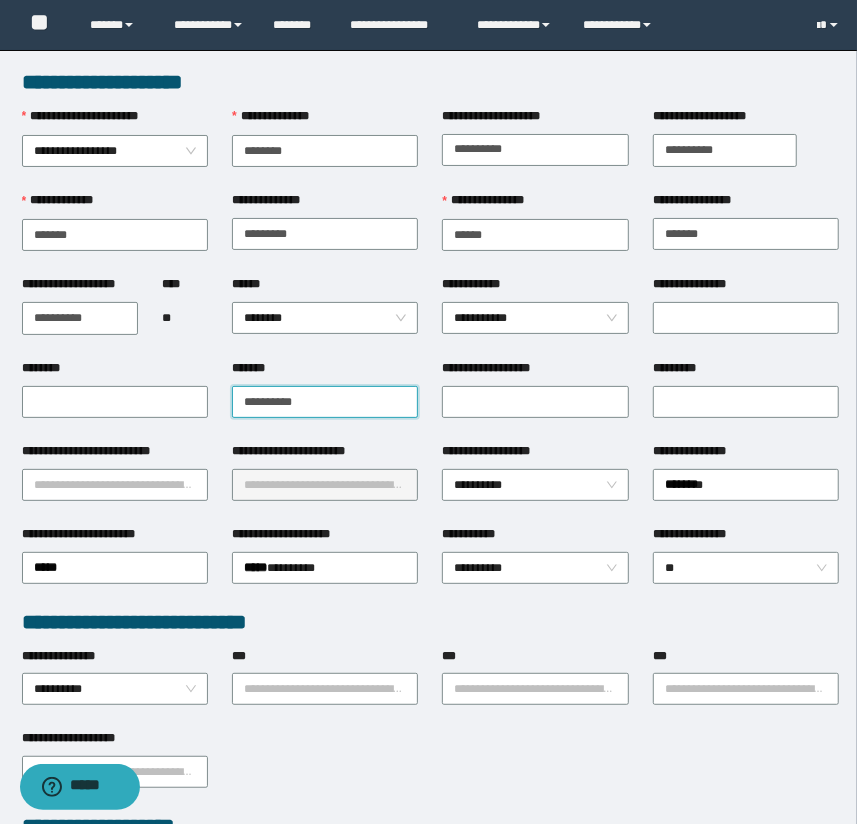 type on "**********" 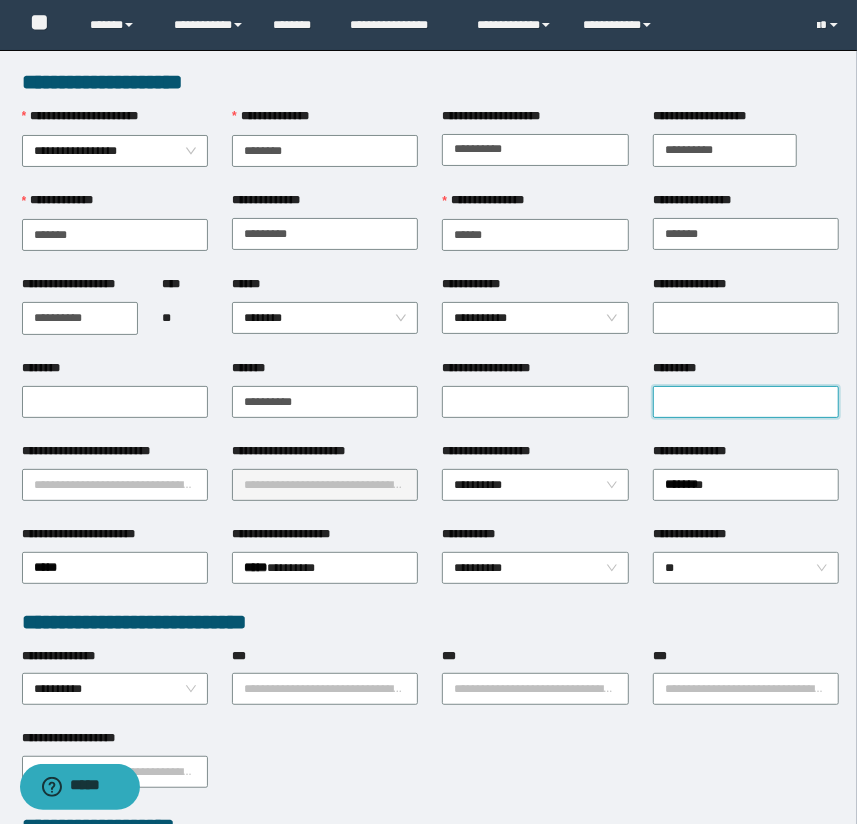 click on "*********" at bounding box center [746, 402] 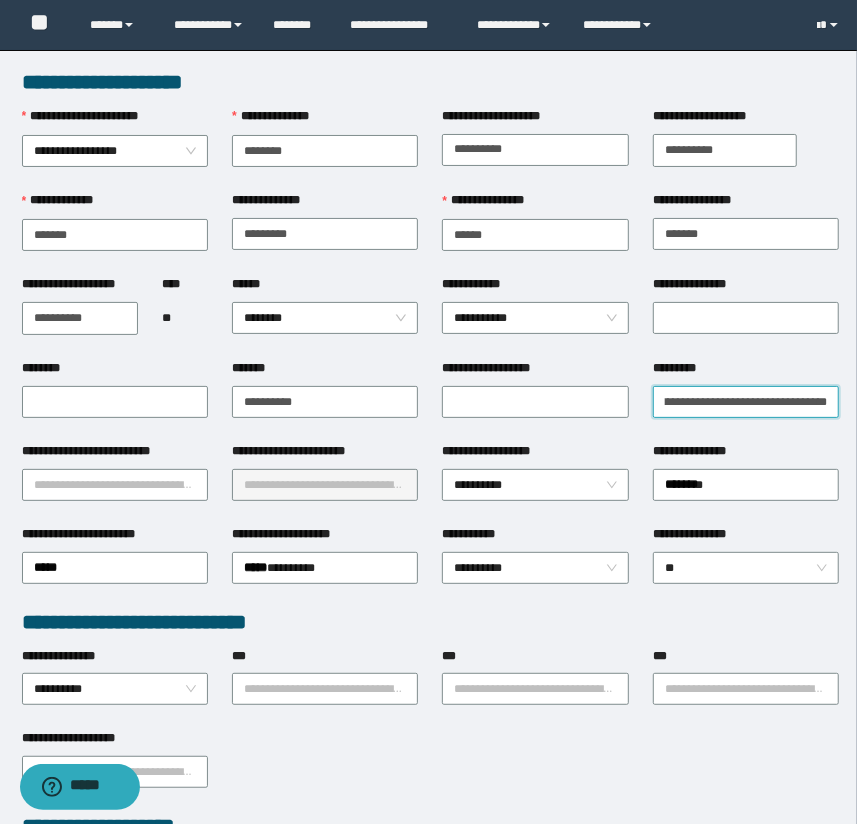 scroll, scrollTop: 0, scrollLeft: 16, axis: horizontal 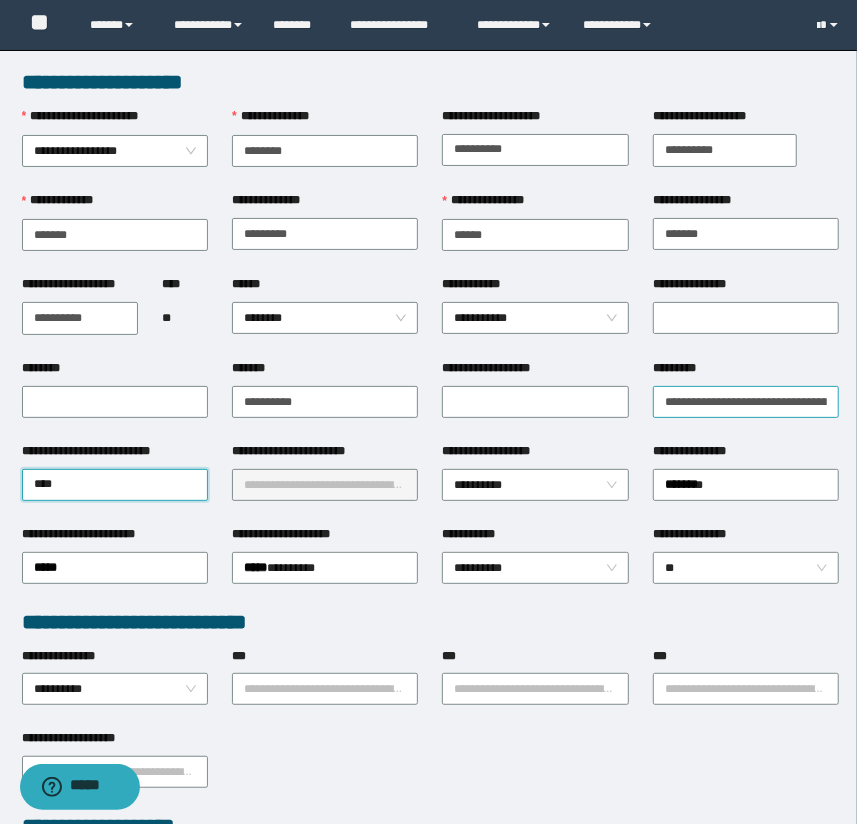type on "*****" 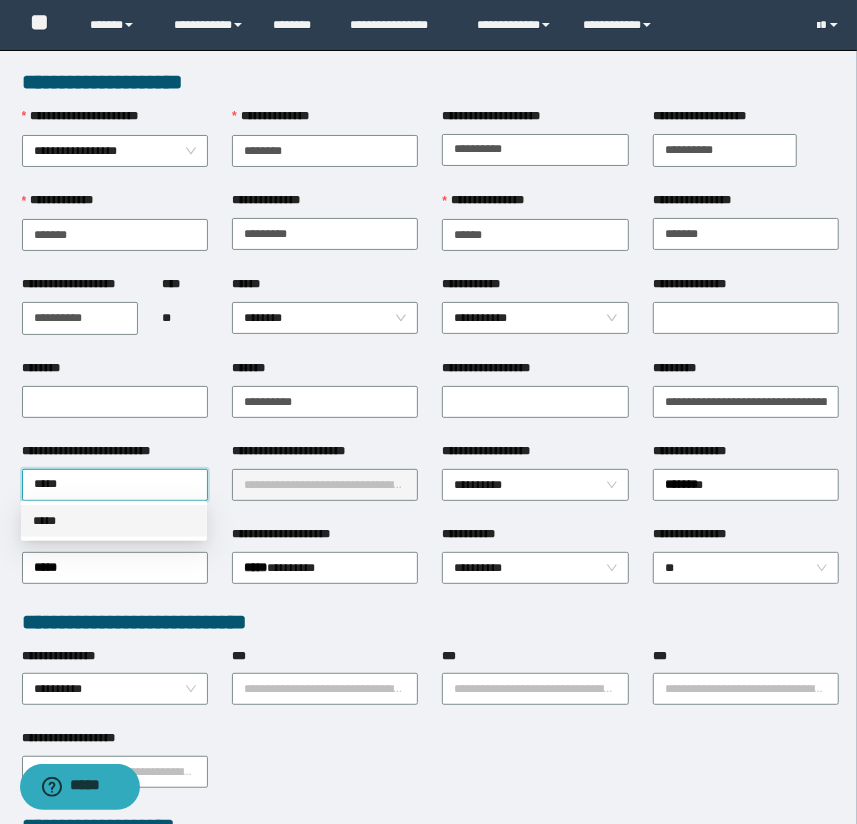 click on "*****" at bounding box center (114, 521) 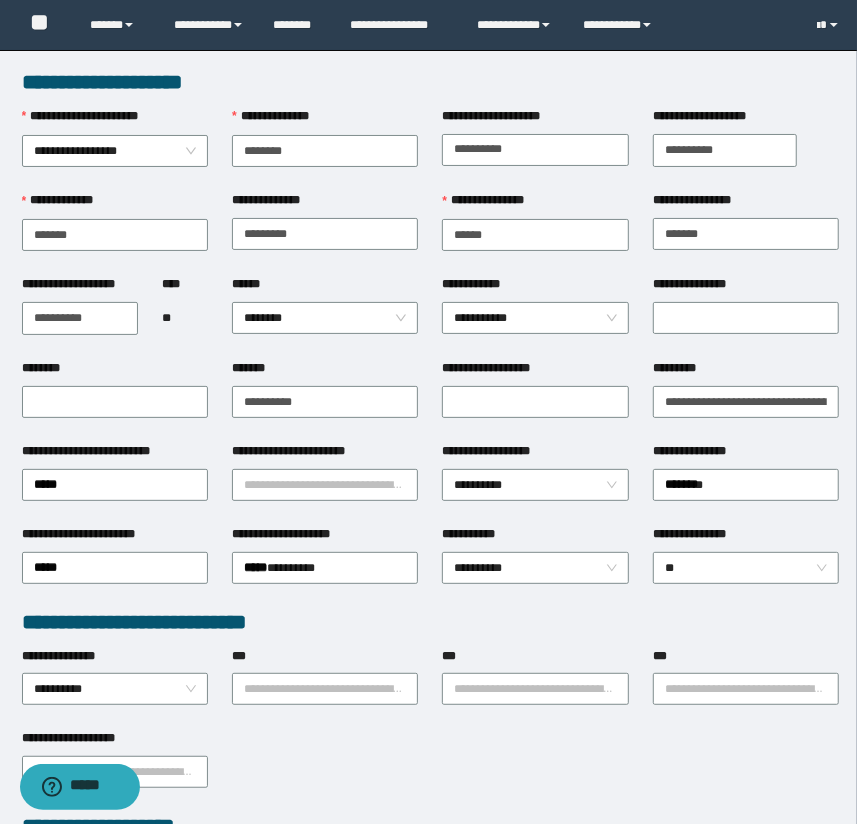 click on "**********" at bounding box center (325, 400) 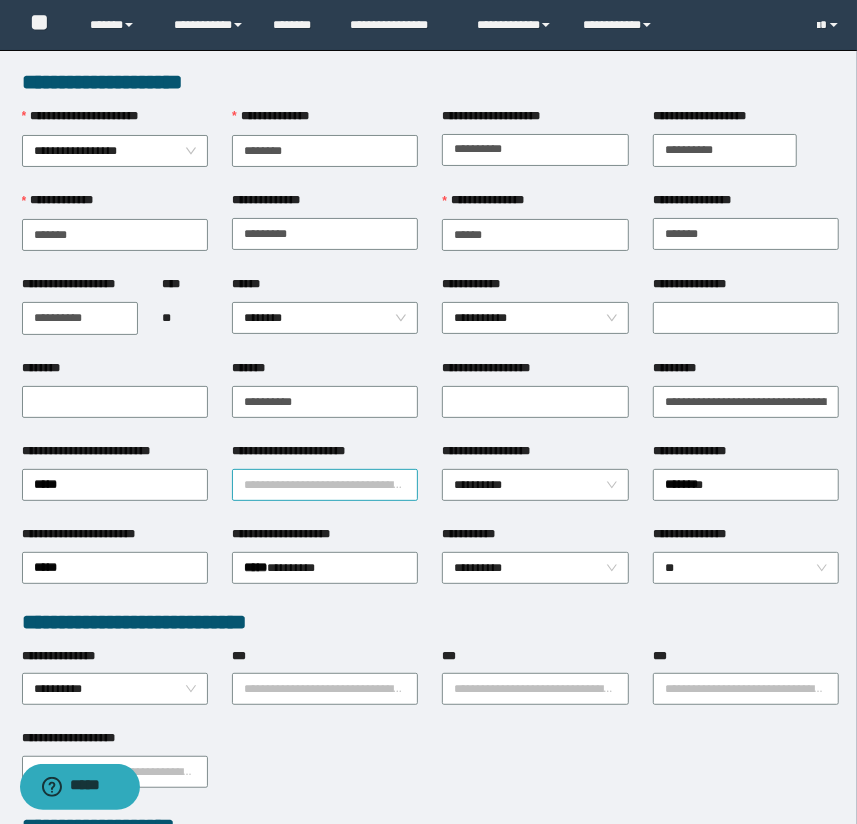 click on "**********" at bounding box center (325, 485) 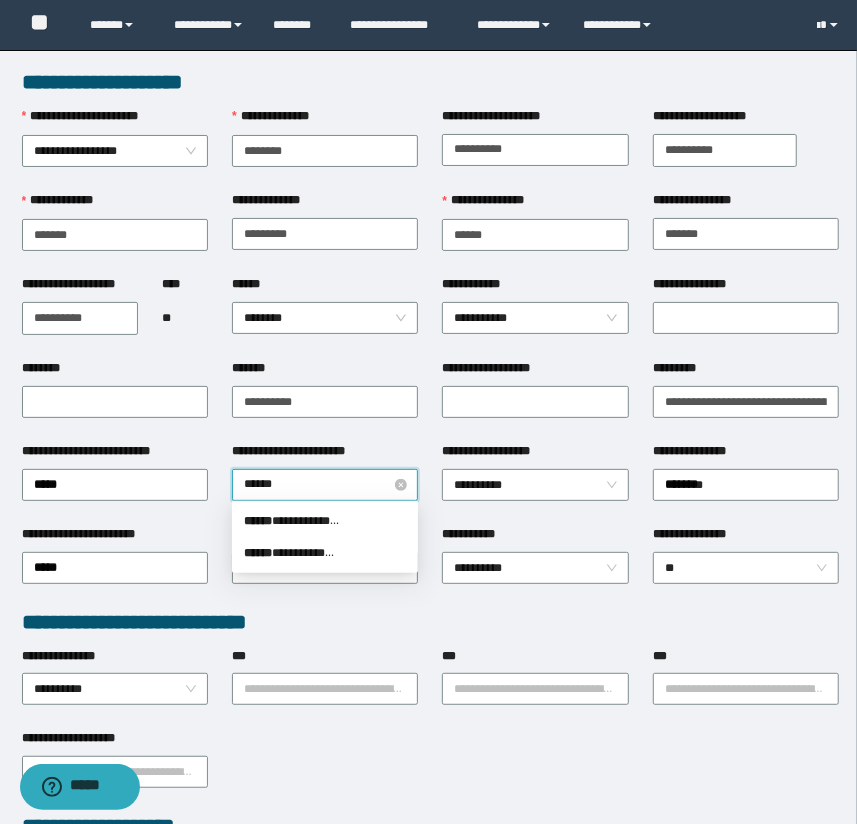 type on "*******" 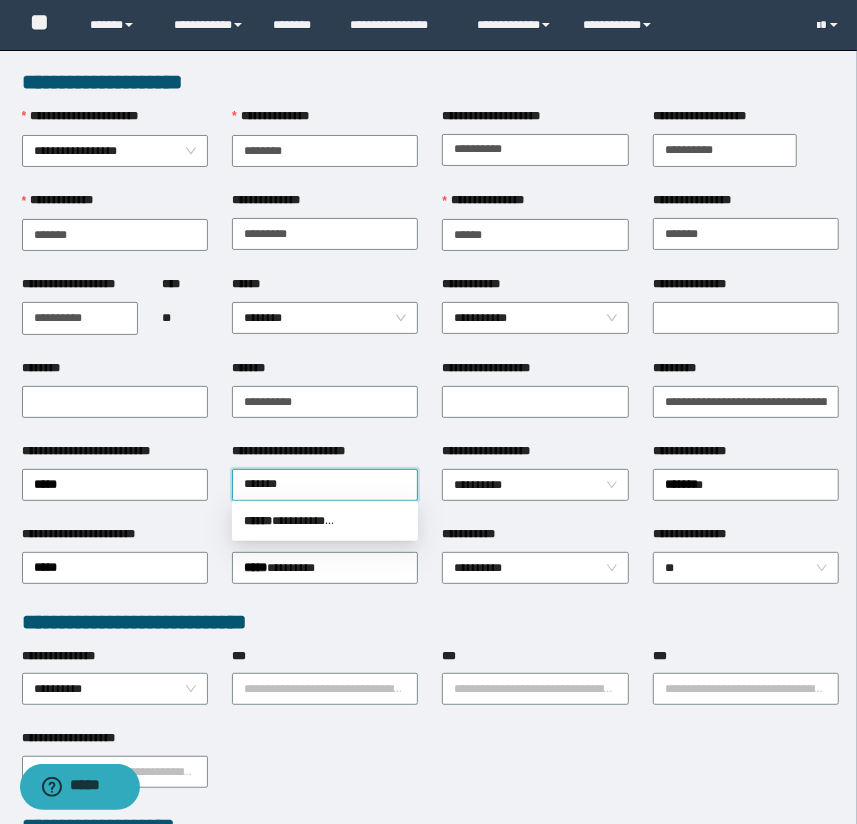 click on "**********" at bounding box center (325, 521) 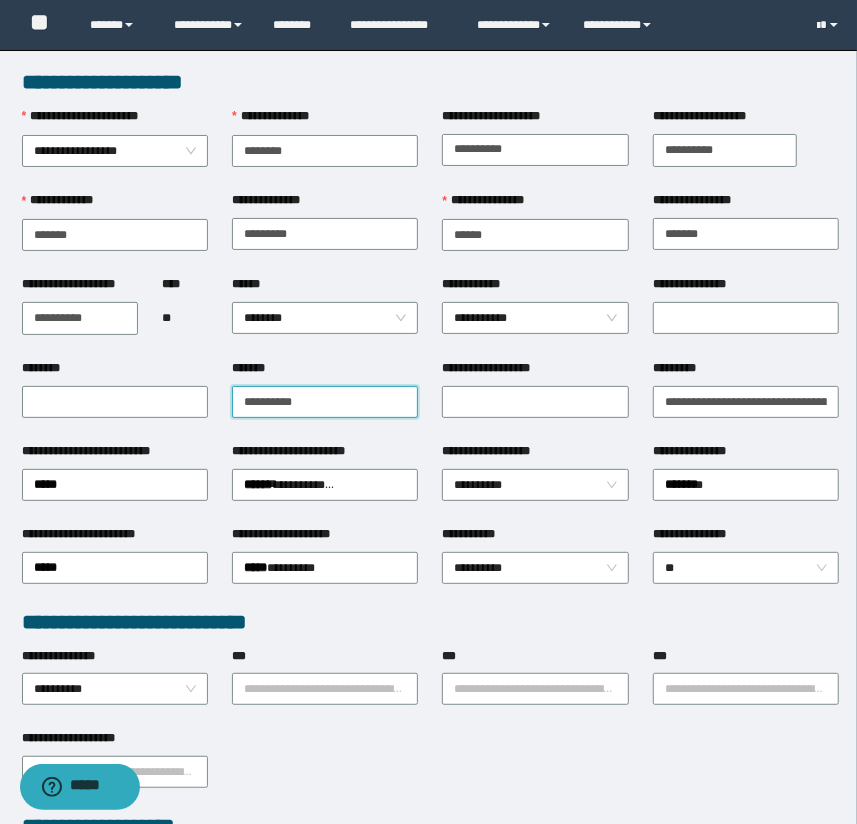 click on "**********" at bounding box center (325, 402) 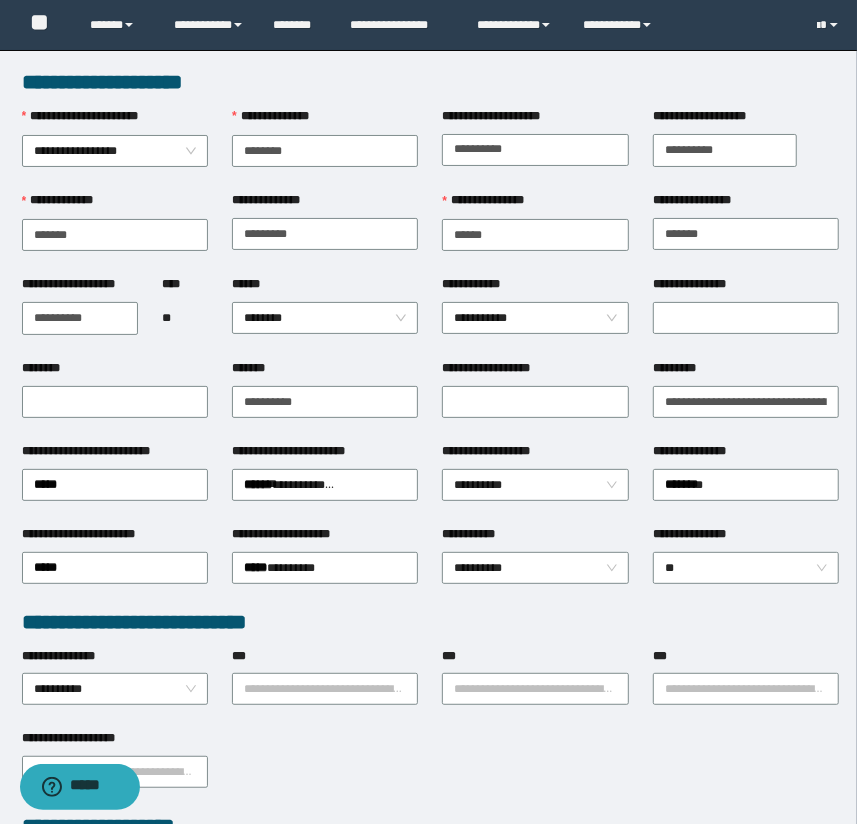 click on "*******" at bounding box center [325, 372] 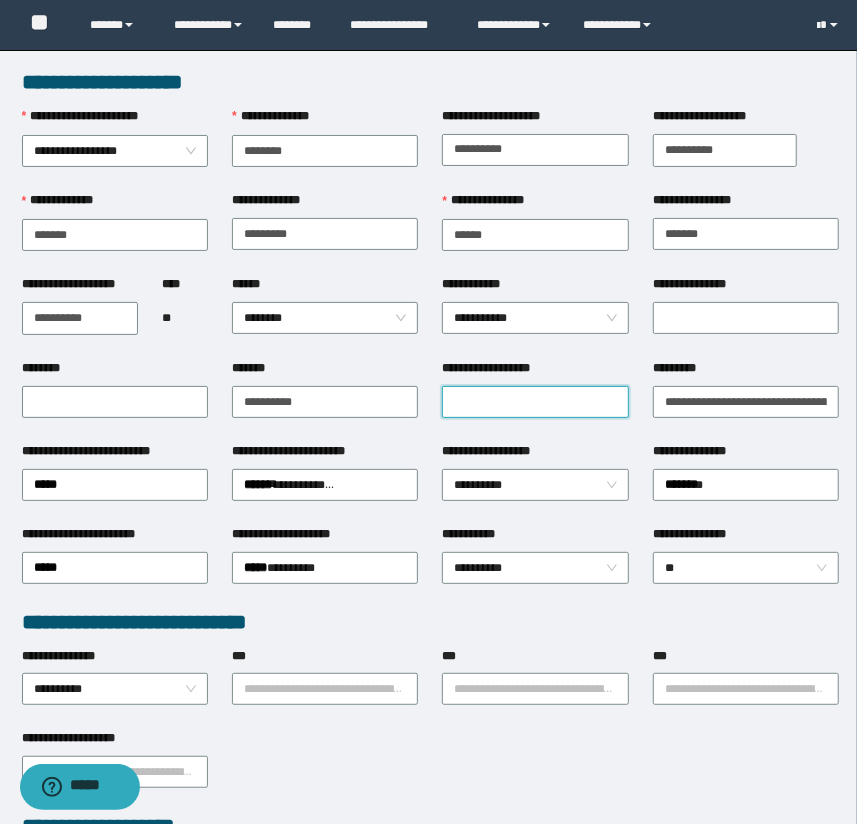 click on "**********" at bounding box center (535, 402) 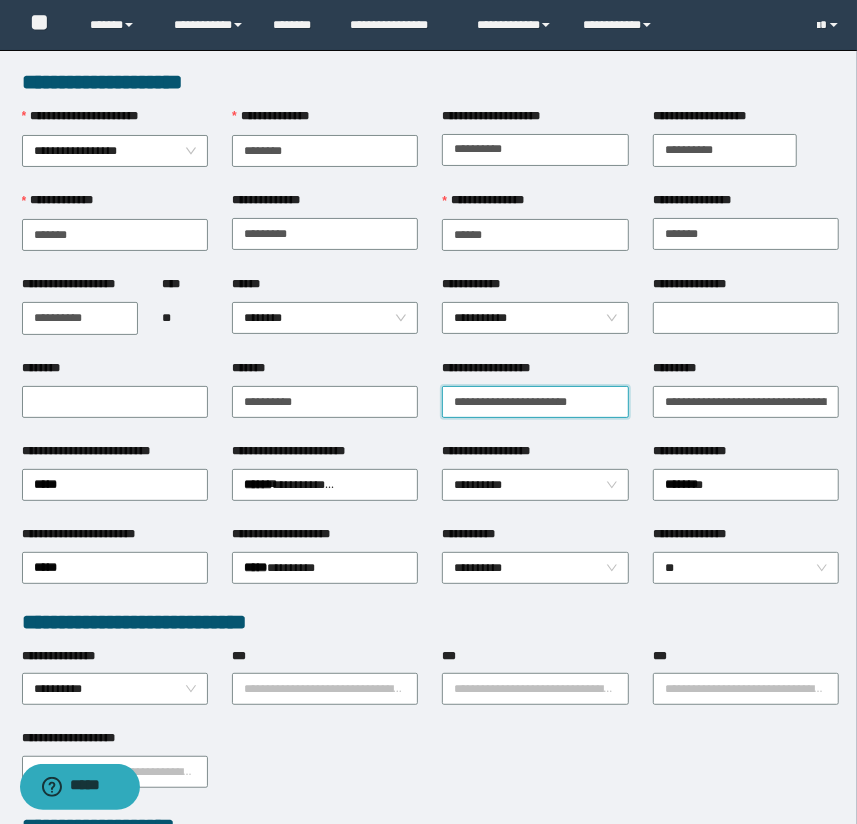type on "**********" 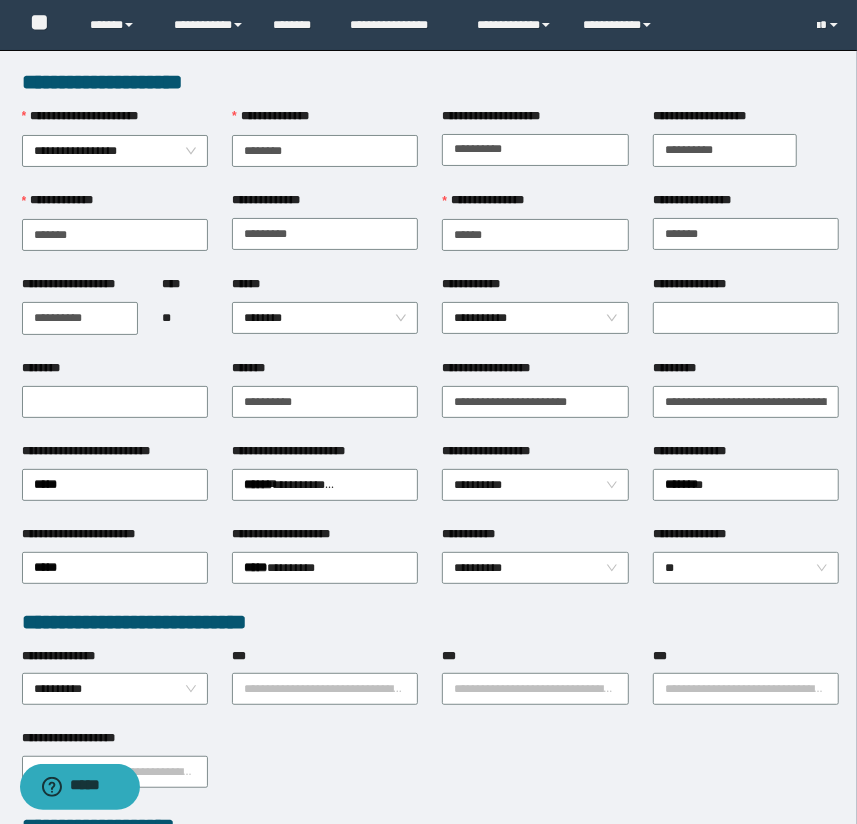 click on "**********" at bounding box center [535, 400] 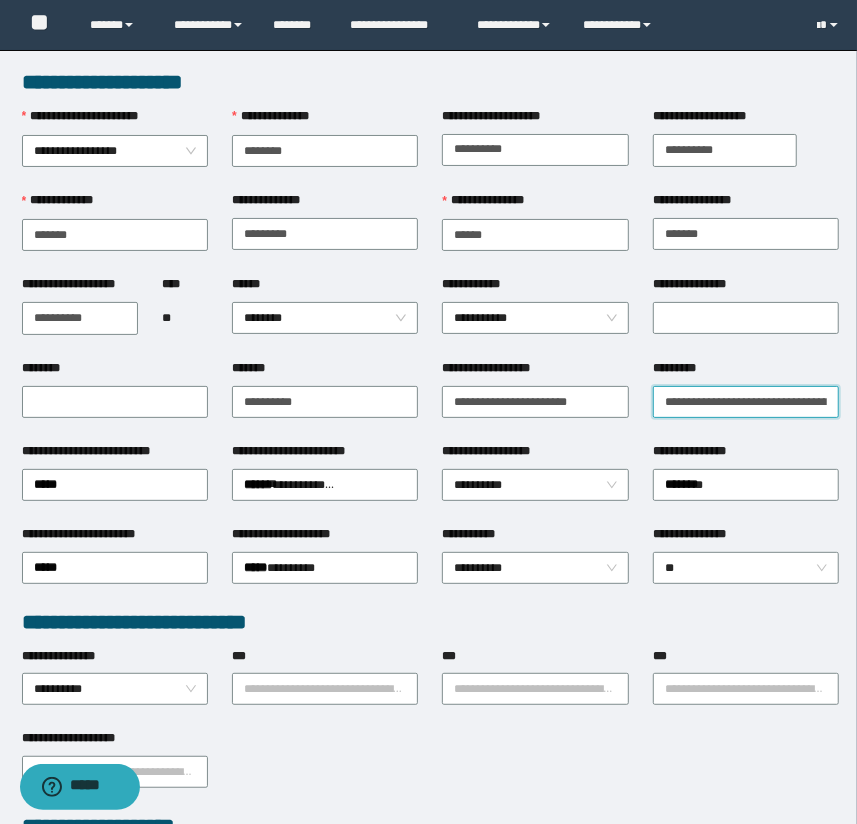click on "**********" at bounding box center [746, 402] 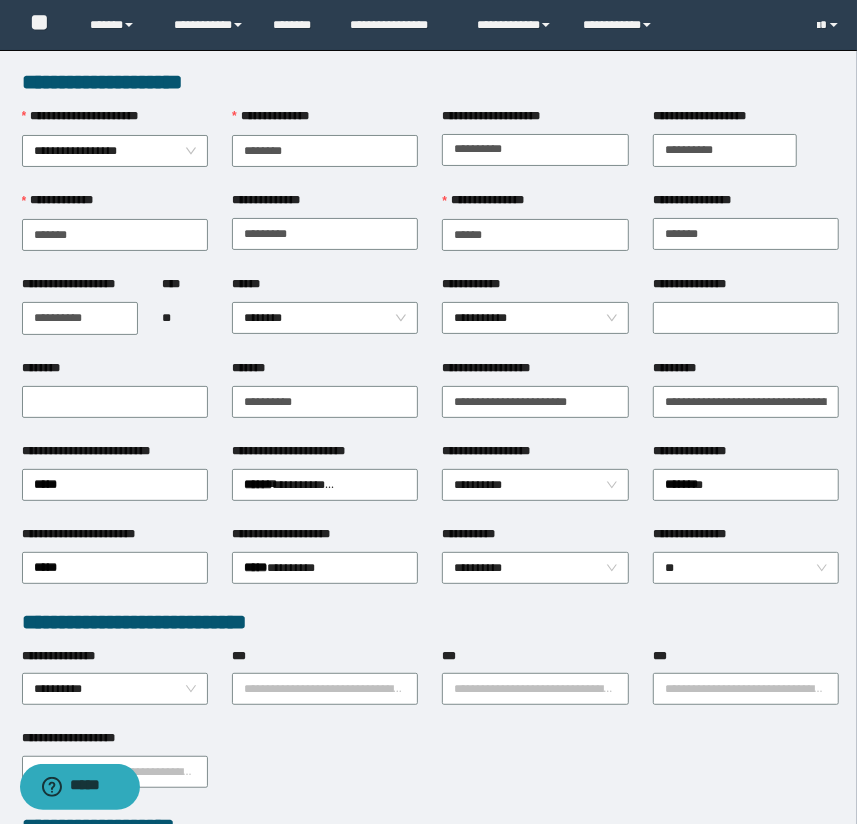 click on "**********" at bounding box center [325, 538] 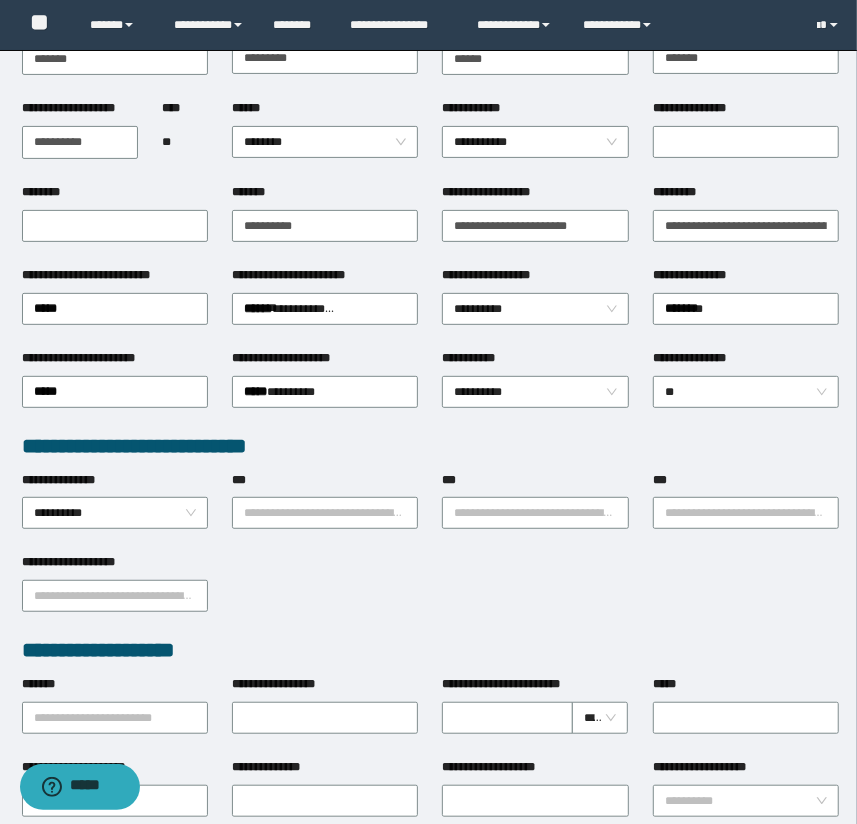 scroll, scrollTop: 181, scrollLeft: 0, axis: vertical 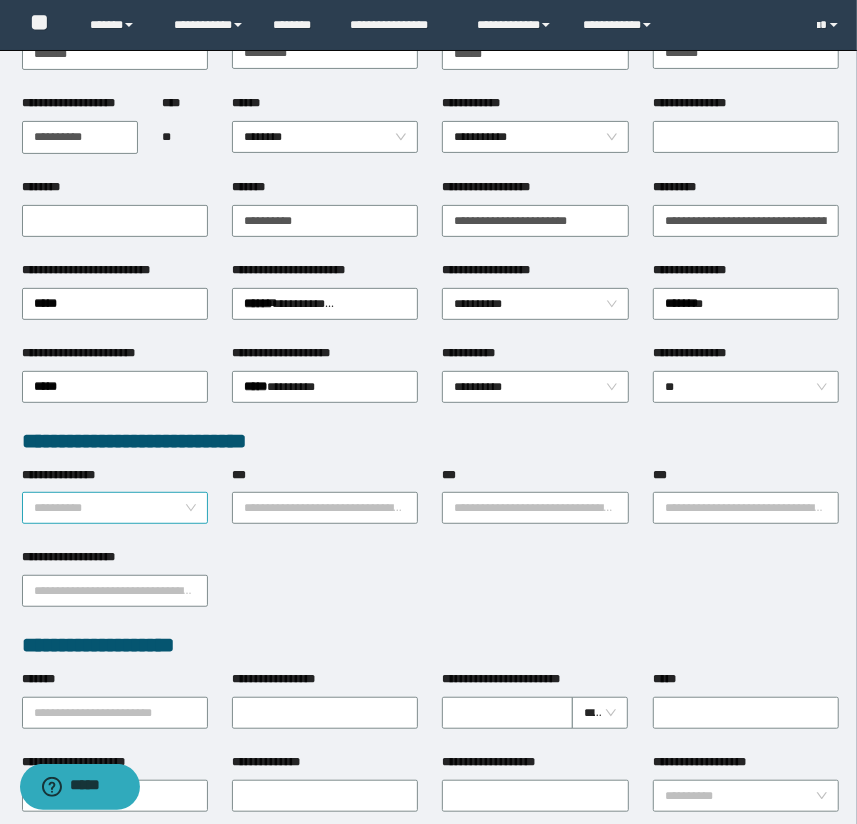 click on "**********" at bounding box center [115, 508] 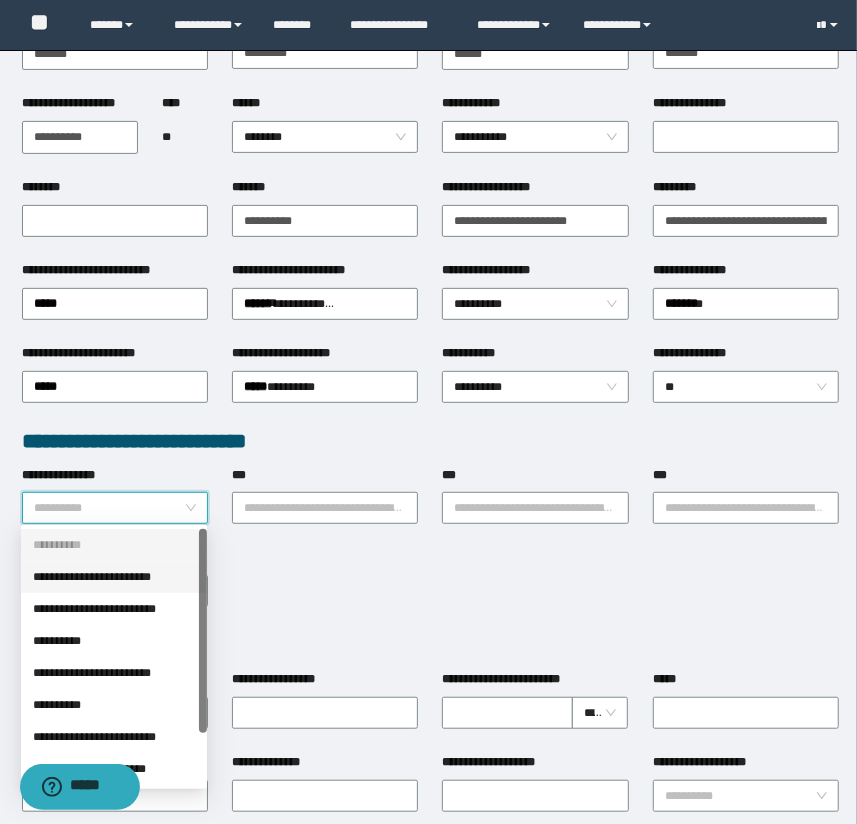click on "**********" at bounding box center (114, 577) 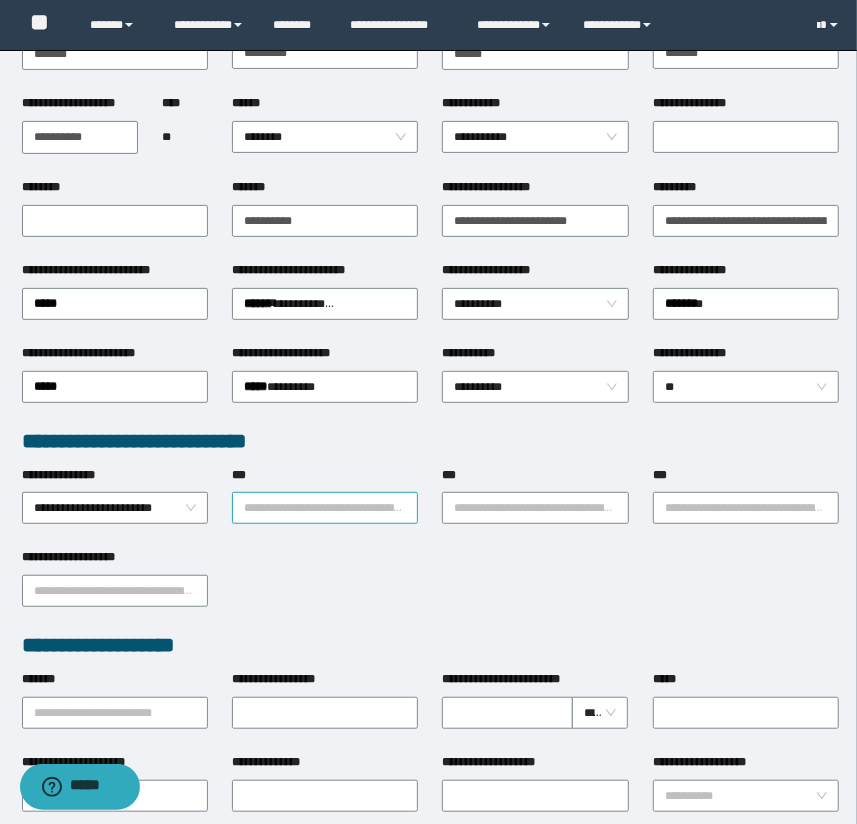click on "***" at bounding box center (325, 508) 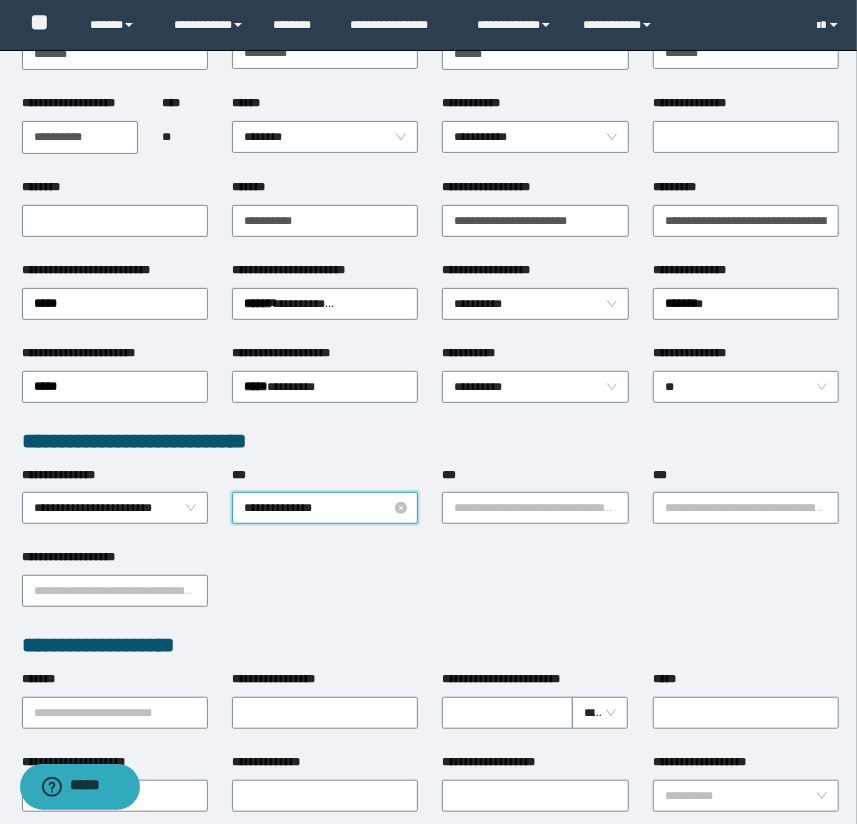 type on "**********" 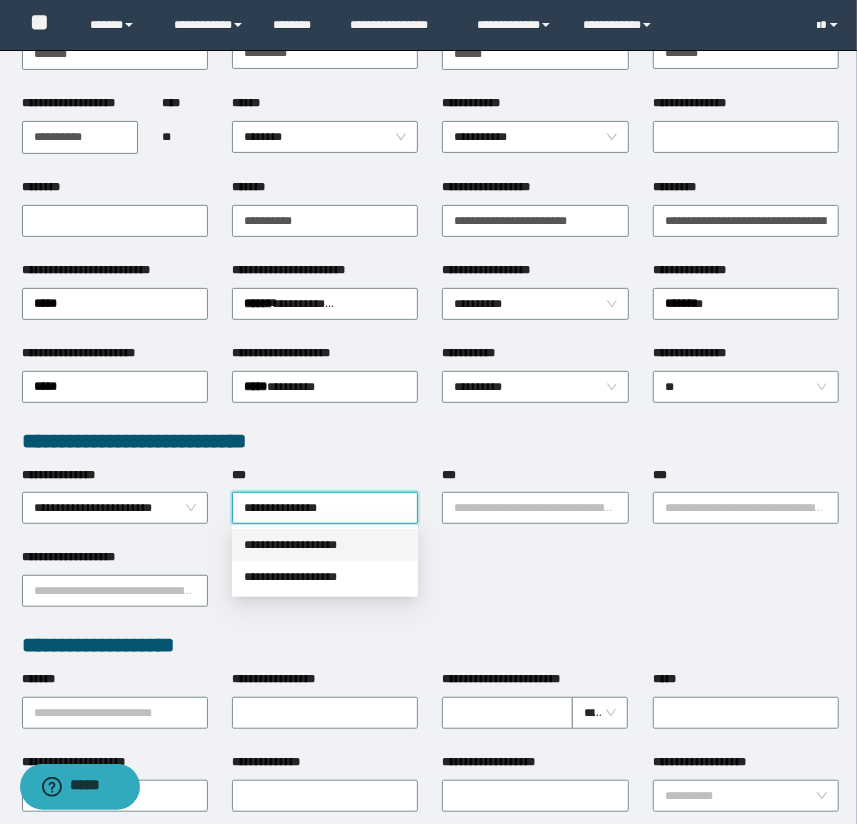 click on "**********" at bounding box center [325, 545] 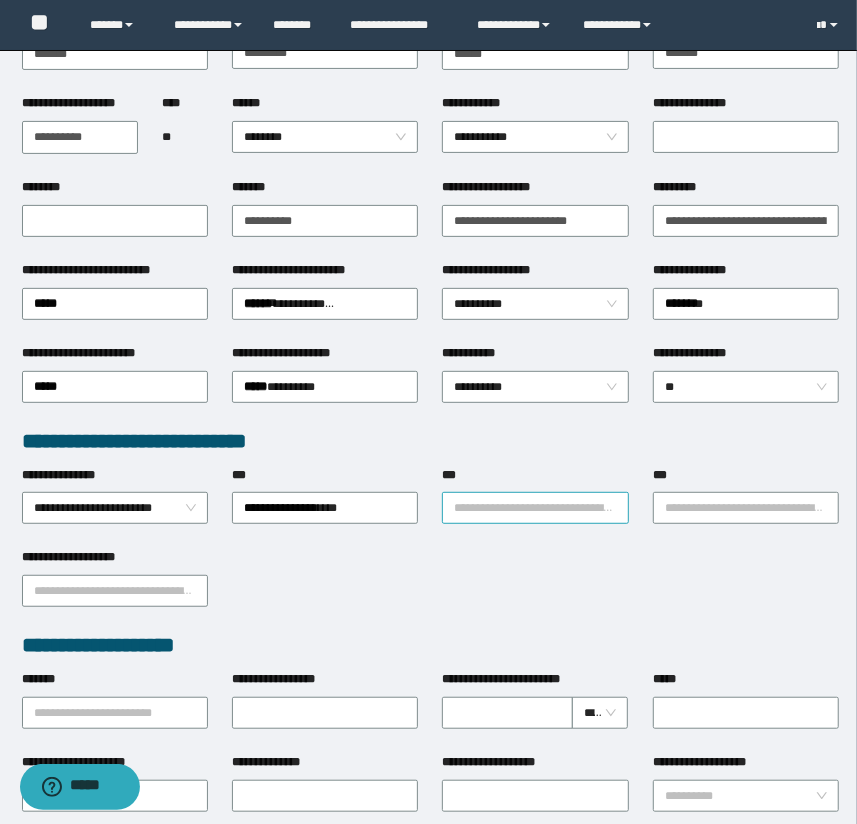 click on "***" at bounding box center (535, 508) 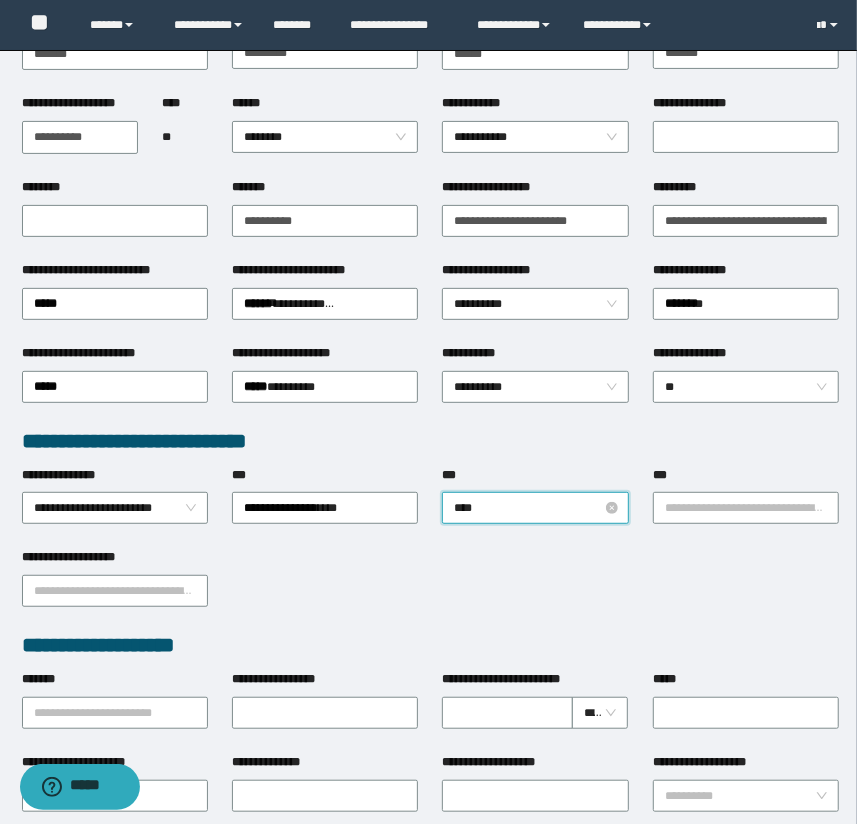 type on "*****" 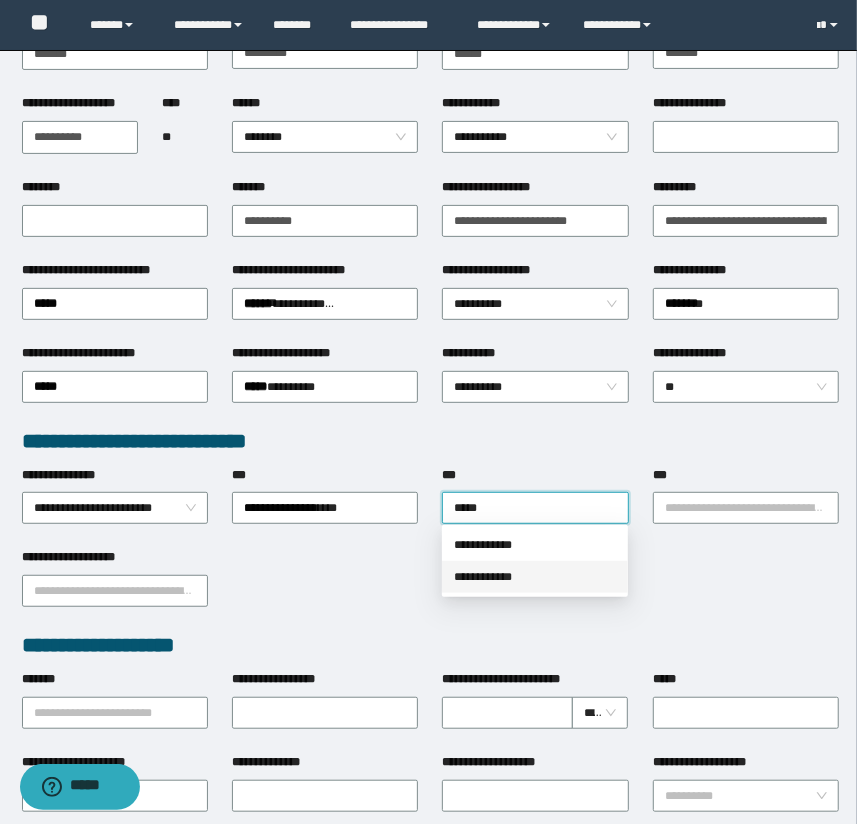 drag, startPoint x: 600, startPoint y: 558, endPoint x: 640, endPoint y: 538, distance: 44.72136 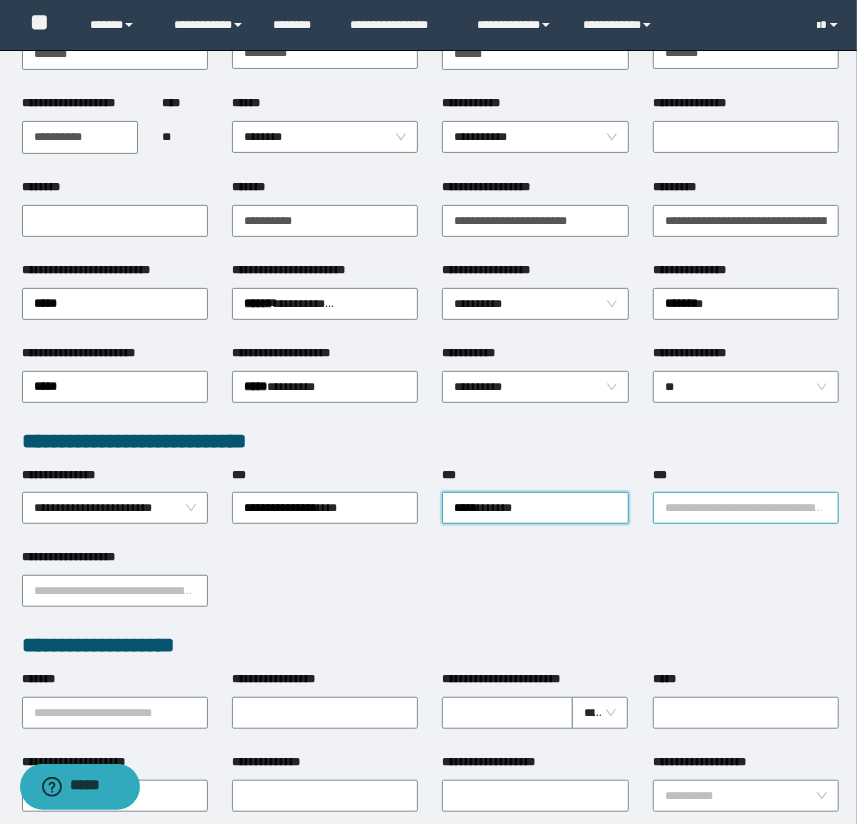 click on "***" at bounding box center (746, 508) 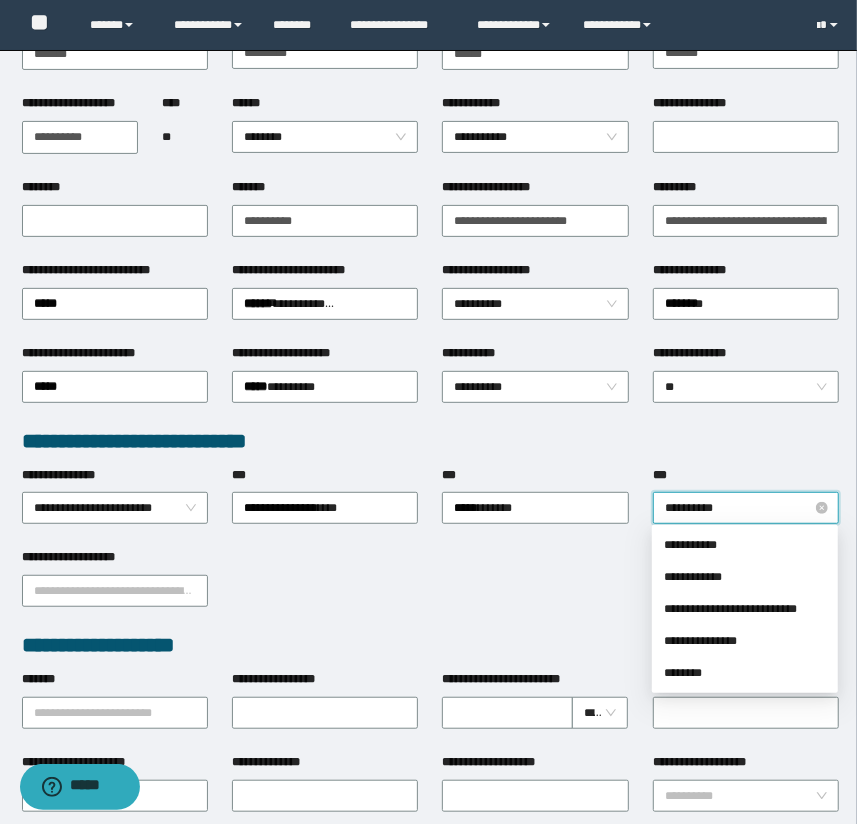 type on "**********" 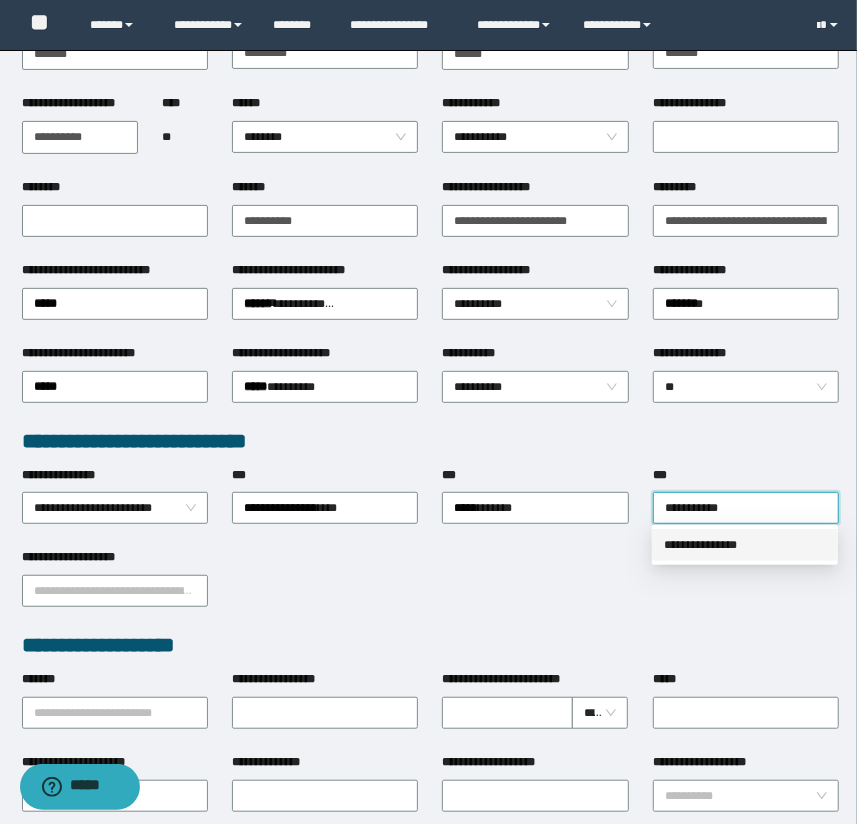 click on "**********" at bounding box center (745, 545) 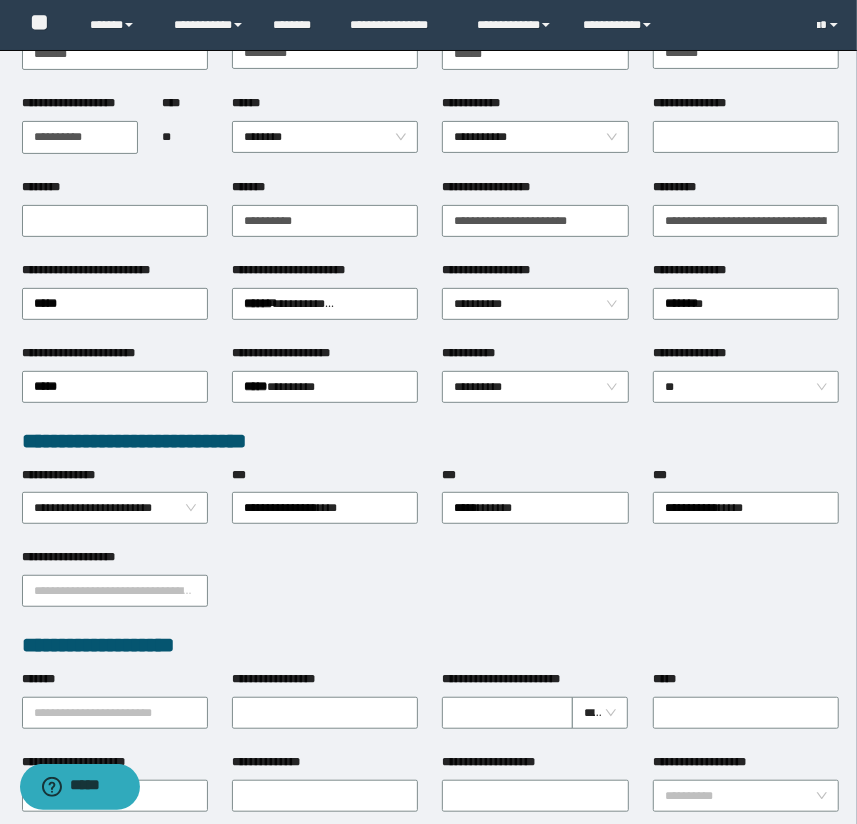 click on "**********" at bounding box center (431, 589) 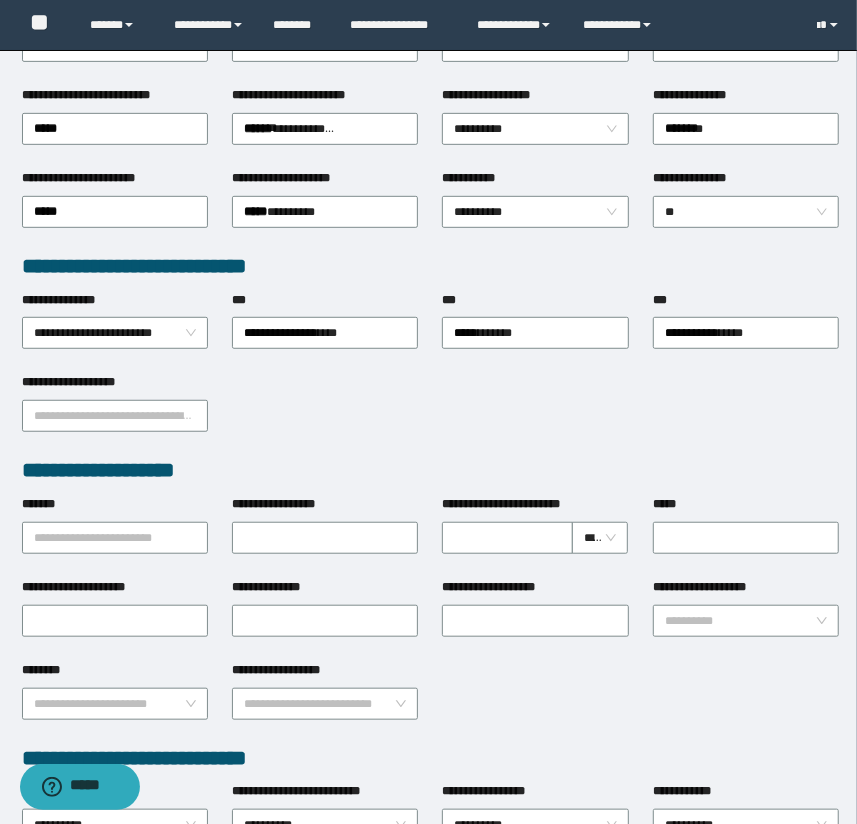 scroll, scrollTop: 363, scrollLeft: 0, axis: vertical 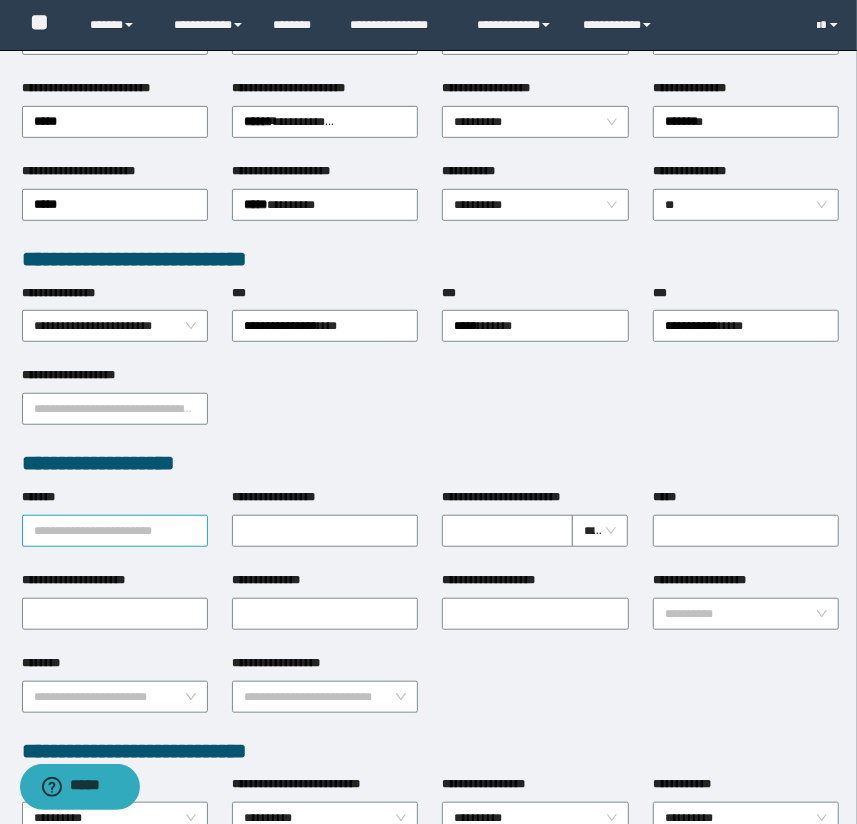 click on "**********" at bounding box center [115, 529] 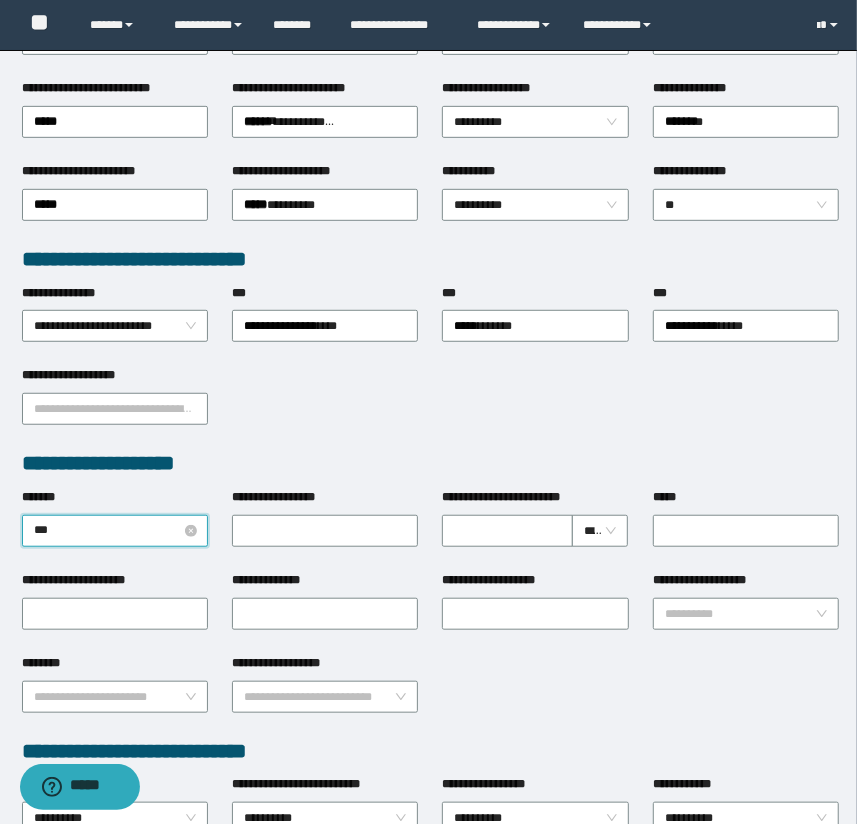 type on "***" 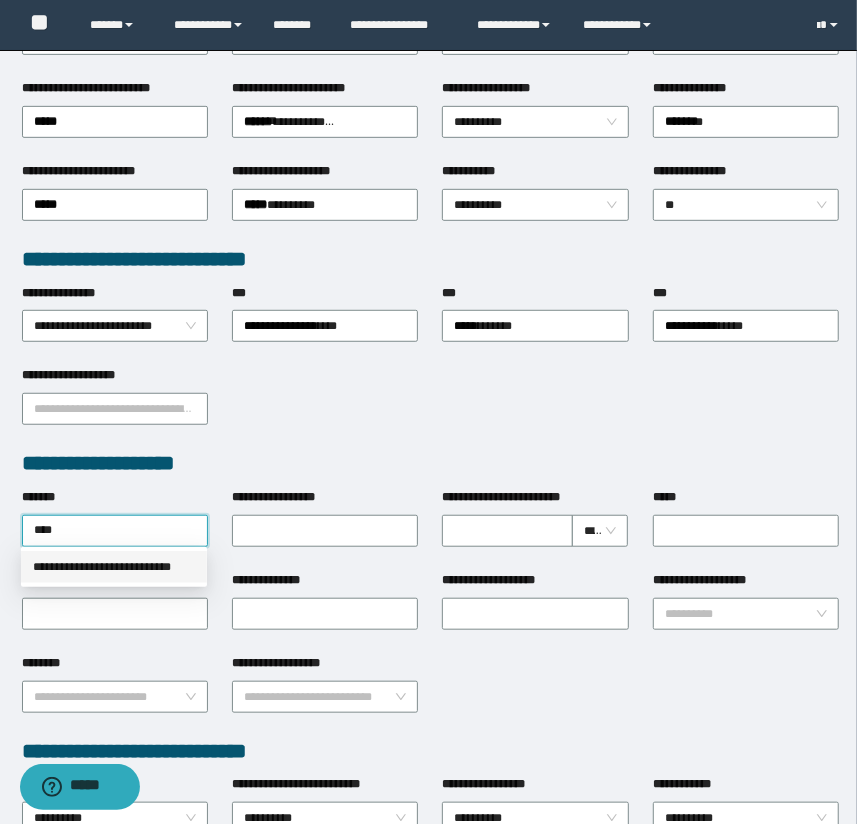click on "**********" at bounding box center [114, 567] 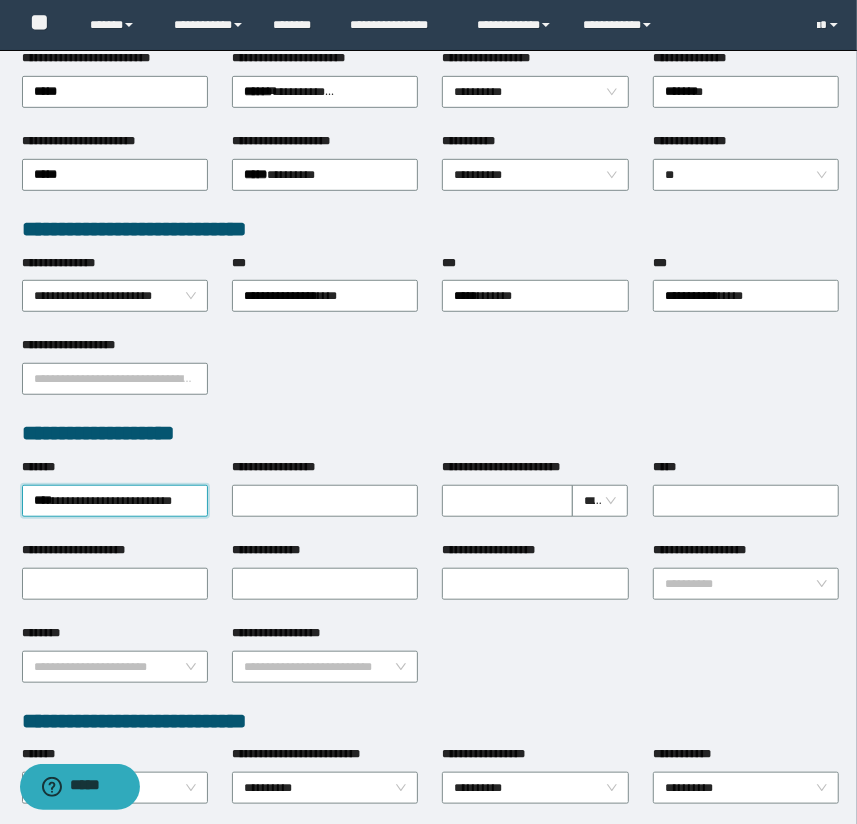 scroll, scrollTop: 363, scrollLeft: 0, axis: vertical 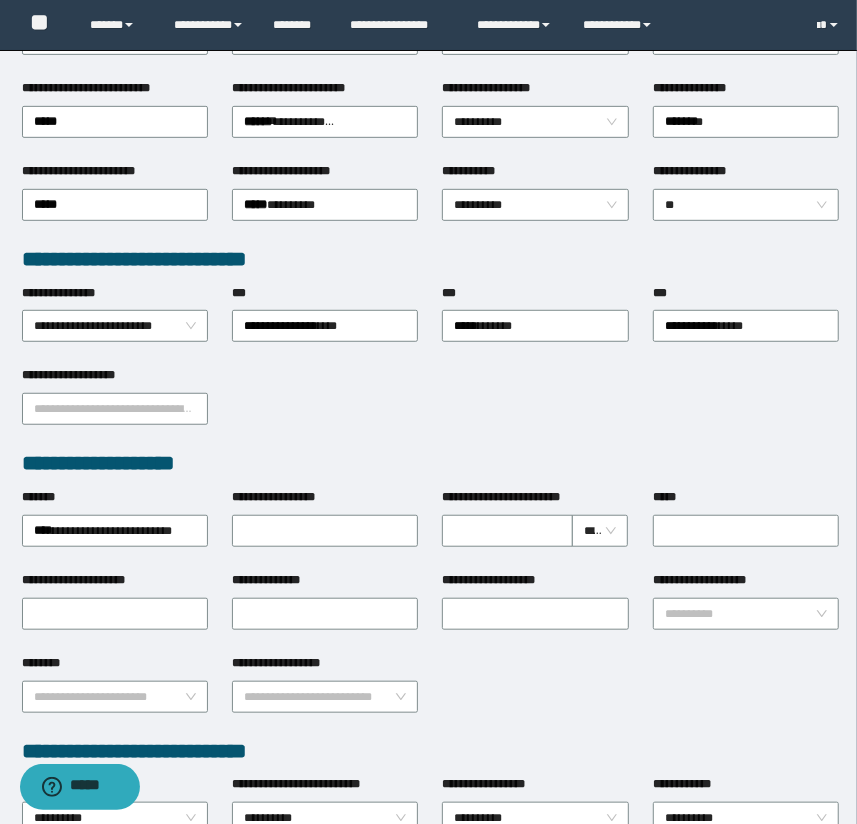 click on "**********" at bounding box center [431, 407] 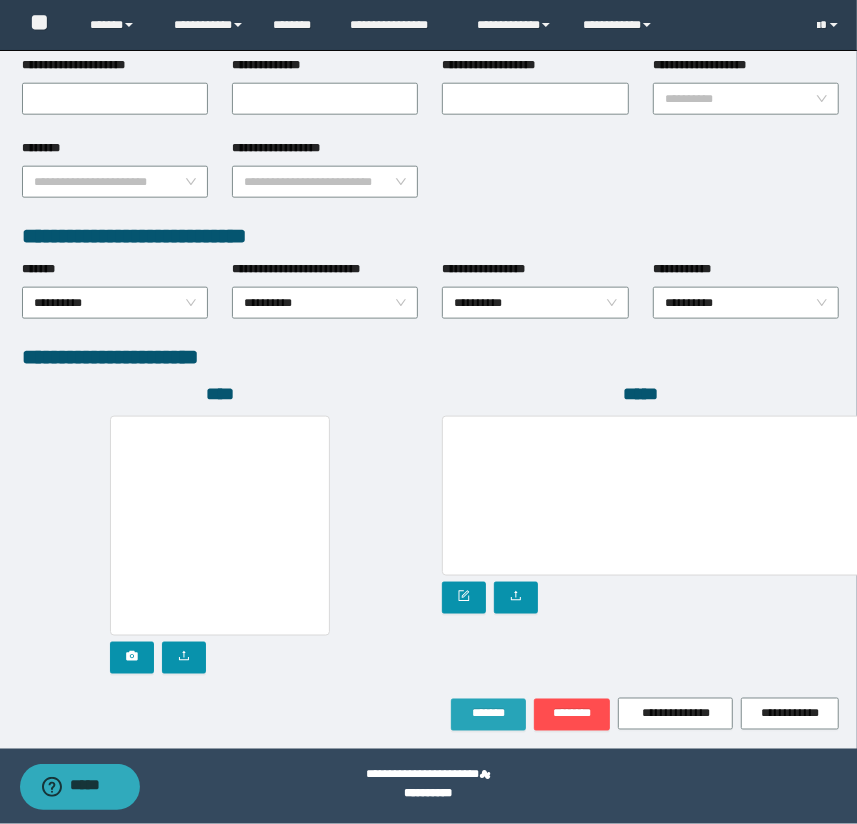click on "*******" at bounding box center [488, 714] 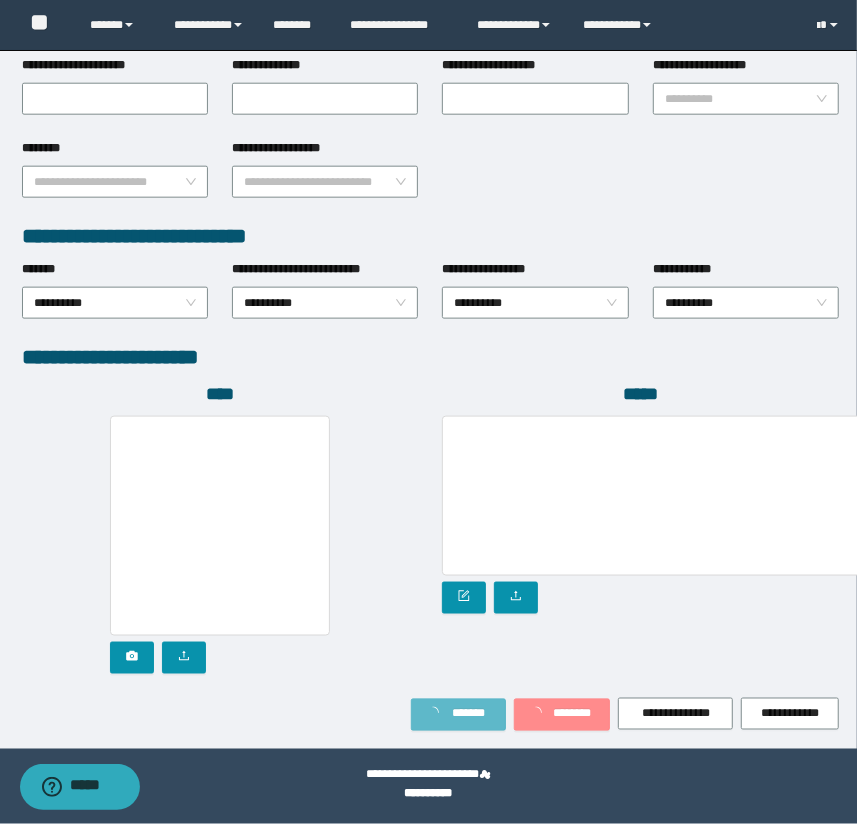 click on "*****" at bounding box center (640, 540) 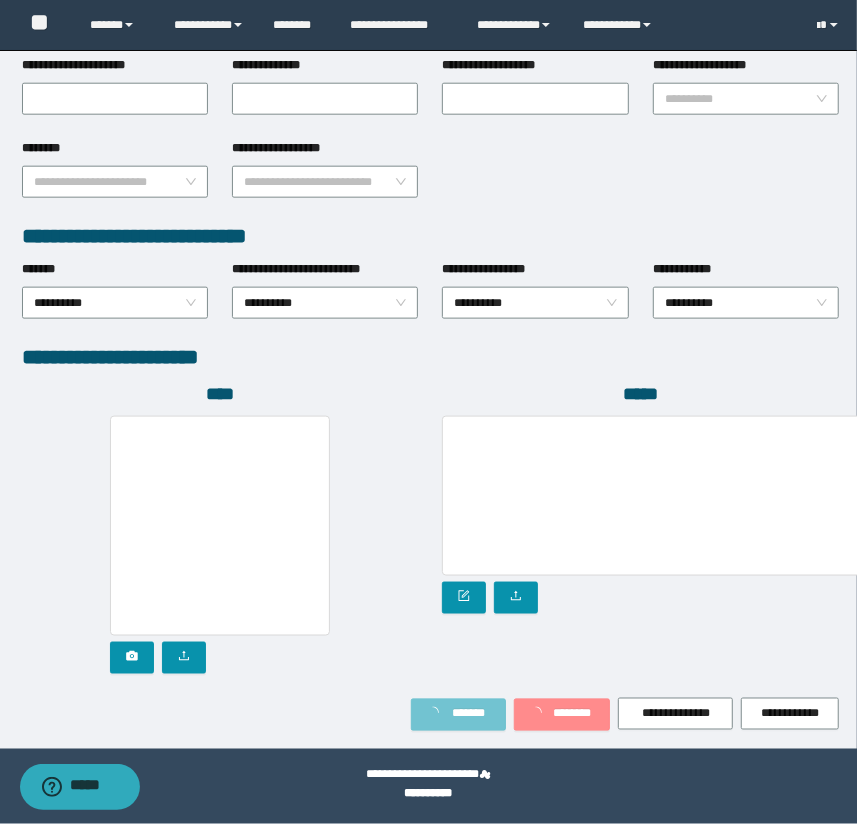 click on "*******" at bounding box center [468, 714] 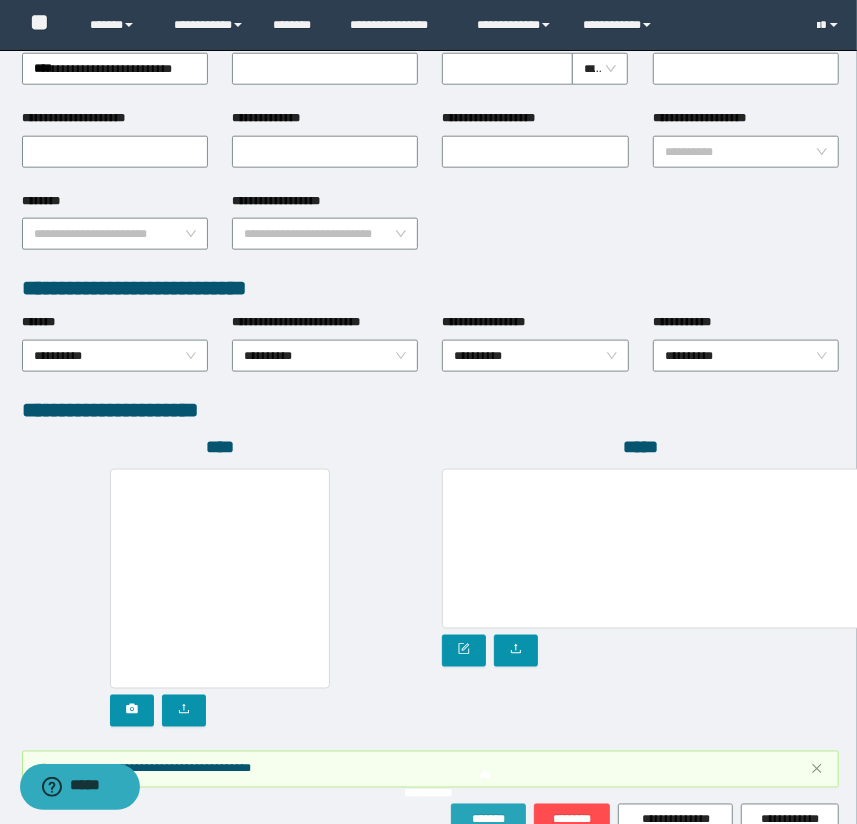 scroll, scrollTop: 930, scrollLeft: 0, axis: vertical 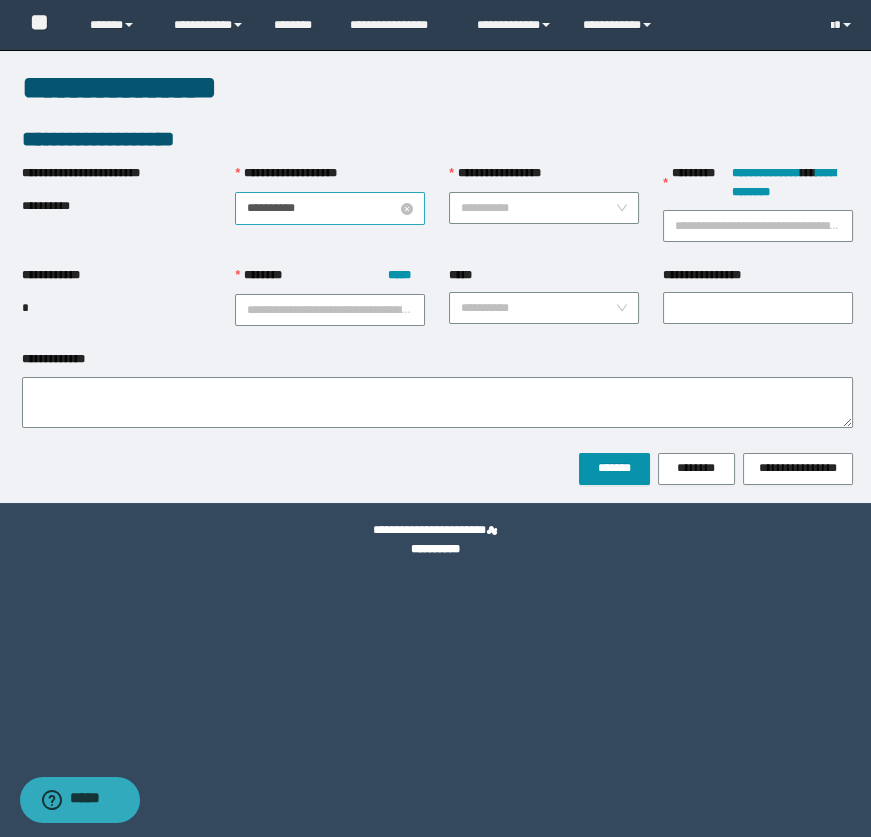 click on "**********" at bounding box center (322, 208) 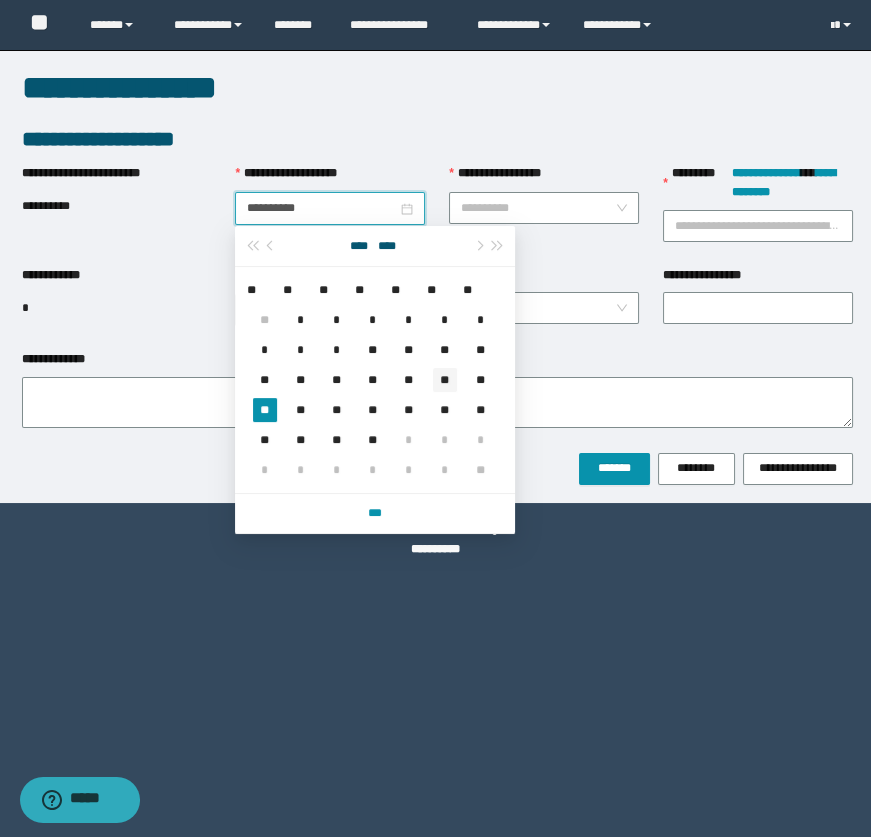 type on "**********" 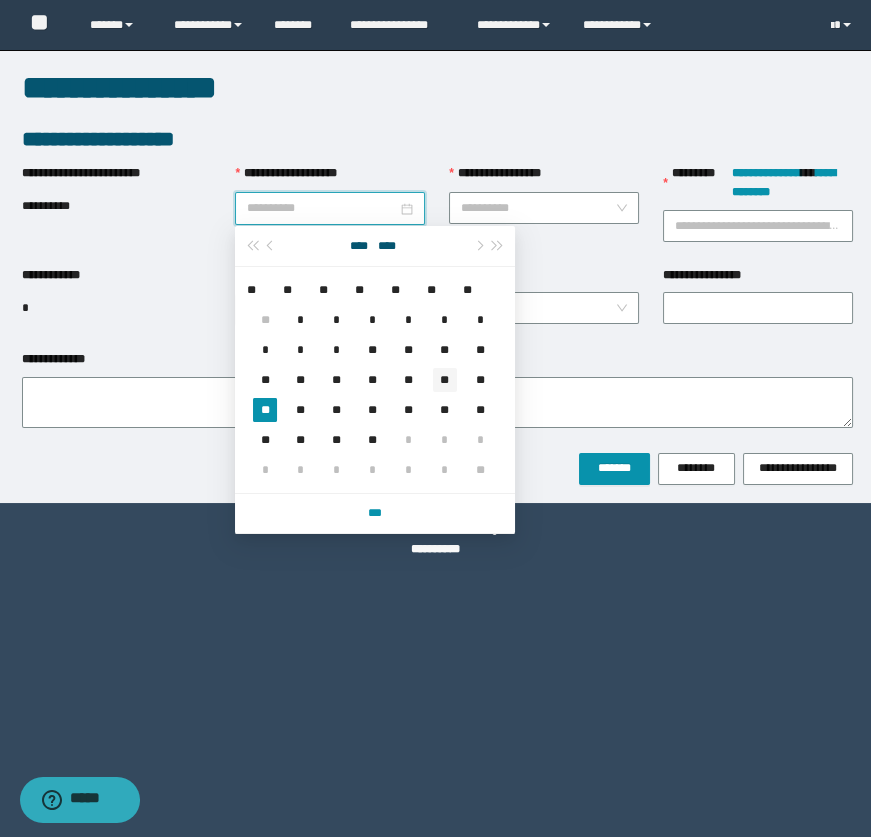 click on "**" at bounding box center [445, 380] 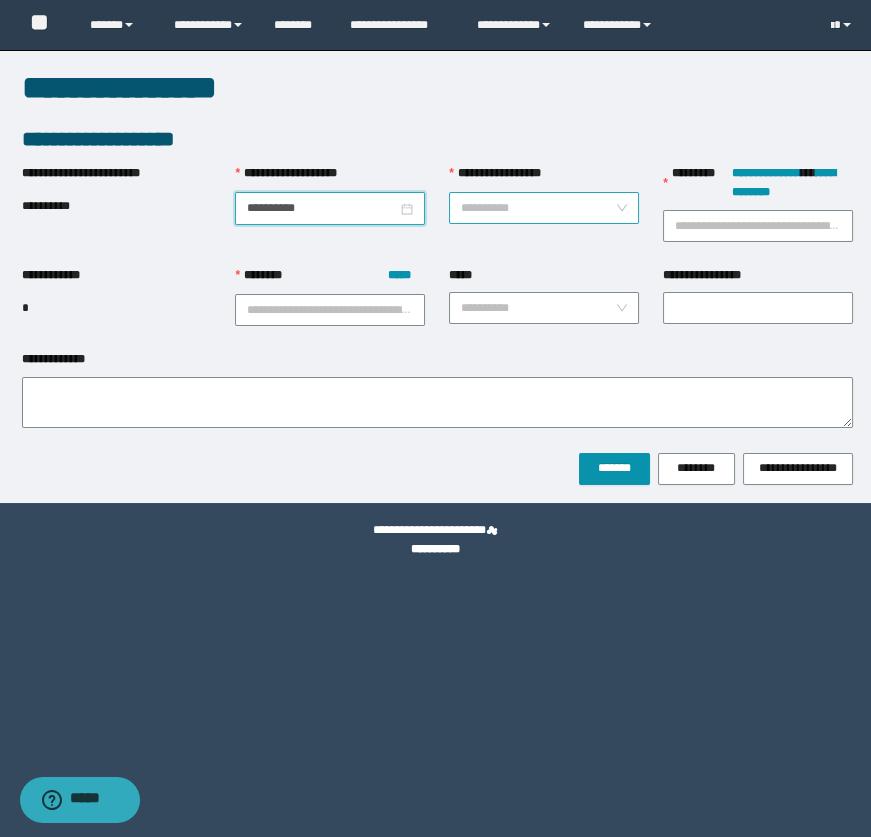 click on "**********" at bounding box center (538, 208) 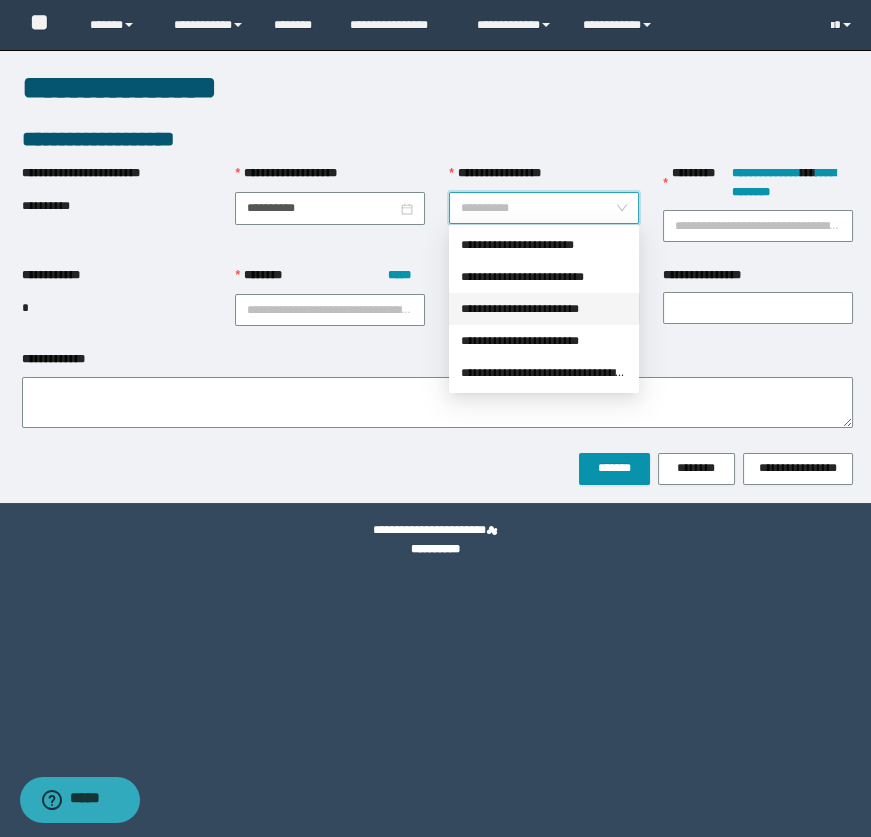 click on "**********" at bounding box center [544, 277] 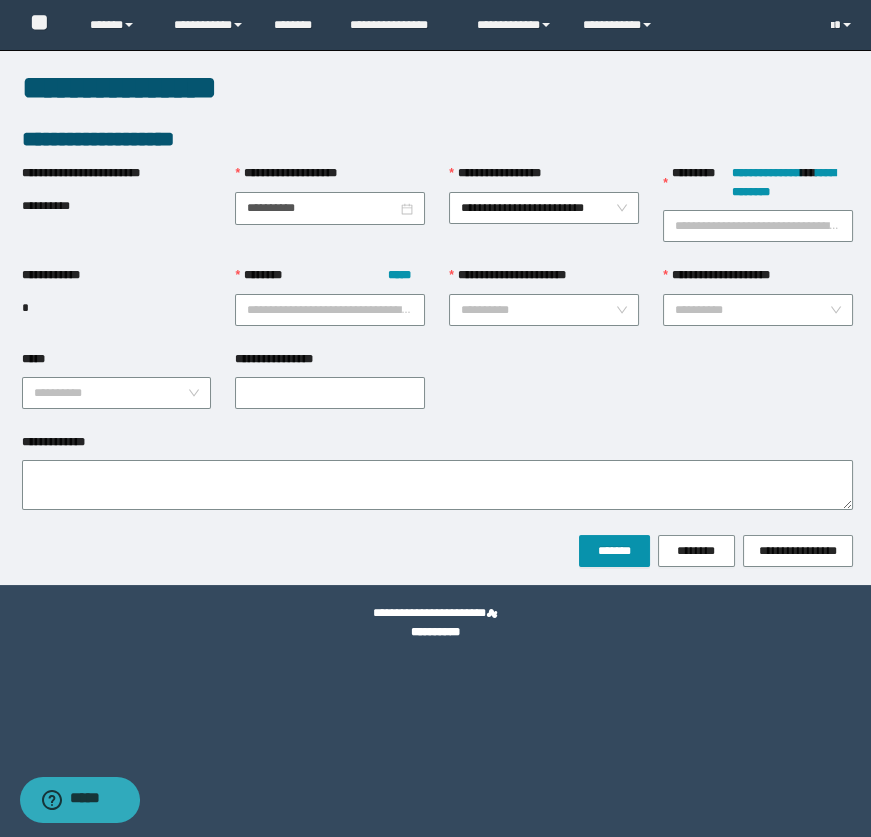 click on "**********" at bounding box center [758, 215] 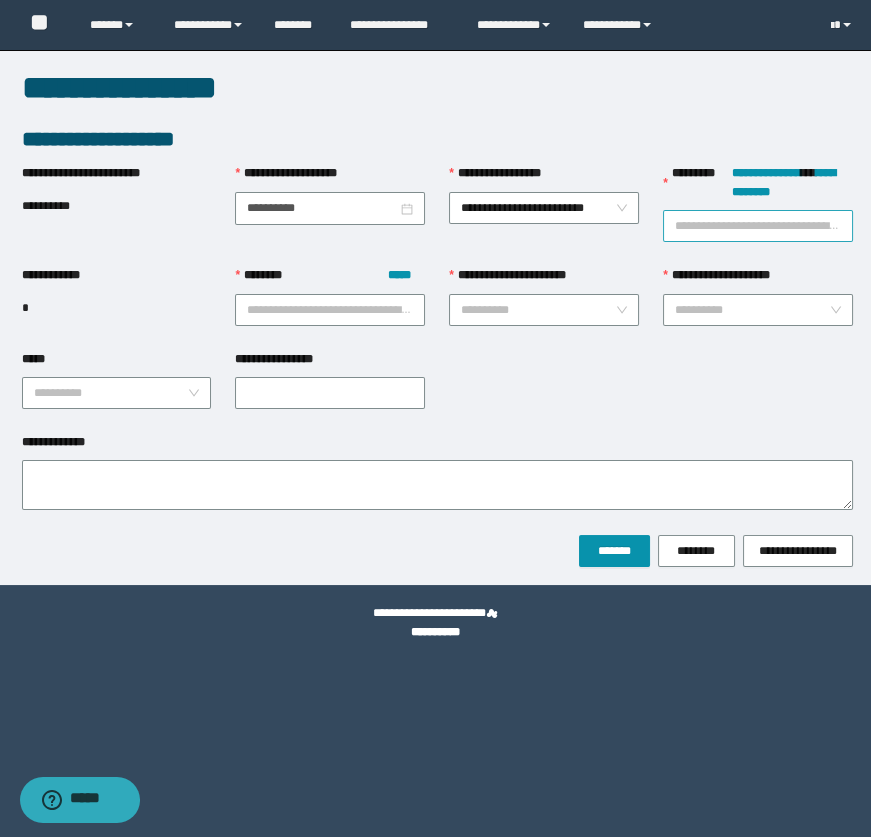 click on "**********" at bounding box center [758, 226] 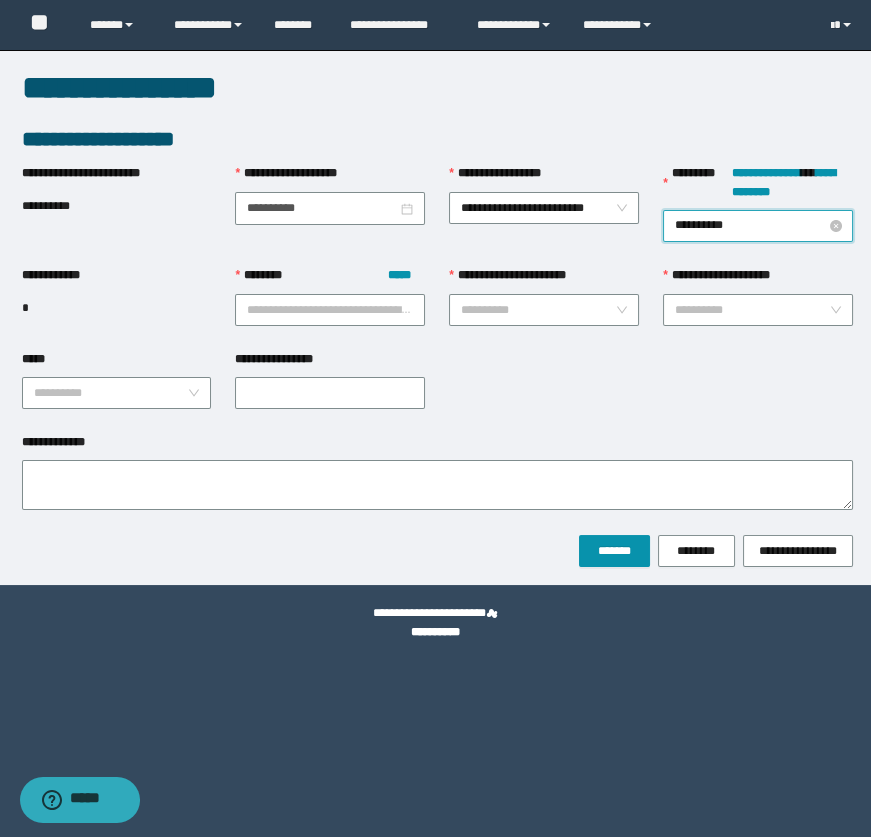 type on "**********" 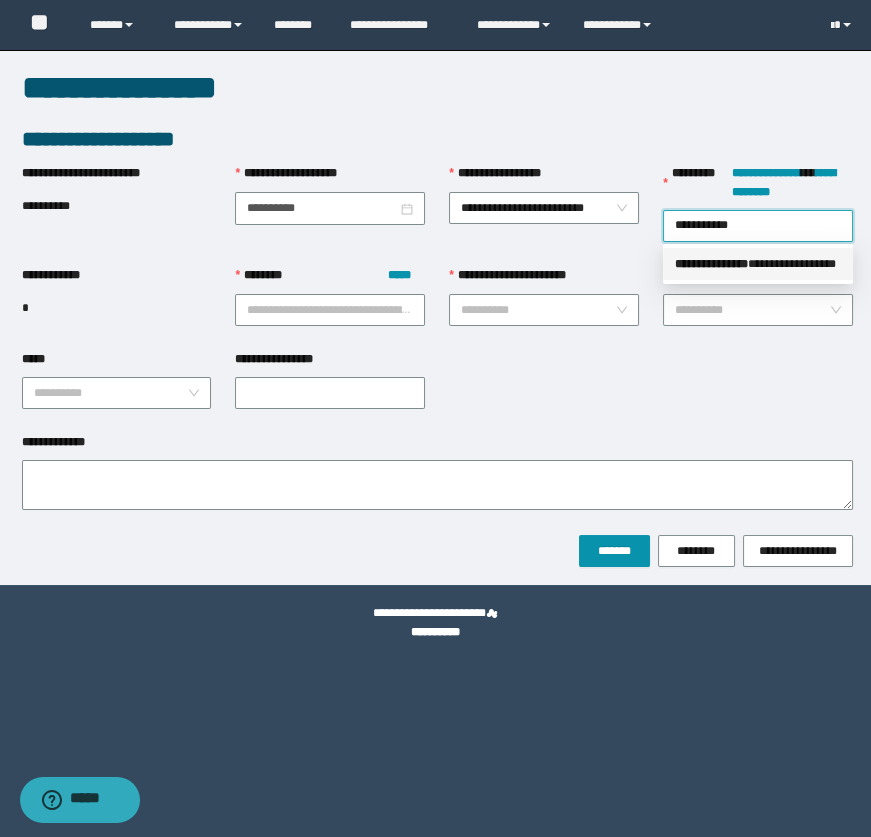 click on "**********" at bounding box center [758, 264] 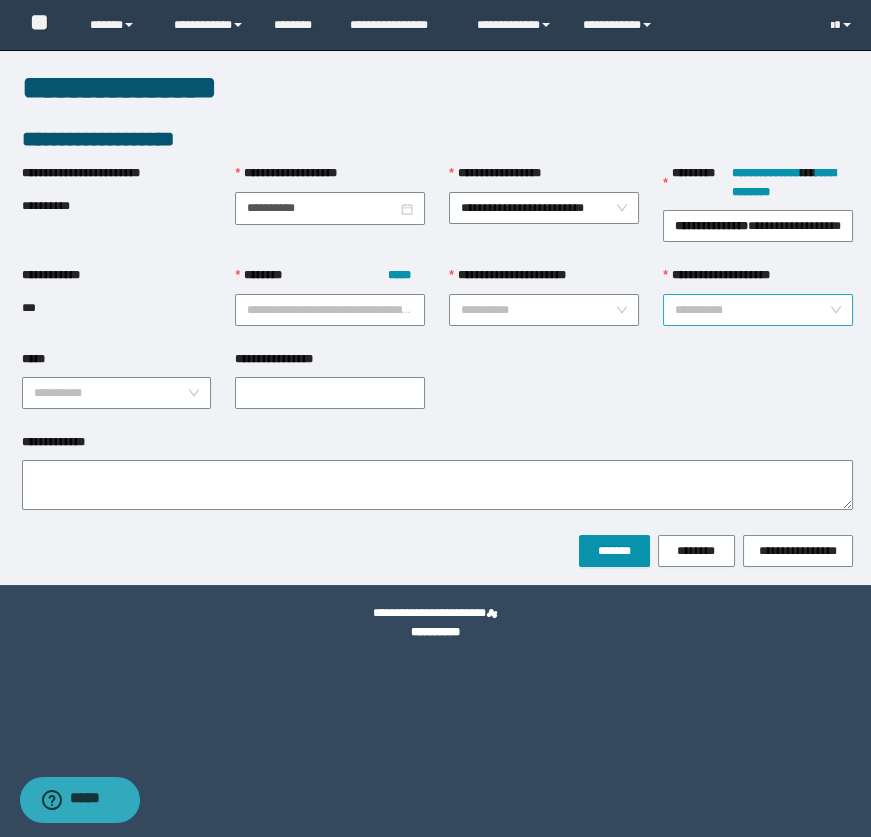 click at bounding box center (752, 310) 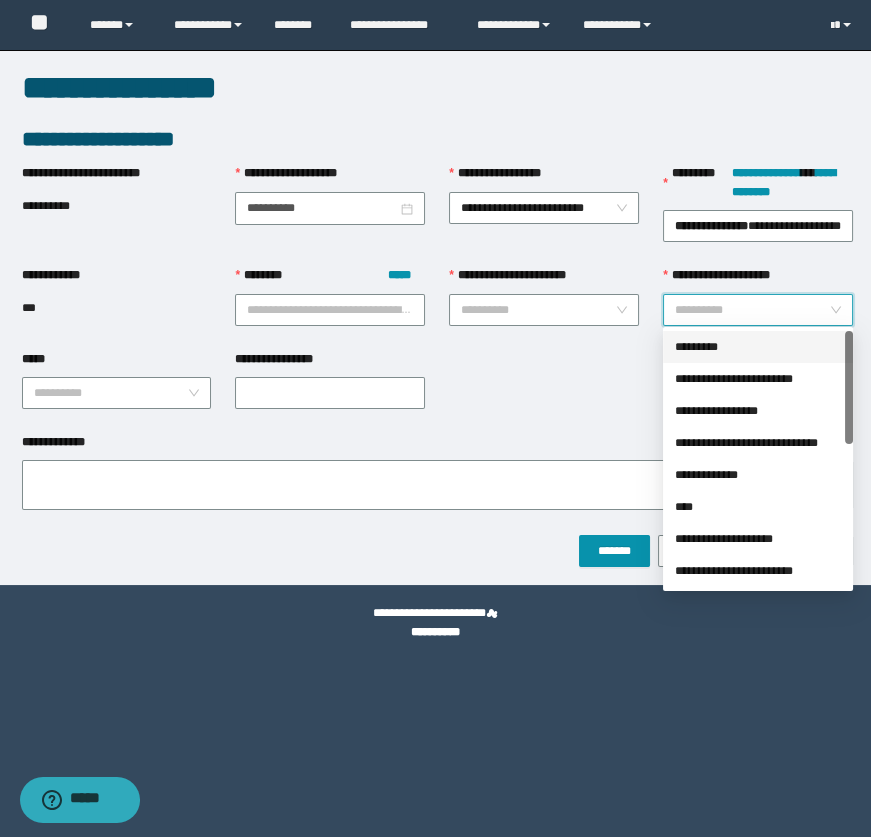 scroll, scrollTop: 320, scrollLeft: 0, axis: vertical 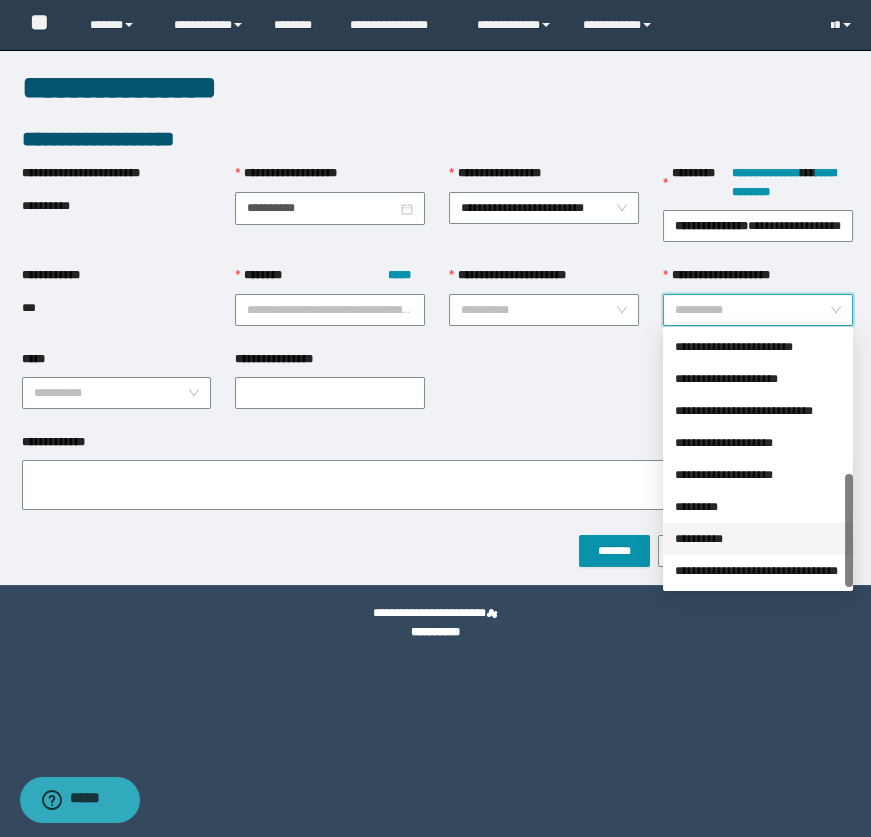 click on "**********" at bounding box center [758, 539] 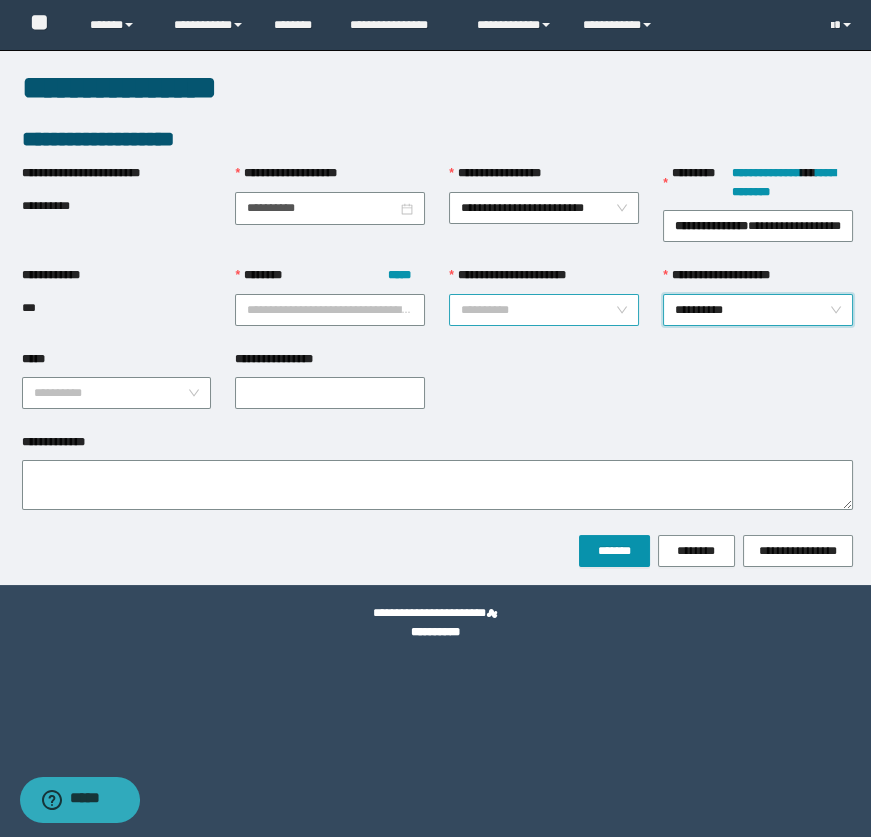 click on "**********" at bounding box center (538, 310) 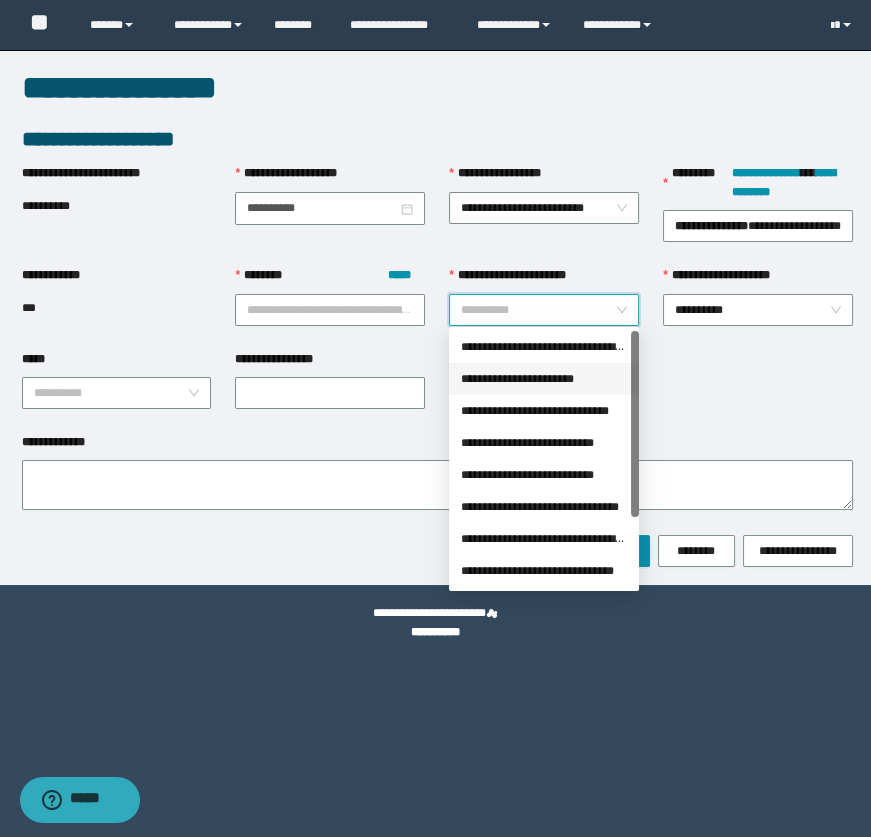 click on "**********" at bounding box center [544, 379] 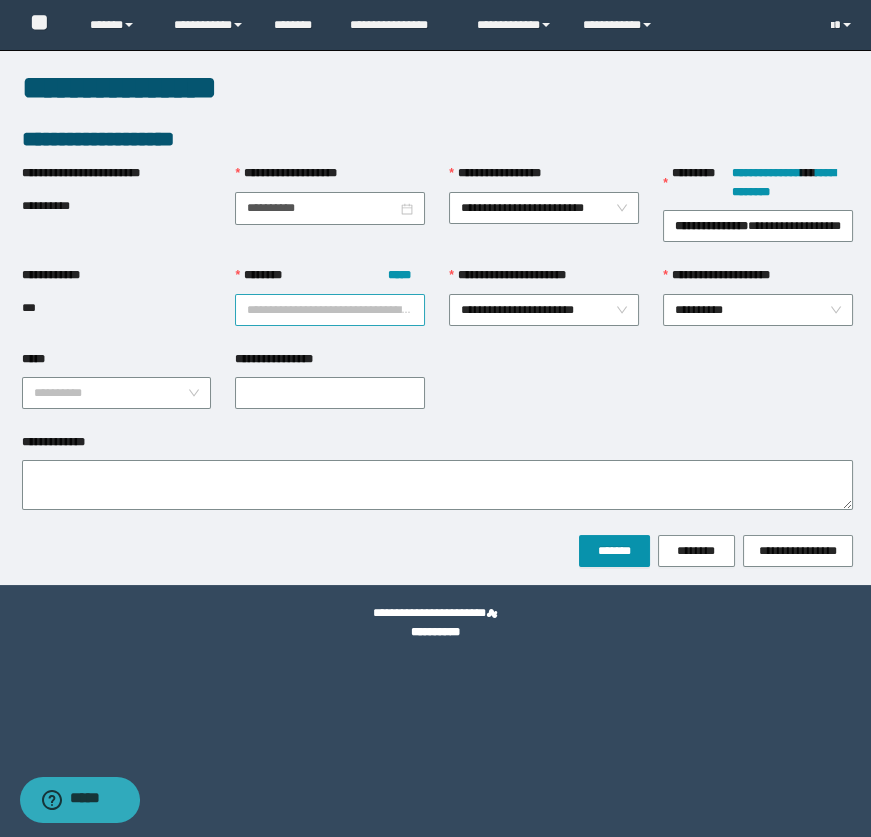 click on "******** *****" at bounding box center (330, 310) 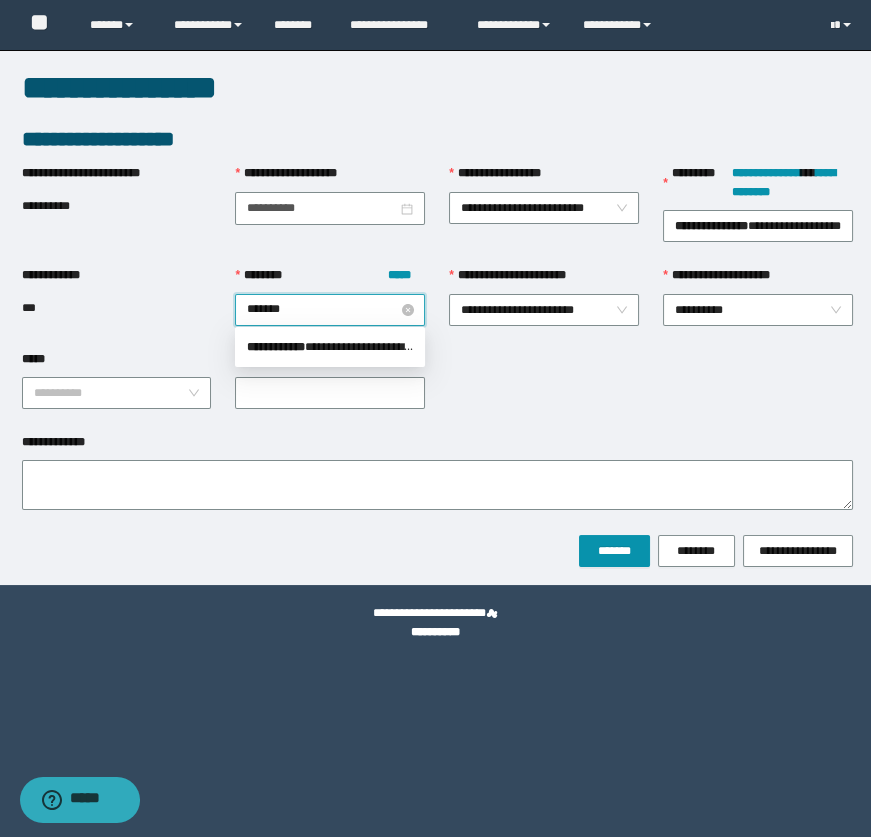 type on "********" 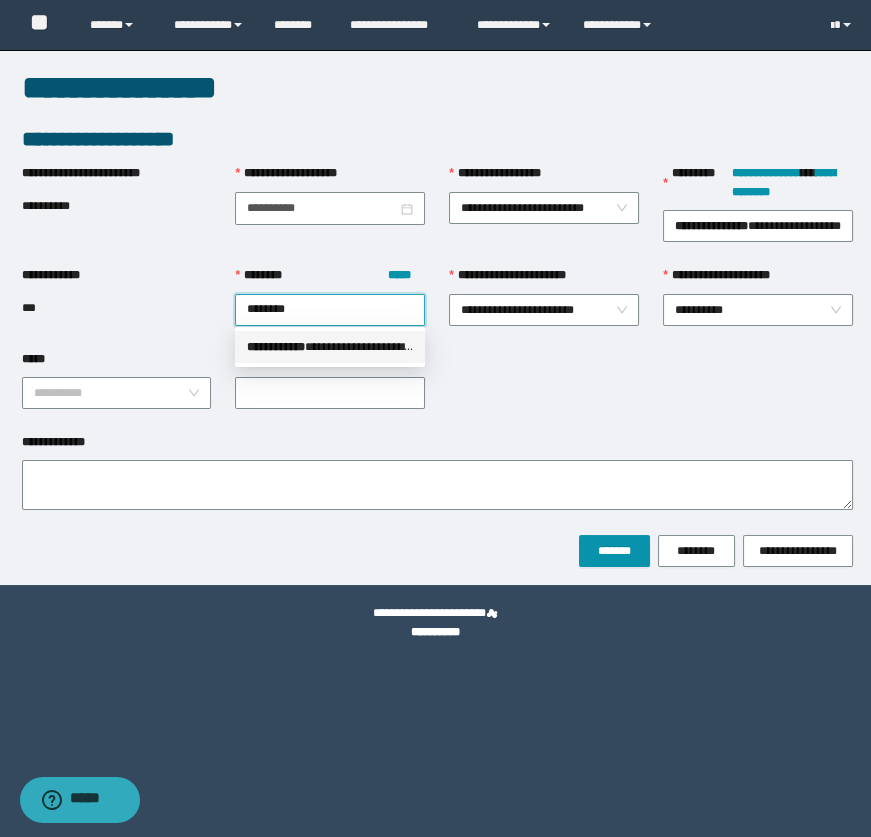 click on "**********" at bounding box center [330, 347] 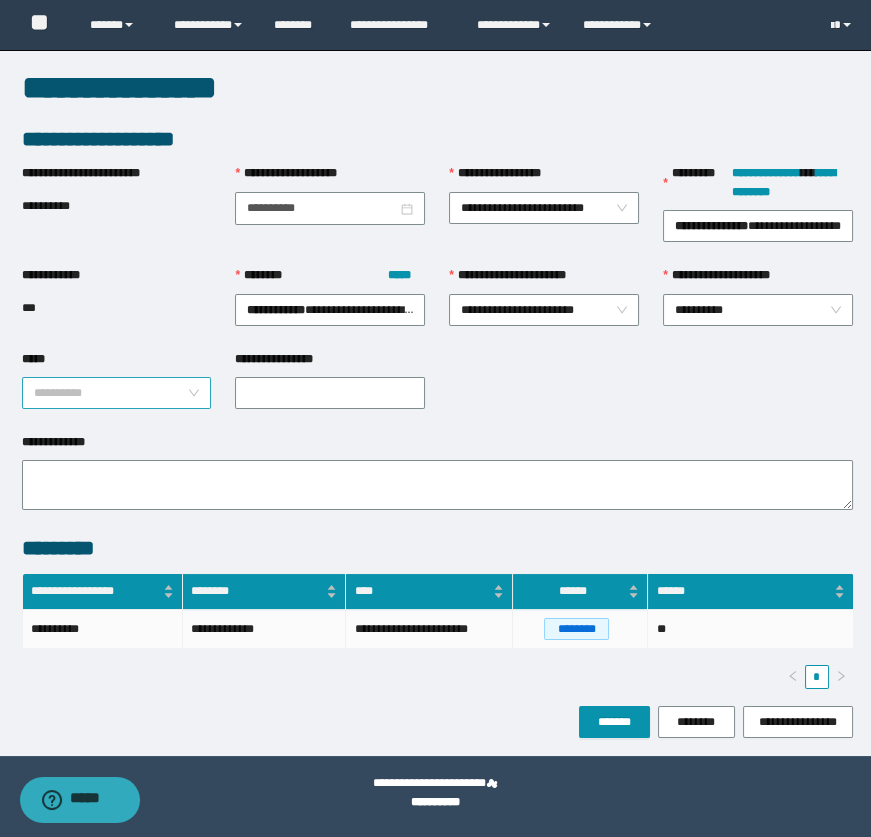 click on "*****" at bounding box center [111, 393] 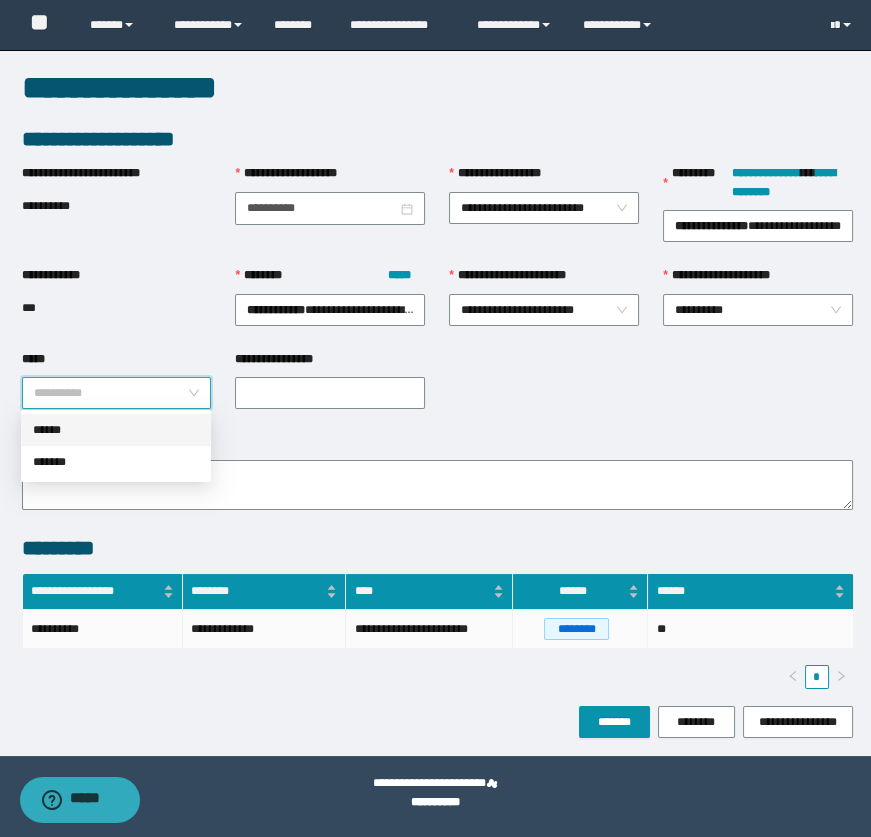 click on "******" at bounding box center [116, 430] 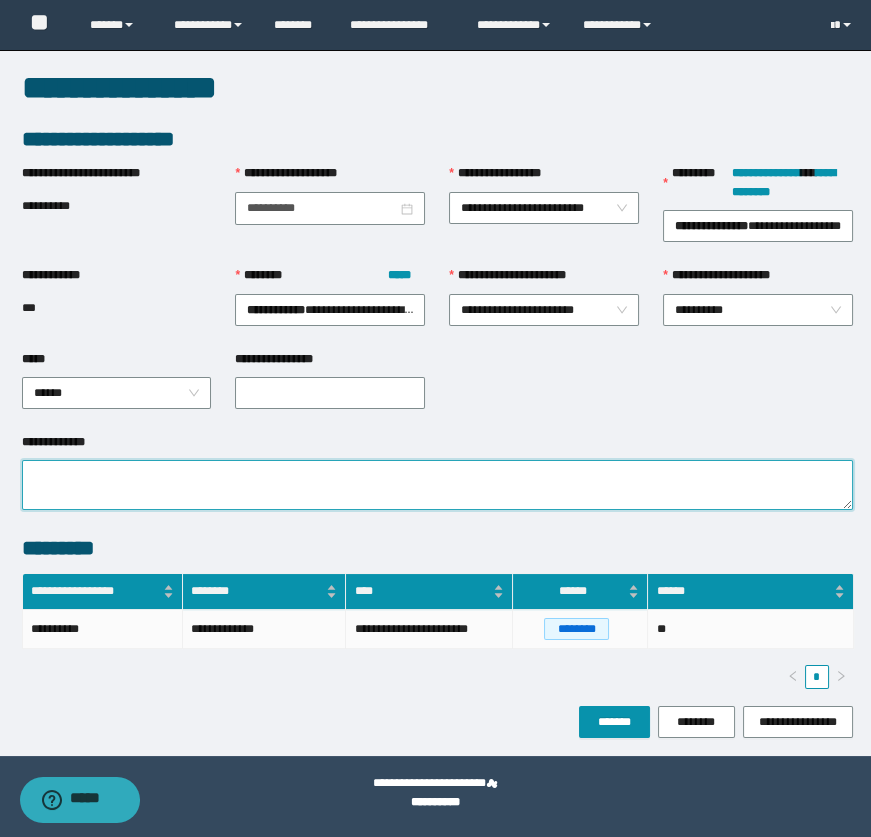 click on "**********" at bounding box center (437, 485) 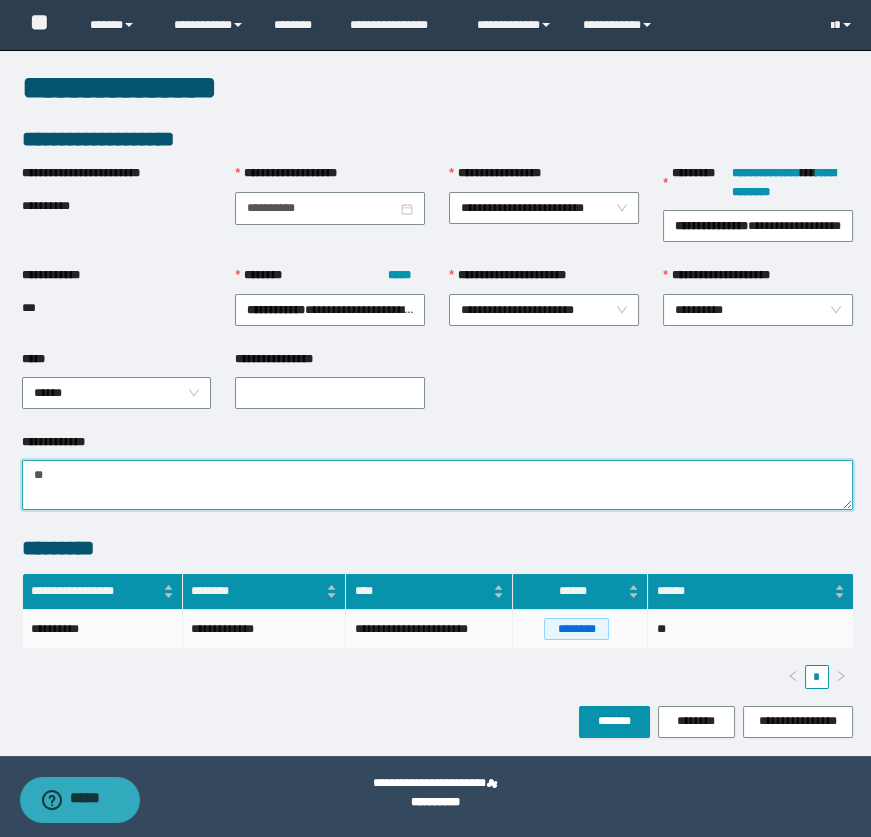 type on "*" 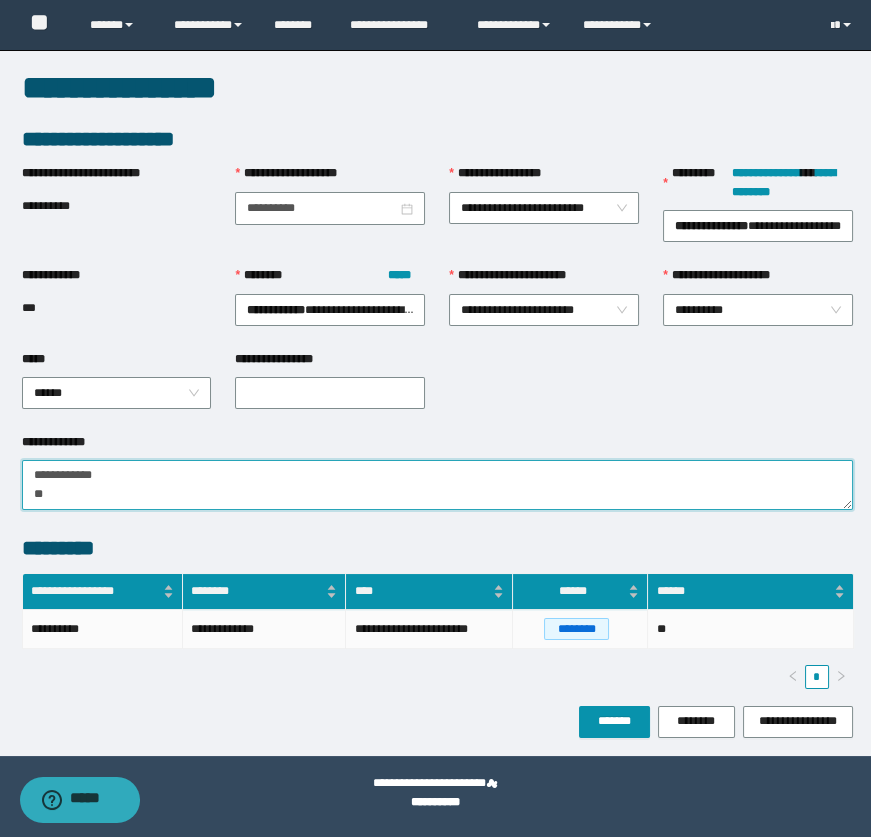 click on "**********" at bounding box center [437, 485] 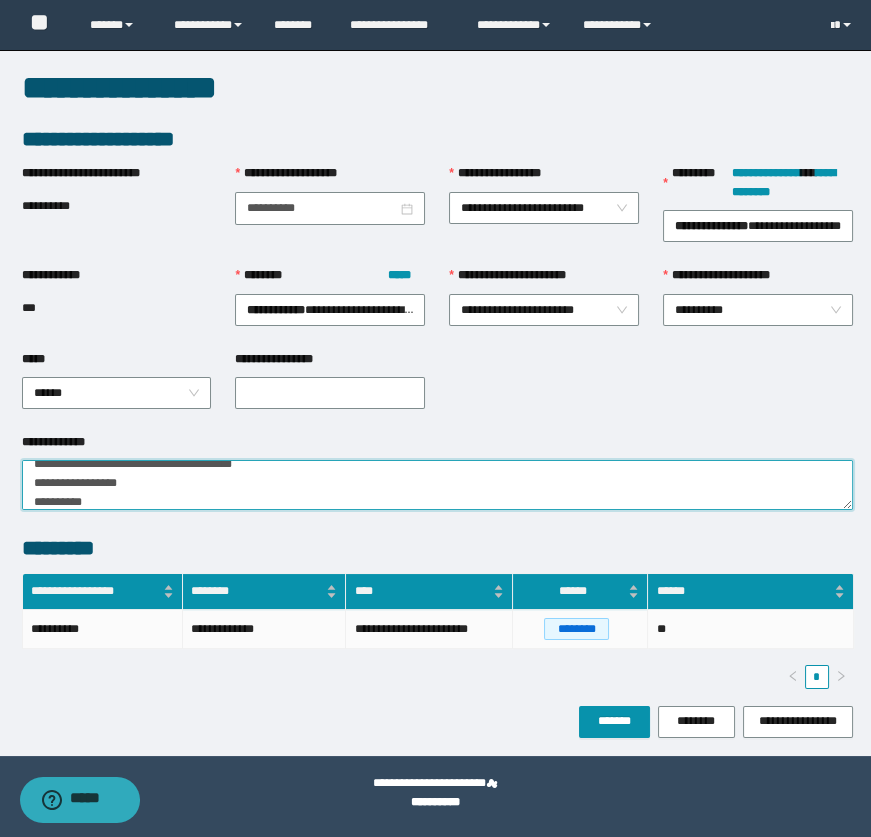 scroll, scrollTop: 6, scrollLeft: 0, axis: vertical 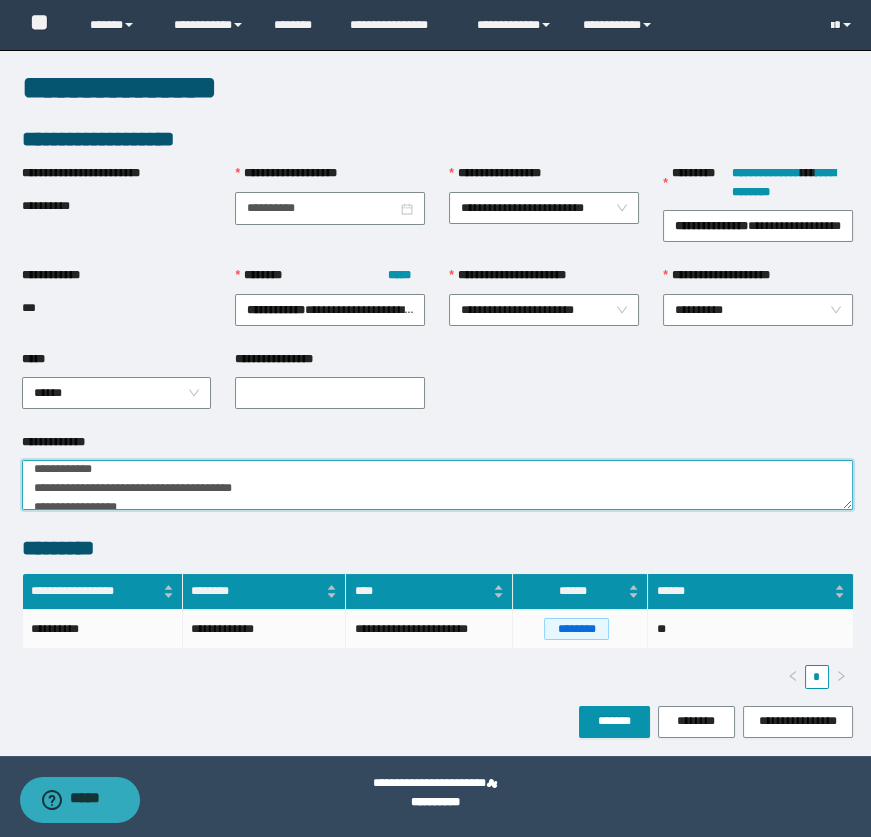 type on "**********" 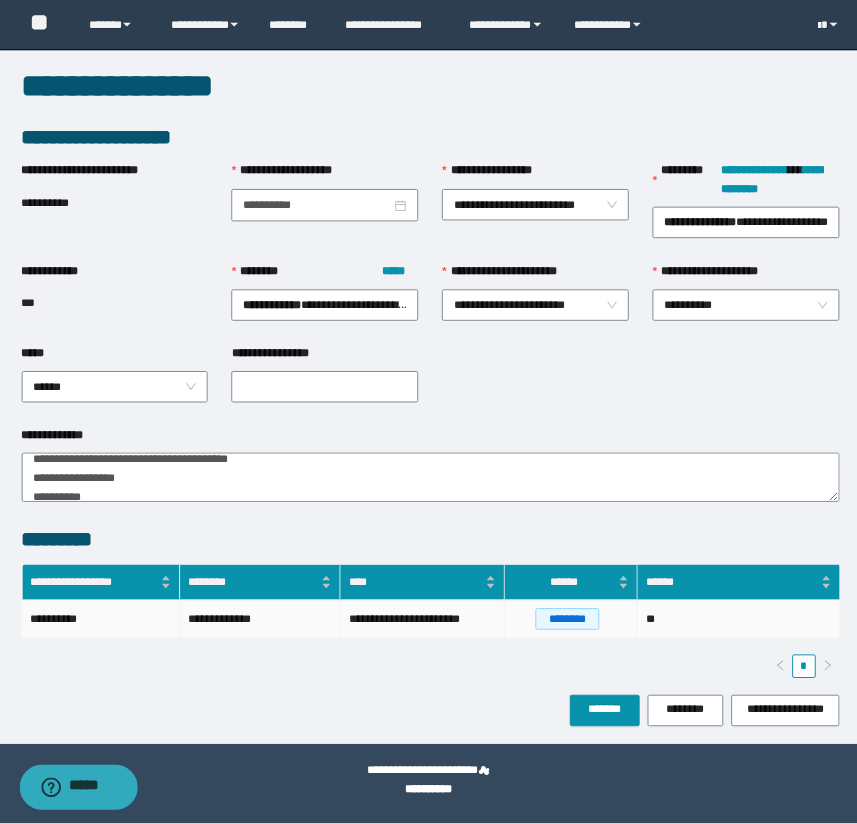 scroll, scrollTop: 37, scrollLeft: 0, axis: vertical 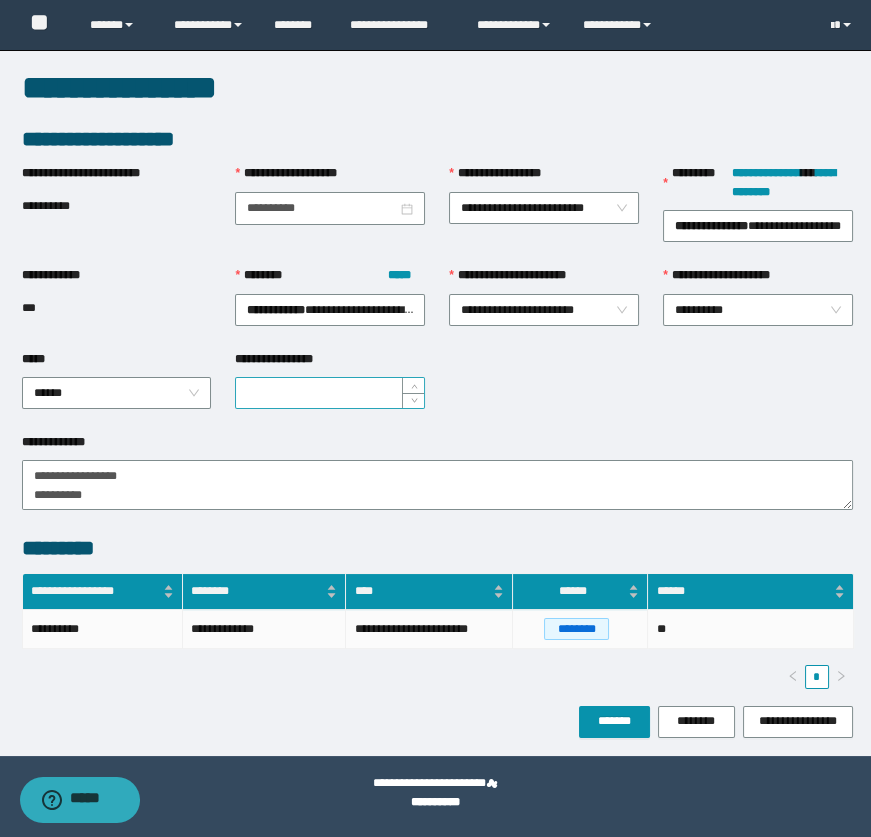 click on "**********" at bounding box center [330, 393] 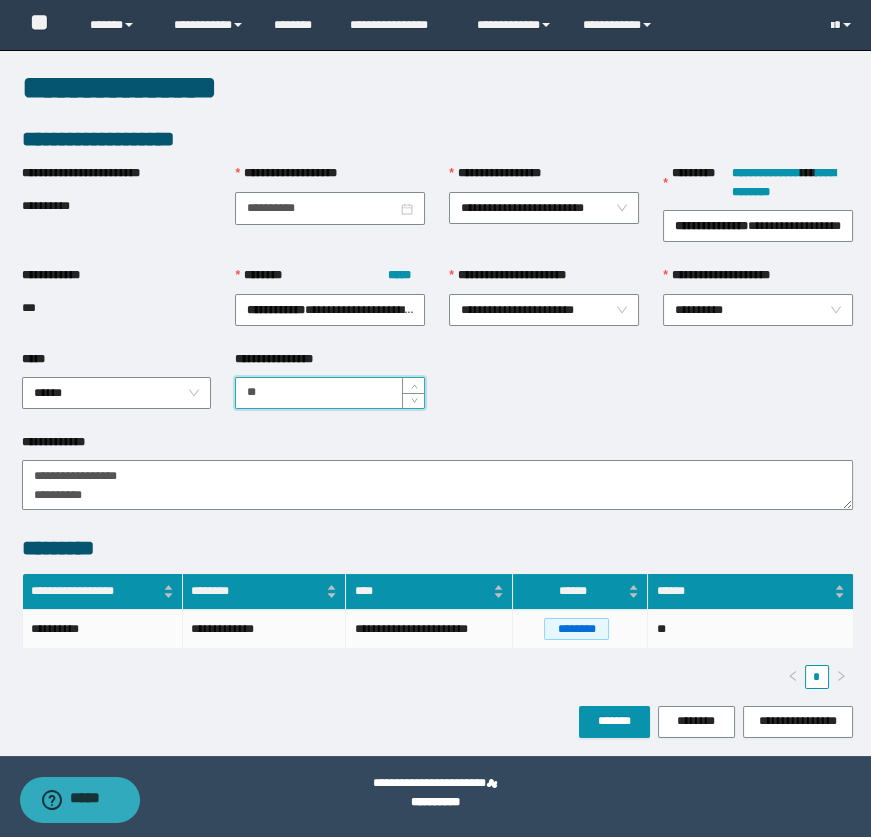 type on "**" 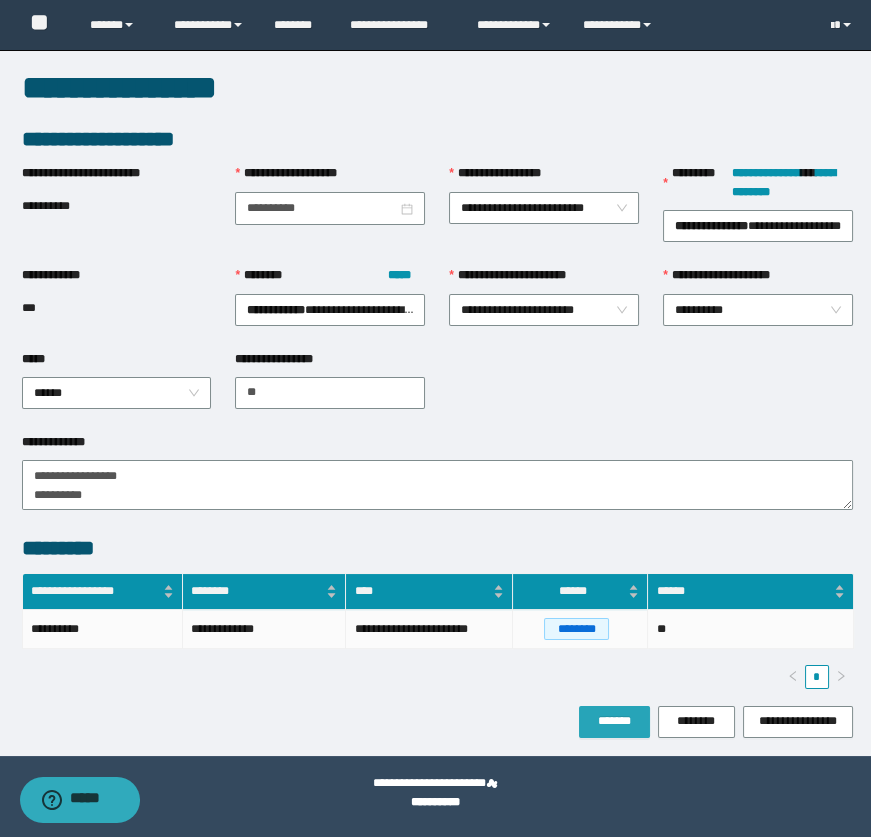 click on "*******" at bounding box center (614, 721) 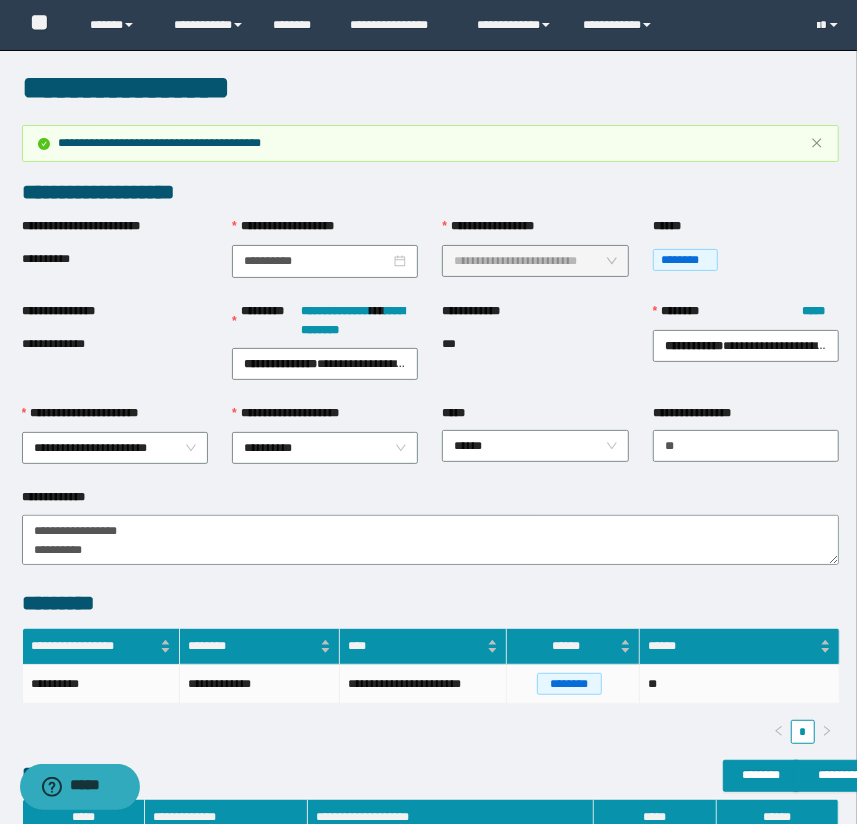 click on "***" at bounding box center [535, 344] 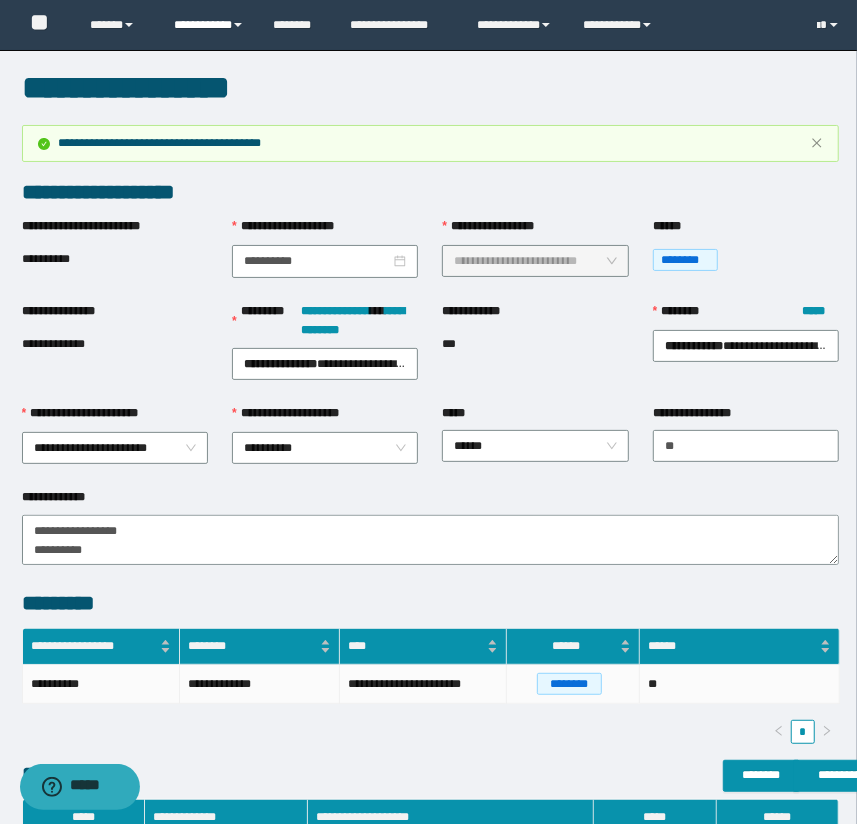 click on "**********" at bounding box center (209, 25) 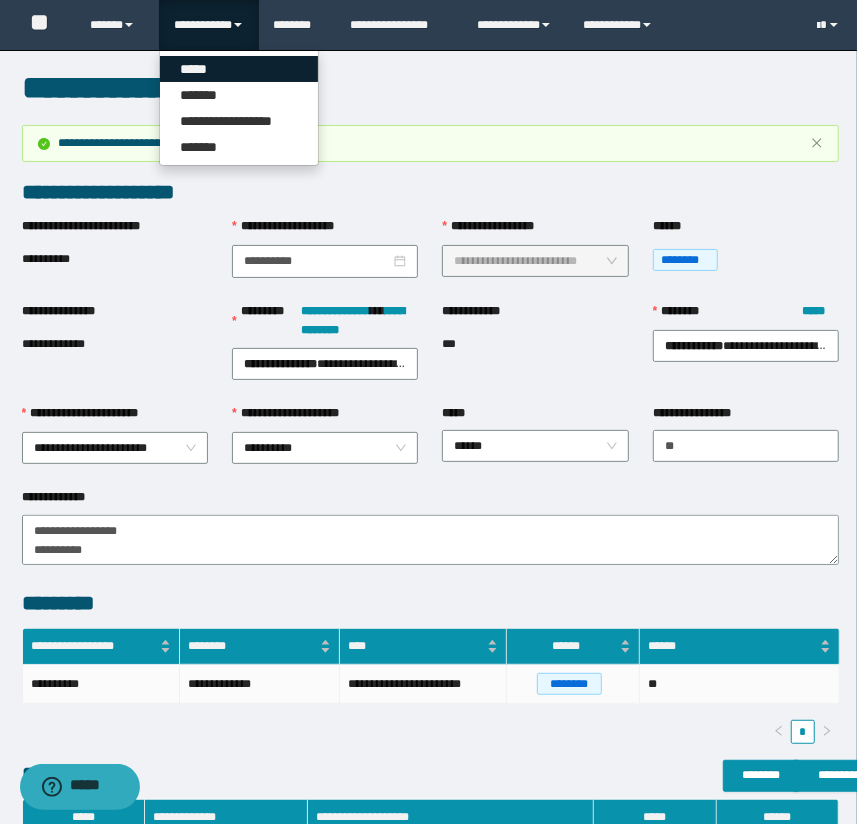 click on "*****" at bounding box center (239, 69) 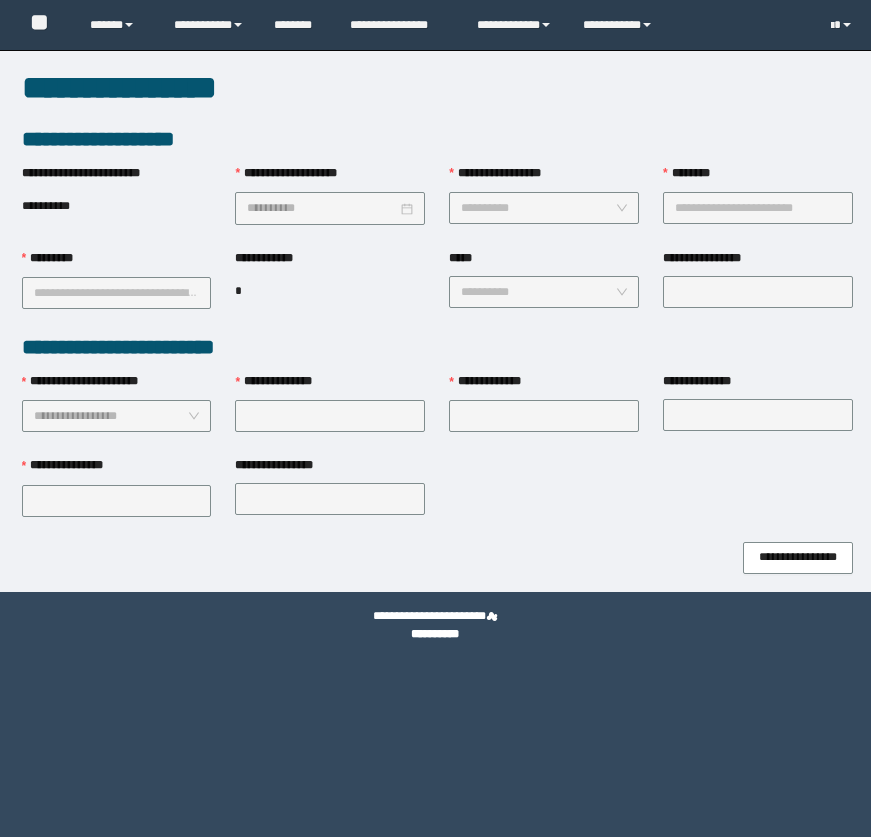 scroll, scrollTop: 0, scrollLeft: 0, axis: both 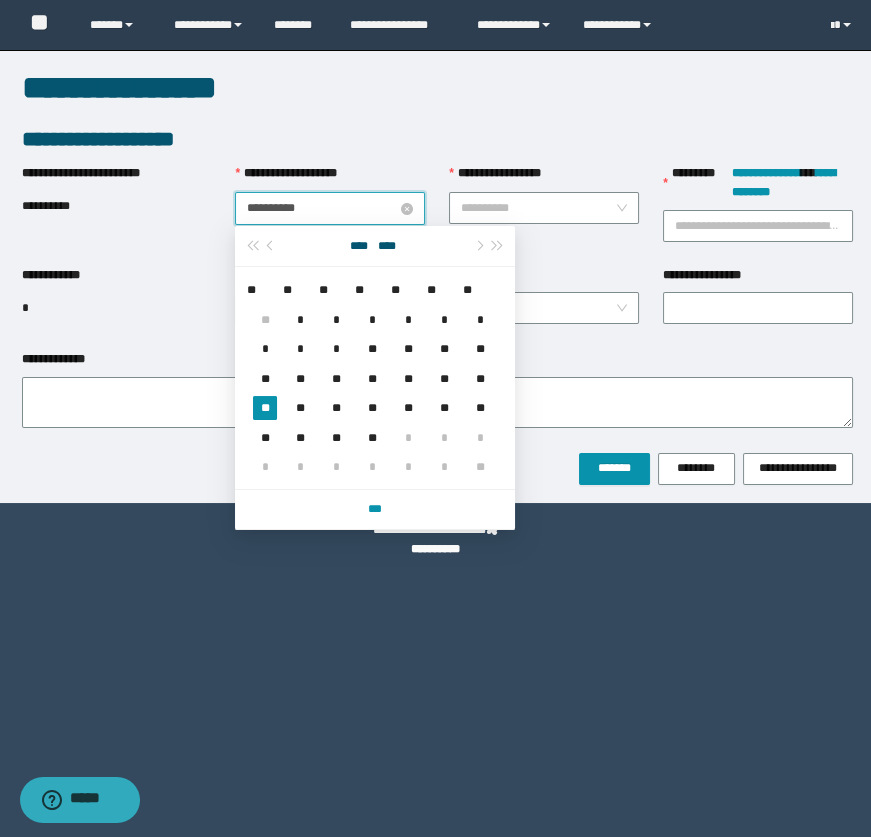 click on "**********" at bounding box center [322, 208] 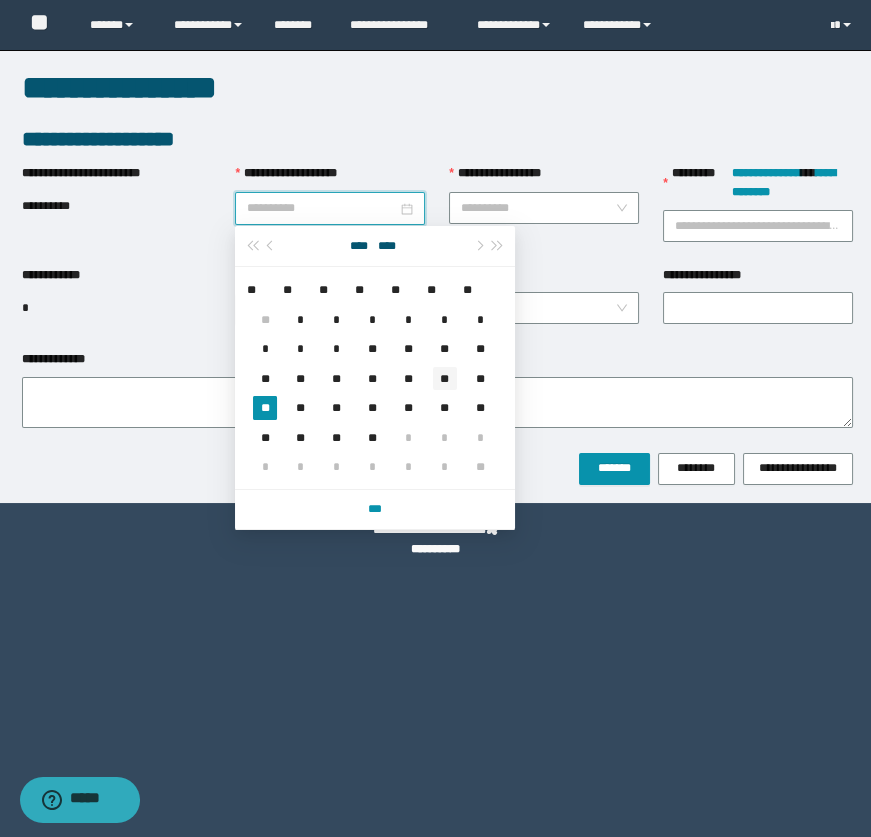 type on "**********" 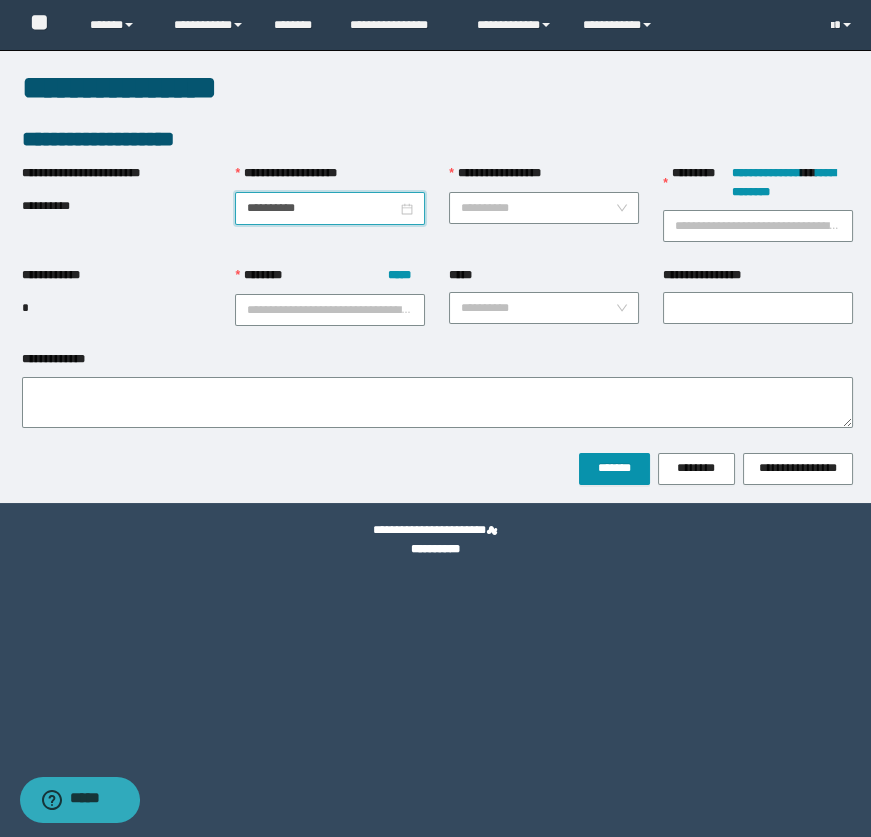click on "**********" at bounding box center (544, 215) 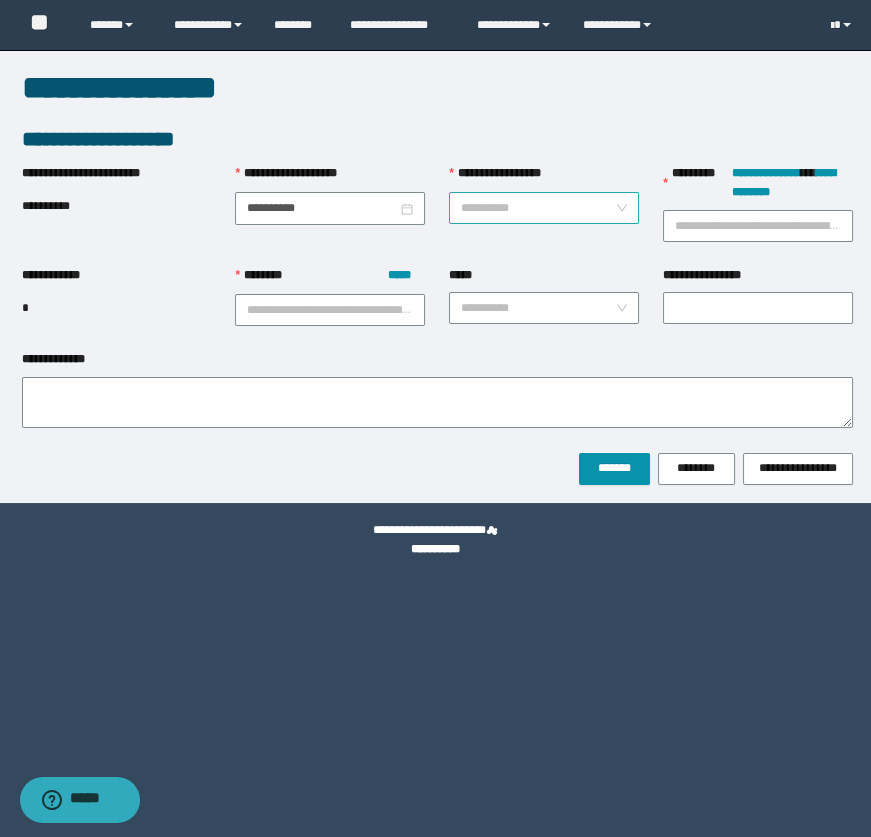 click on "**********" at bounding box center [538, 208] 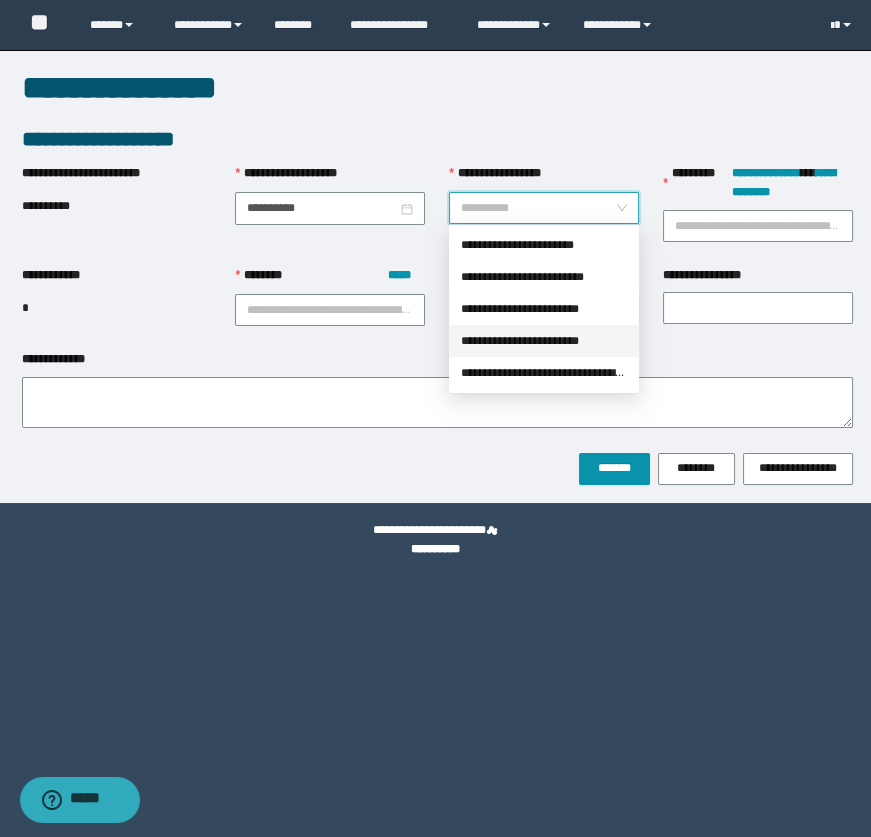 drag, startPoint x: 514, startPoint y: 240, endPoint x: 519, endPoint y: 336, distance: 96.13012 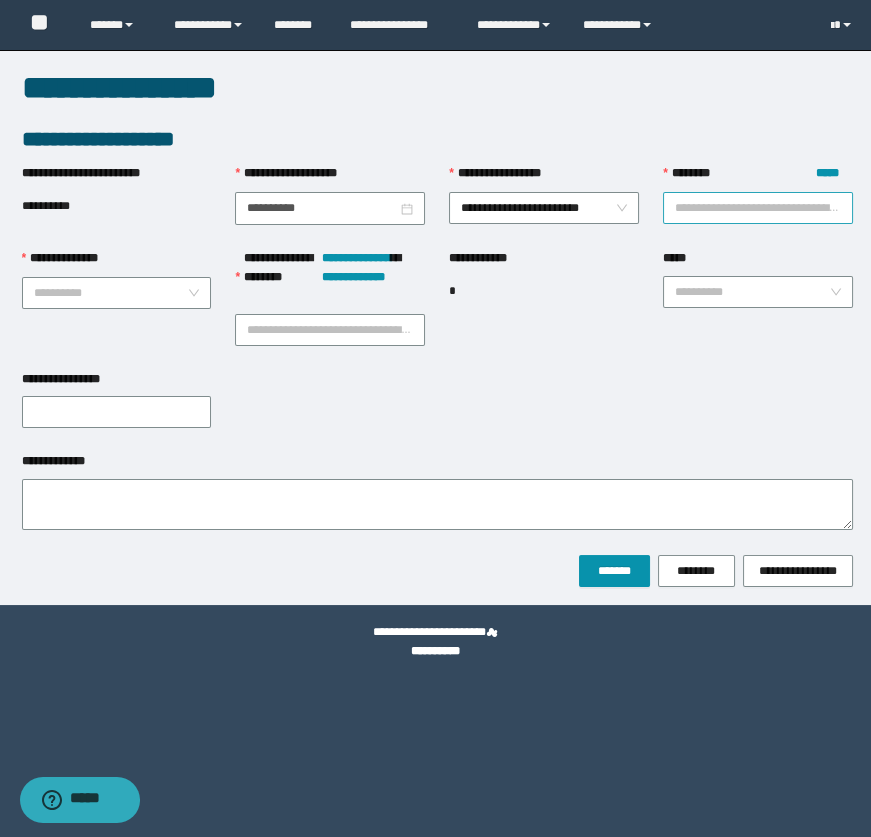 click on "******** *****" at bounding box center (758, 208) 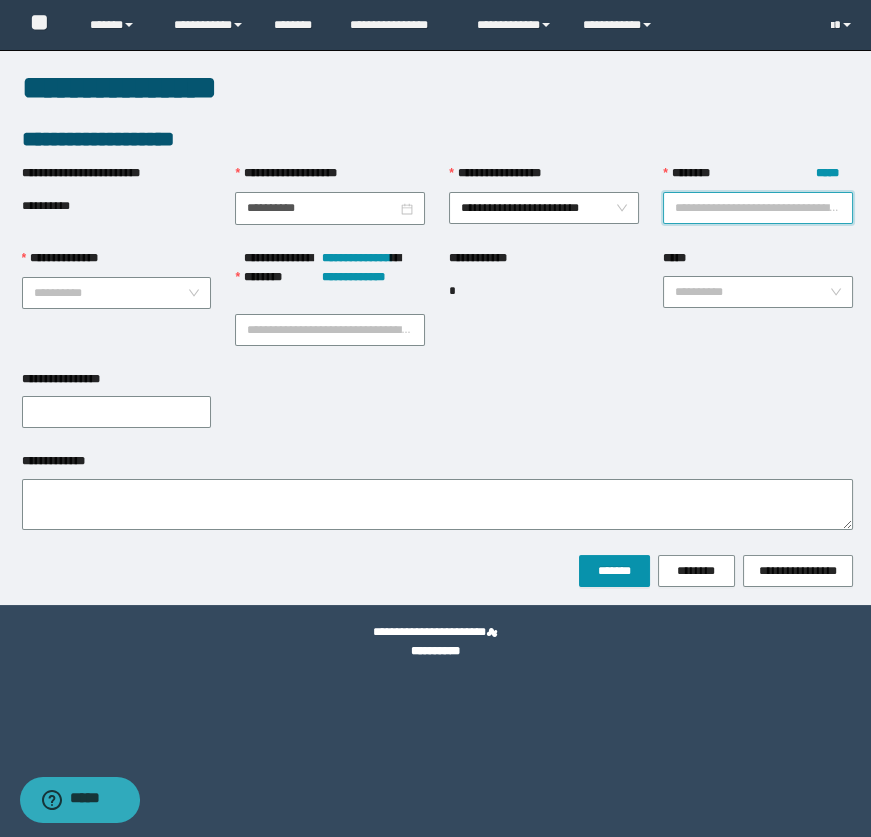 paste on "********" 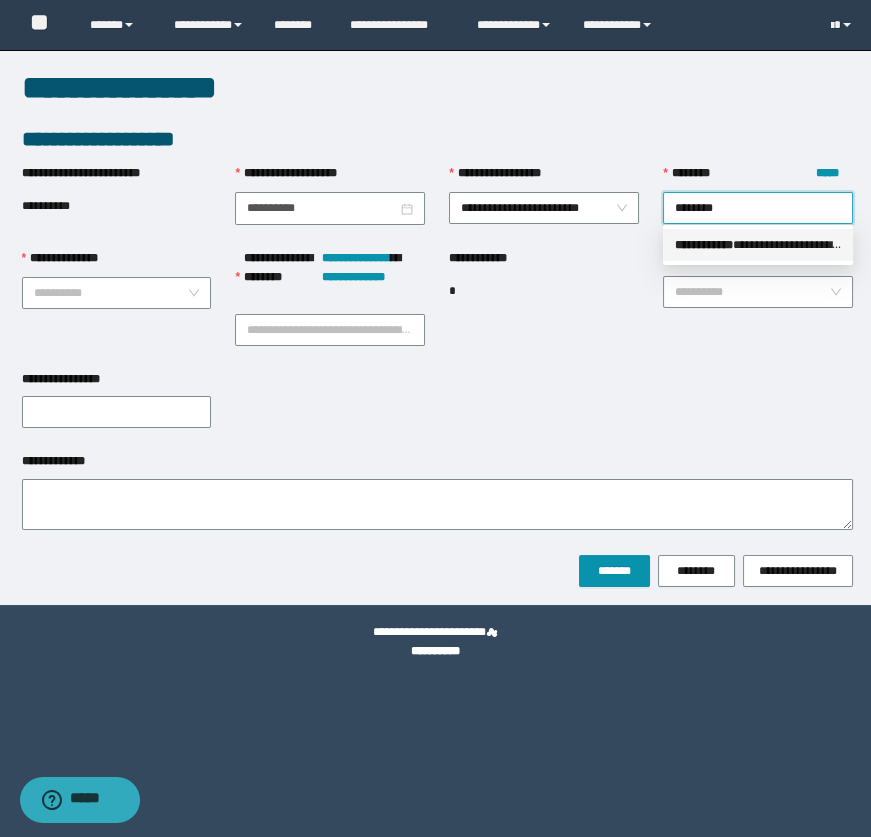 click on "**********" at bounding box center [758, 245] 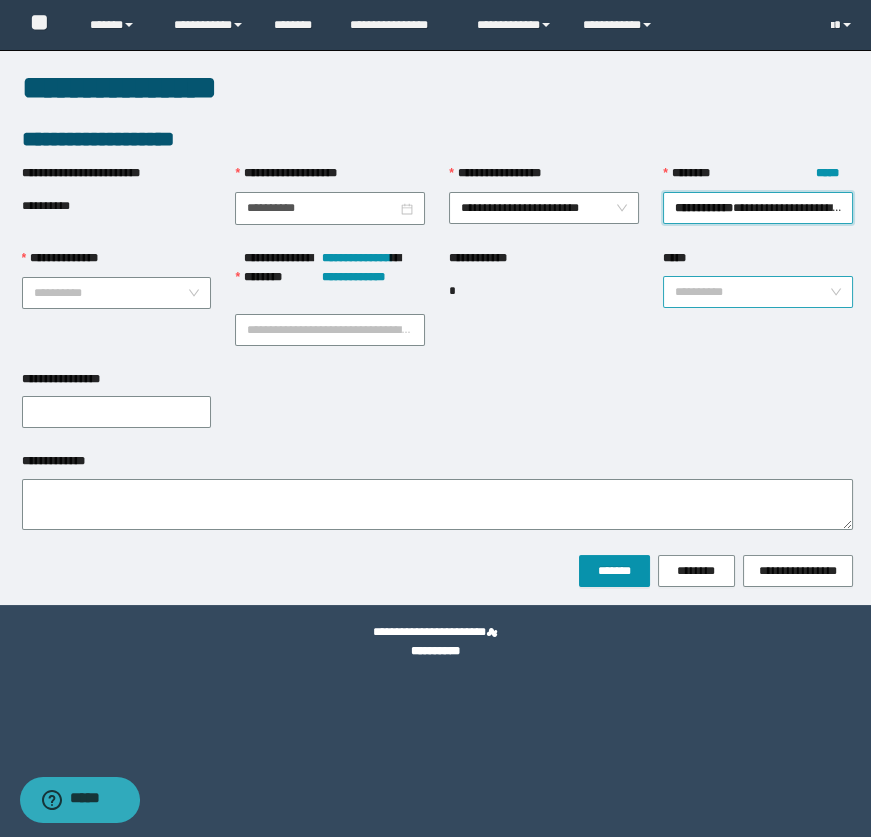 click on "*****" at bounding box center [752, 292] 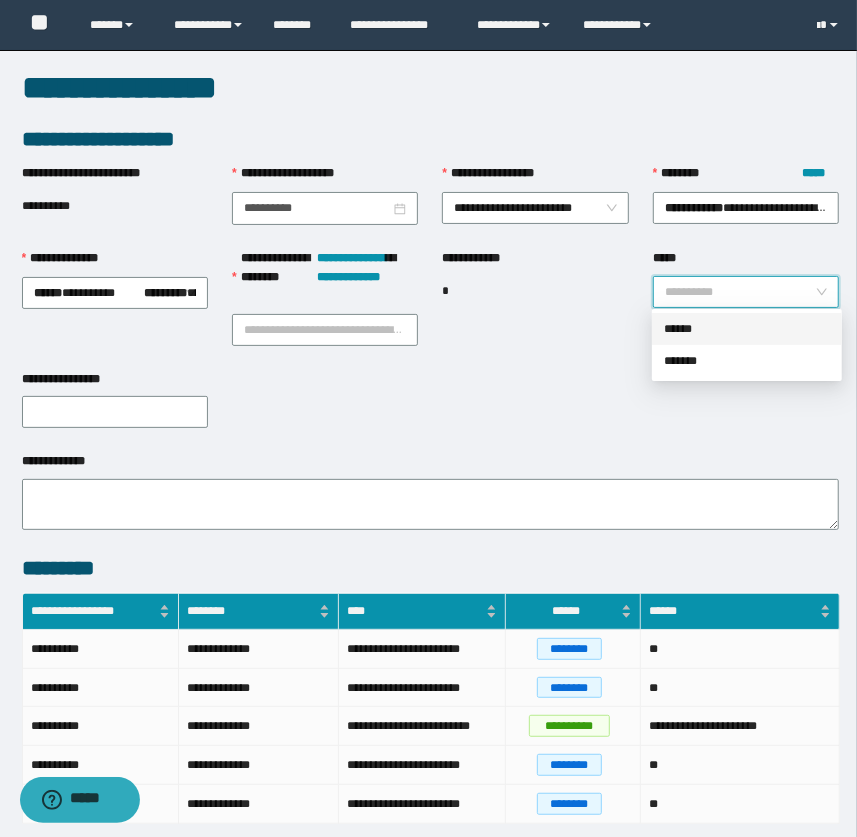 click on "******" at bounding box center (747, 329) 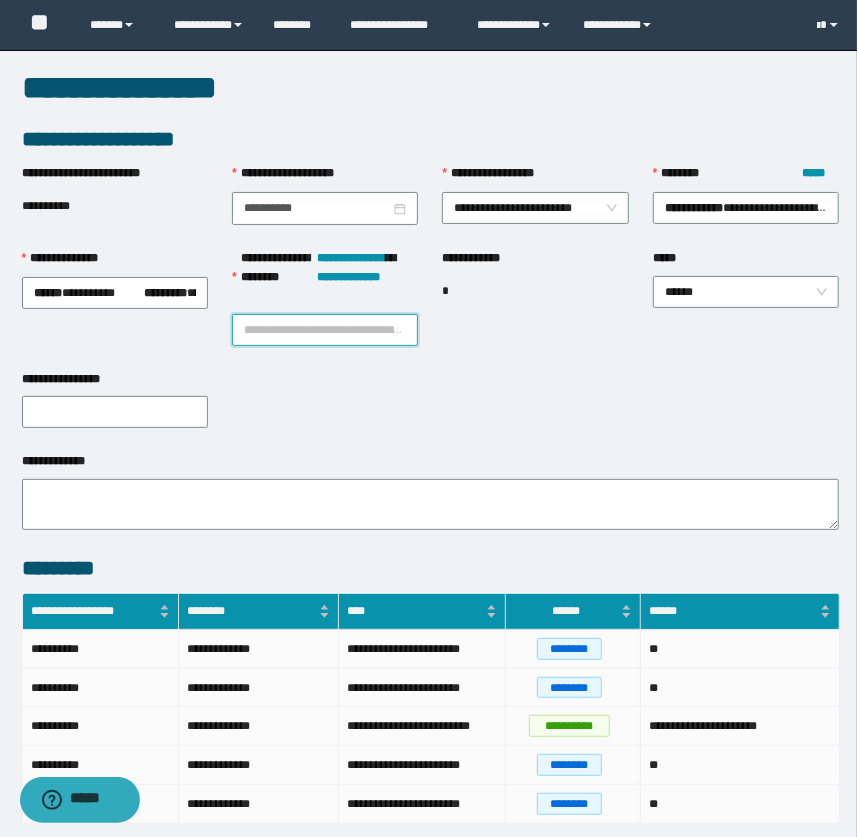 click on "**********" at bounding box center (325, 330) 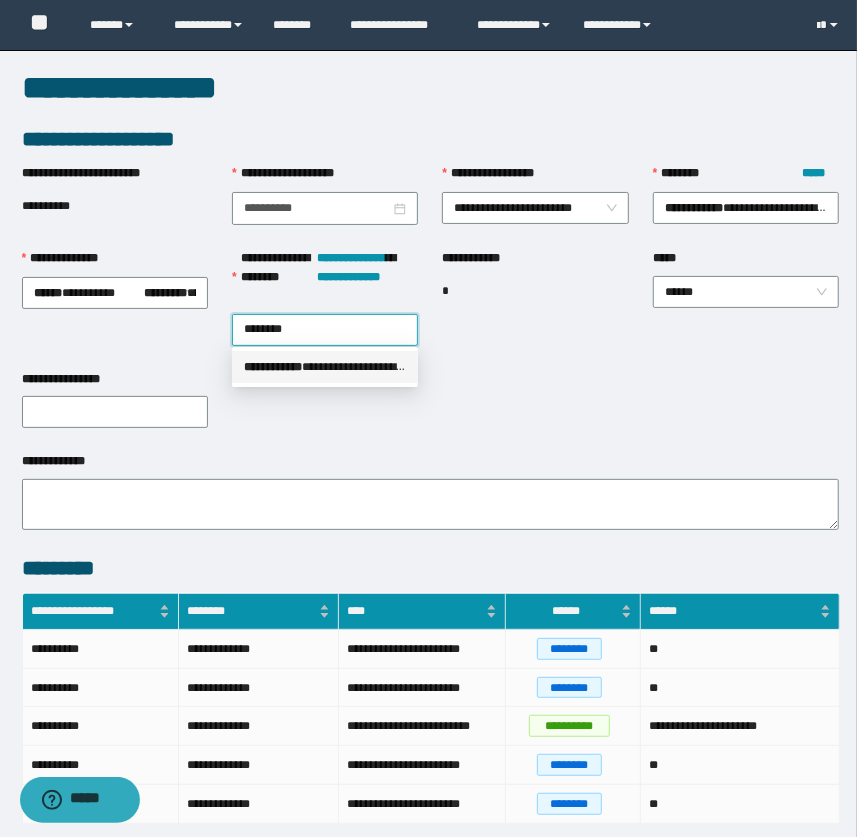click on "**********" at bounding box center [325, 367] 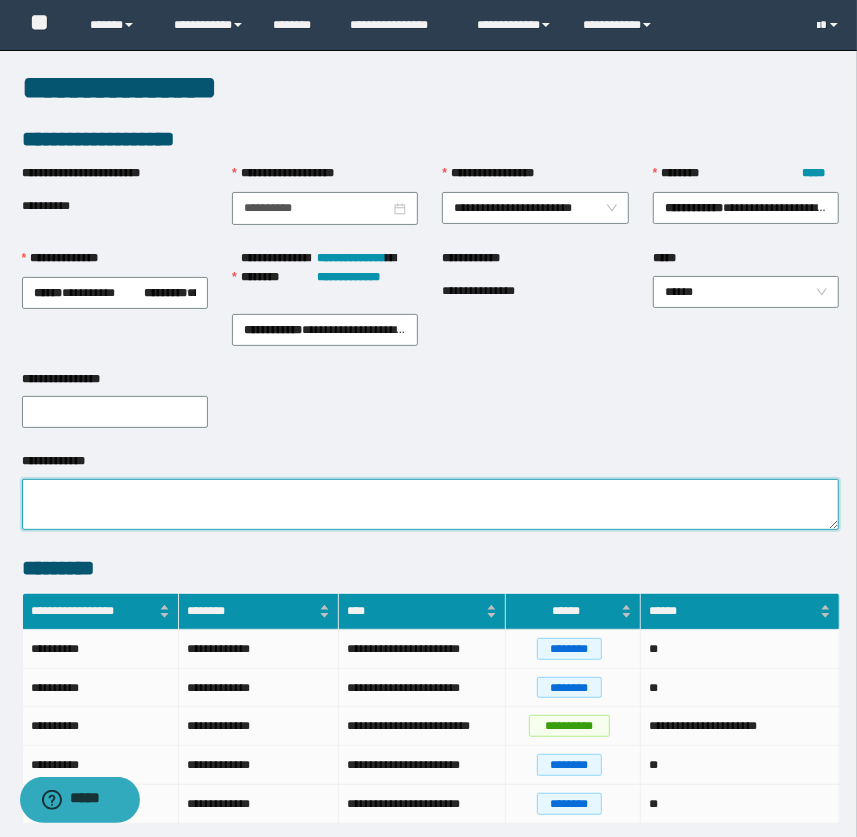 click on "**********" at bounding box center [431, 504] 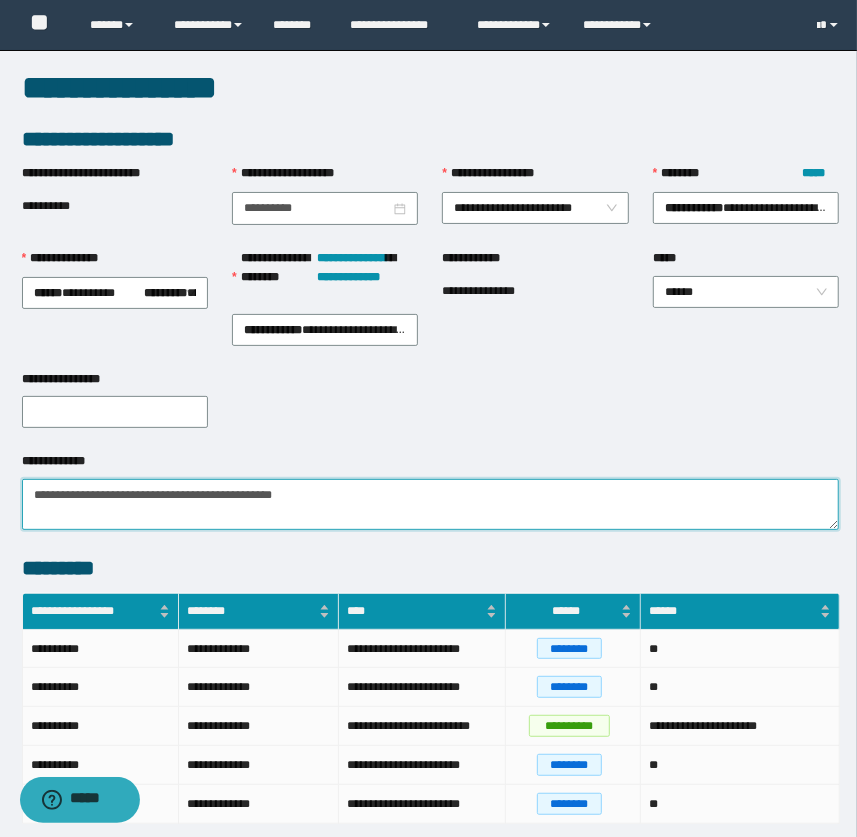 type on "**********" 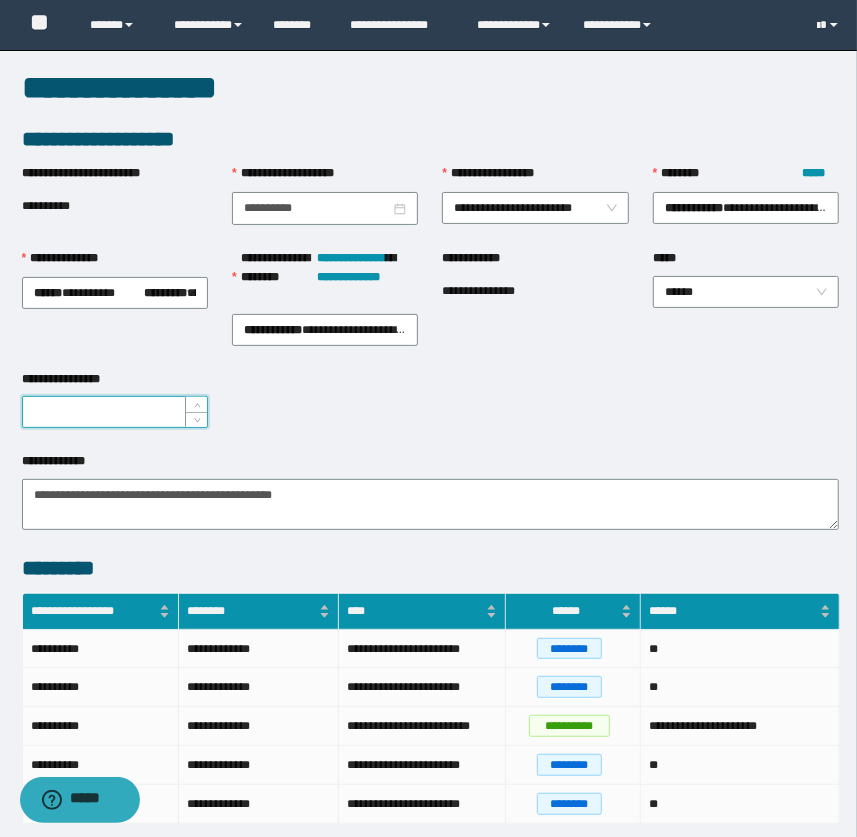 click on "**********" at bounding box center [115, 412] 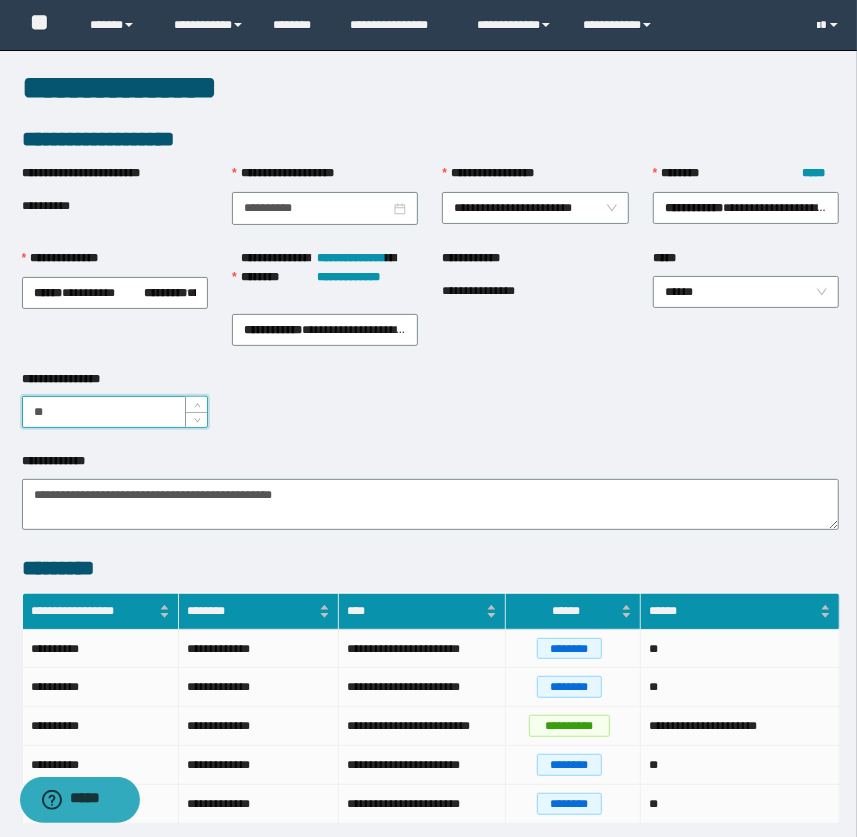 type on "**" 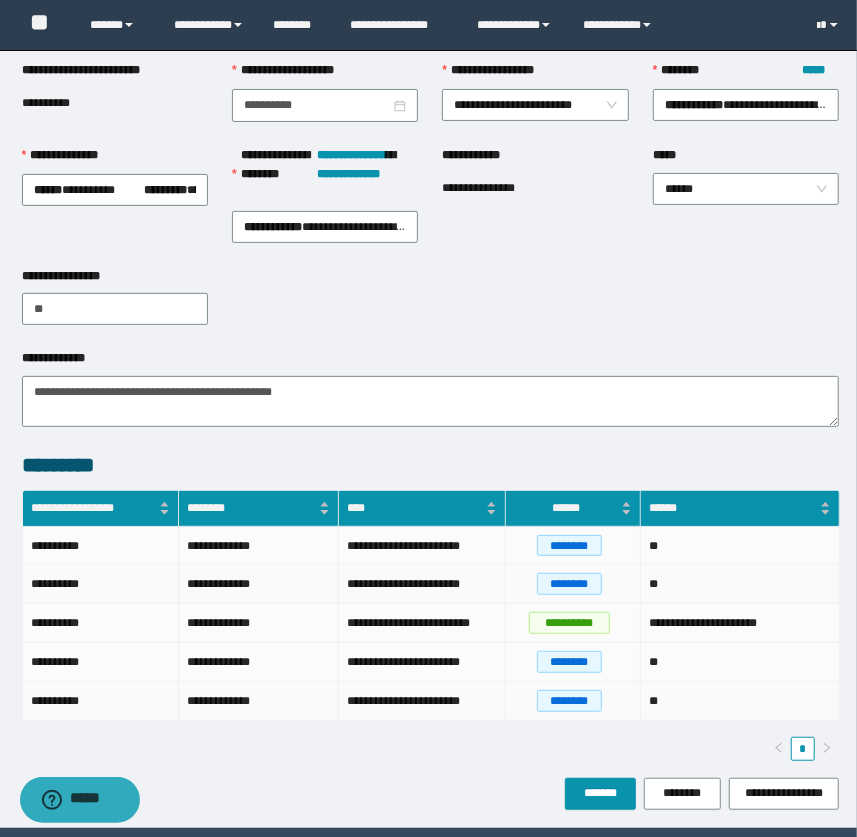 scroll, scrollTop: 169, scrollLeft: 0, axis: vertical 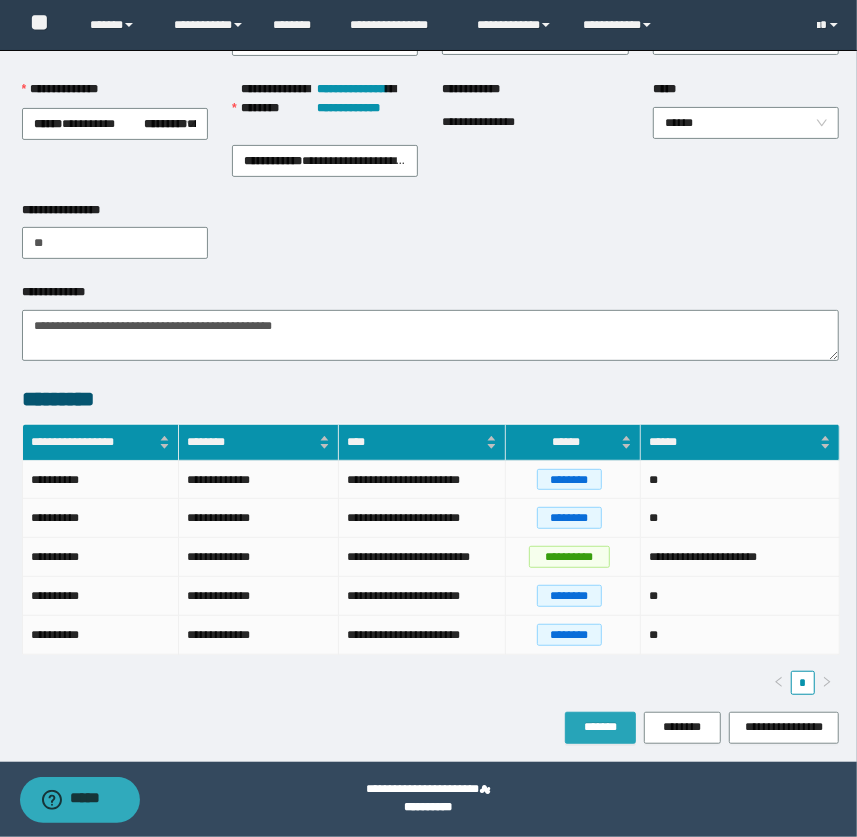 click on "*******" at bounding box center (600, 727) 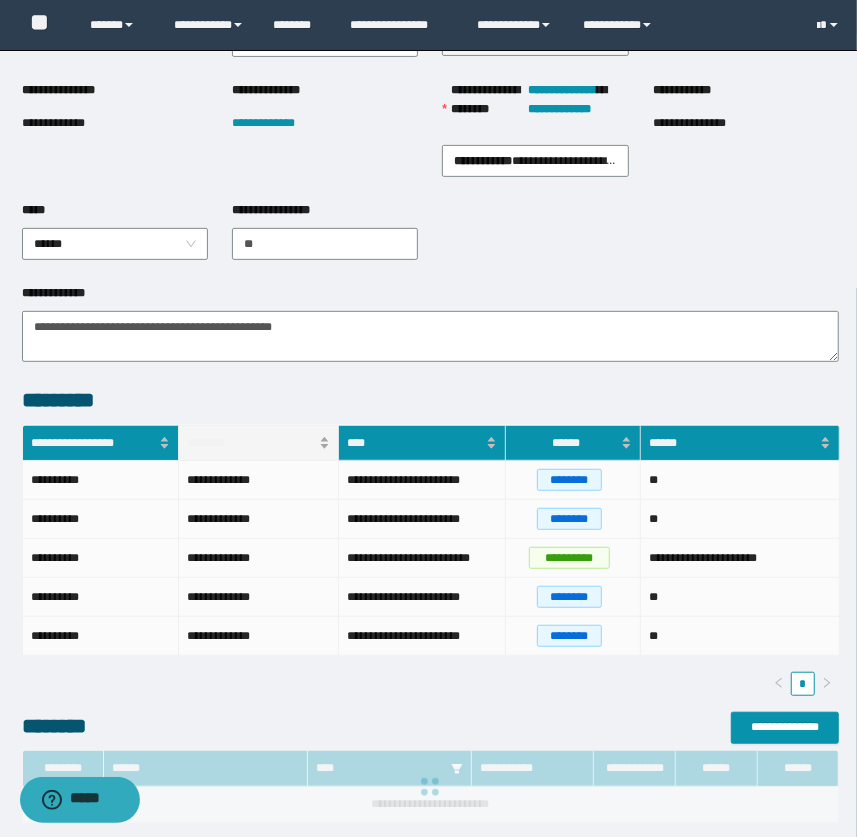 scroll, scrollTop: 0, scrollLeft: 0, axis: both 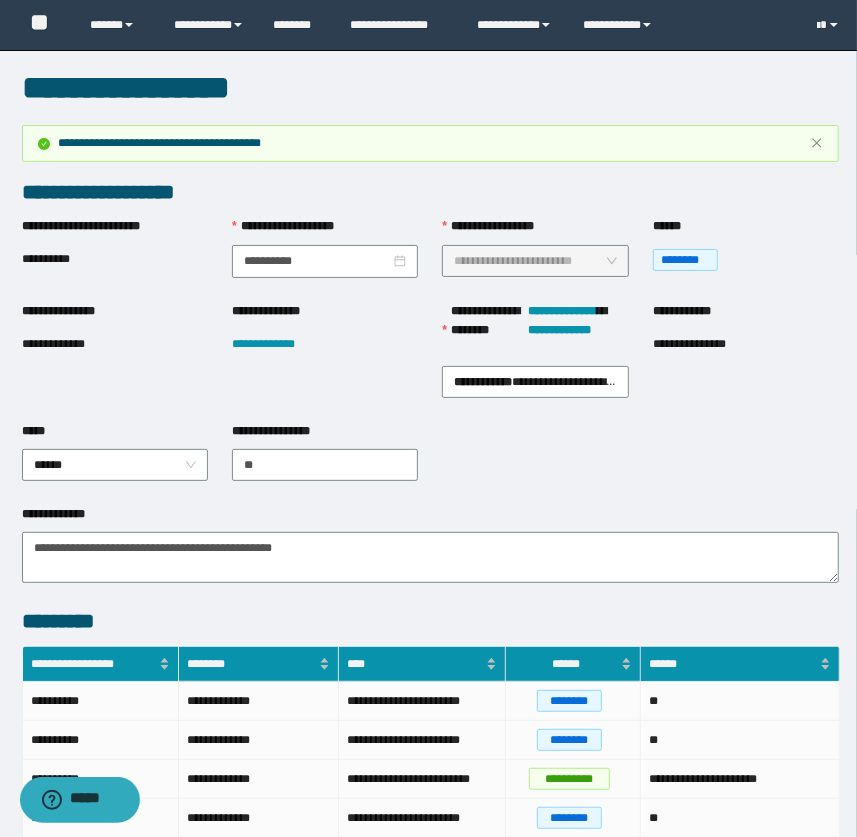 click on "**********" at bounding box center [431, 361] 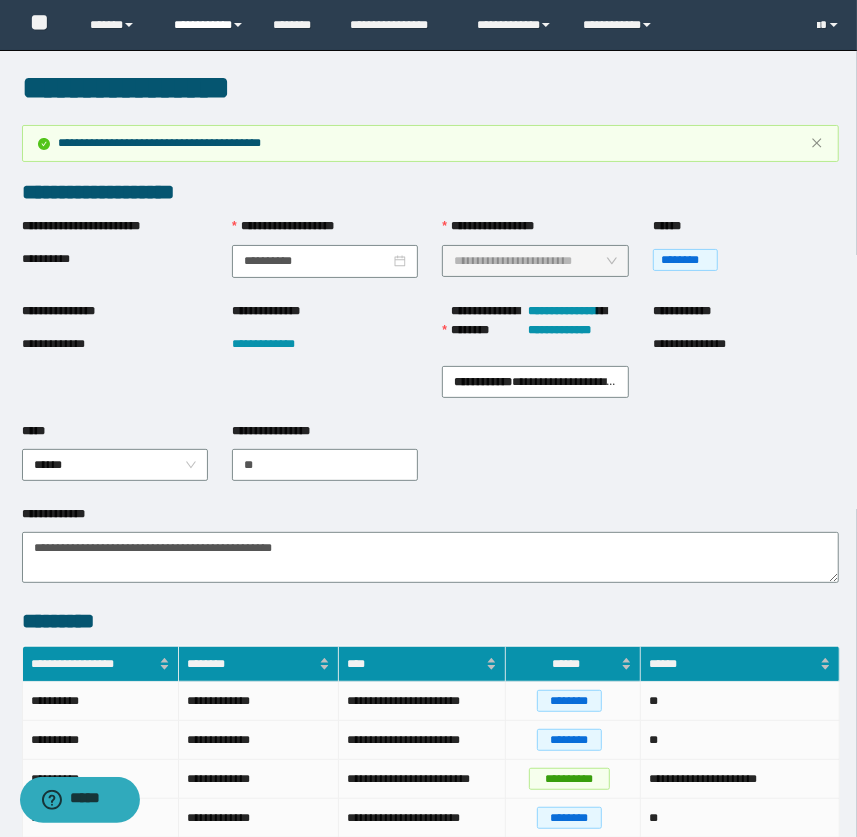 drag, startPoint x: 208, startPoint y: 28, endPoint x: 208, endPoint y: 50, distance: 22 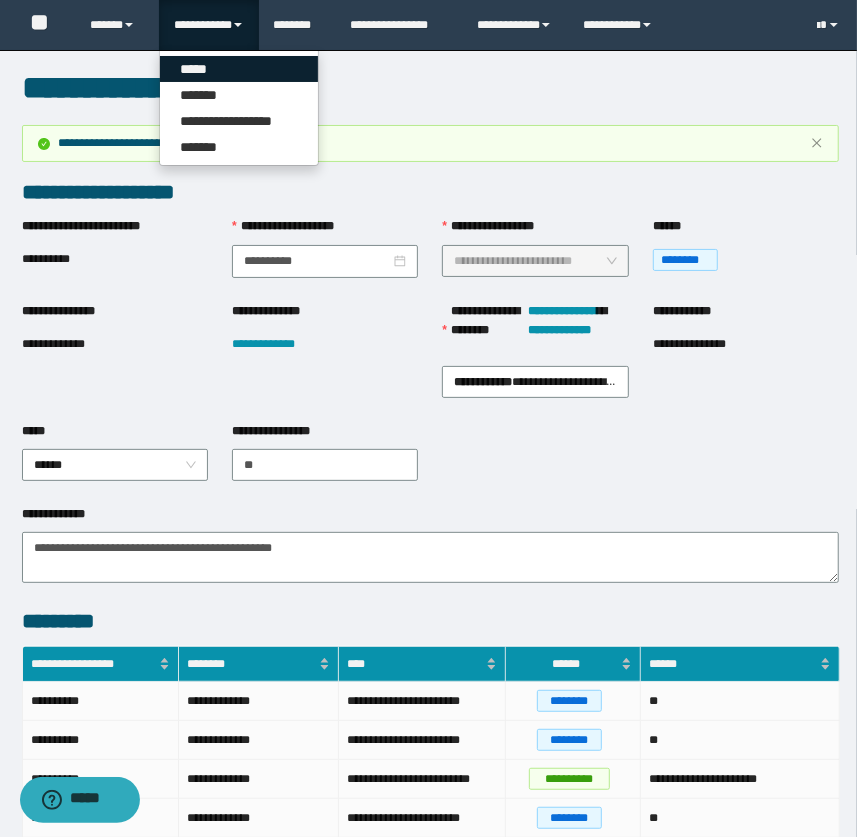 click on "*****" at bounding box center [239, 69] 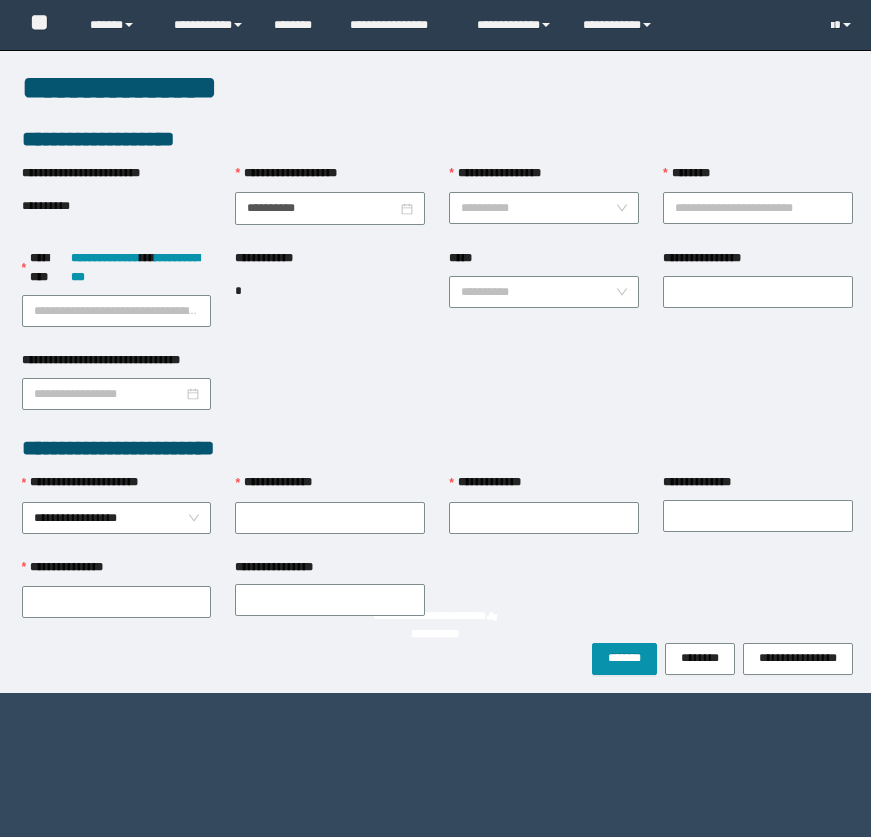scroll, scrollTop: 0, scrollLeft: 0, axis: both 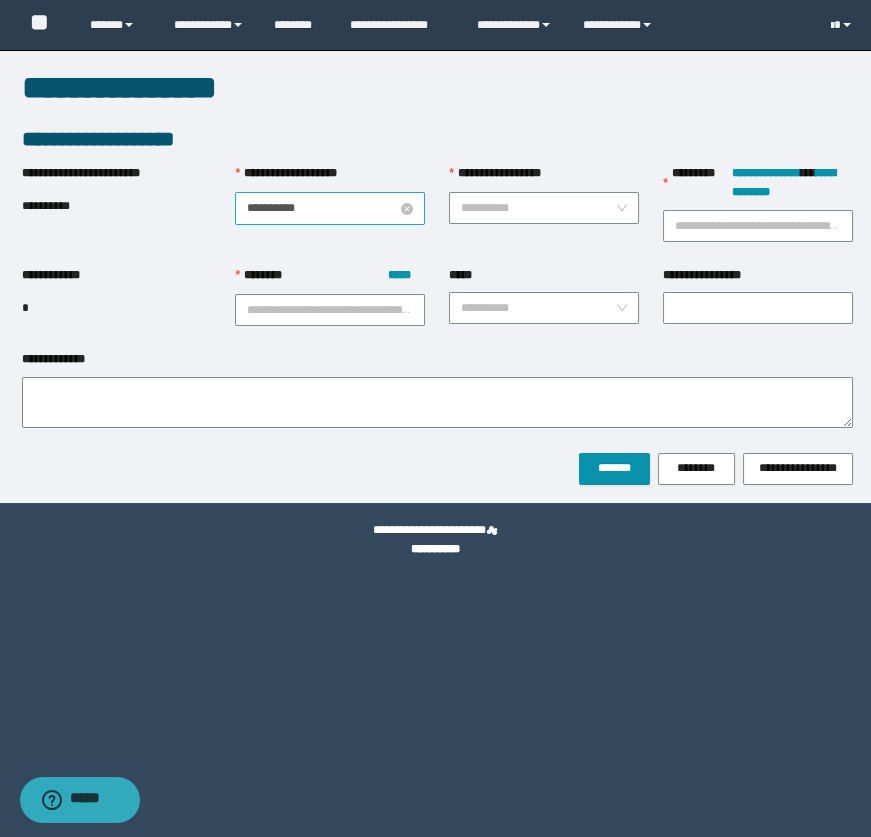 click on "**********" at bounding box center [322, 208] 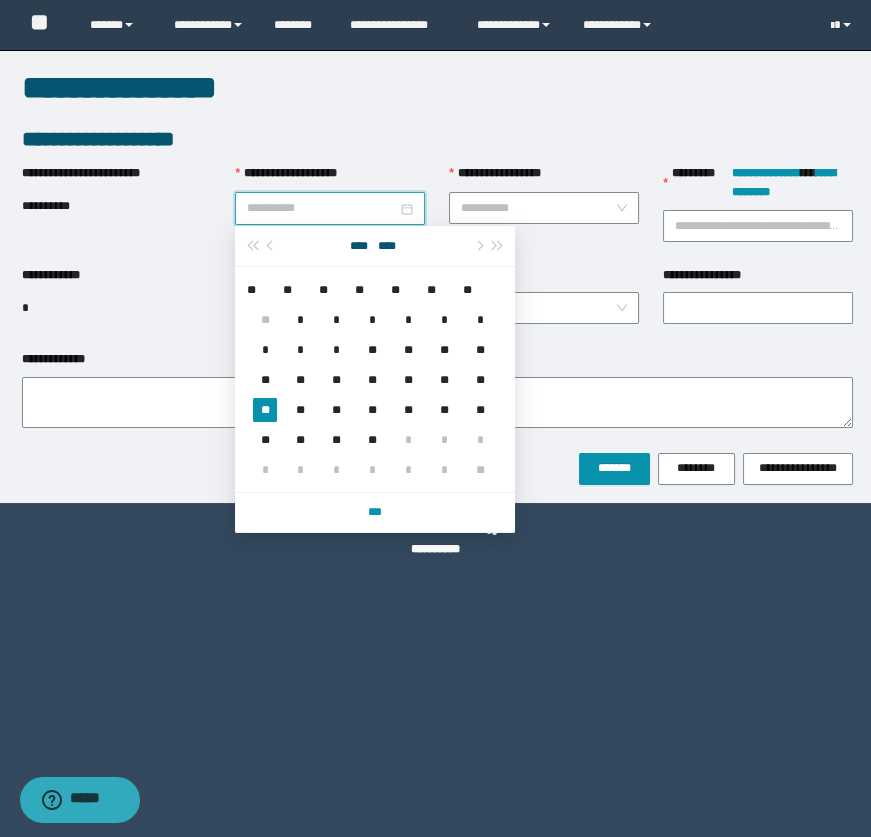 type on "**********" 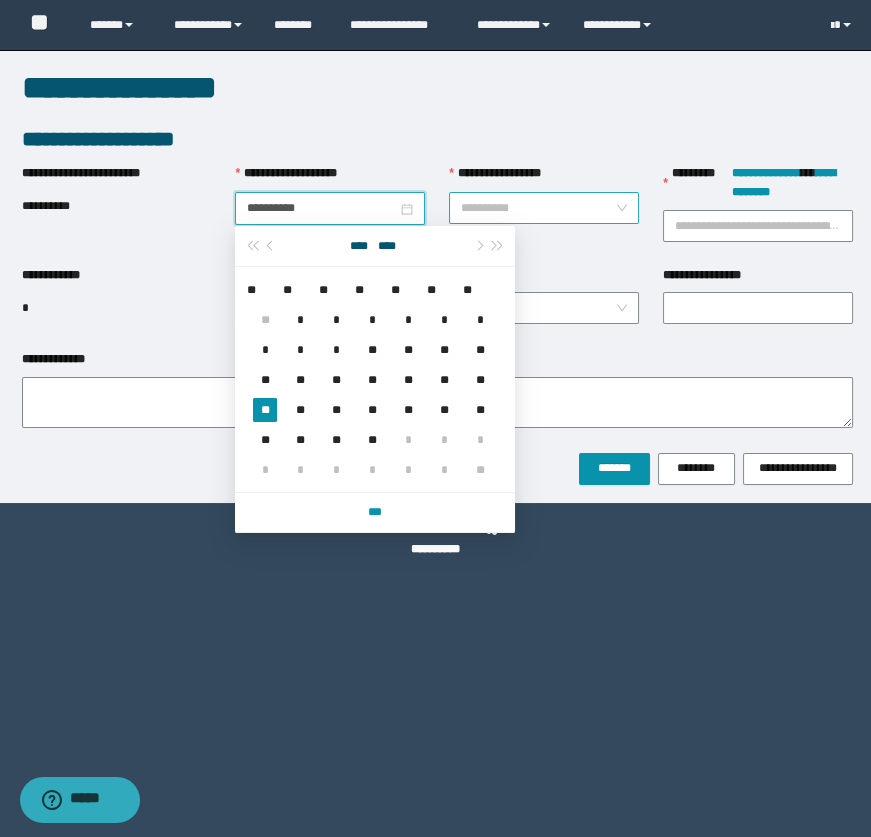 click on "**********" at bounding box center (538, 208) 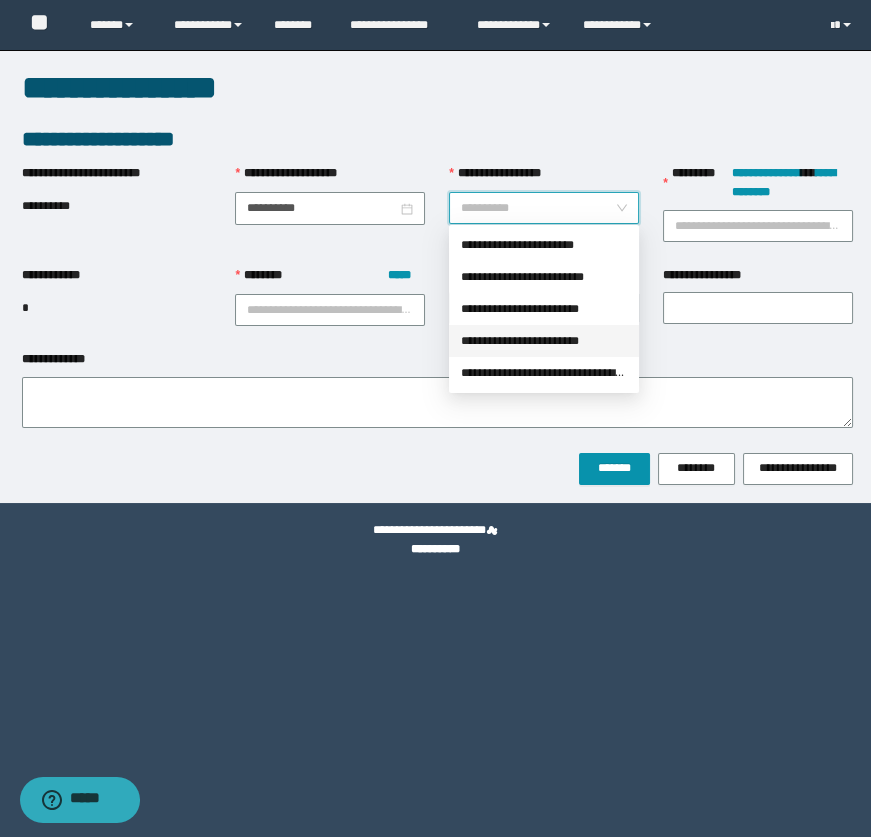 click on "**********" at bounding box center [544, 341] 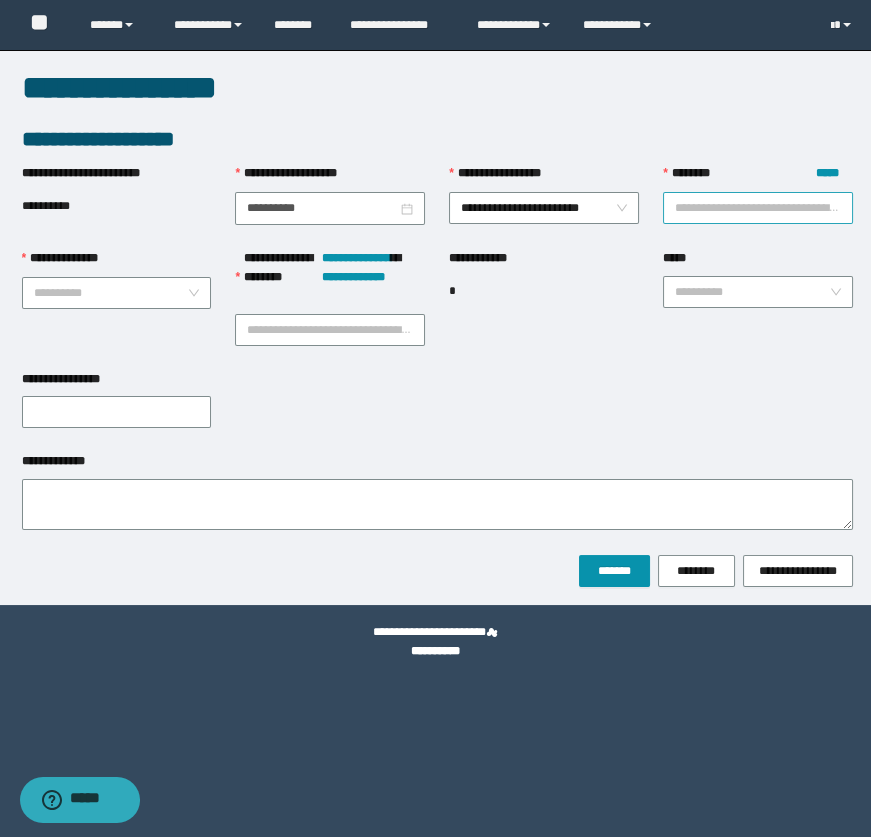 click on "******** *****" at bounding box center (758, 208) 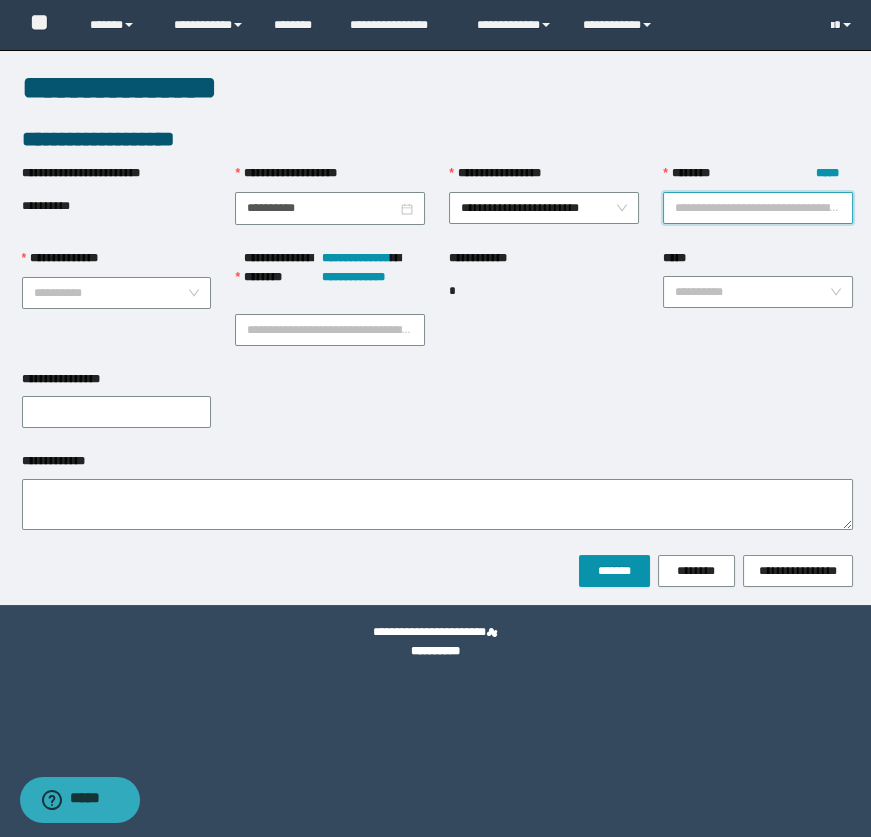 paste on "*******" 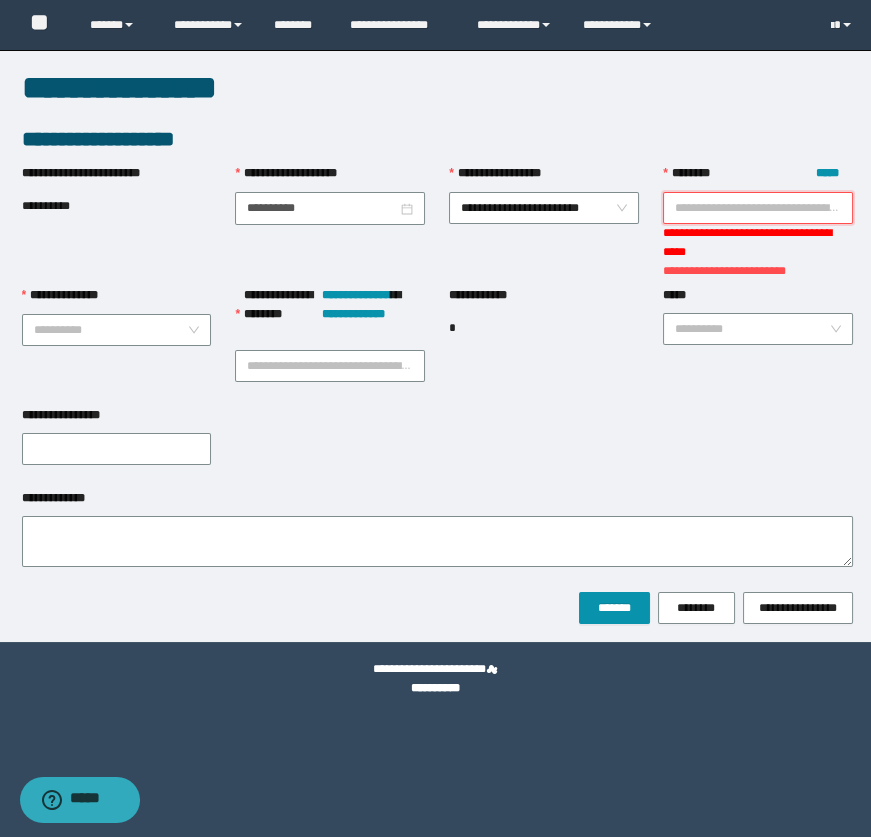 click on "******** *****" at bounding box center (758, 208) 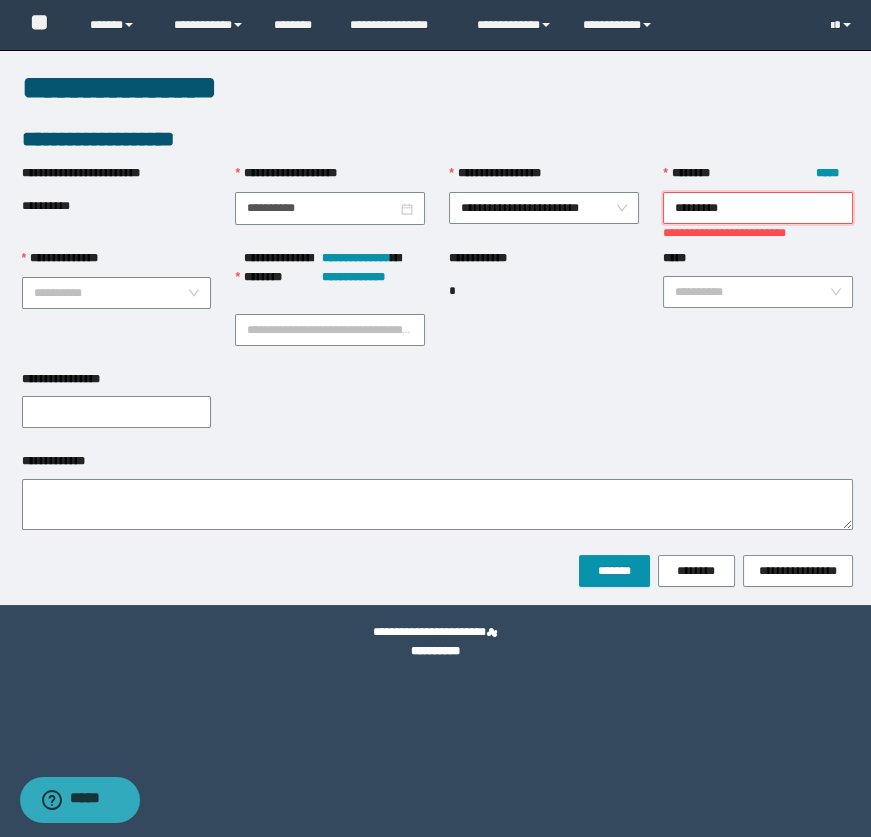 type on "********" 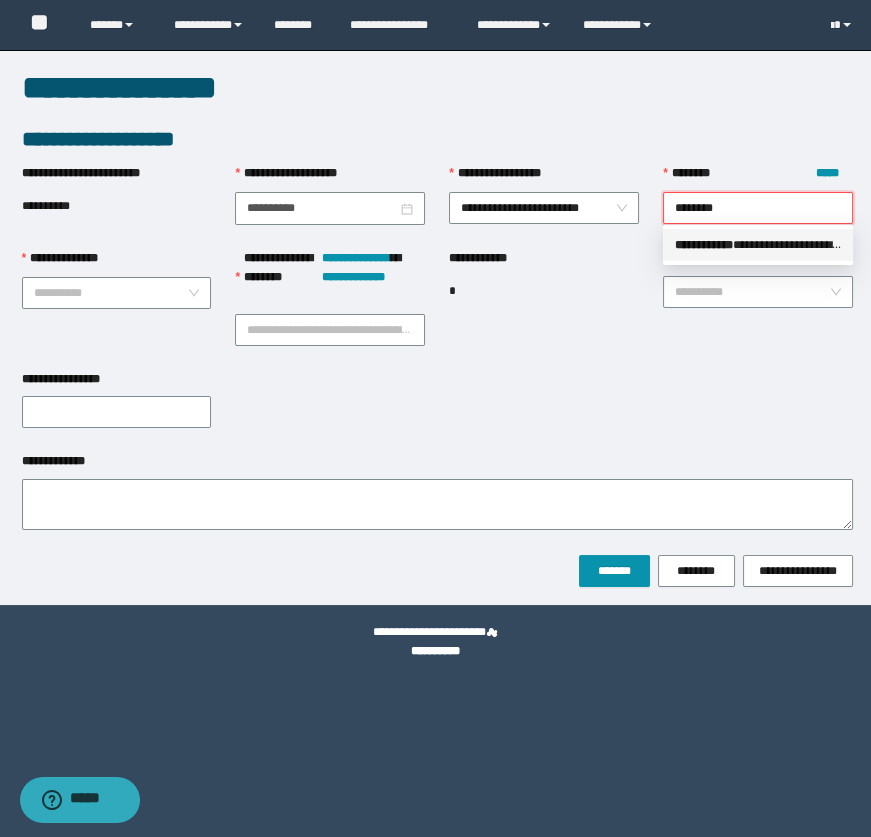 click on "**********" at bounding box center (758, 245) 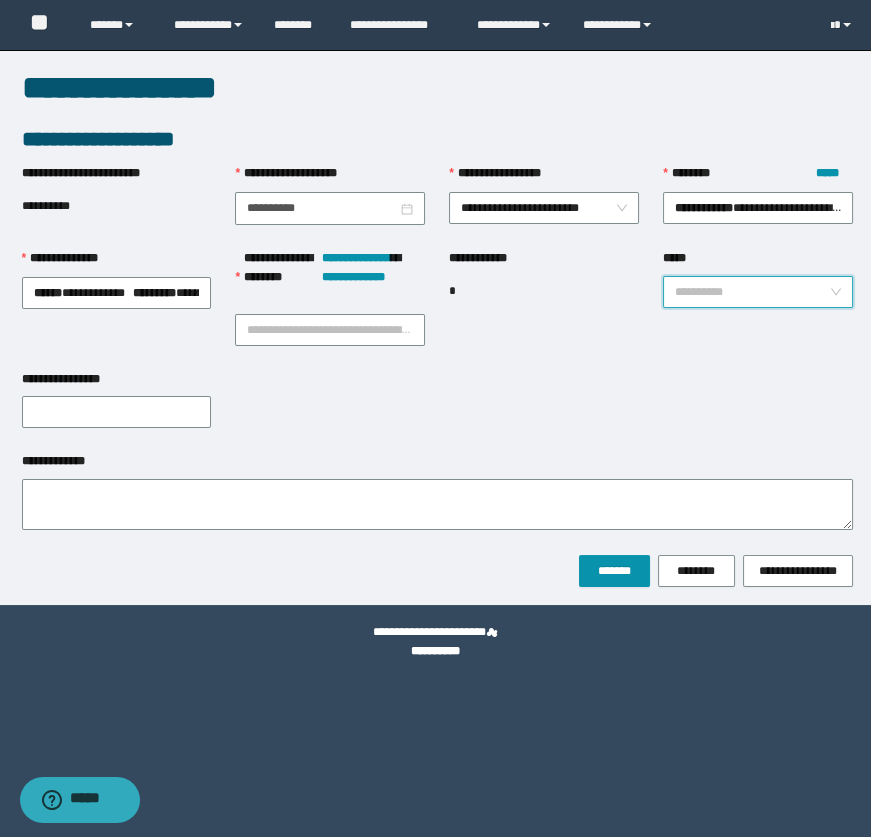 click on "*****" at bounding box center [752, 292] 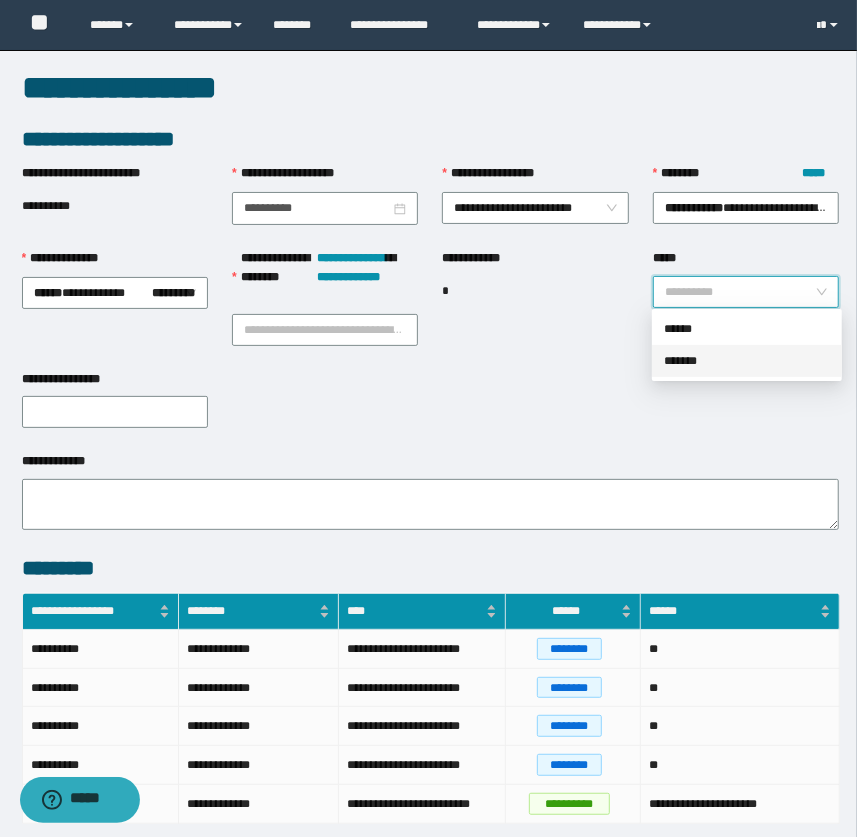 drag, startPoint x: 707, startPoint y: 359, endPoint x: 691, endPoint y: 358, distance: 16.03122 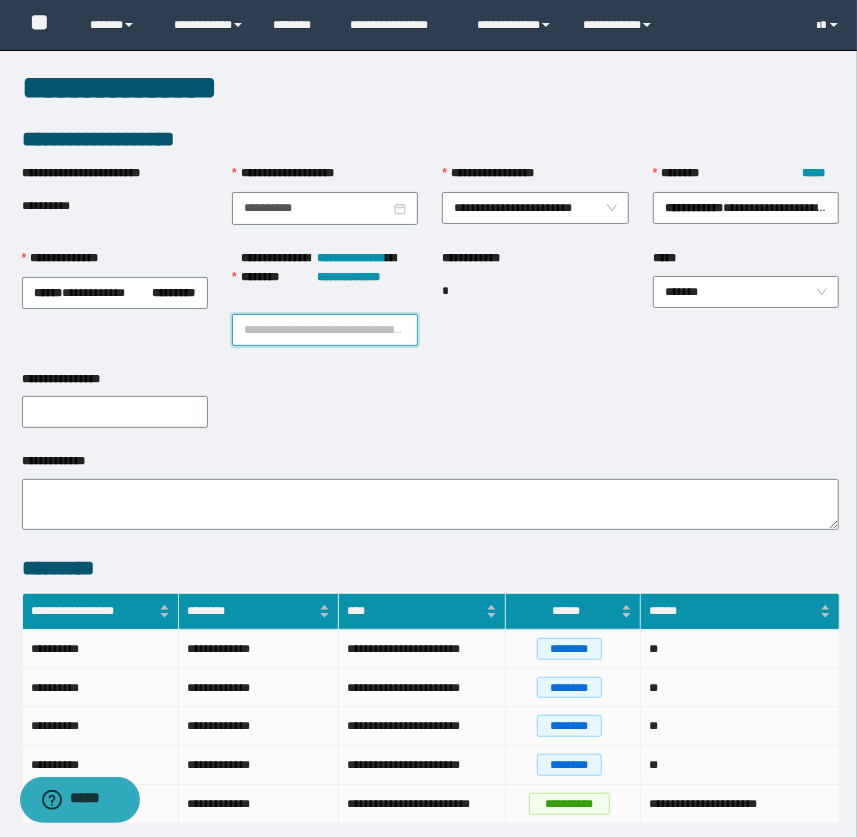 click on "**********" at bounding box center [325, 330] 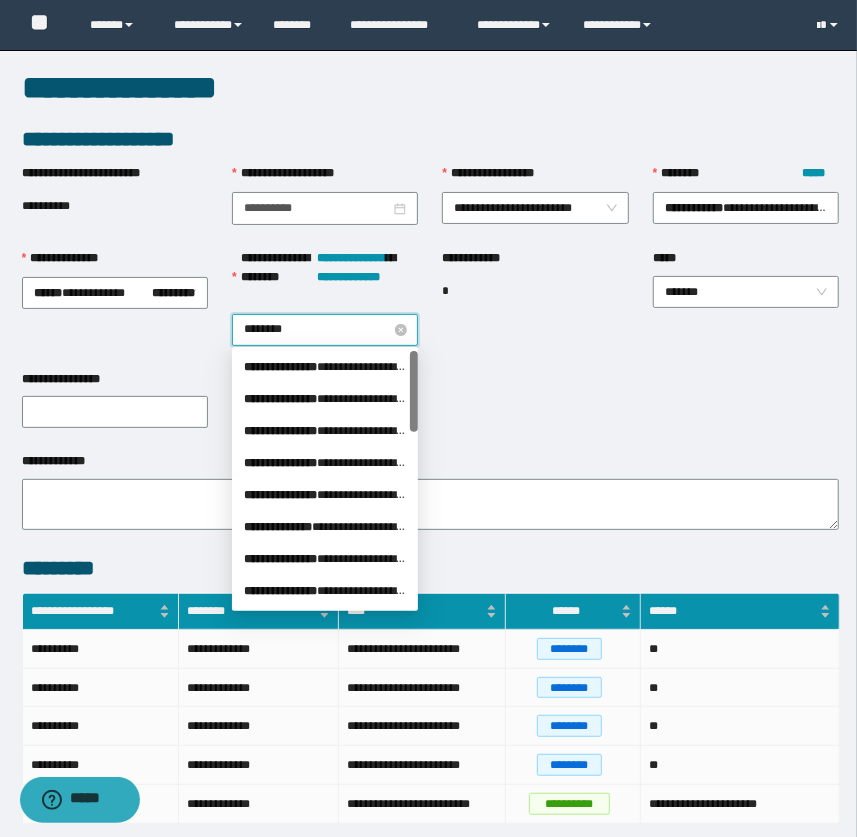 type on "*********" 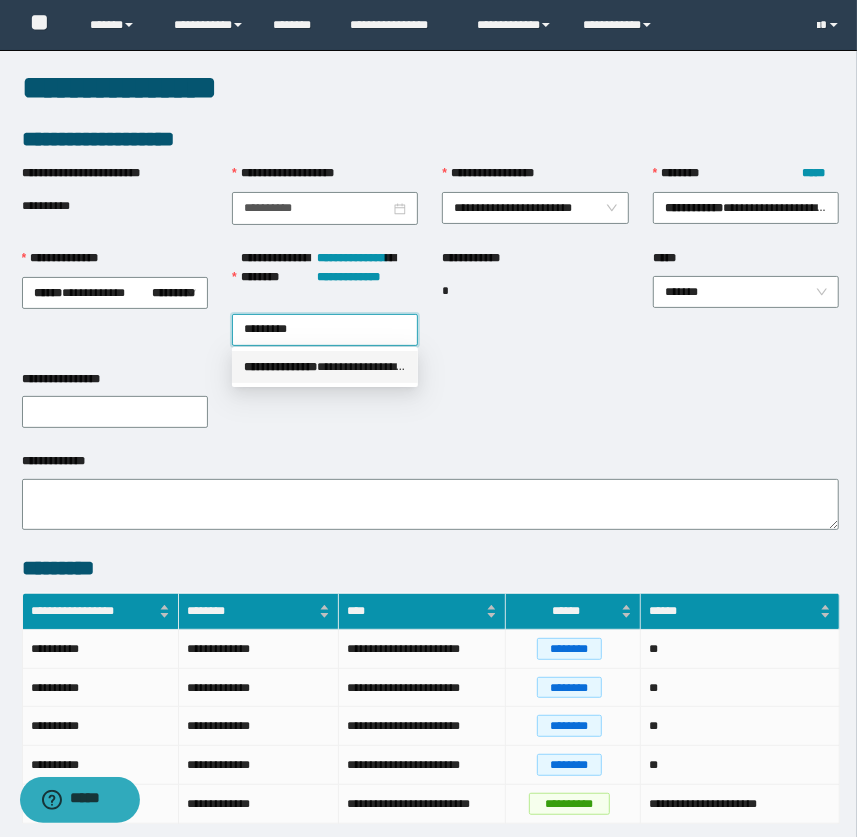 click on "**********" at bounding box center (325, 367) 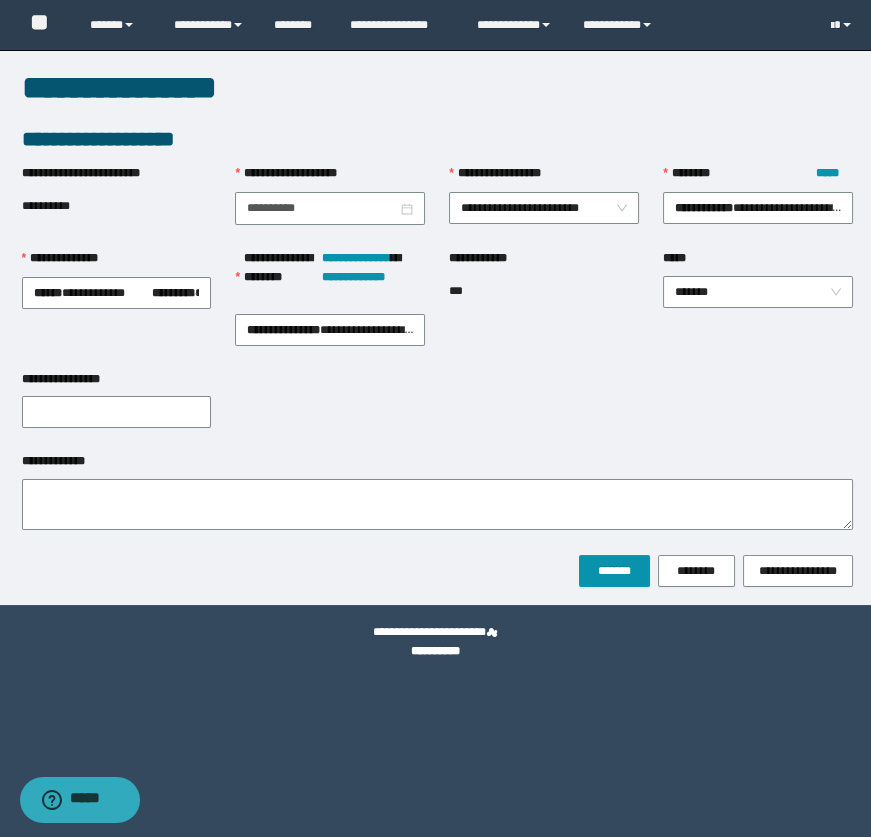 click on "***** *******" at bounding box center [758, 309] 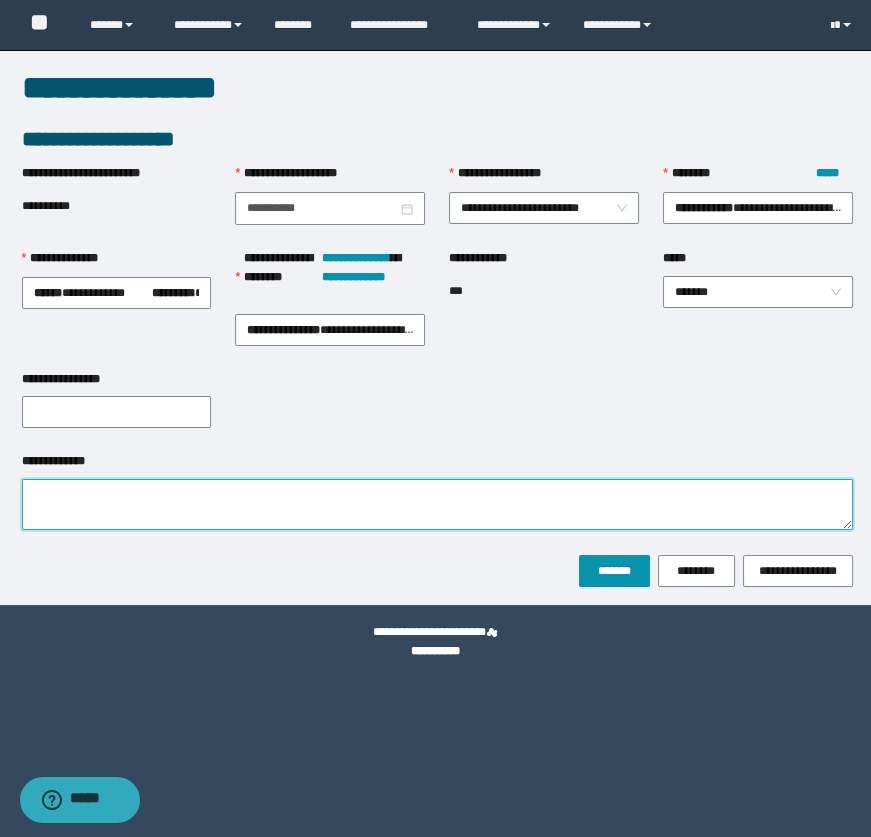 click on "**********" at bounding box center [437, 504] 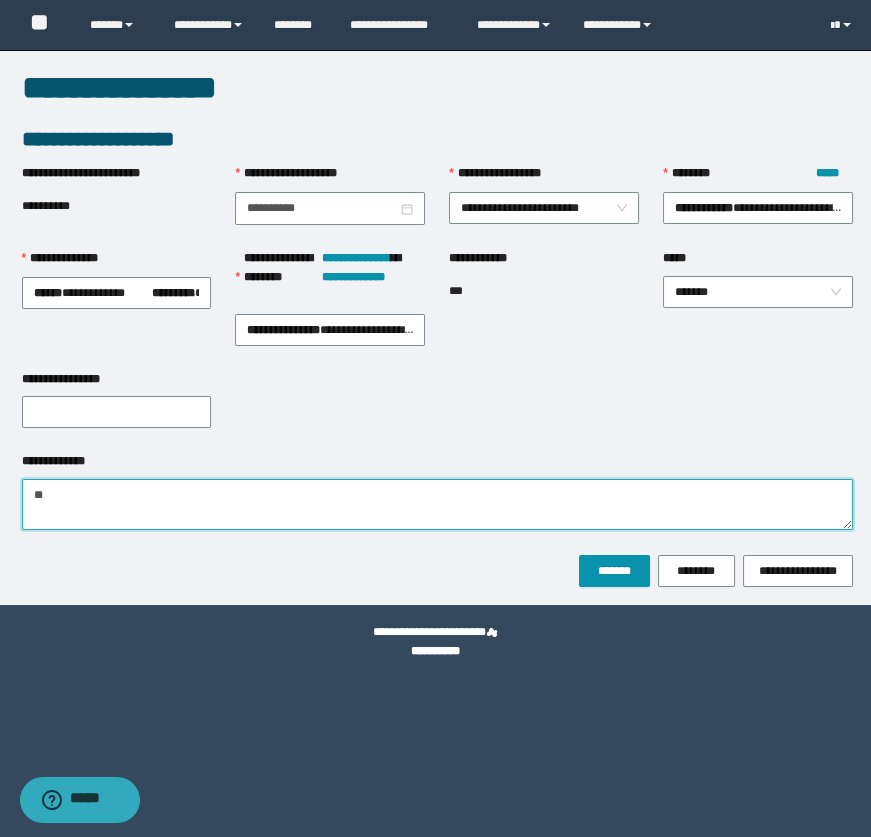 type on "*" 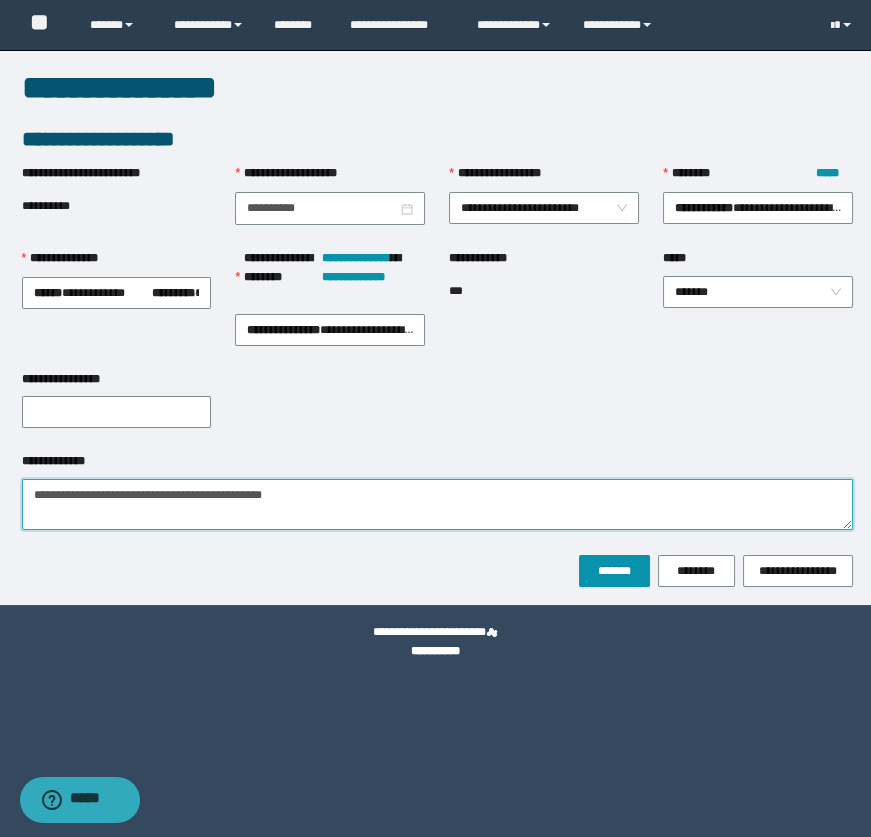 type on "**********" 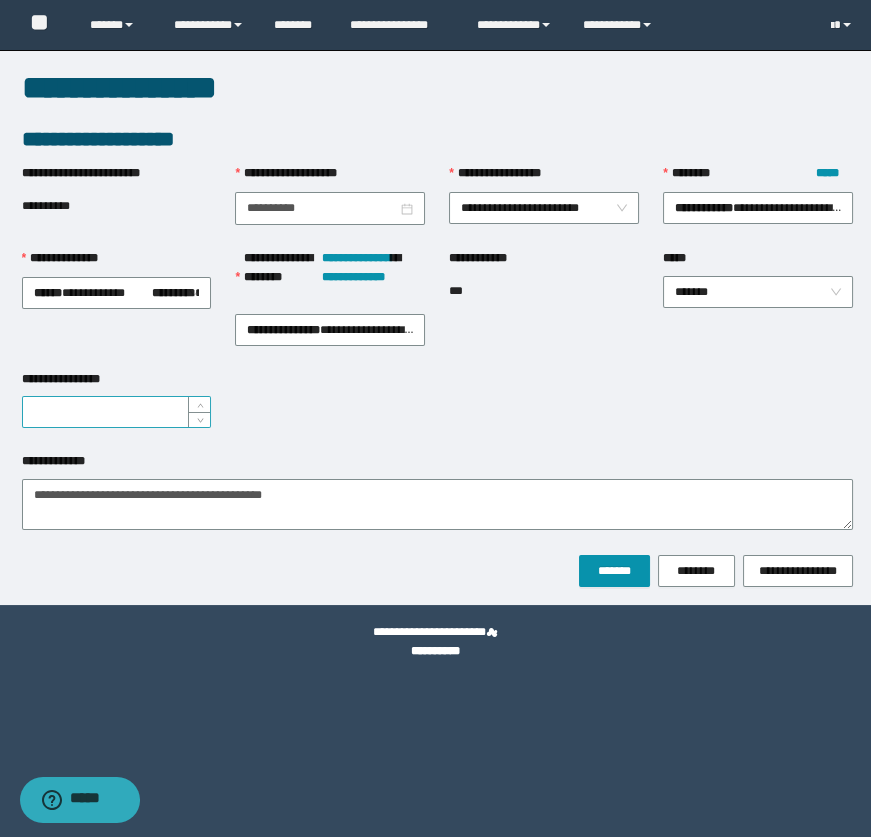 click on "**********" at bounding box center [117, 412] 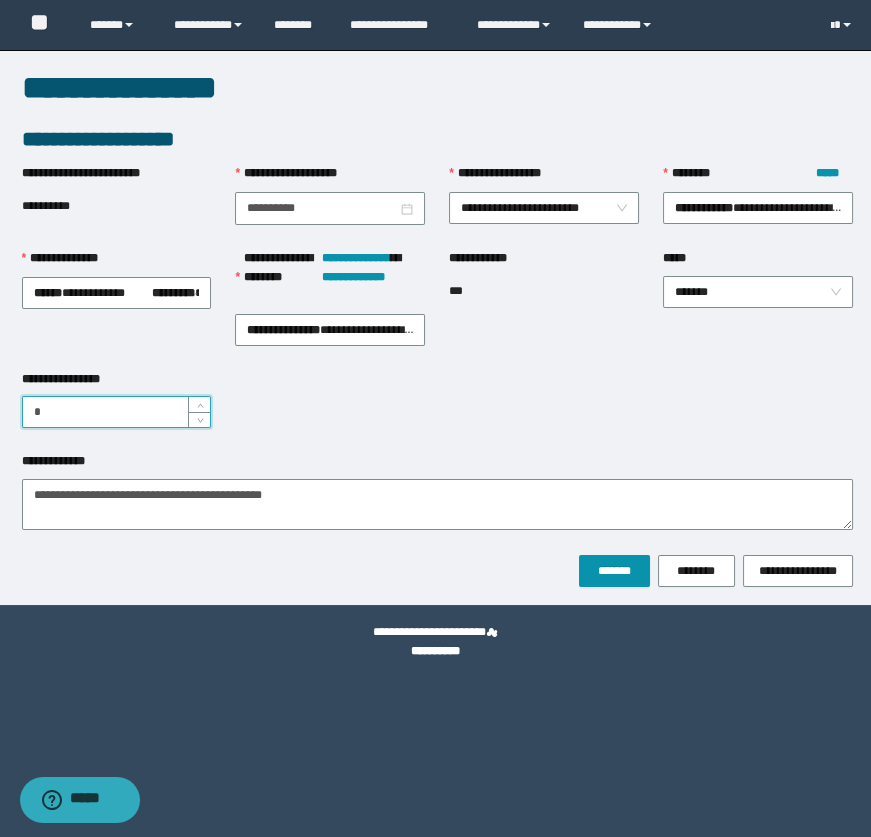 type on "*" 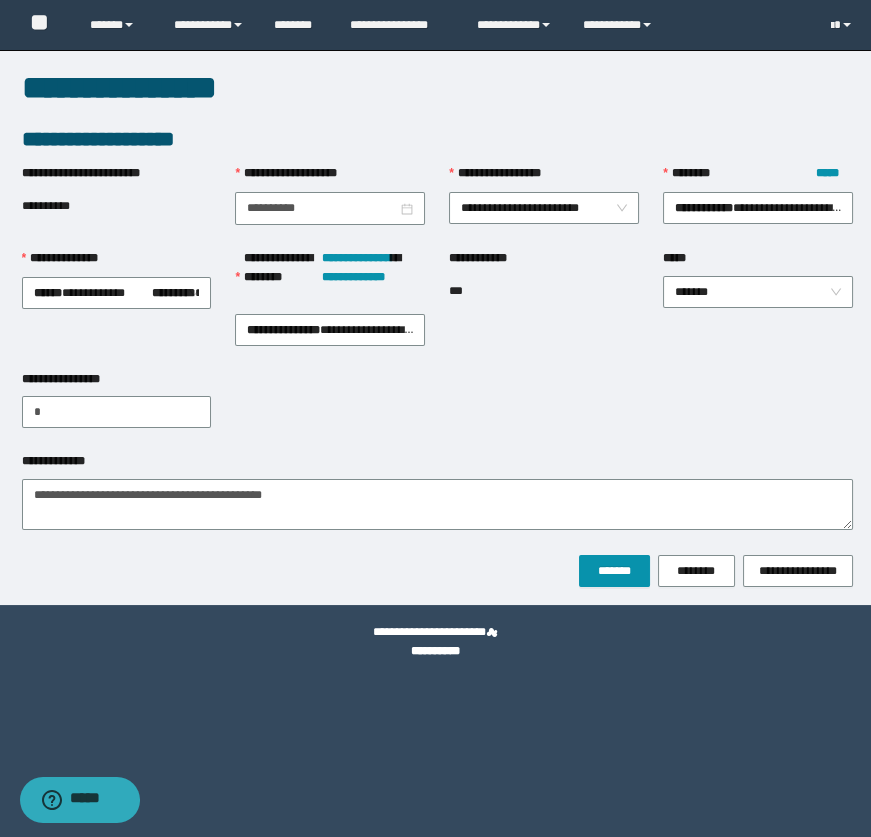 click on "**********" at bounding box center (437, 308) 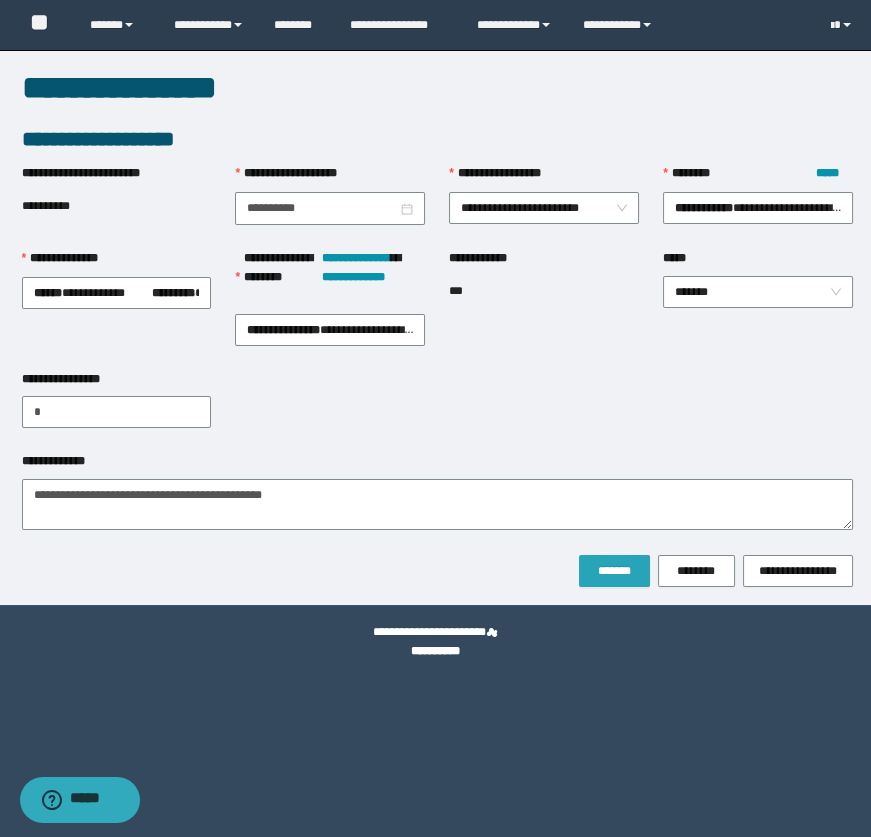 click on "*******" at bounding box center [614, 571] 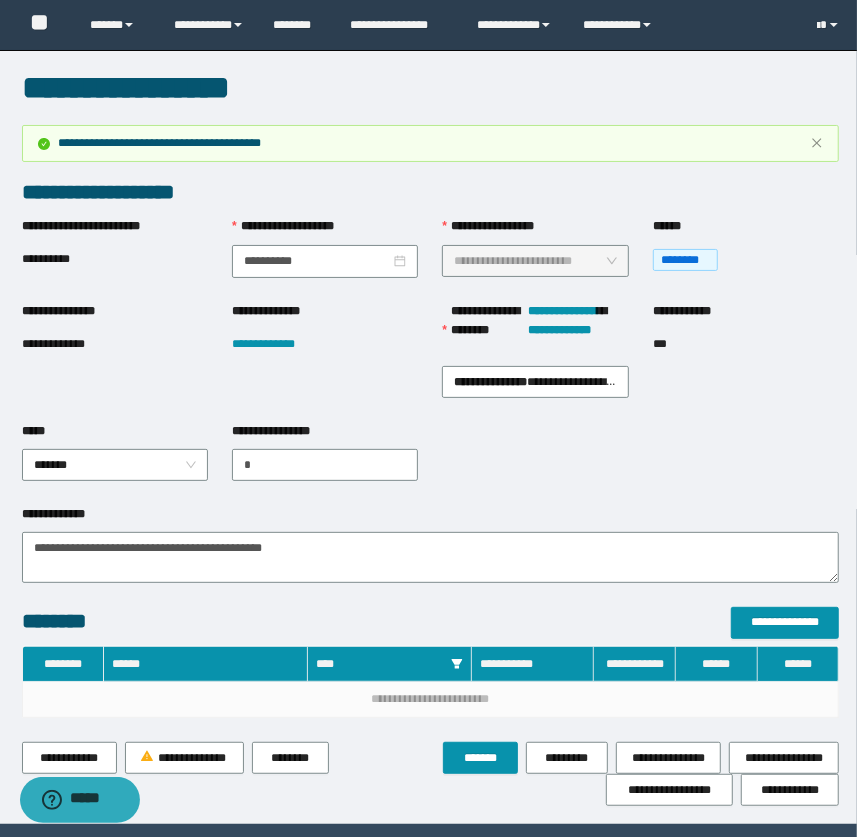click on "**********" at bounding box center (431, 361) 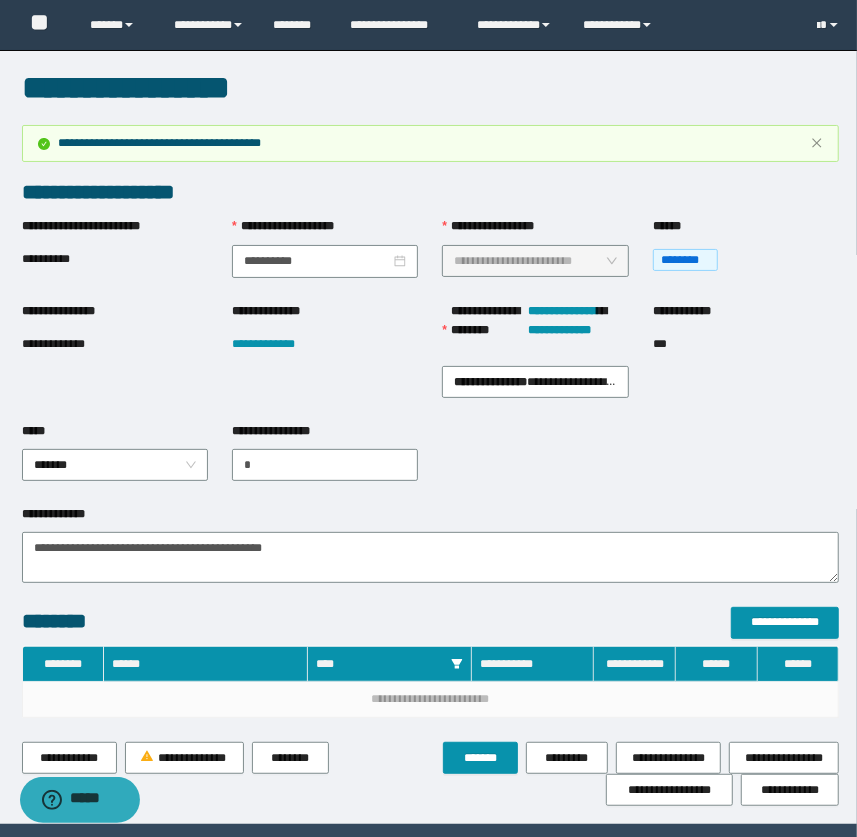 drag, startPoint x: 530, startPoint y: 816, endPoint x: 494, endPoint y: 849, distance: 48.83646 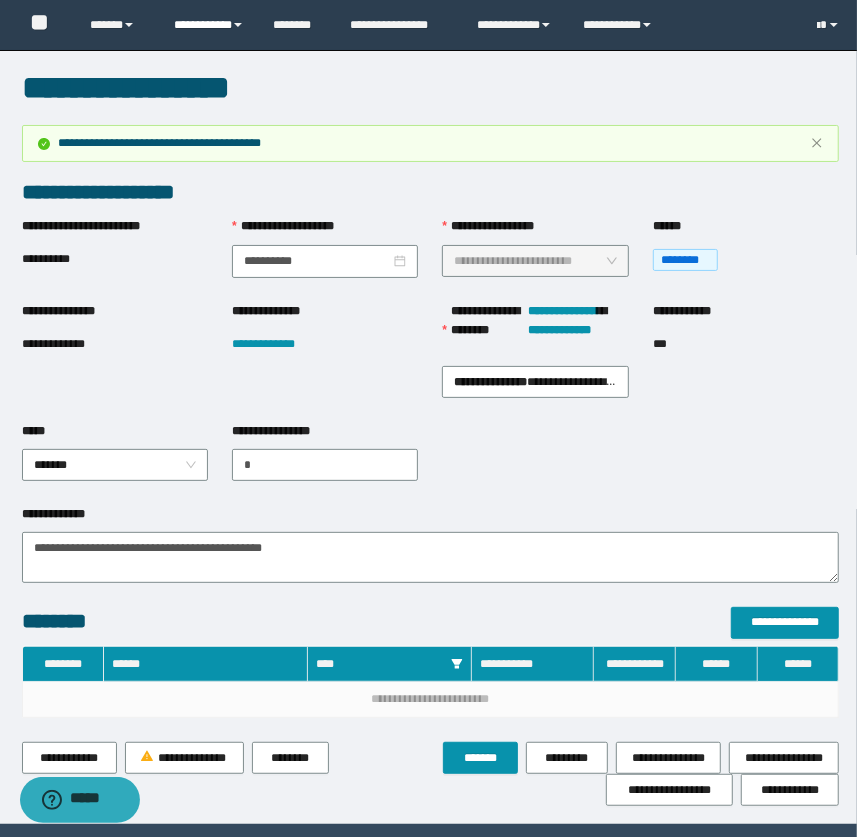 click on "**********" at bounding box center [209, 25] 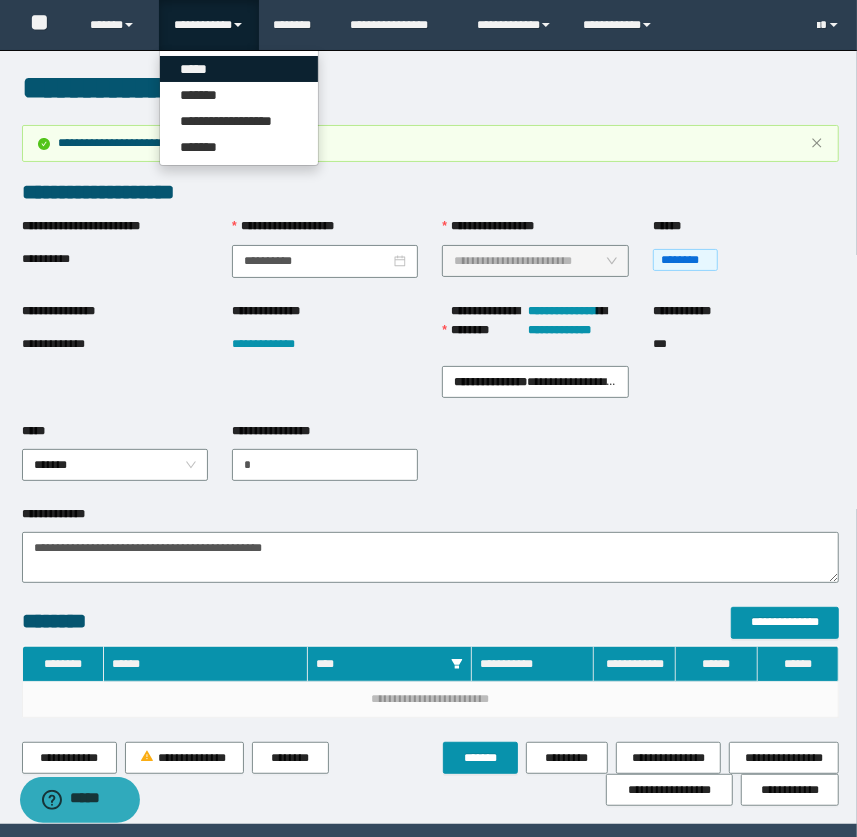 click on "*****" at bounding box center [239, 69] 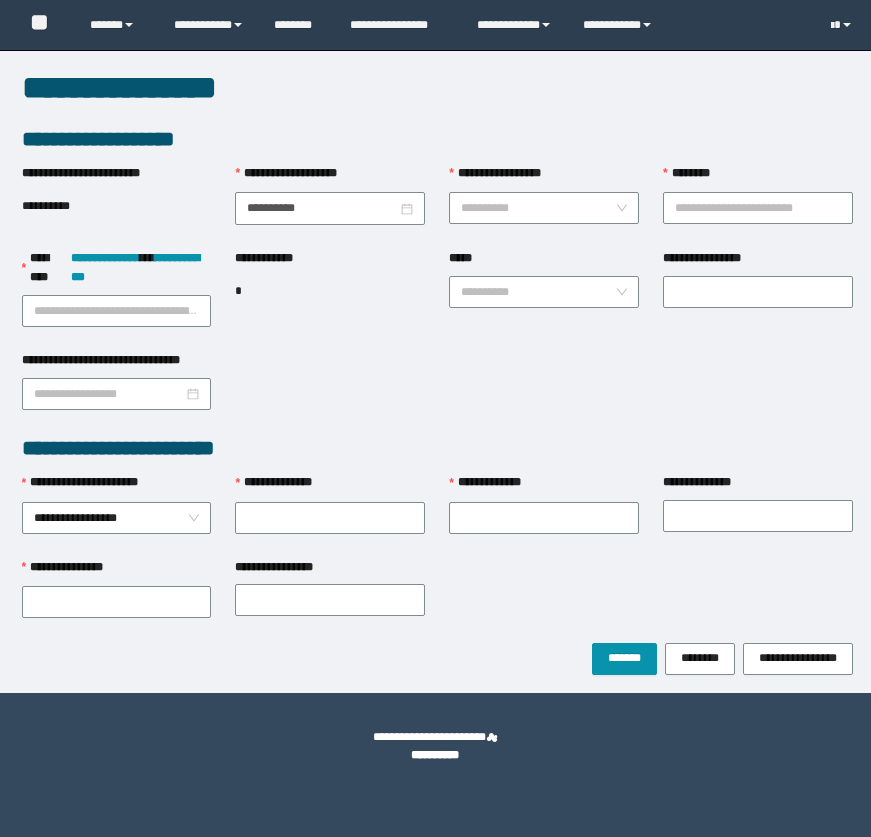 scroll, scrollTop: 0, scrollLeft: 0, axis: both 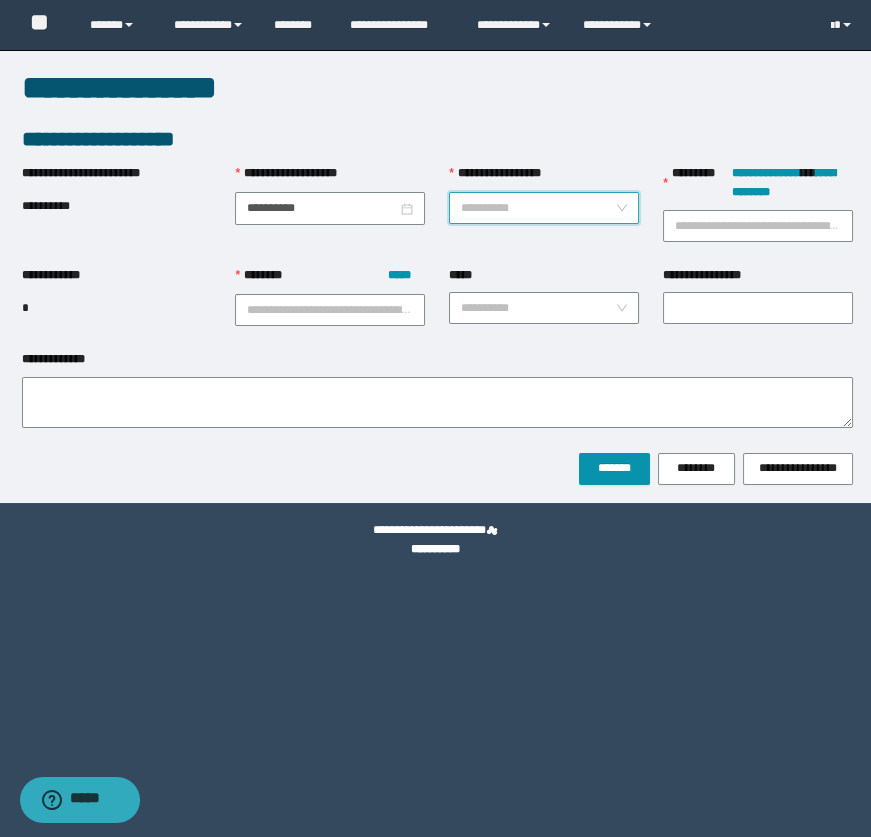 click on "**********" at bounding box center [538, 208] 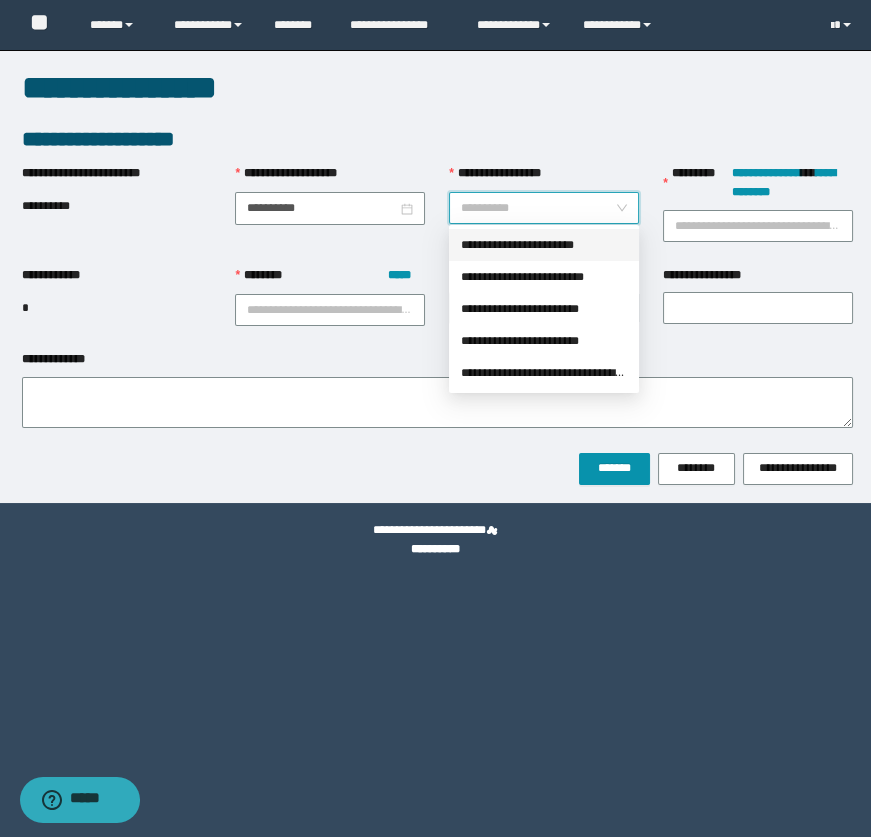 click on "**********" at bounding box center [544, 245] 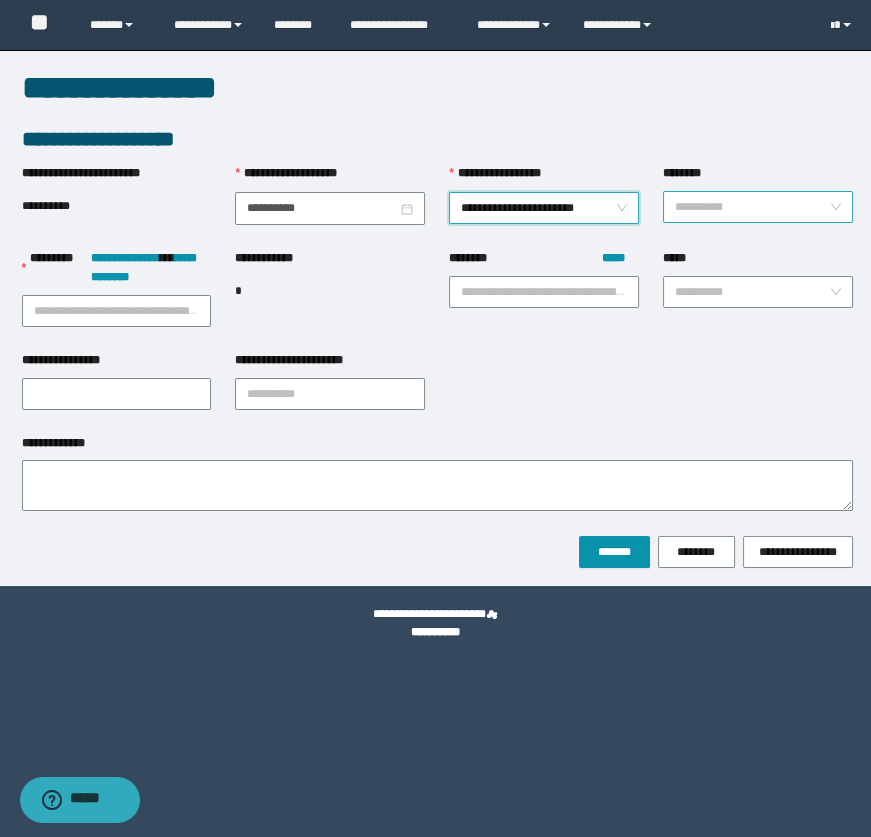 click on "********" at bounding box center [752, 207] 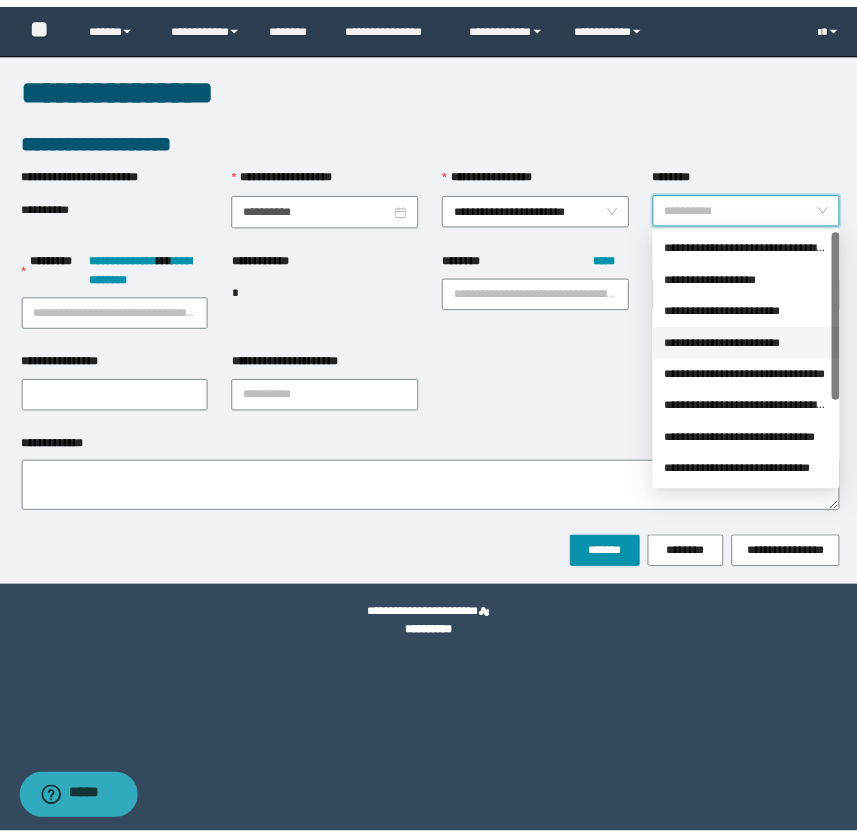 scroll, scrollTop: 127, scrollLeft: 0, axis: vertical 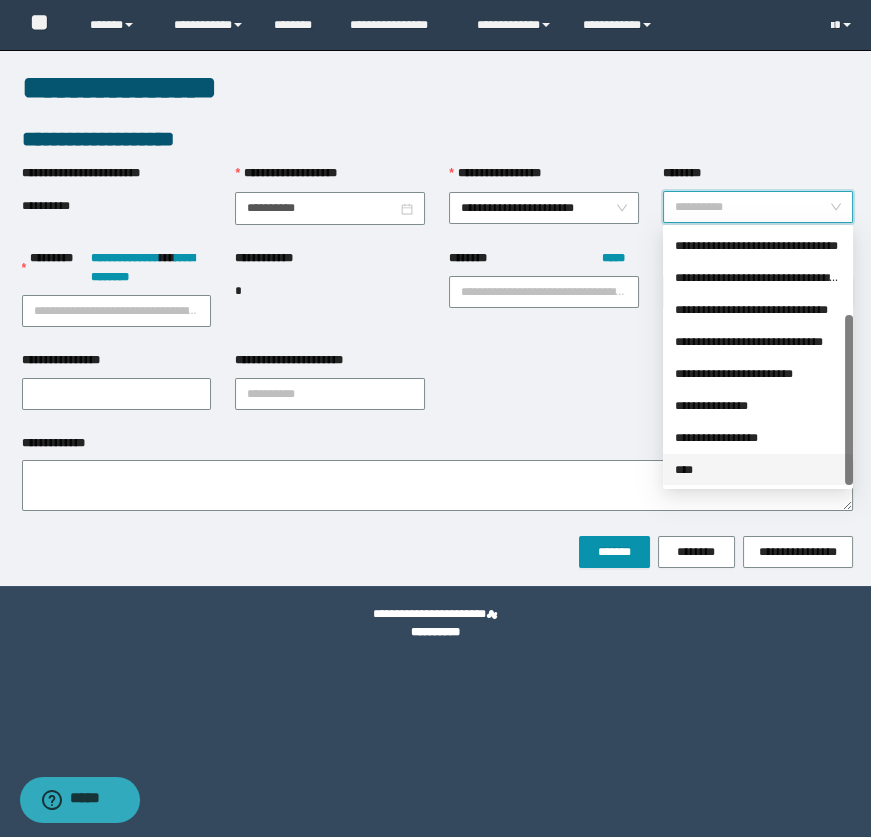 click on "****" at bounding box center [758, 470] 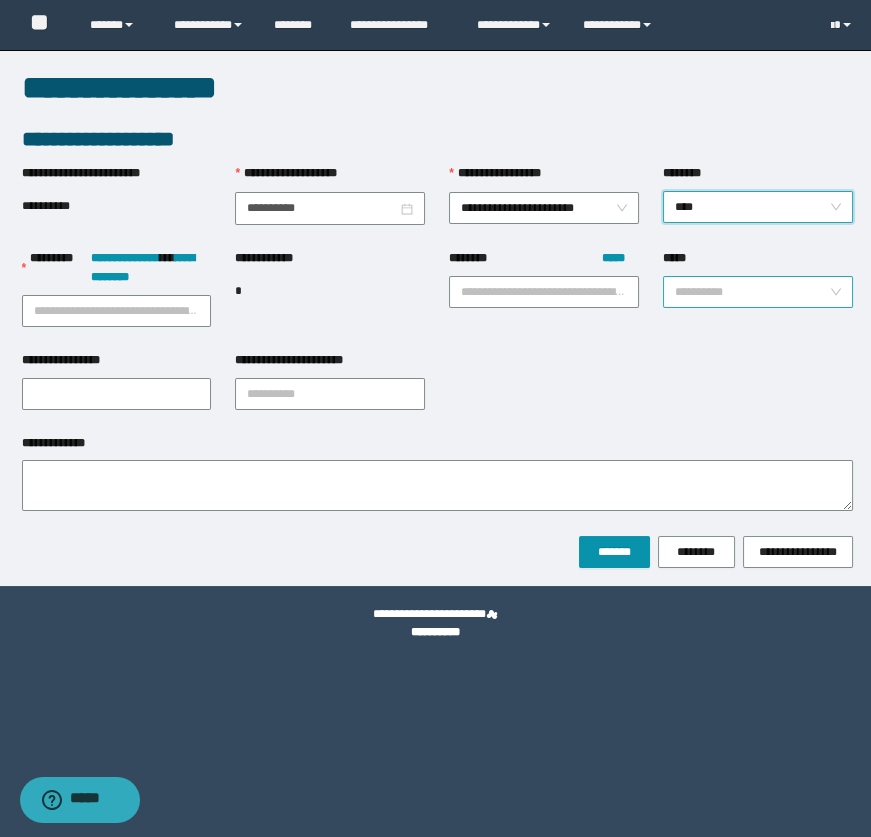 click on "*****" at bounding box center [752, 292] 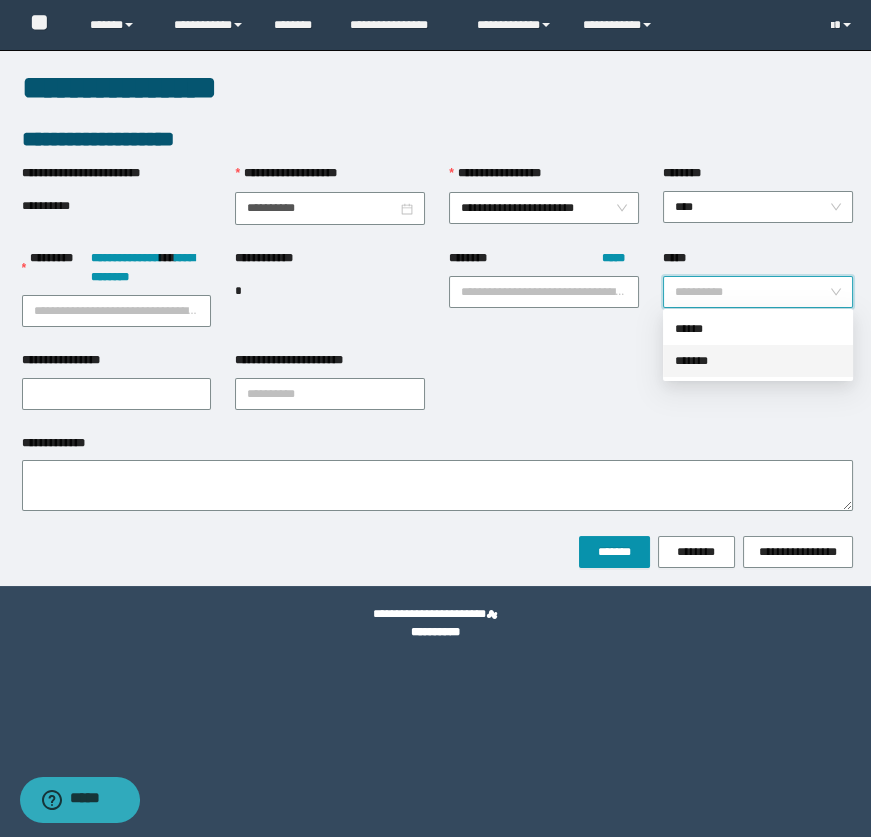 click on "*******" at bounding box center [758, 361] 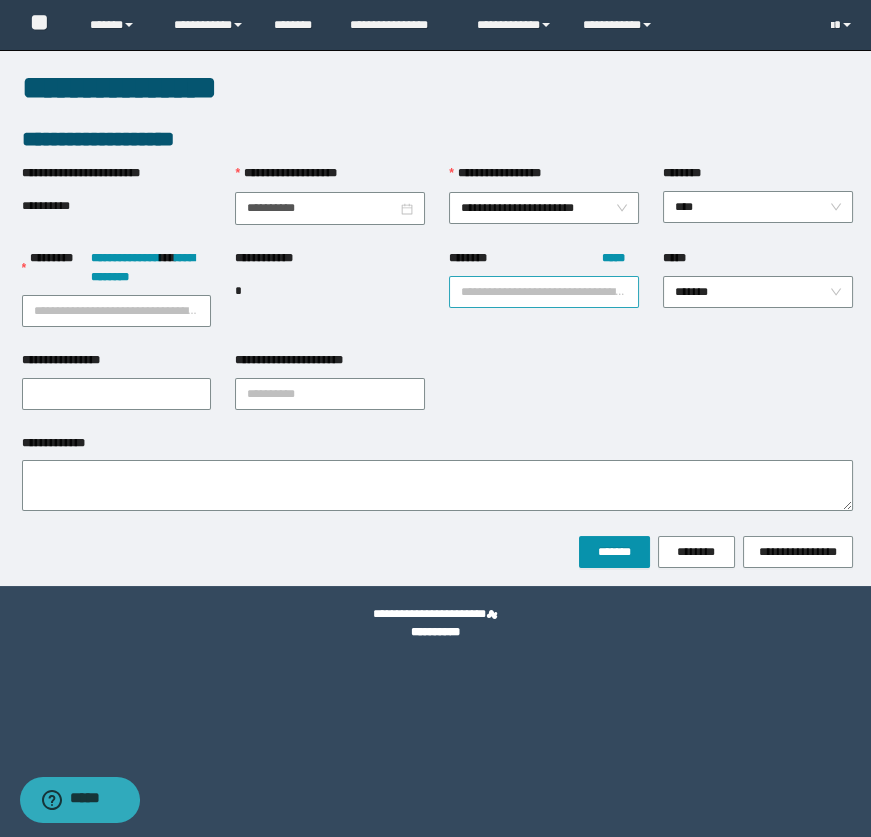 click on "******** *****" at bounding box center (544, 292) 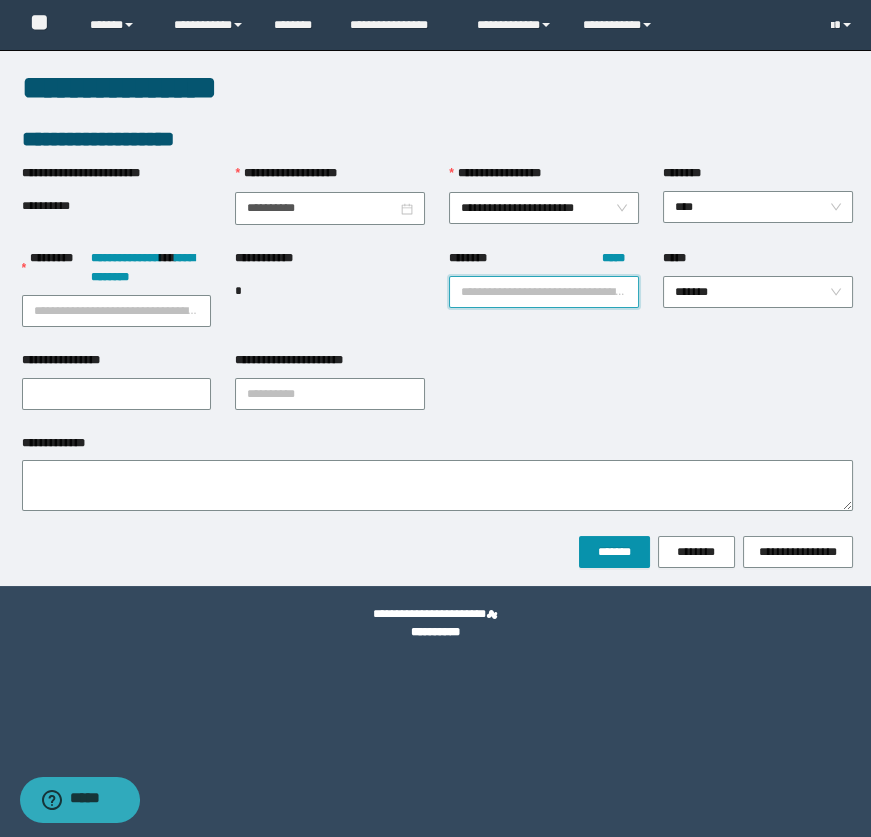 paste on "**********" 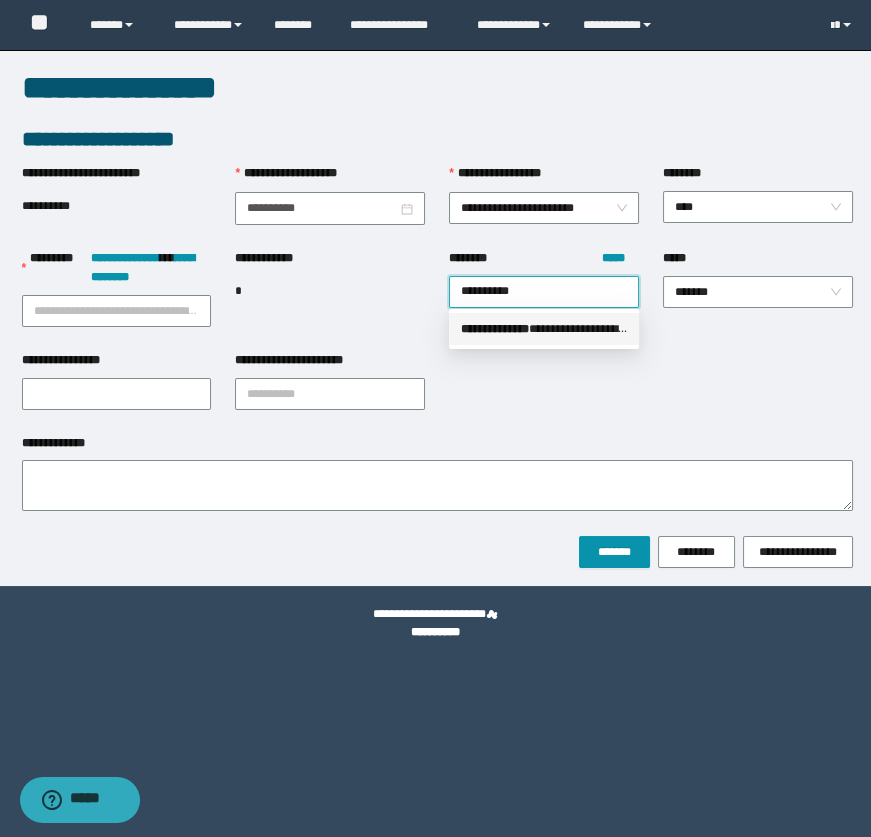 click on "**********" at bounding box center (544, 329) 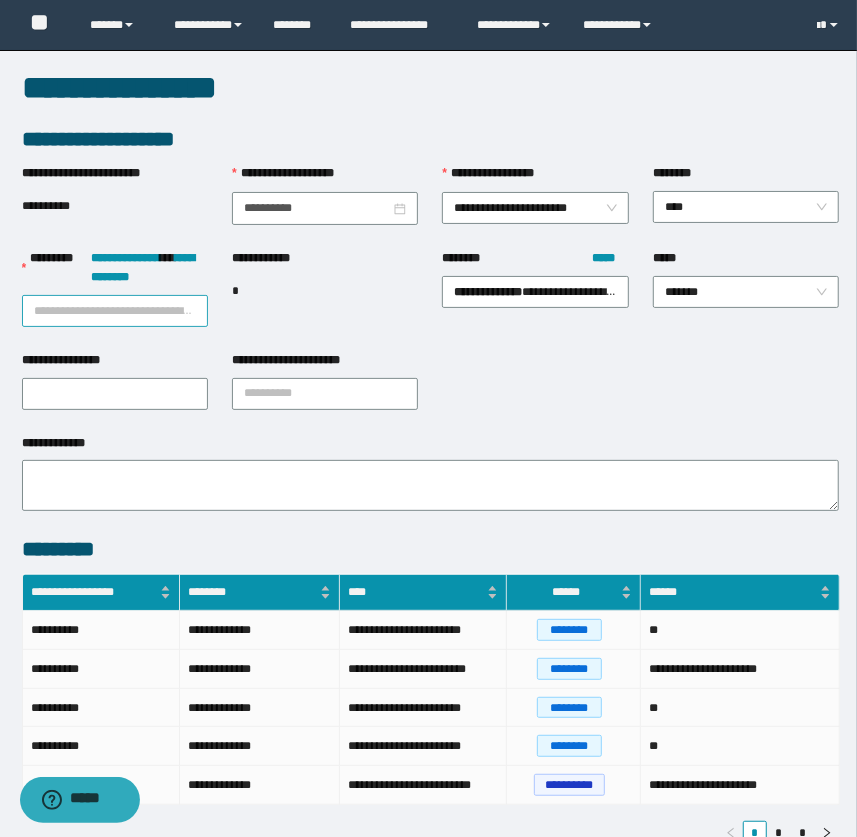 click on "**********" at bounding box center [115, 311] 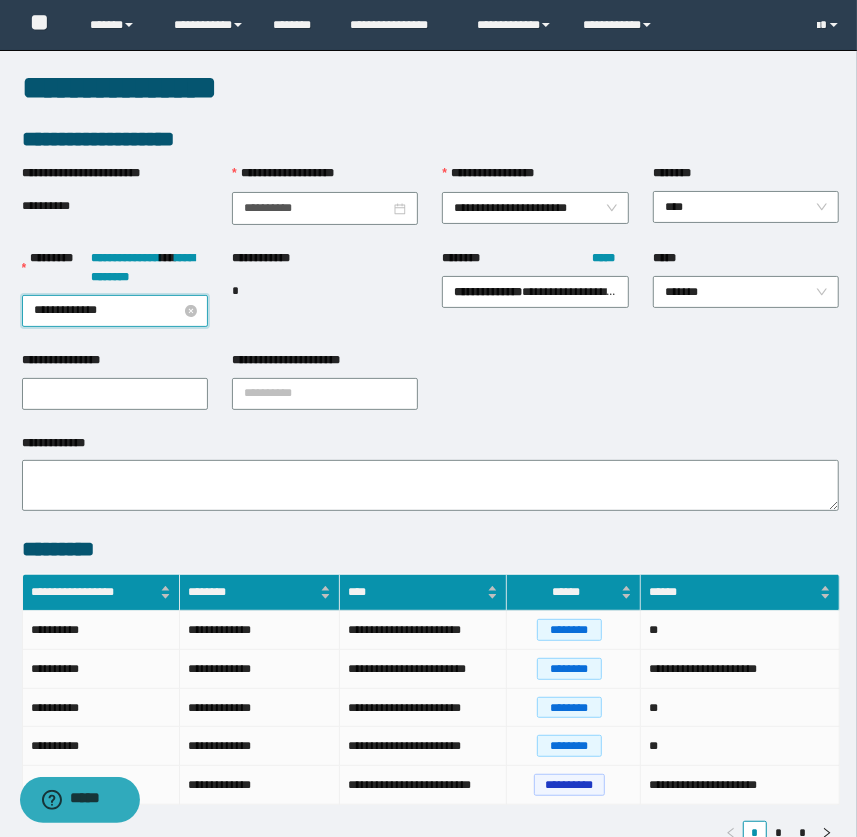 type on "**********" 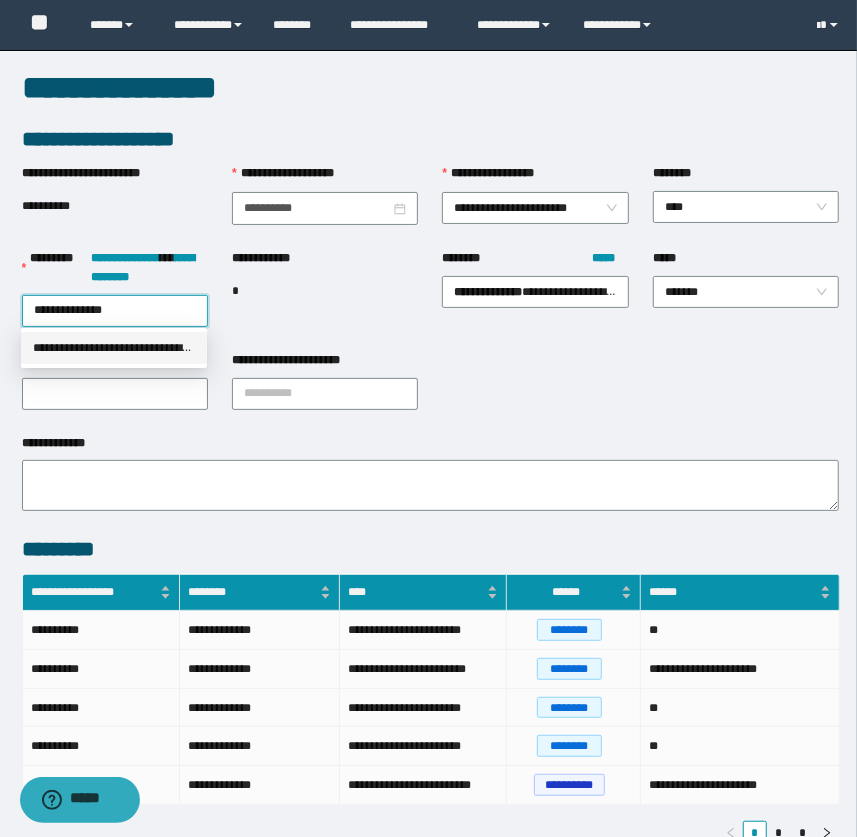 click on "**********" at bounding box center (114, 348) 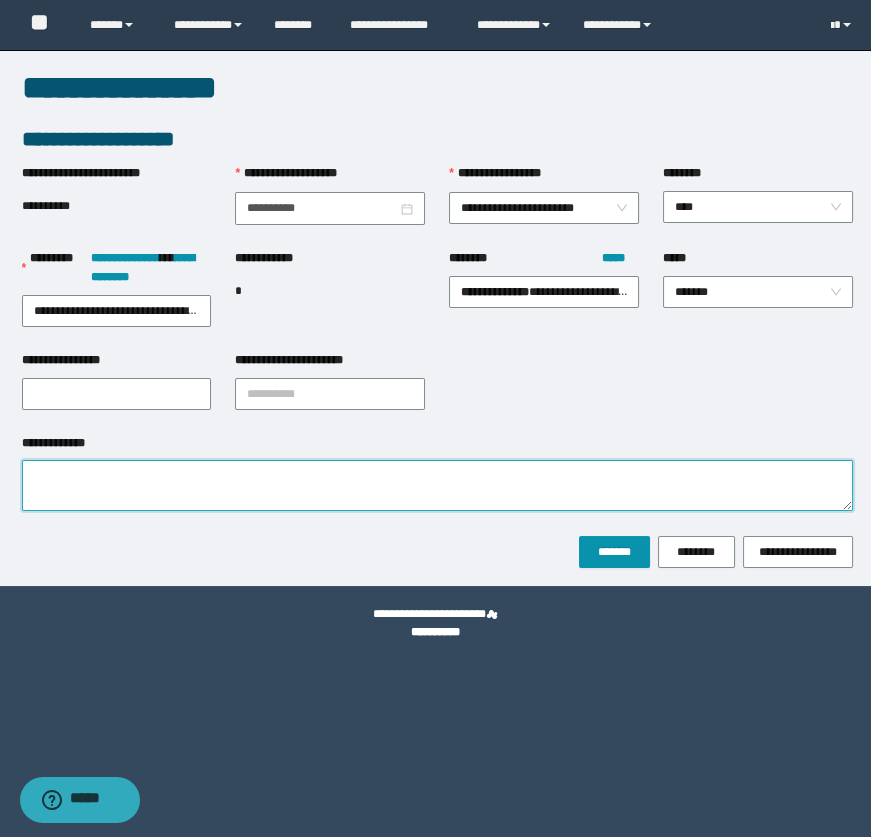 click on "**********" at bounding box center [437, 485] 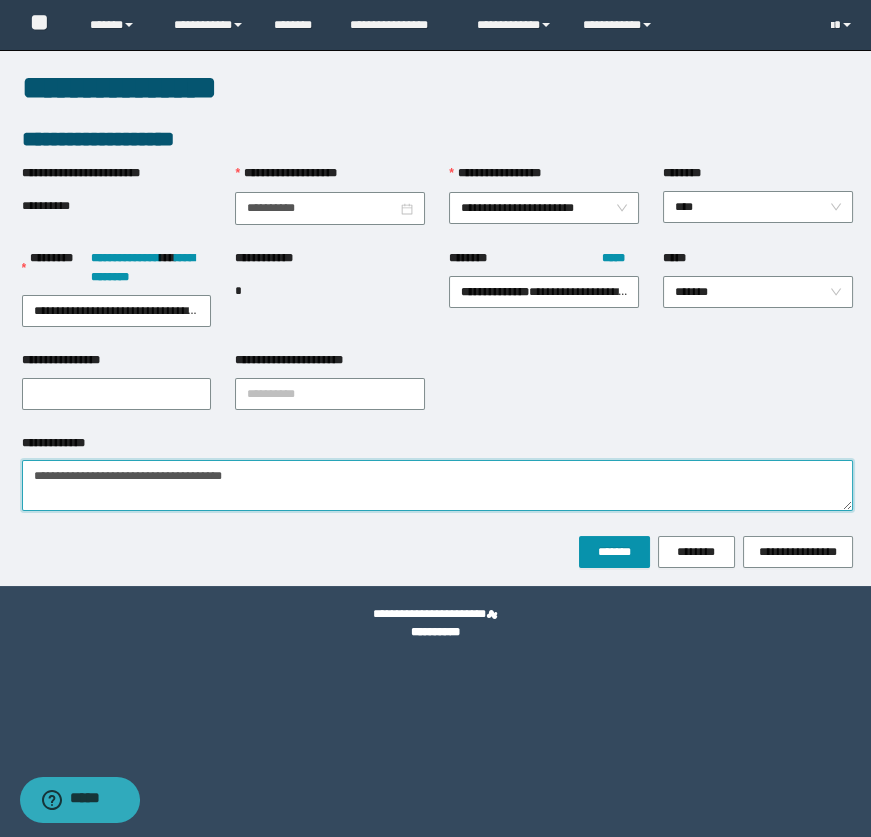 click on "**********" at bounding box center [437, 485] 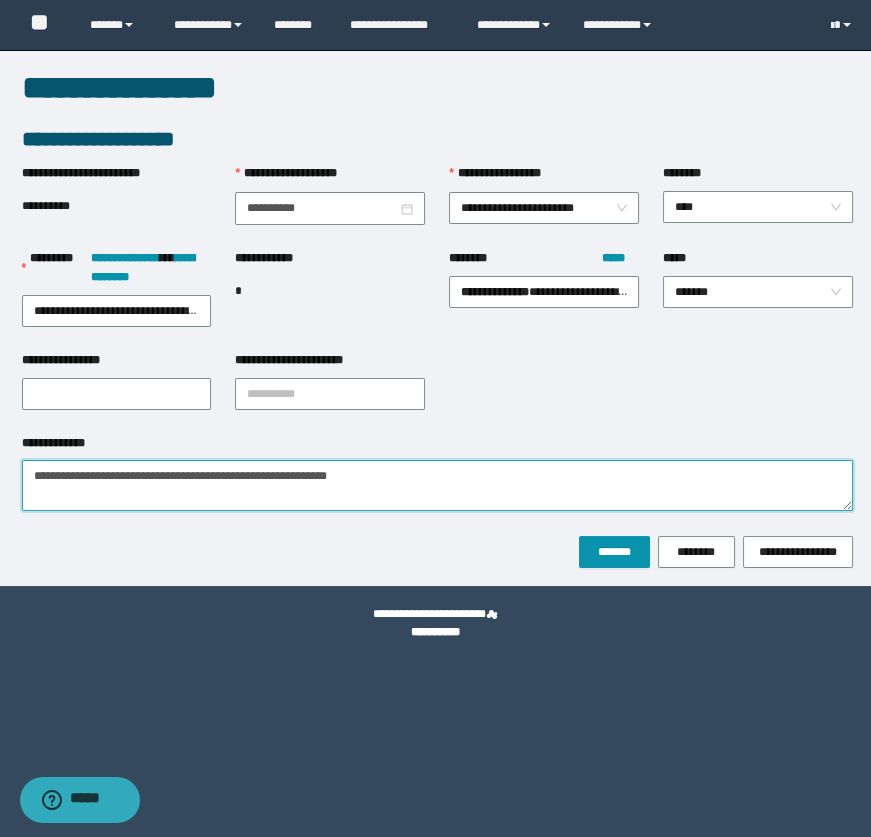 type on "**********" 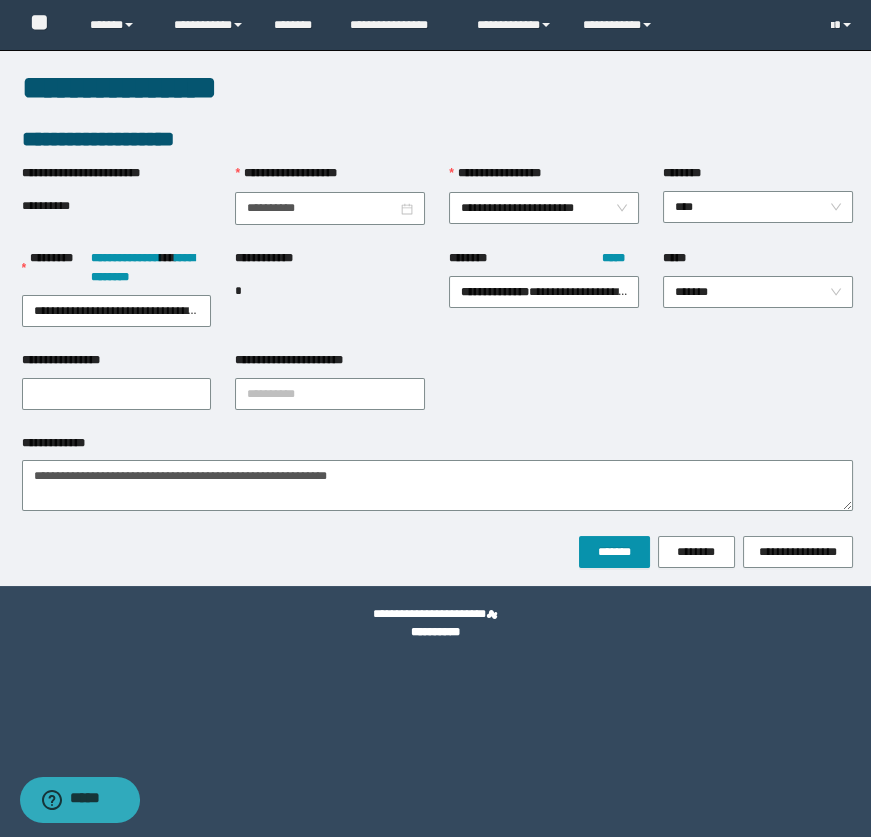 click on "**********" at bounding box center [437, 485] 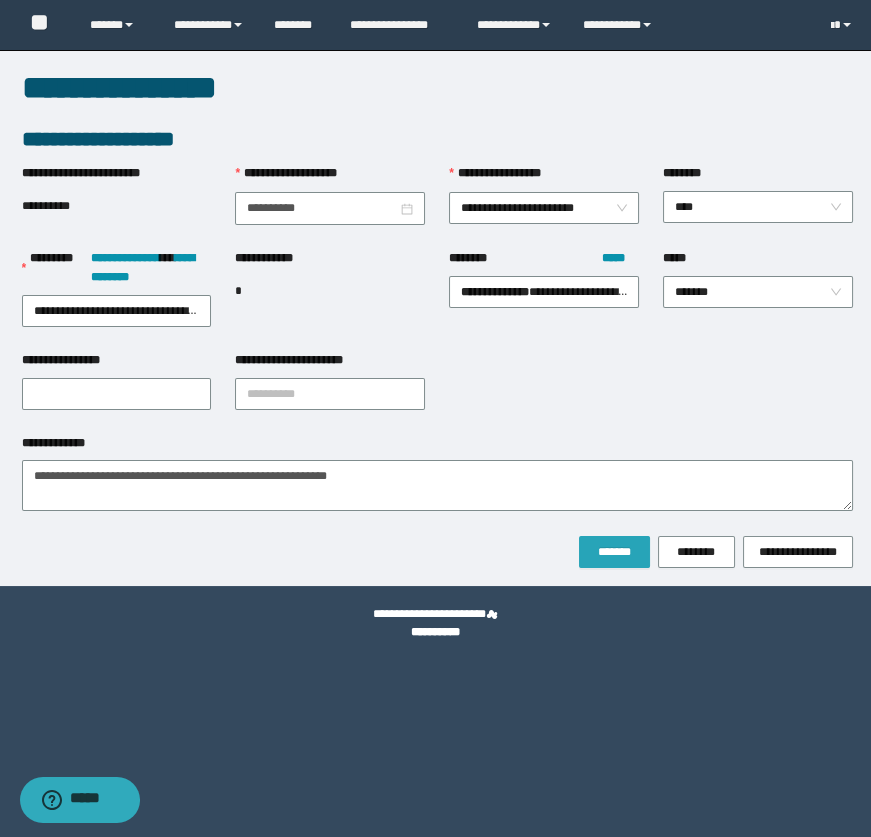 click on "*******" at bounding box center (614, 552) 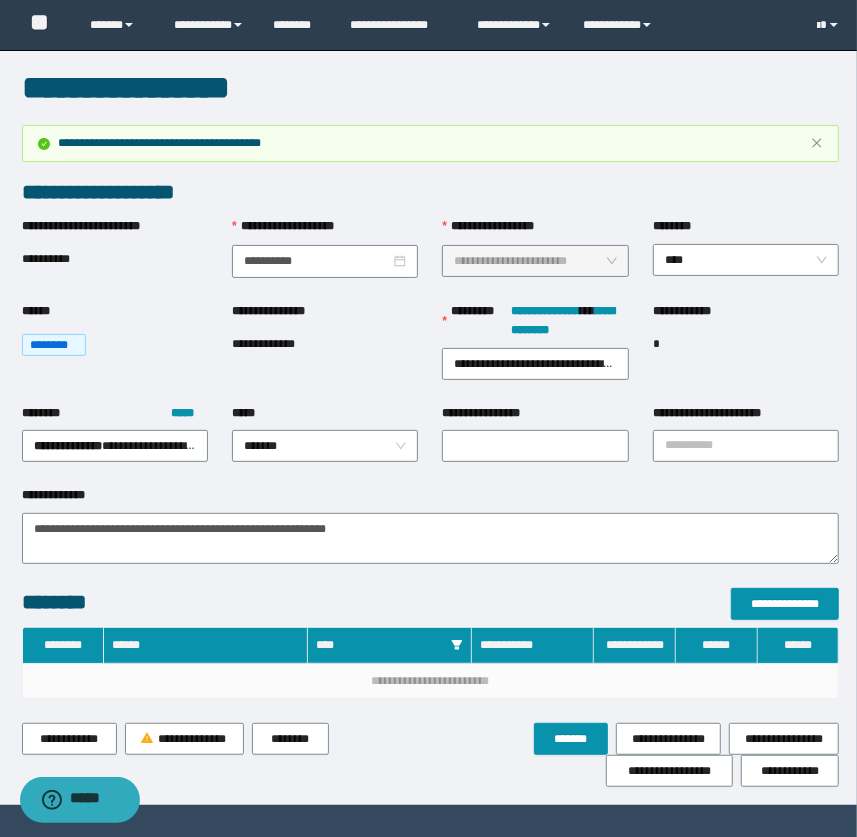click on "**********" at bounding box center [431, 192] 